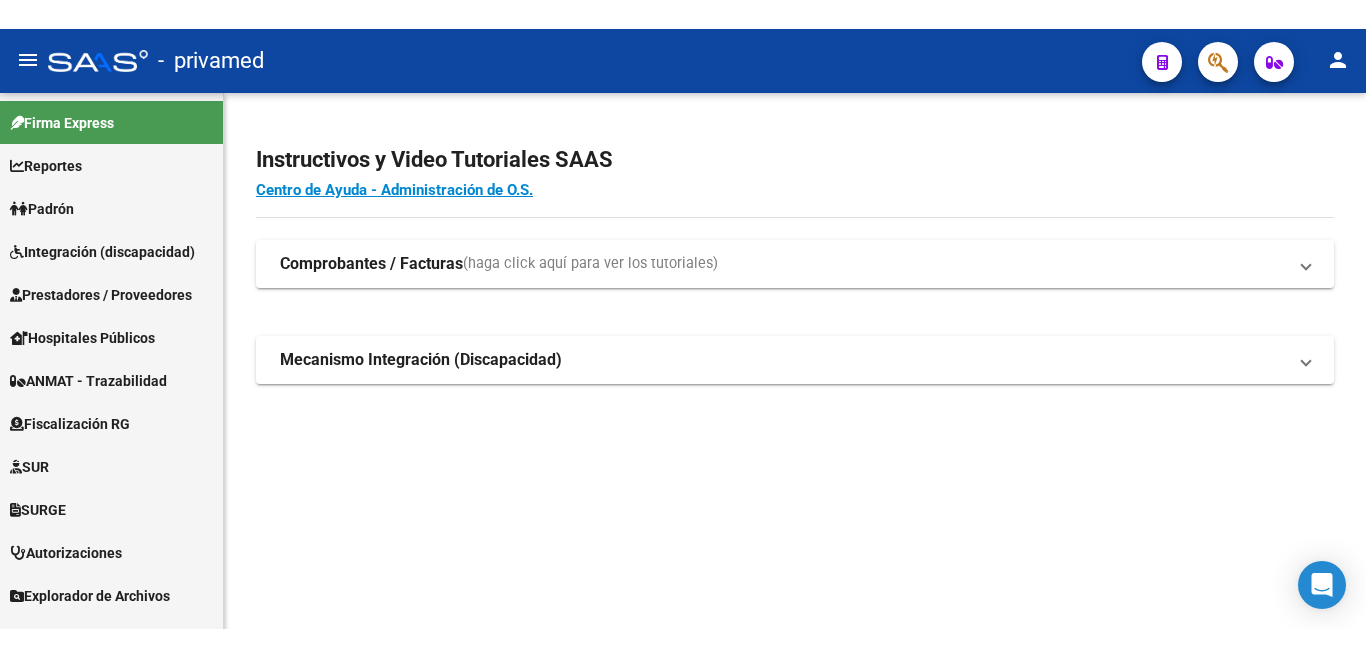 scroll, scrollTop: 0, scrollLeft: 0, axis: both 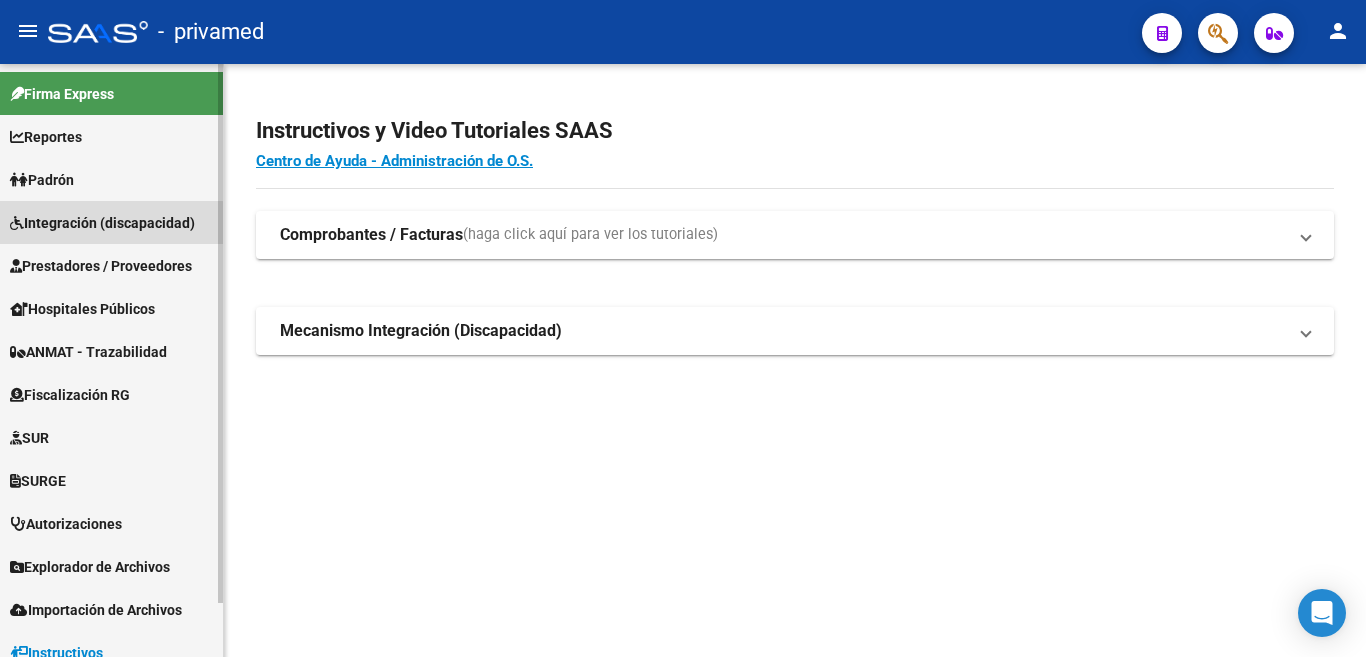 click on "Integración (discapacidad)" at bounding box center (102, 223) 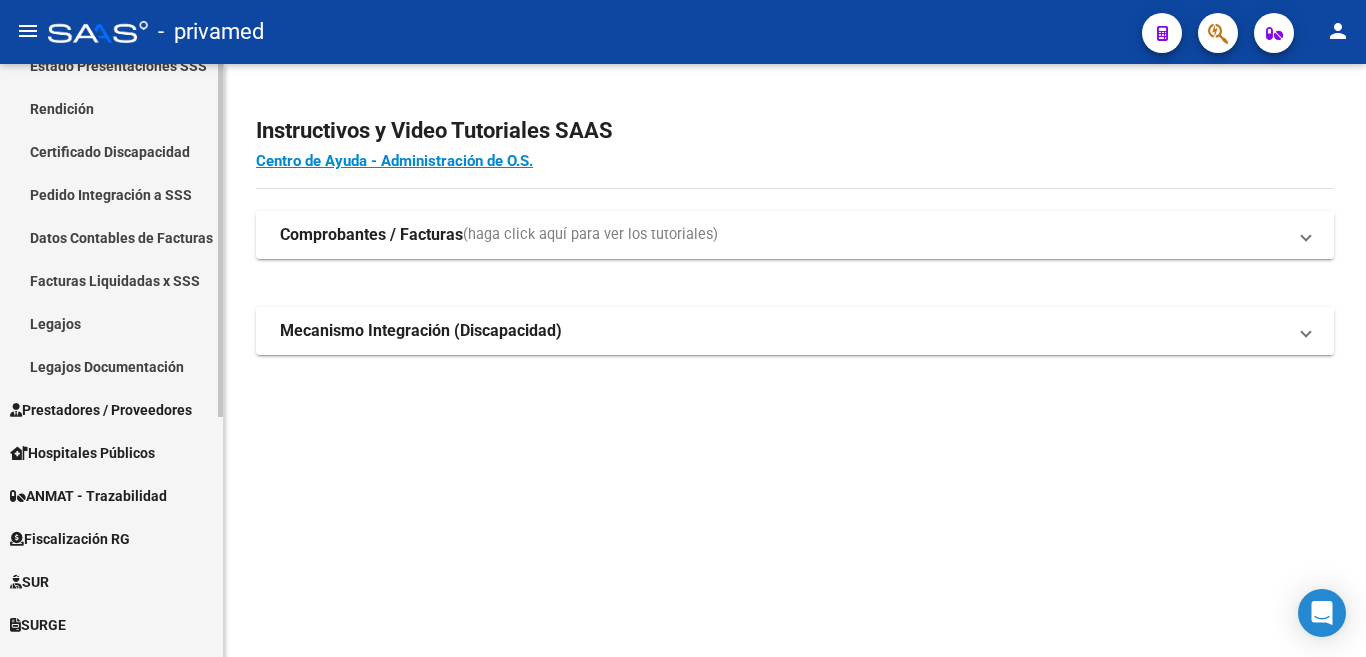 scroll, scrollTop: 300, scrollLeft: 0, axis: vertical 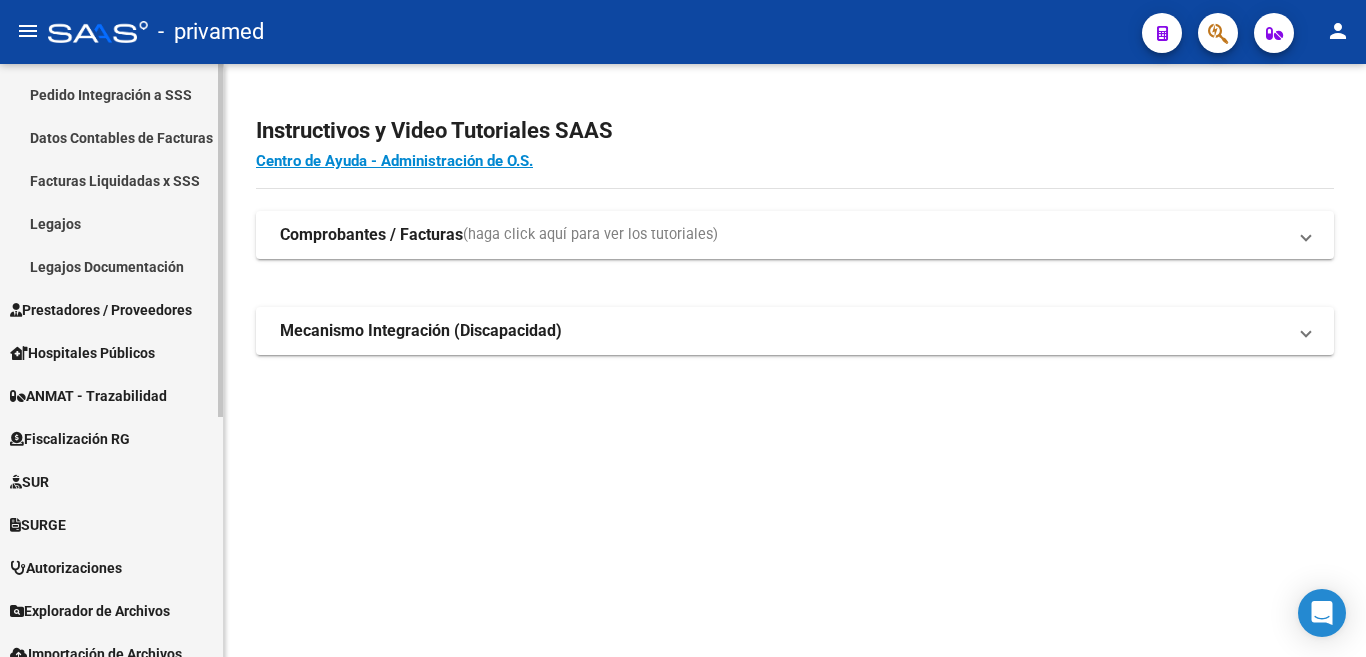 click on "Prestadores / Proveedores" at bounding box center [101, 310] 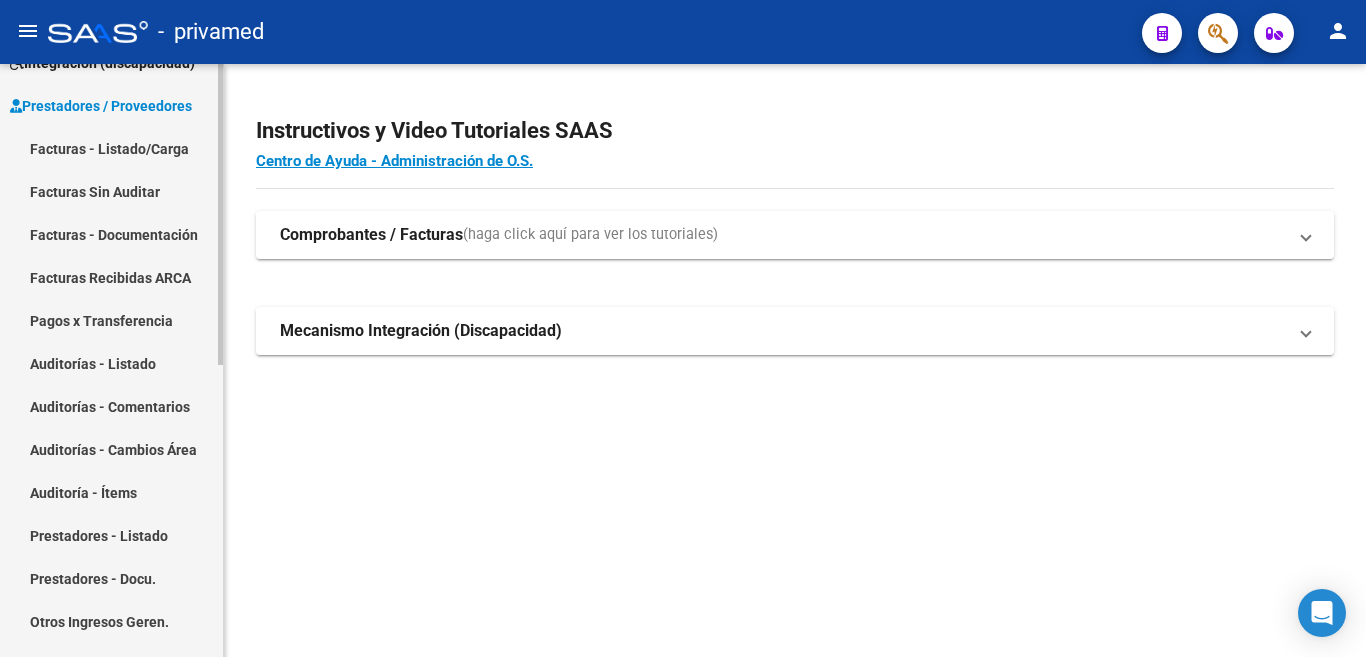 scroll, scrollTop: 57, scrollLeft: 0, axis: vertical 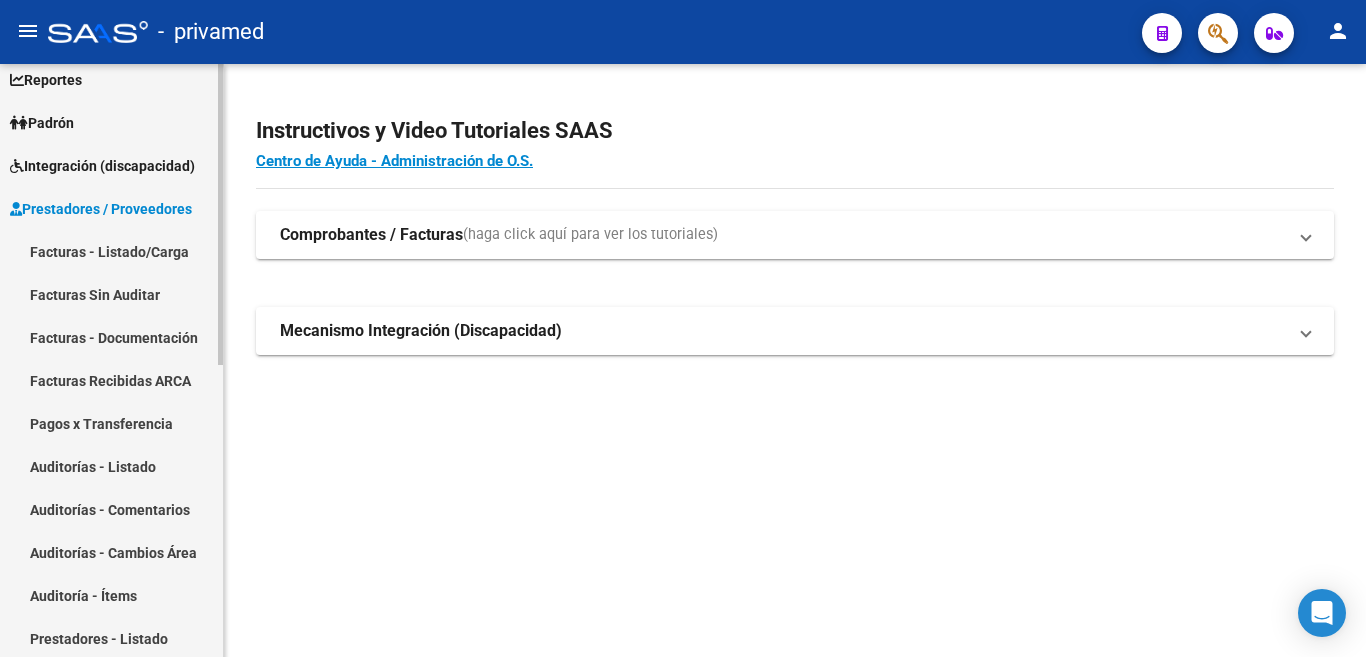 click on "Firma Express     Reportes SUR Expedientes Internos Movimiento de Expte. SSS    Padrón Afiliados Empadronados Movimientos de Afiliados Cambios de Gerenciador Padrón Ágil Análisis Afiliado    Integración (discapacidad) Estado Presentaciones SSS Rendición Certificado Discapacidad Pedido Integración a SSS Datos Contables de Facturas Facturas Liquidadas x SSS Legajos Legajos Documentación    Prestadores / Proveedores Facturas - Listado/Carga Facturas Sin Auditar Facturas - Documentación Facturas Recibidas ARCA Pagos x Transferencia Auditorías - Listado Auditorías - Comentarios Auditorías - Cambios Área Auditoría - Ítems Prestadores - Listado Prestadores - Docu. Otros Ingresos Geren.    Hospitales Públicos SSS - Censo Hospitalario SSS - Preliquidación SSS - Comprobantes SSS - CPBTs Atenciones Notificaciones Internación Débitos Autogestión (viejo)    ANMAT - Trazabilidad    Fiscalización RG Deuda X Empresa Listado de Empresas Análisis Empresa Actas Ingresos Percibidos    SUR SUR" 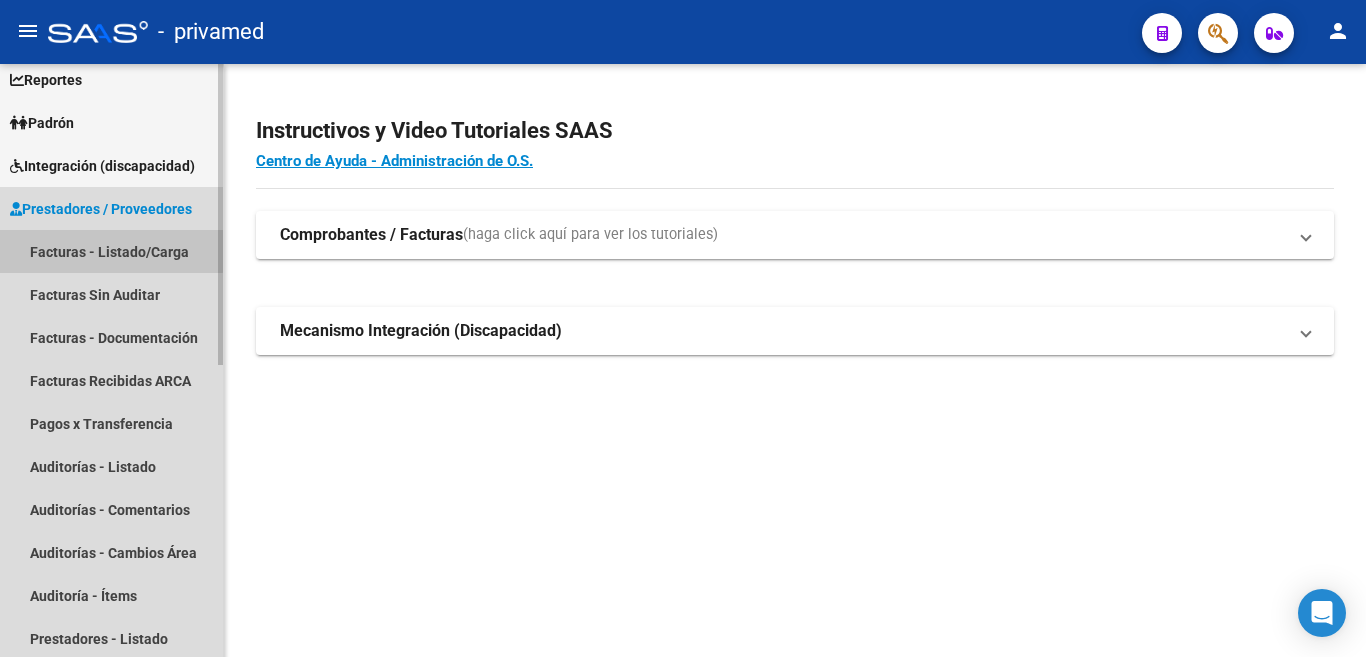 click on "Facturas - Listado/Carga" at bounding box center [111, 251] 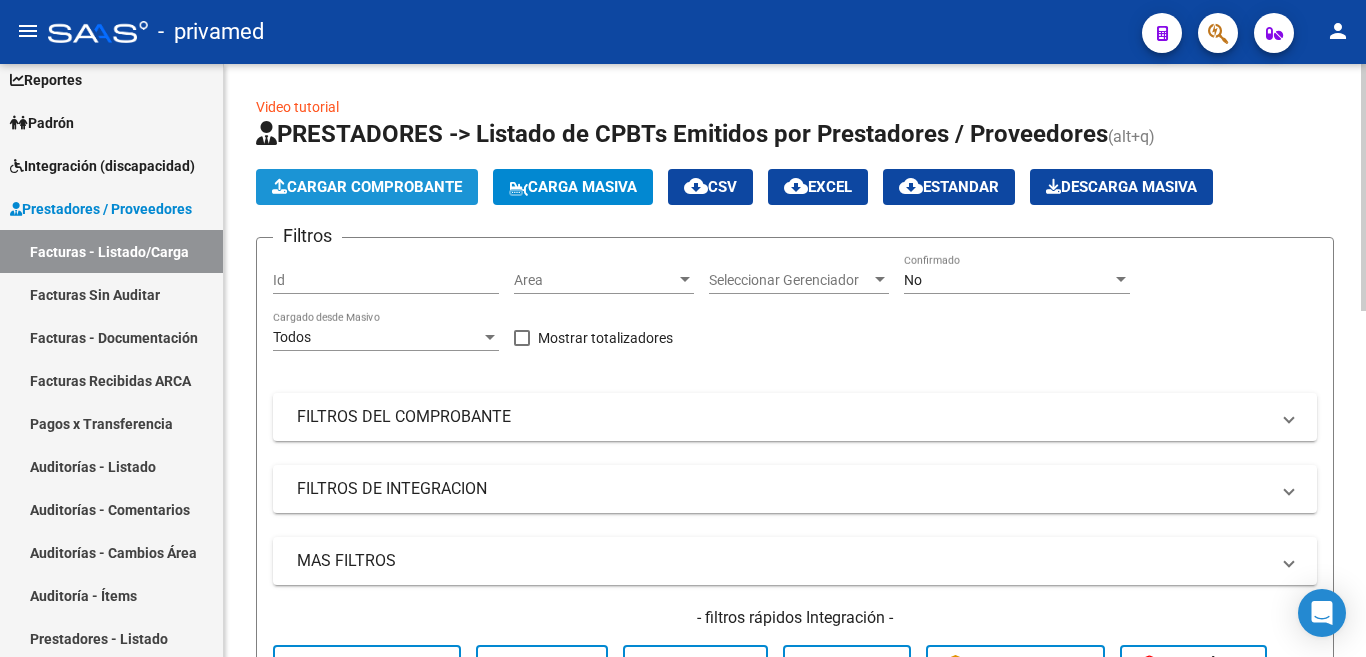 click on "Cargar Comprobante" 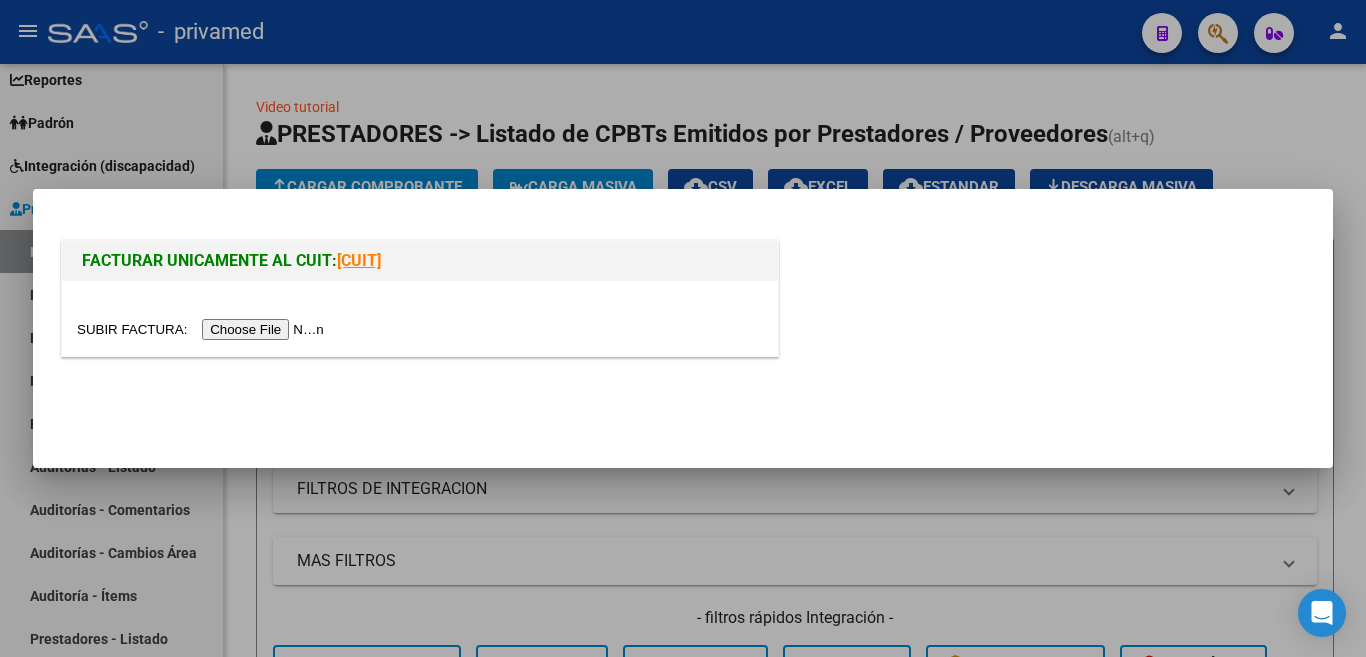 click at bounding box center (203, 329) 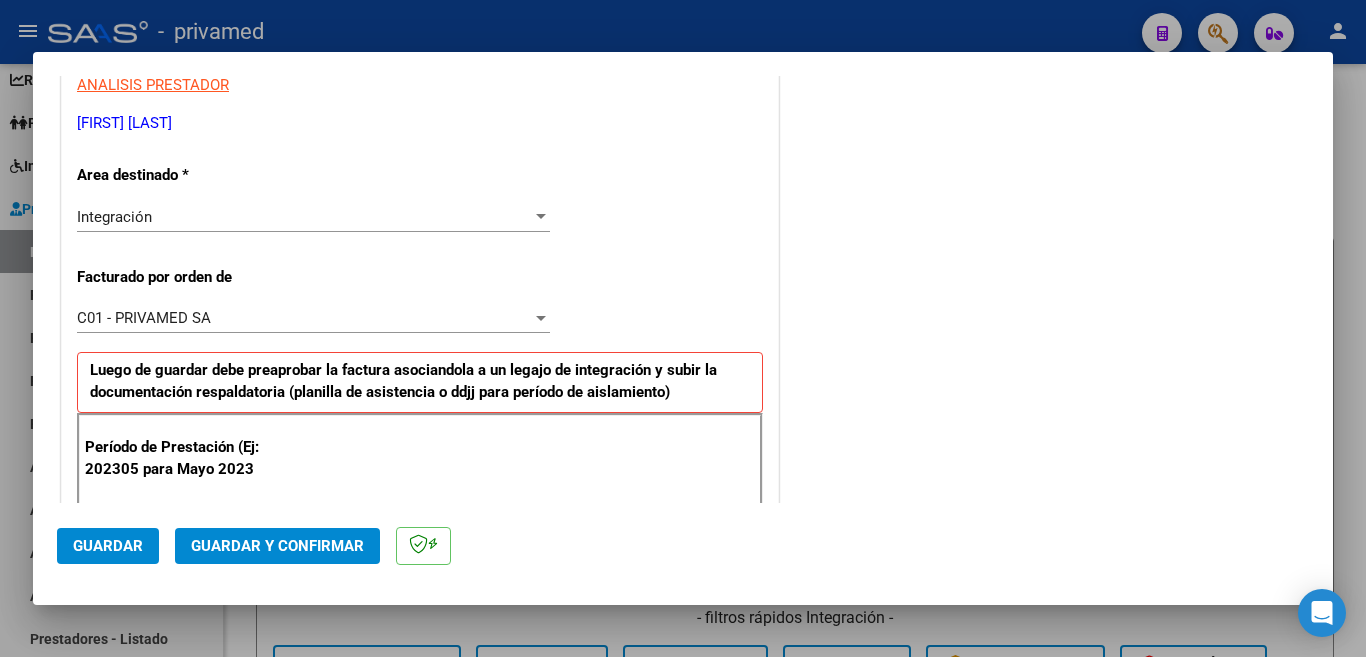 scroll, scrollTop: 500, scrollLeft: 0, axis: vertical 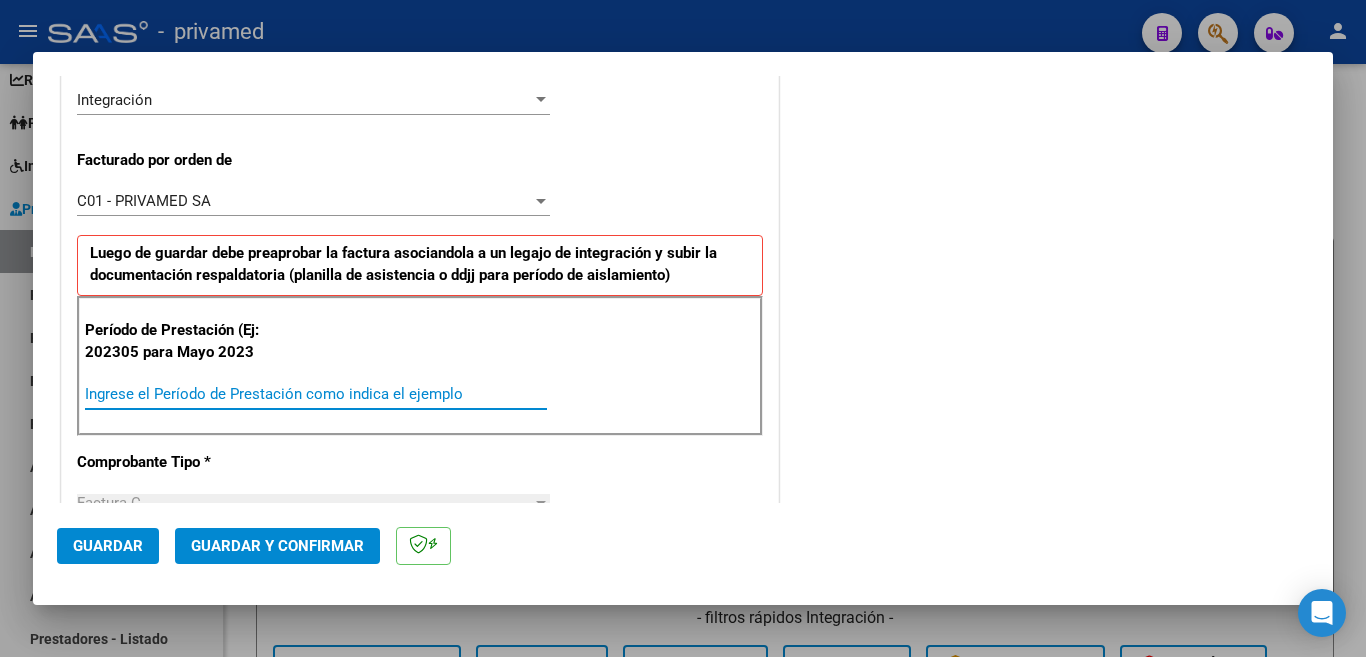 click on "Ingrese el Período de Prestación como indica el ejemplo" at bounding box center (316, 394) 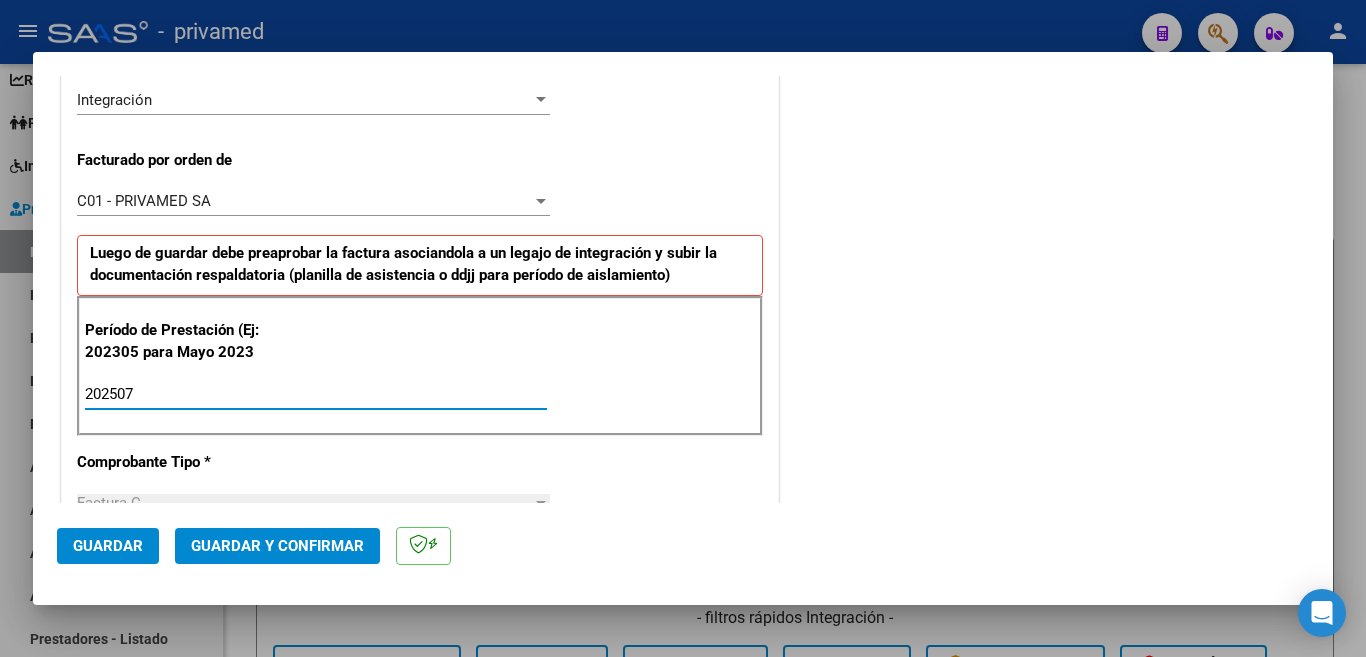 type on "202507" 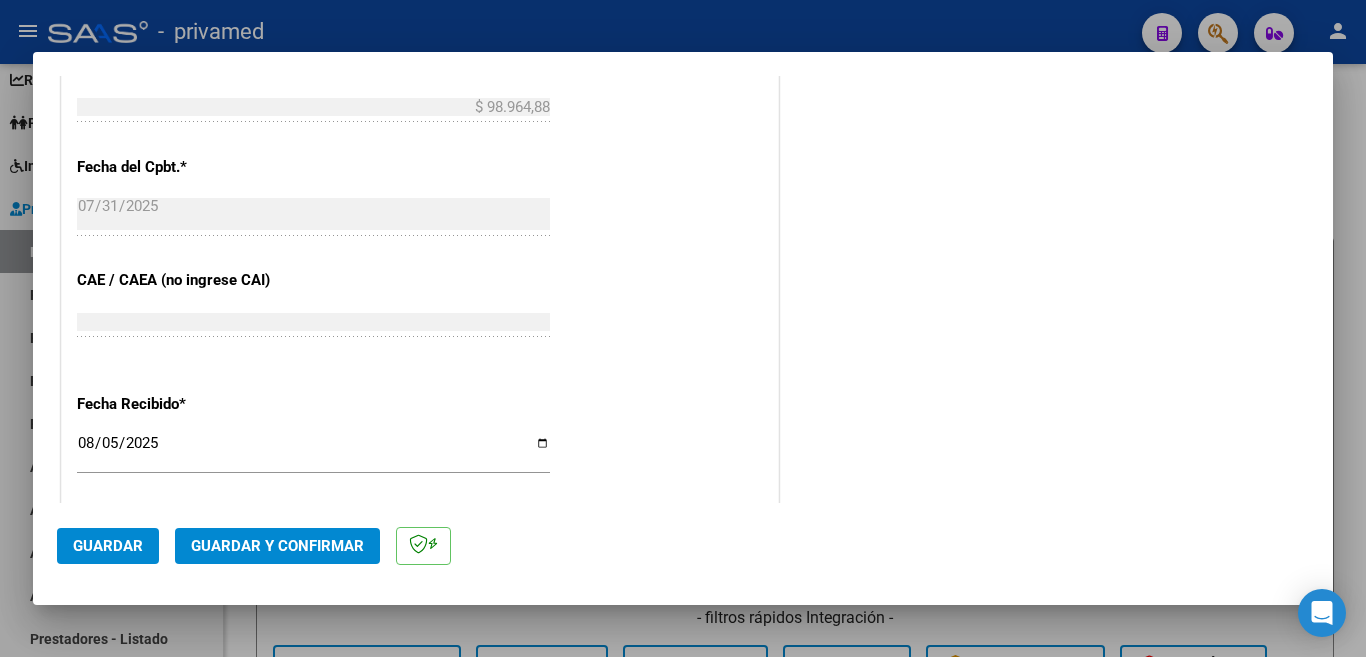 scroll, scrollTop: 1510, scrollLeft: 0, axis: vertical 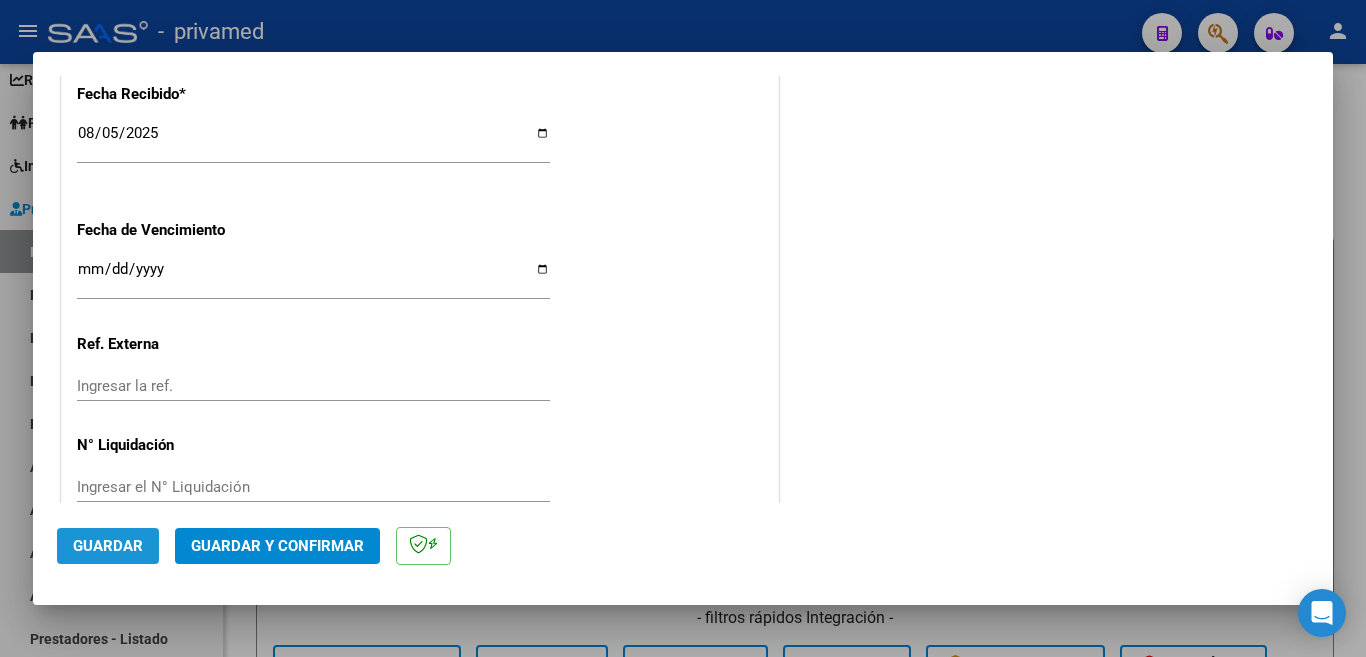 click on "Guardar" 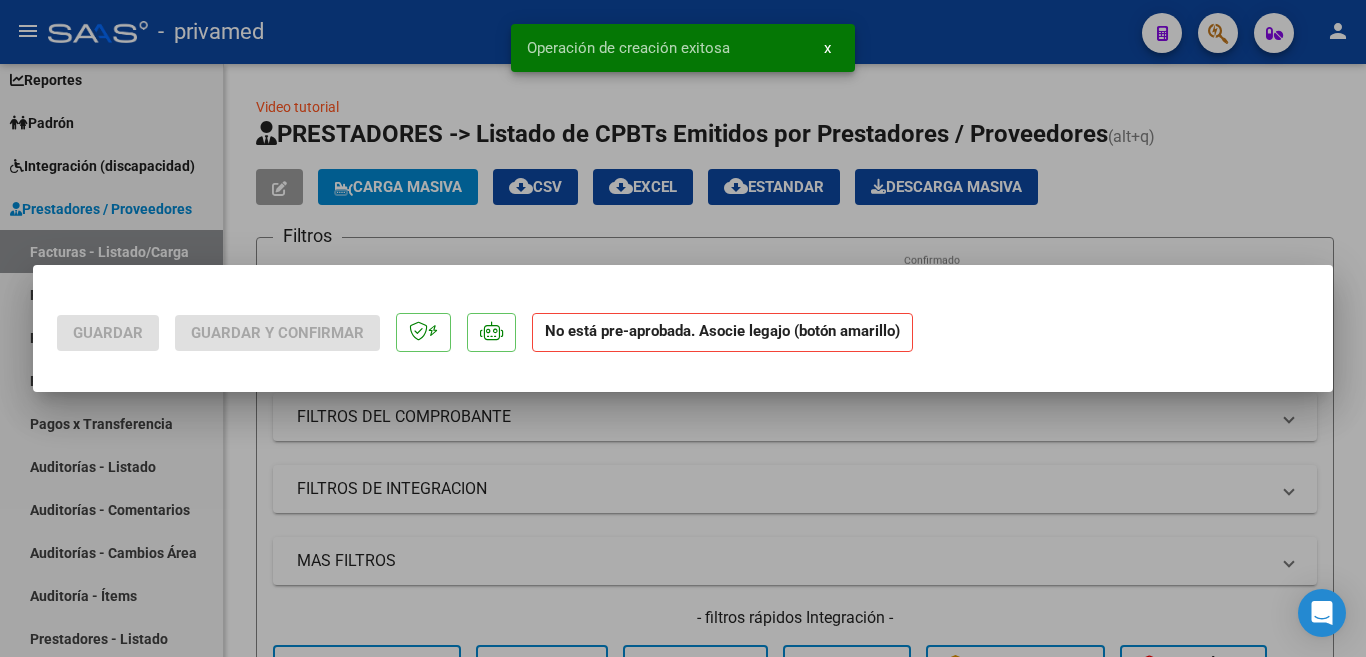 scroll, scrollTop: 0, scrollLeft: 0, axis: both 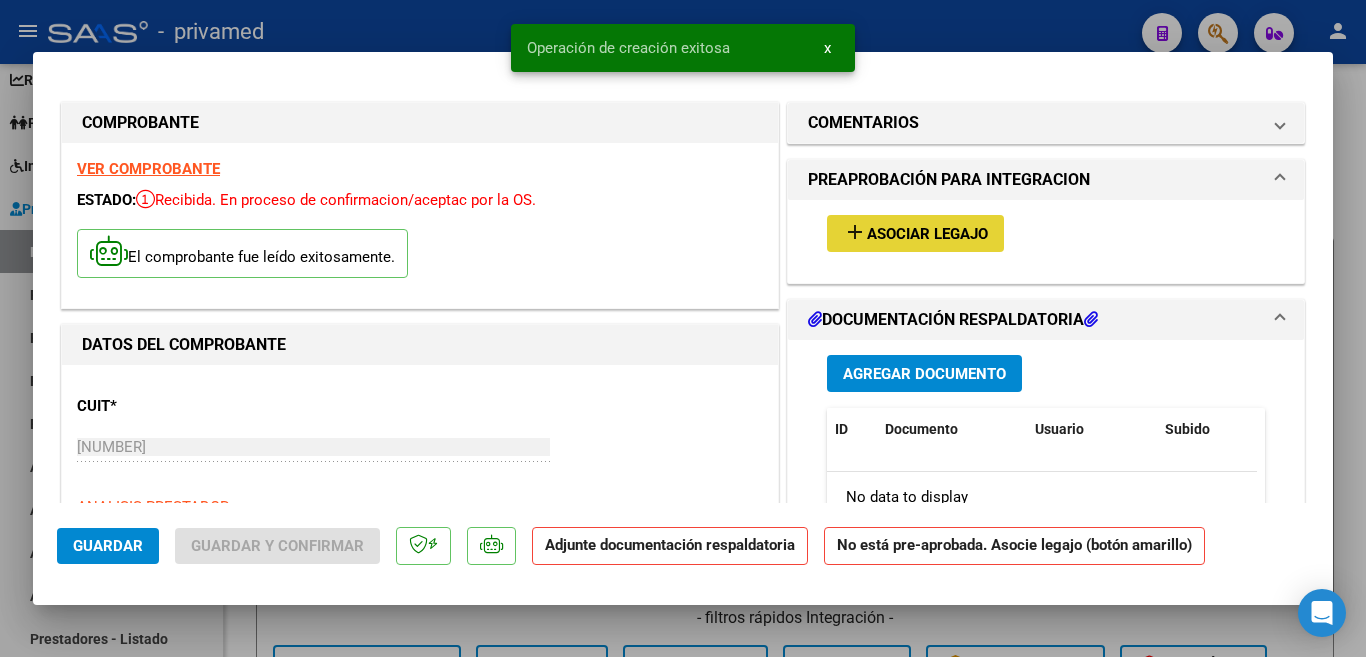 click on "Asociar Legajo" at bounding box center (927, 234) 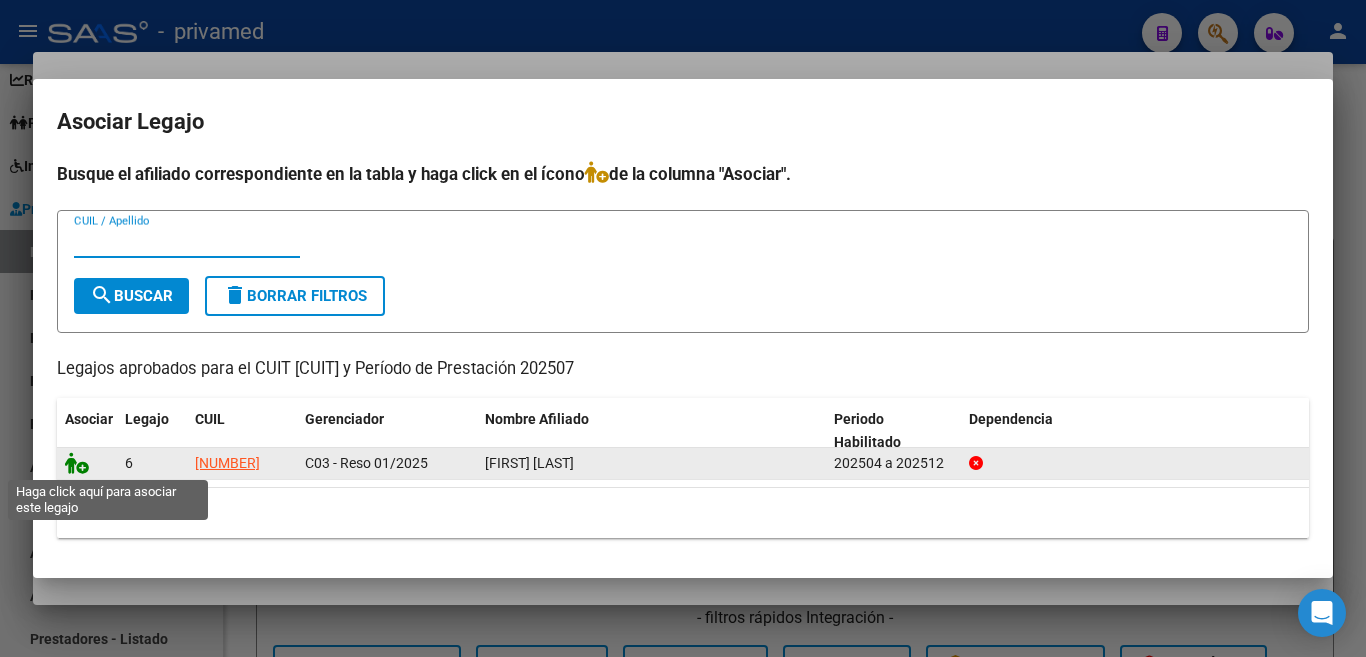 click 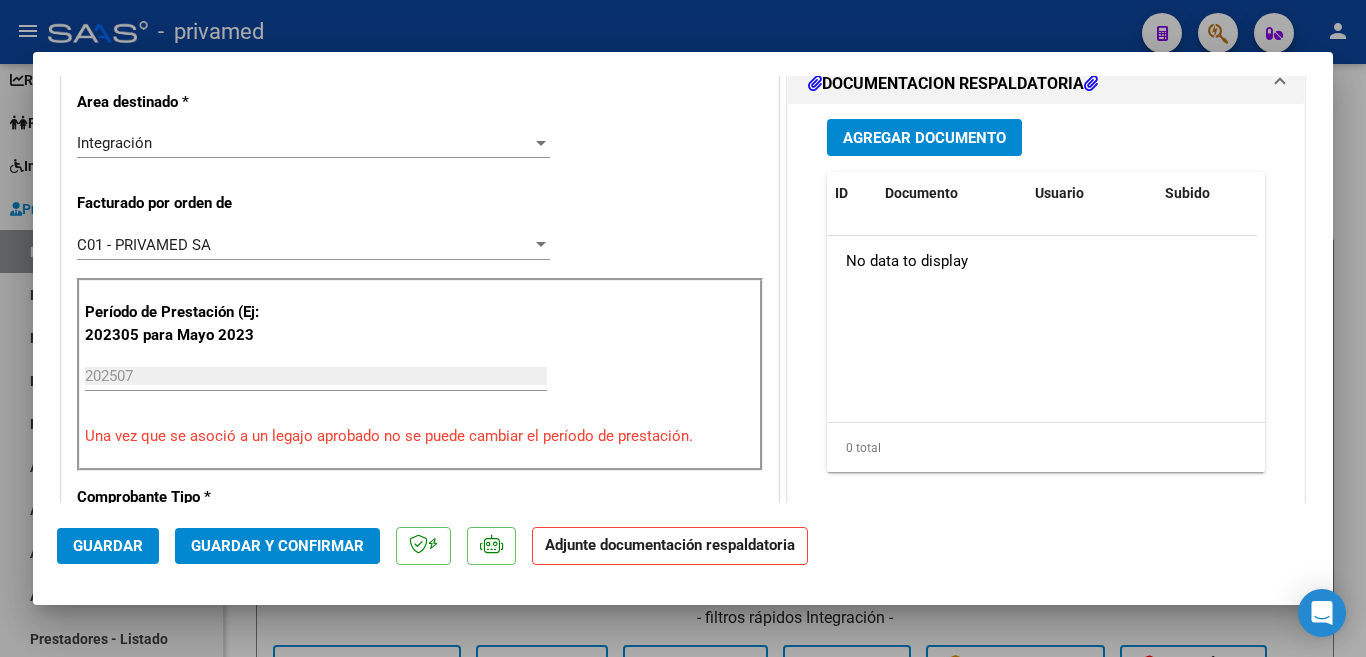 scroll, scrollTop: 300, scrollLeft: 0, axis: vertical 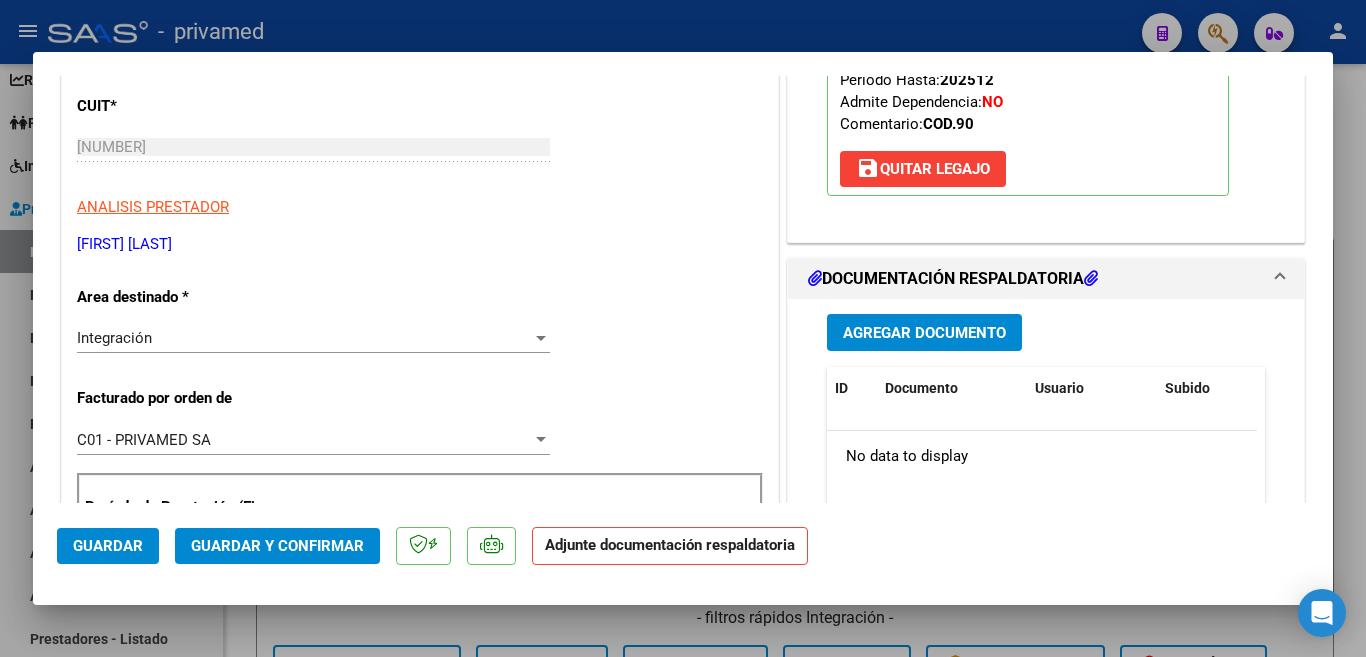 click on "Agregar Documento" at bounding box center (924, 333) 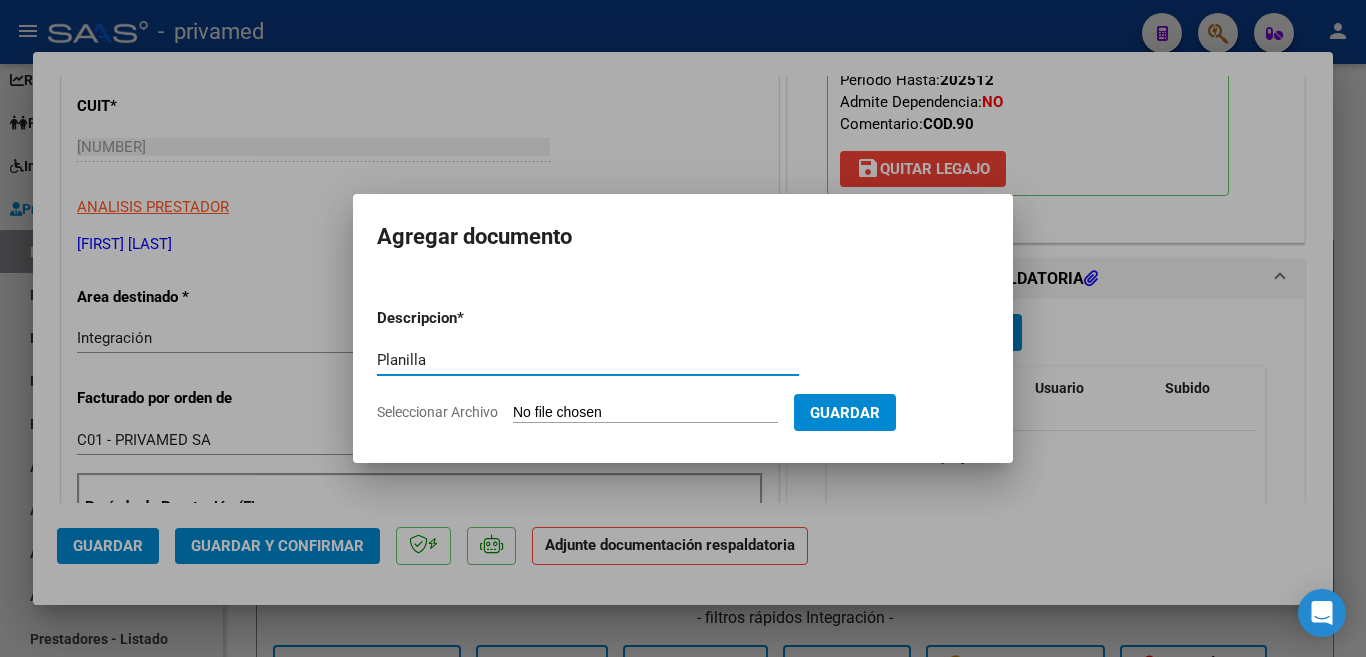 type on "Planilla" 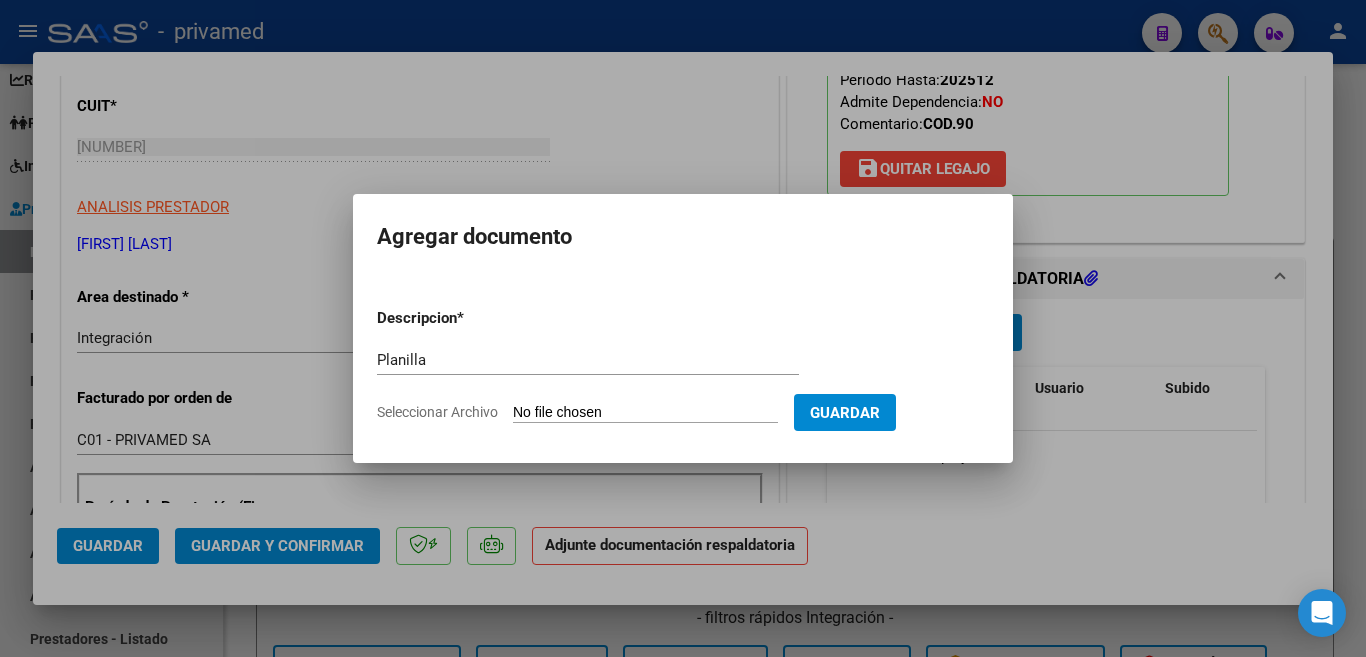 click on "Seleccionar Archivo" at bounding box center (645, 413) 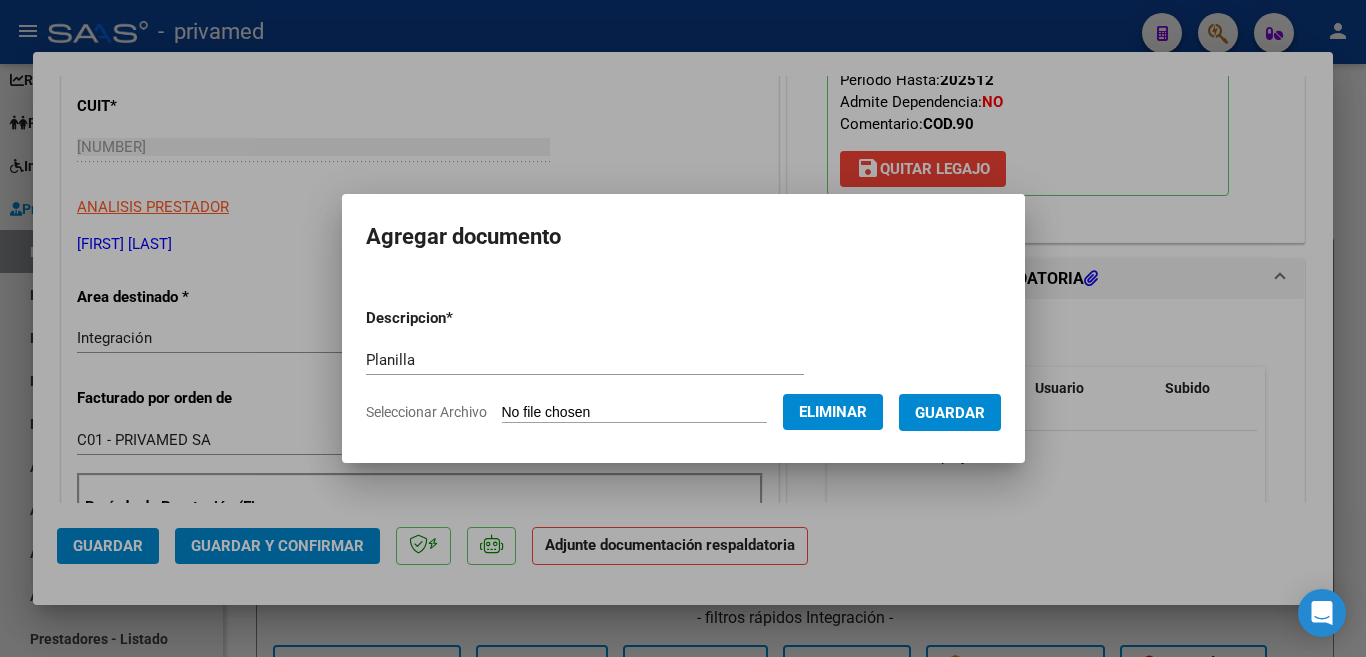 click on "Guardar" at bounding box center (950, 412) 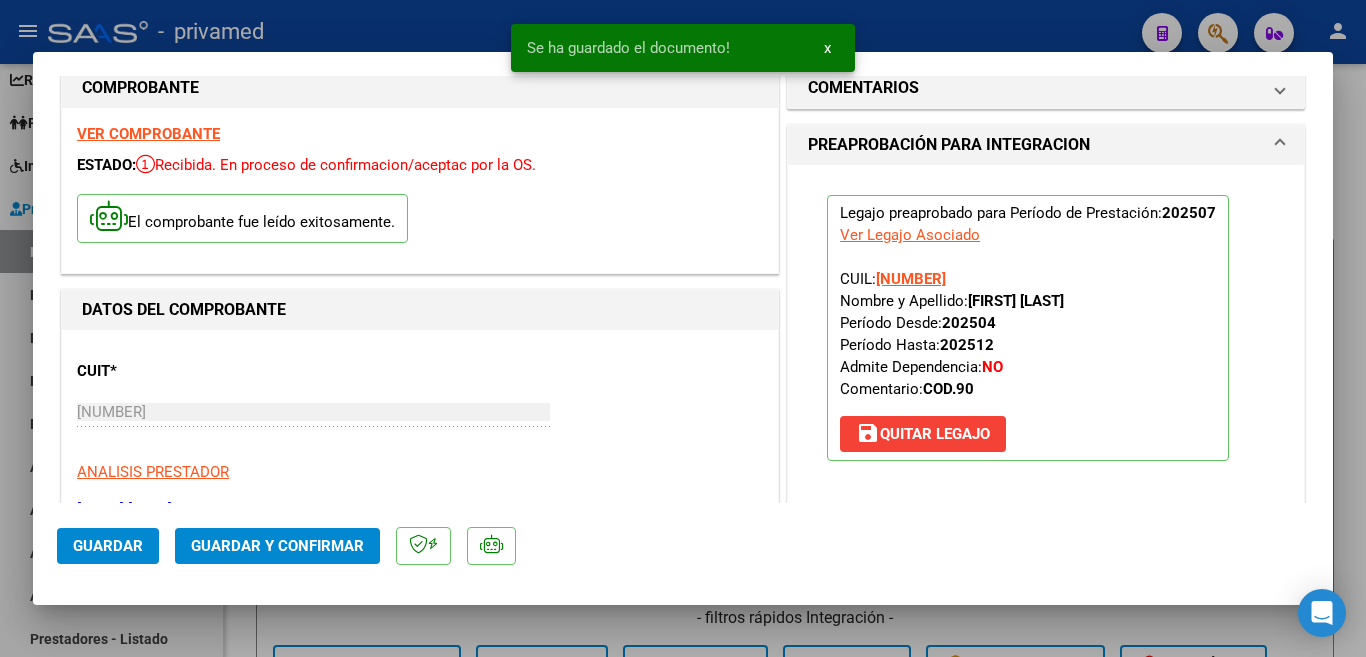 scroll, scrollTop: 0, scrollLeft: 0, axis: both 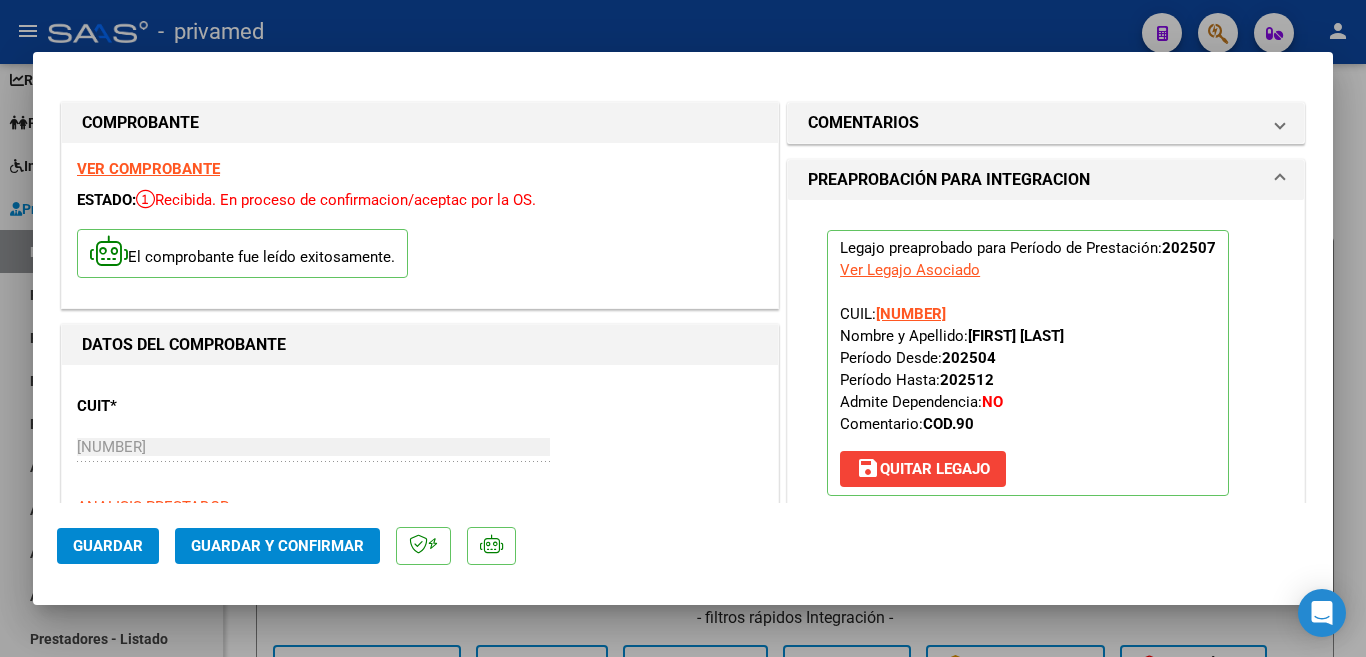 type 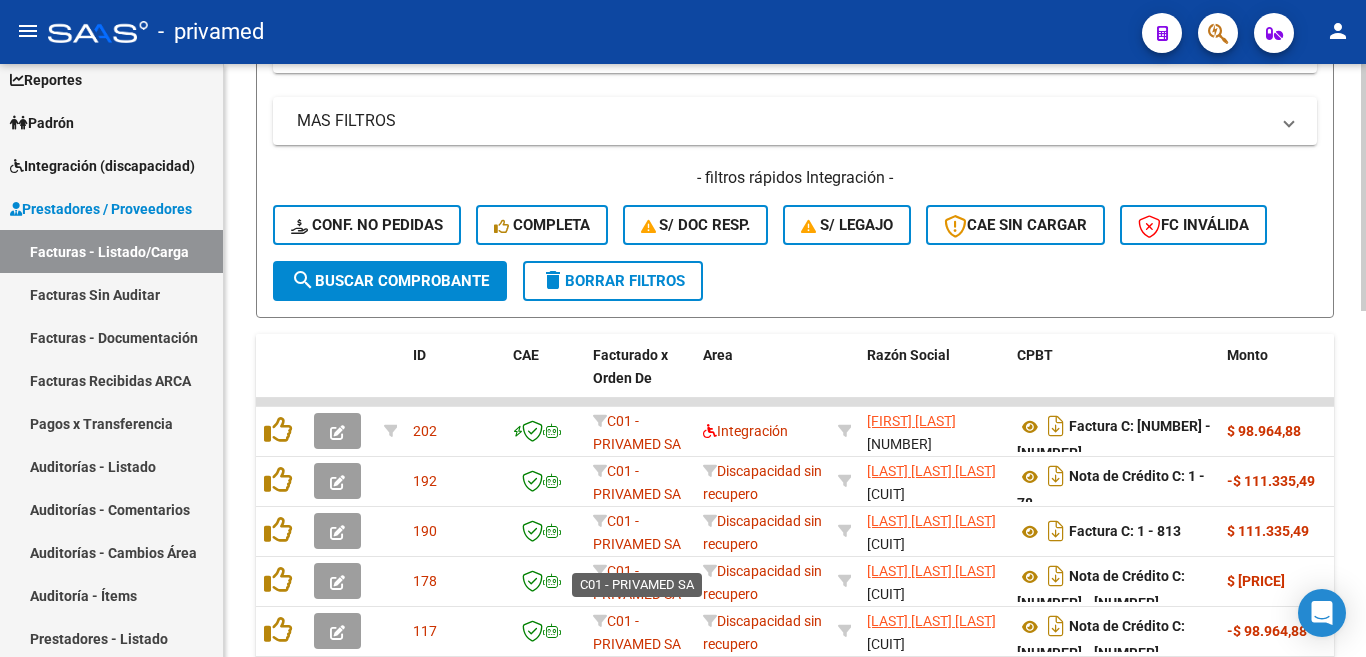 scroll, scrollTop: 600, scrollLeft: 0, axis: vertical 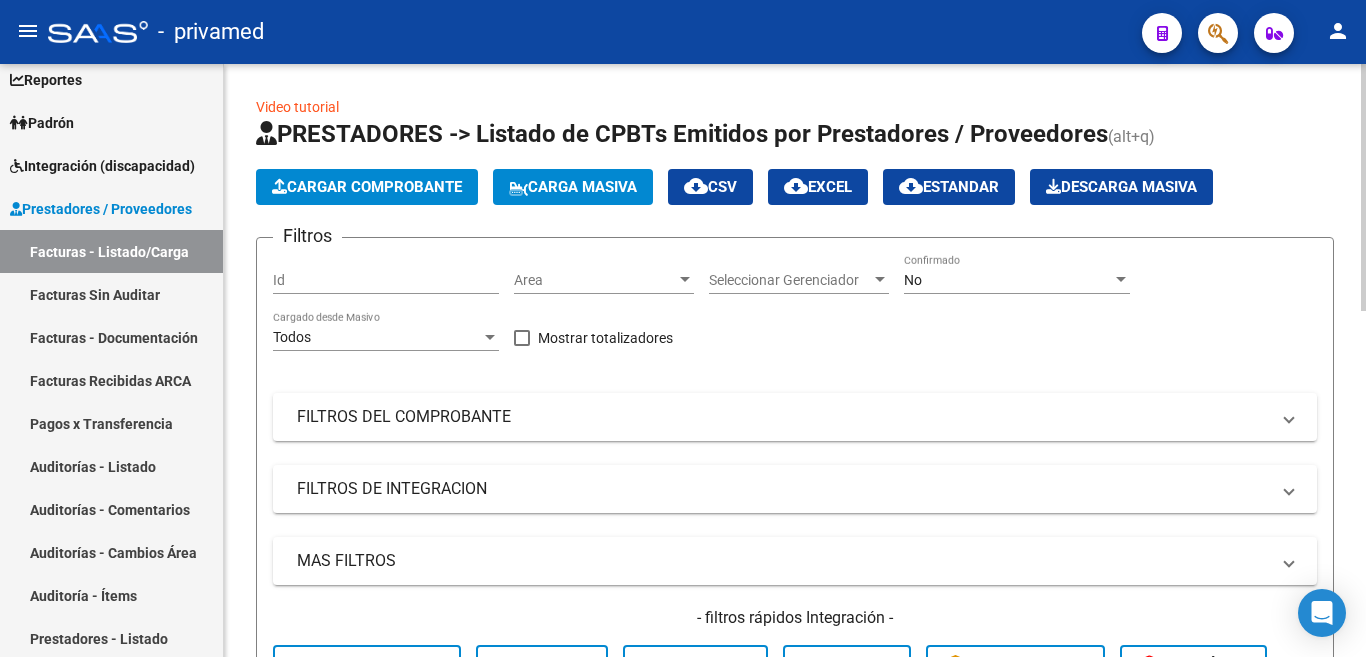 click on "Area" at bounding box center (595, 280) 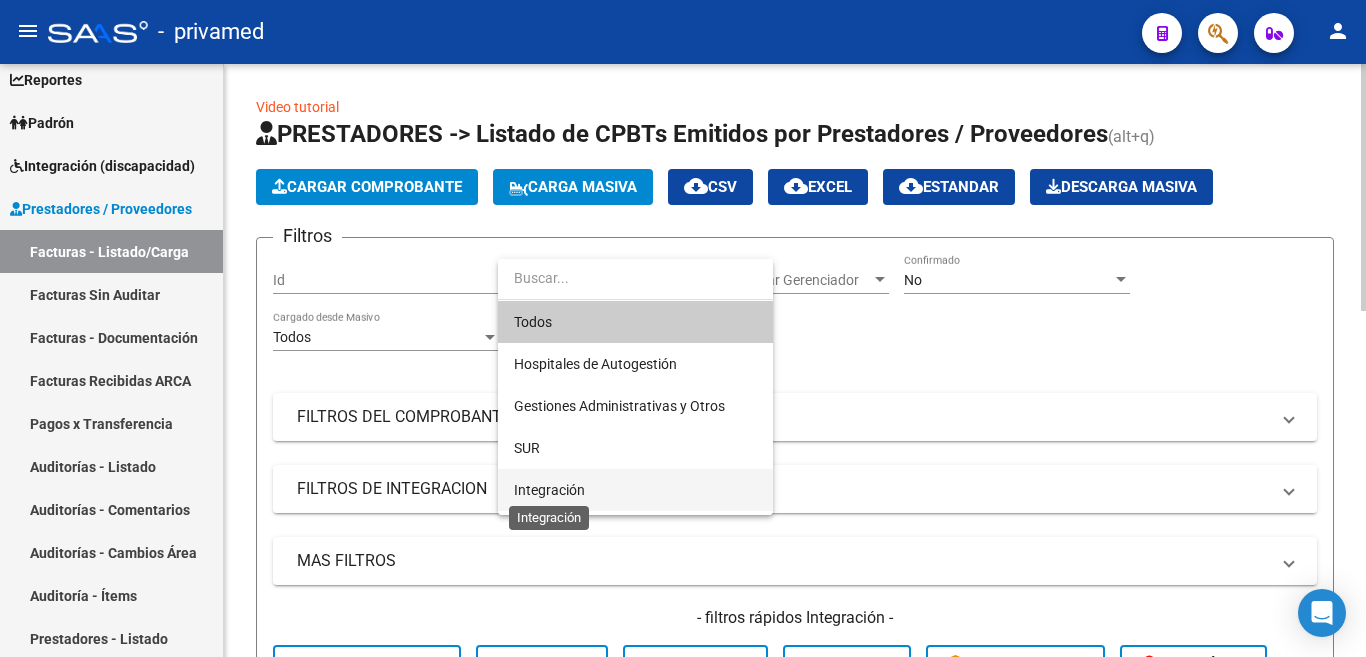click on "Integración" at bounding box center [549, 490] 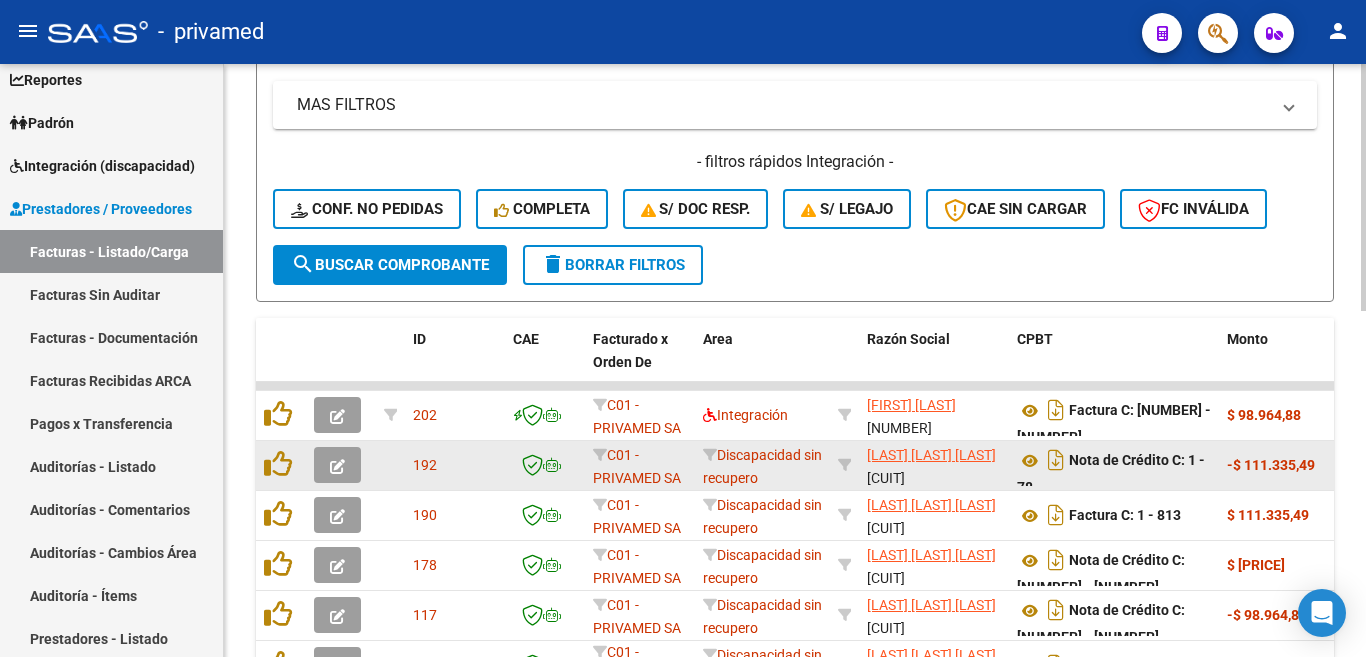 scroll, scrollTop: 500, scrollLeft: 0, axis: vertical 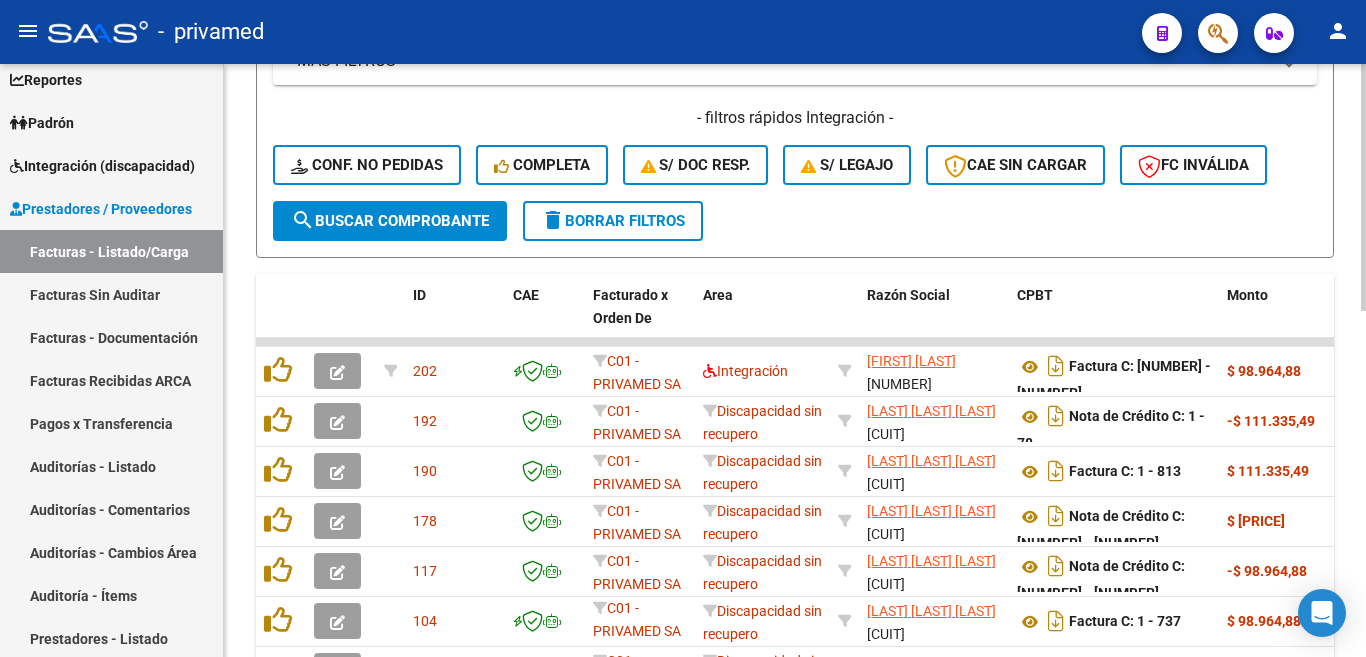 click on "search  Buscar Comprobante" 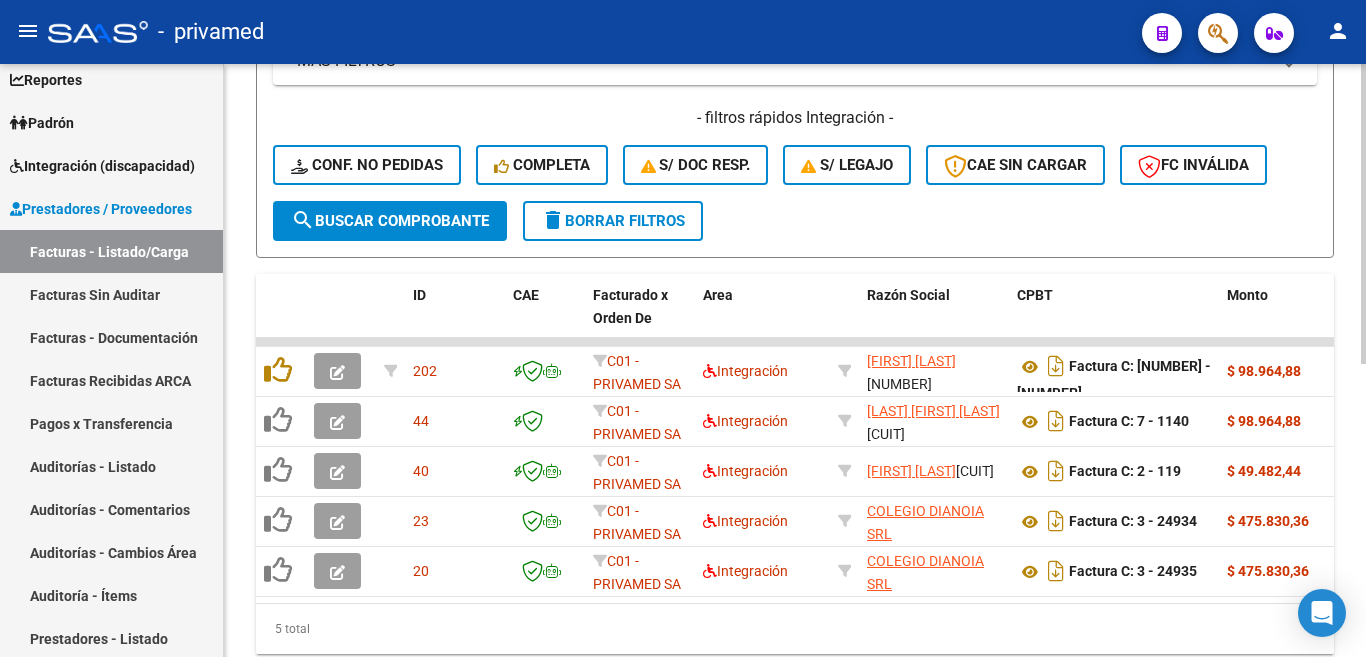scroll, scrollTop: 578, scrollLeft: 0, axis: vertical 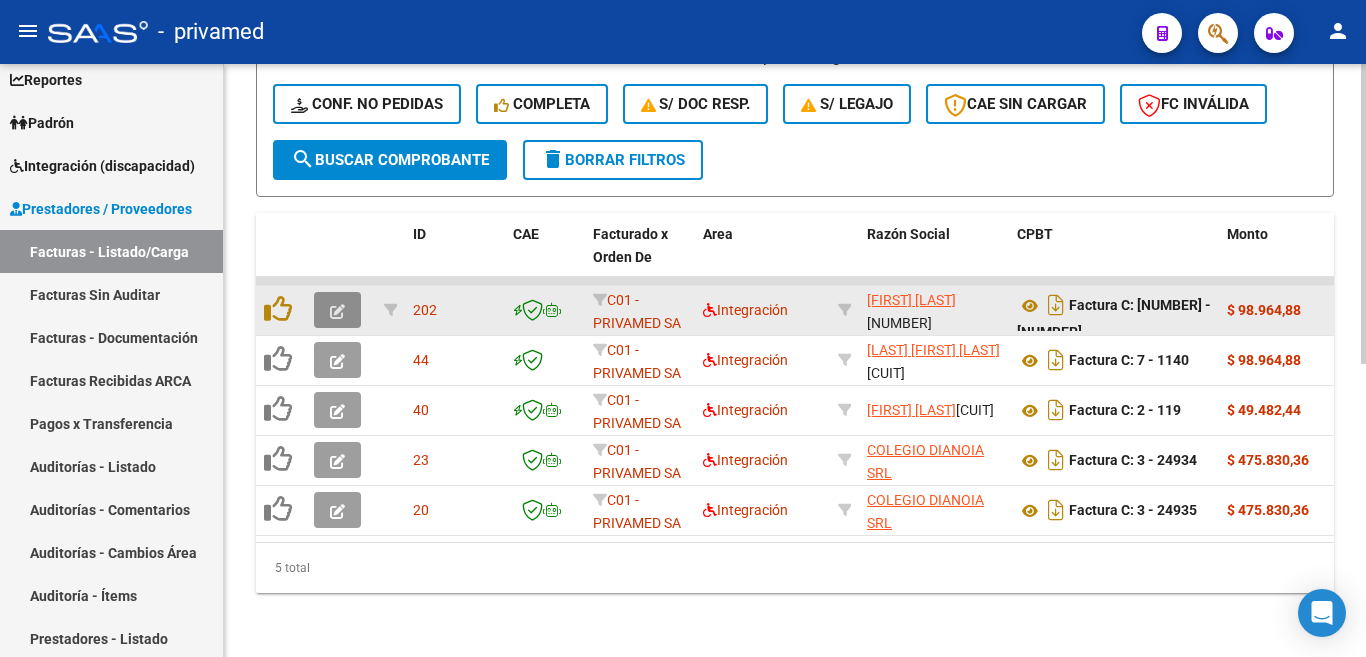 click 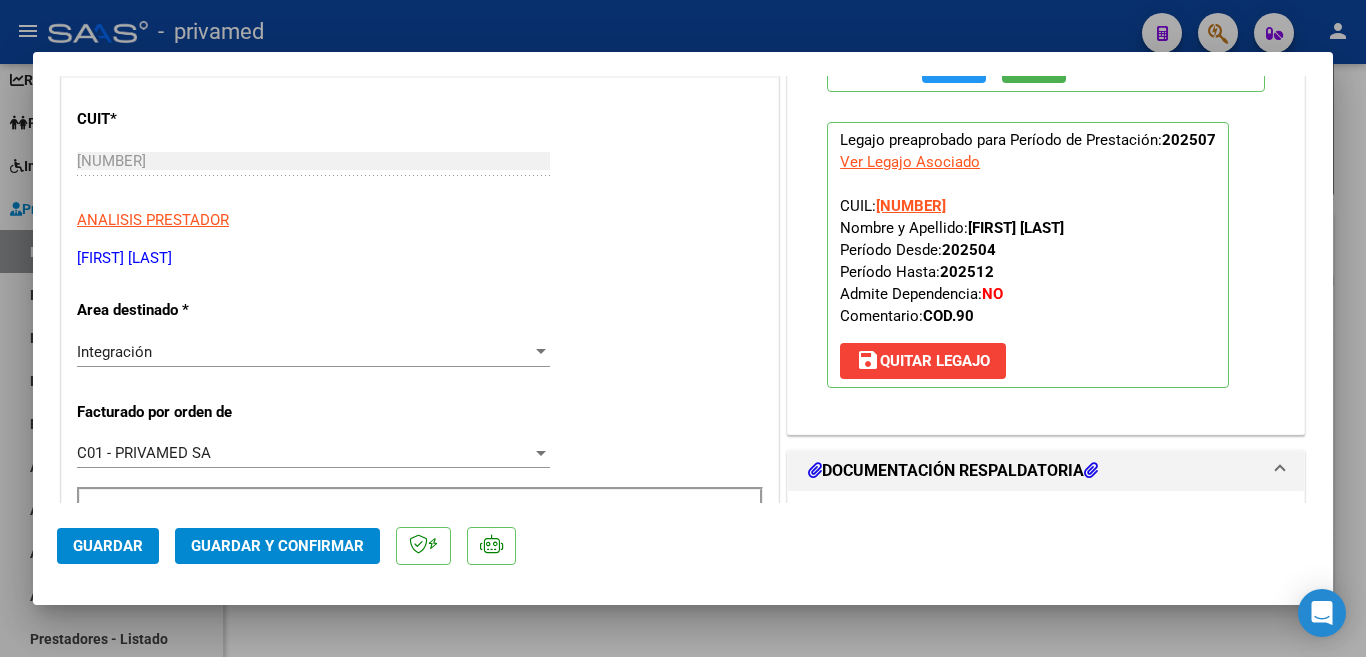 scroll, scrollTop: 100, scrollLeft: 0, axis: vertical 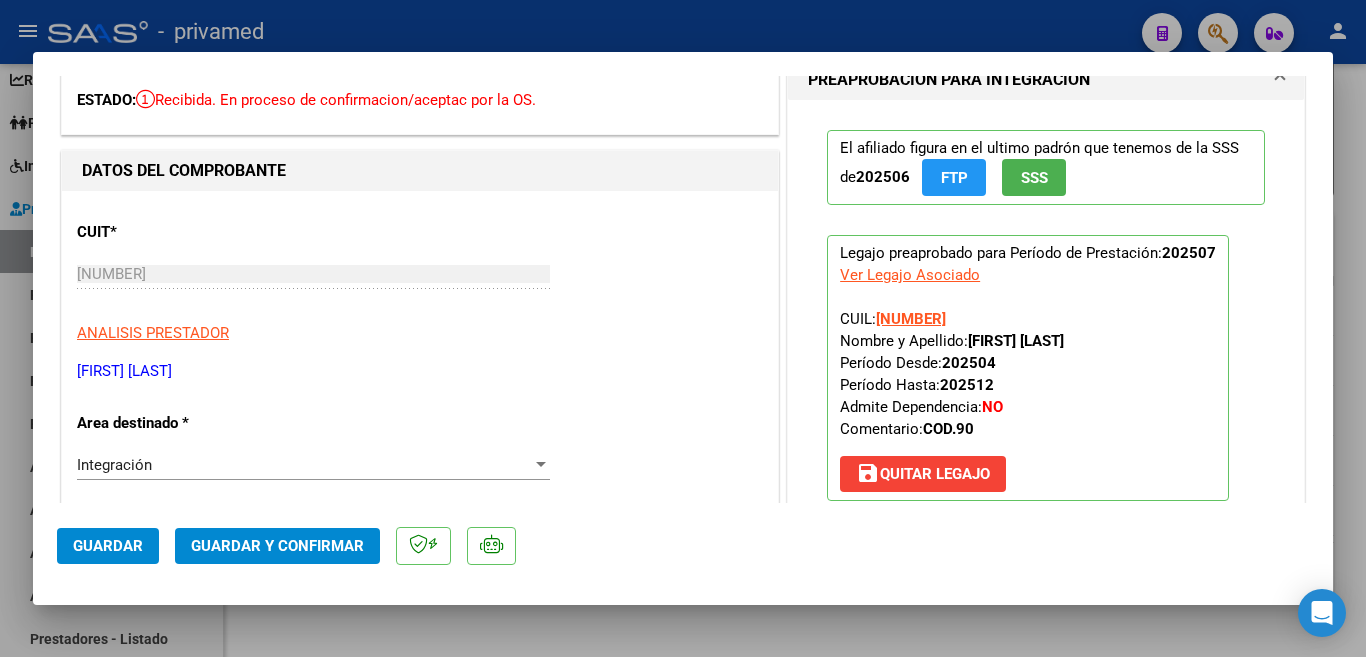 click on "Guardar" 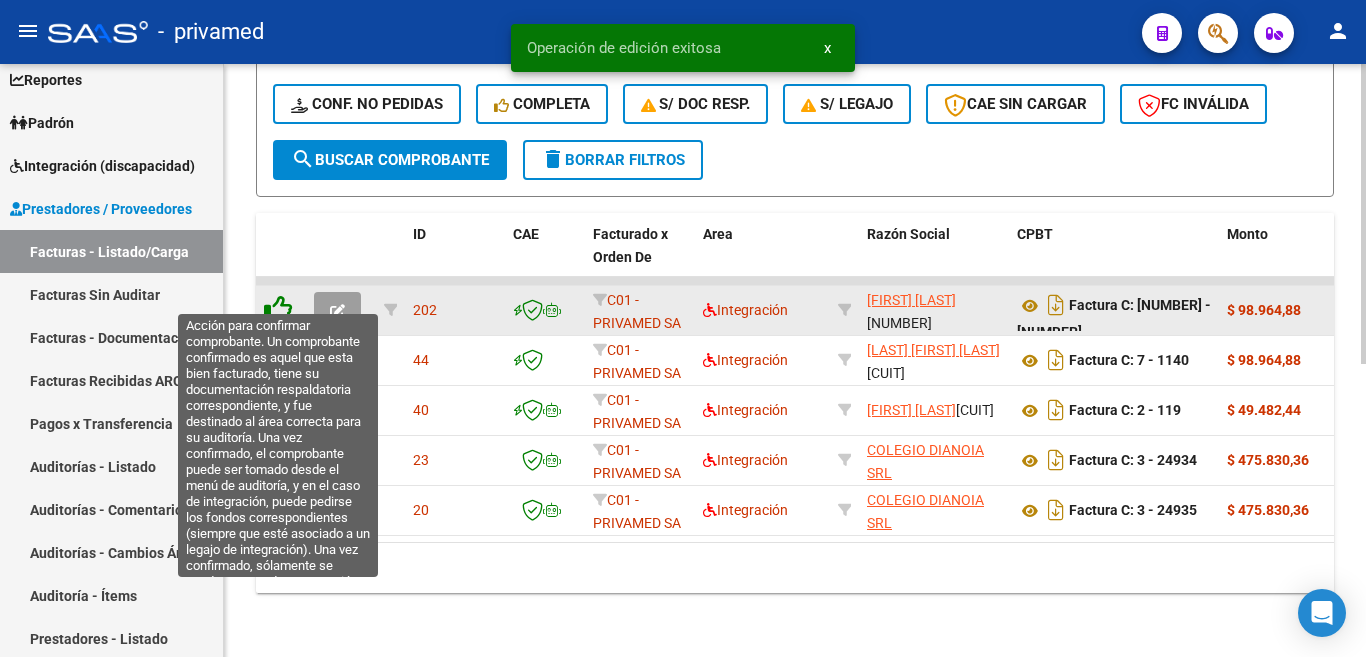 click 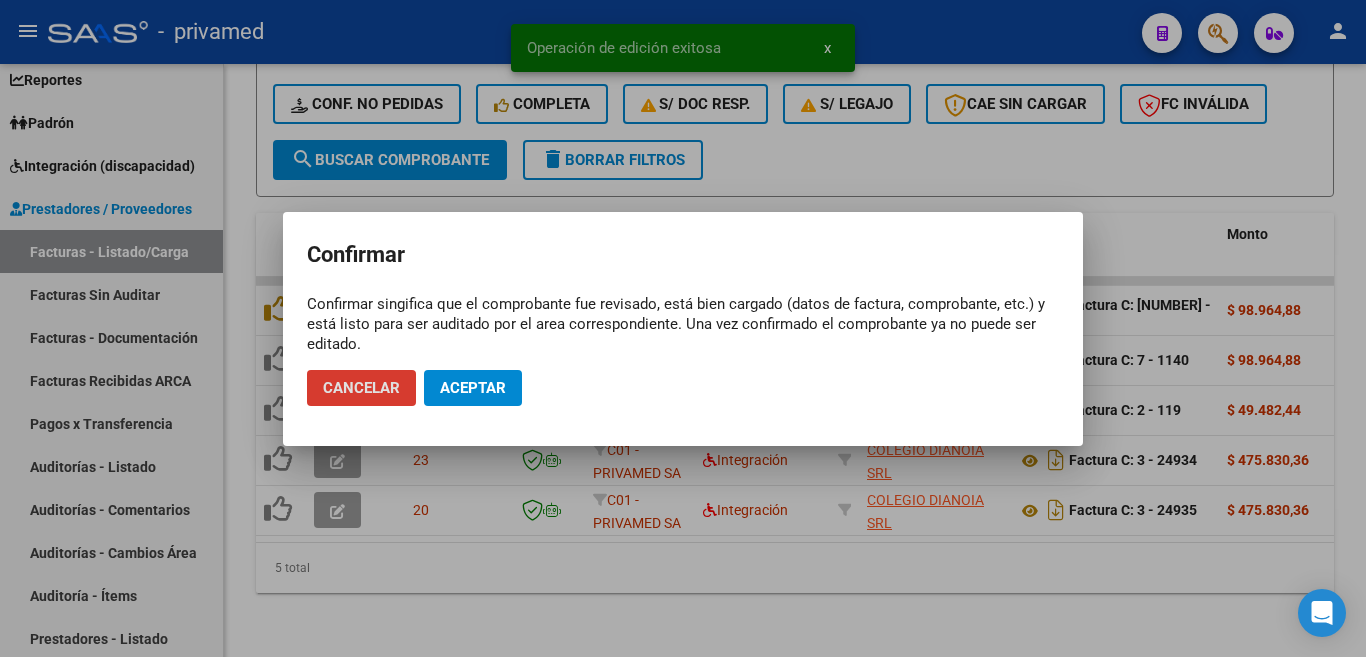 click on "Aceptar" 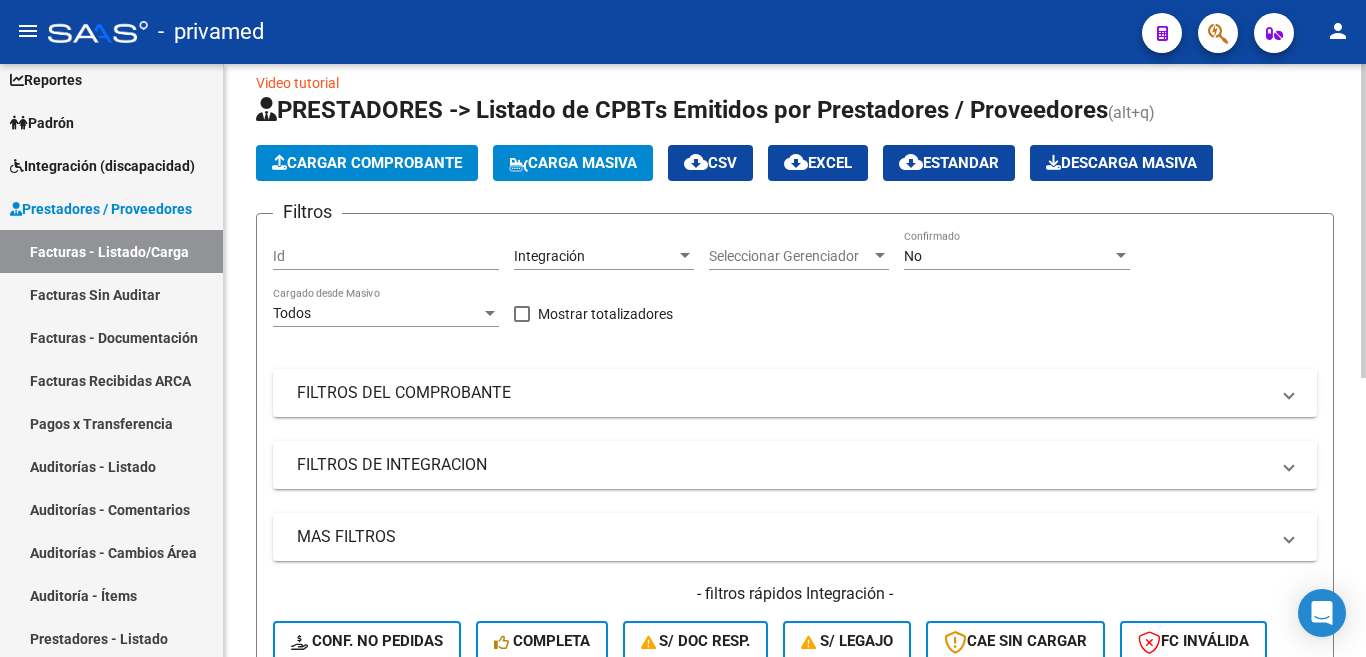 scroll, scrollTop: 0, scrollLeft: 0, axis: both 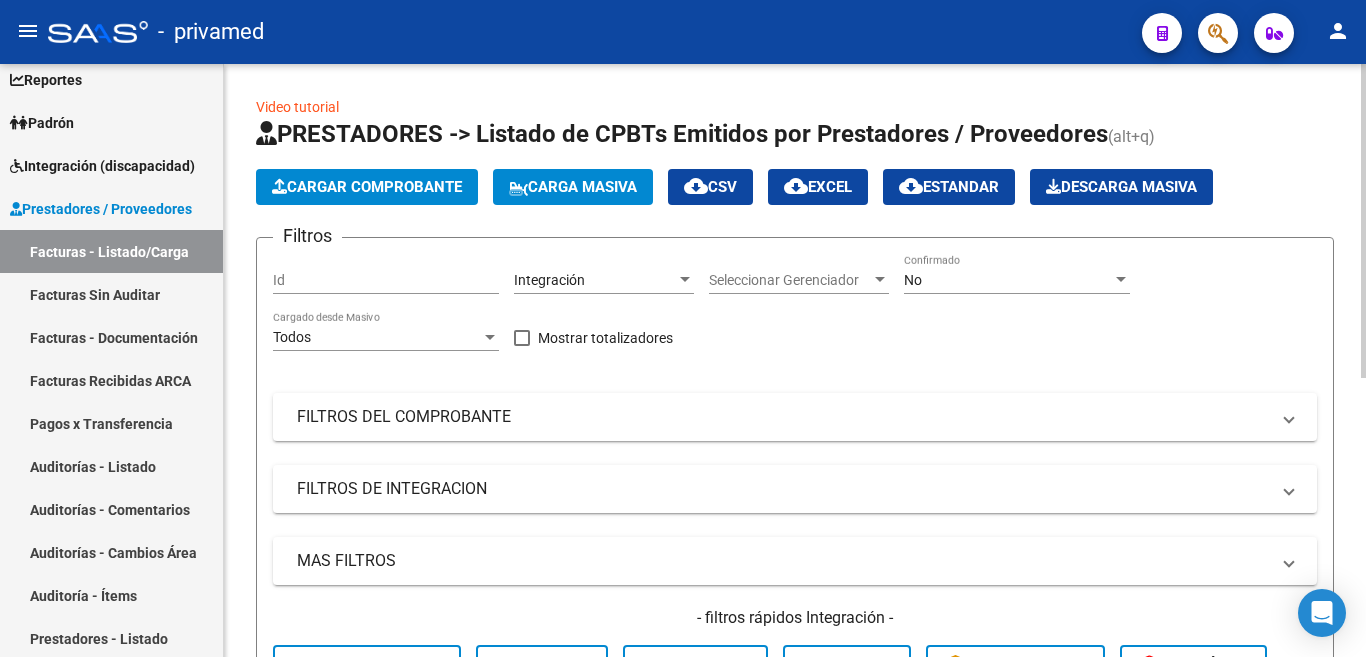 click on "No Confirmado" 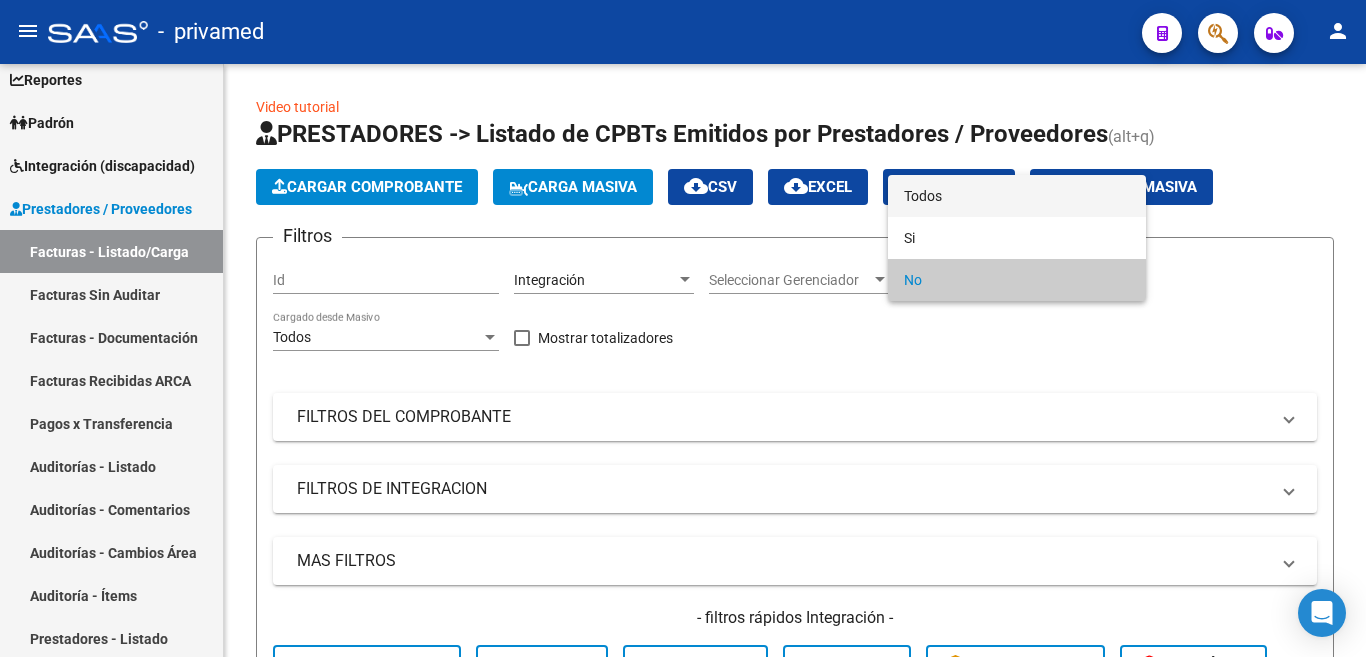 click on "Todos" at bounding box center [1017, 196] 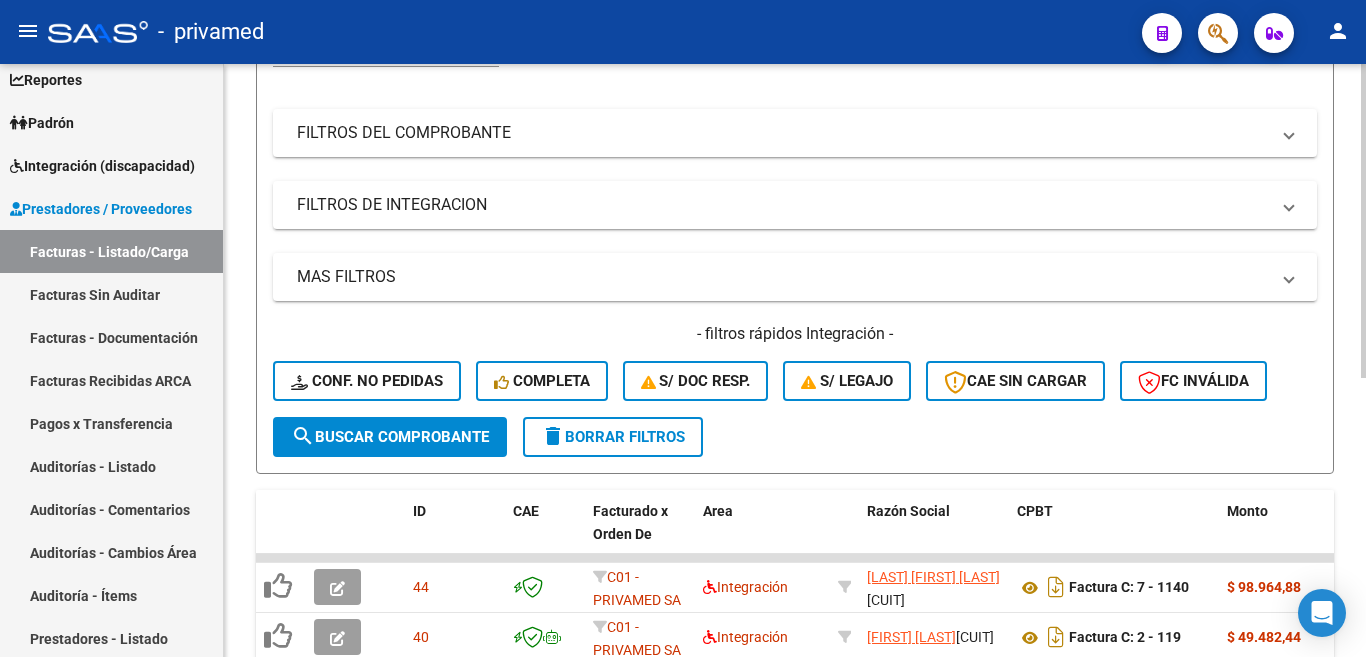 scroll, scrollTop: 400, scrollLeft: 0, axis: vertical 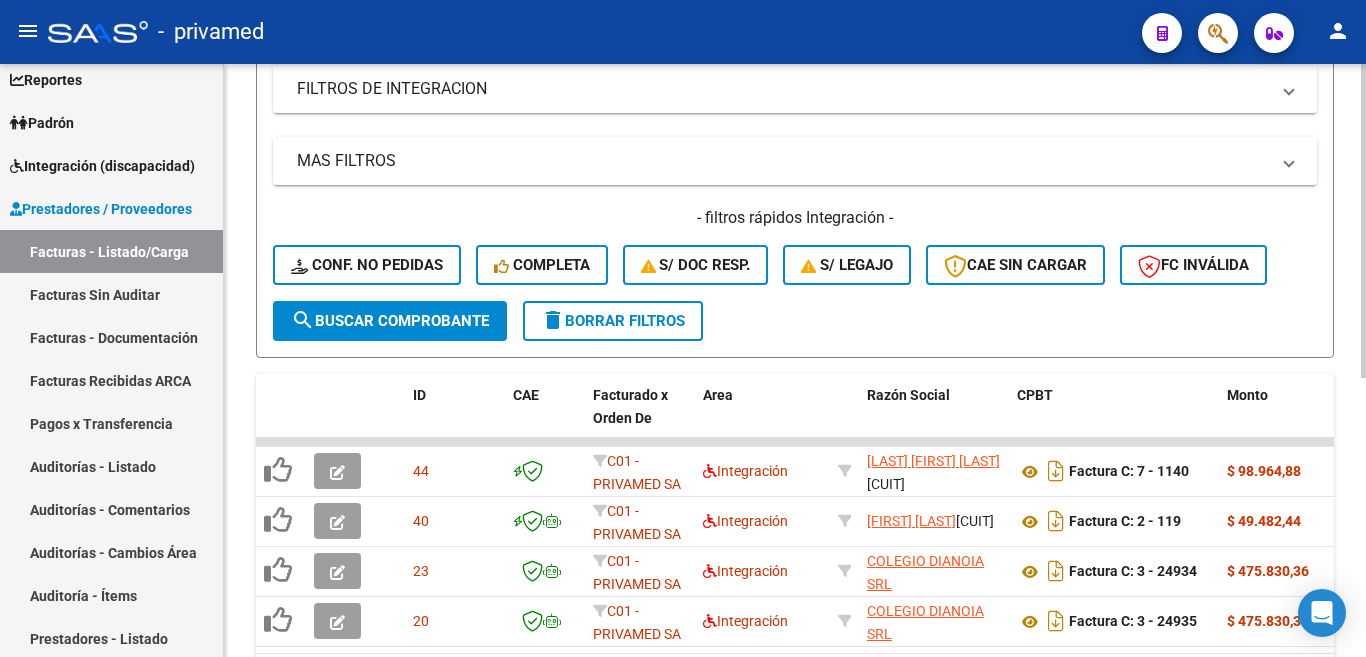 click on "search  Buscar Comprobante" 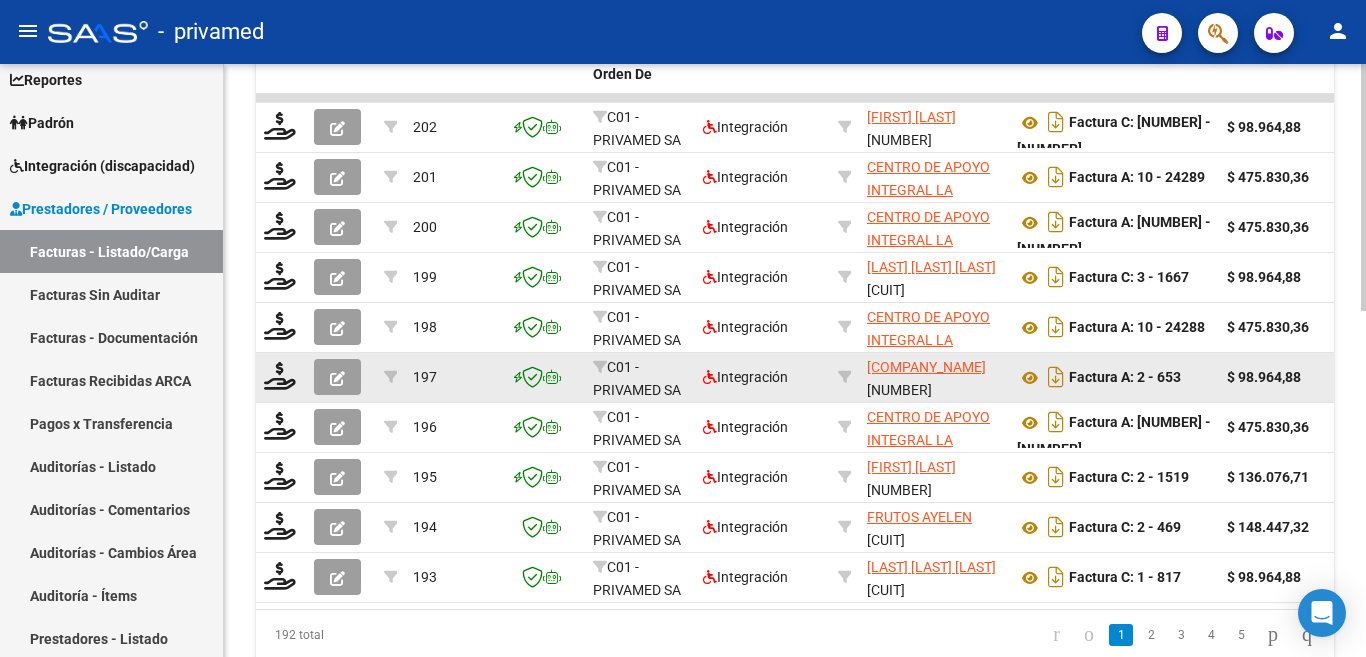 scroll, scrollTop: 628, scrollLeft: 0, axis: vertical 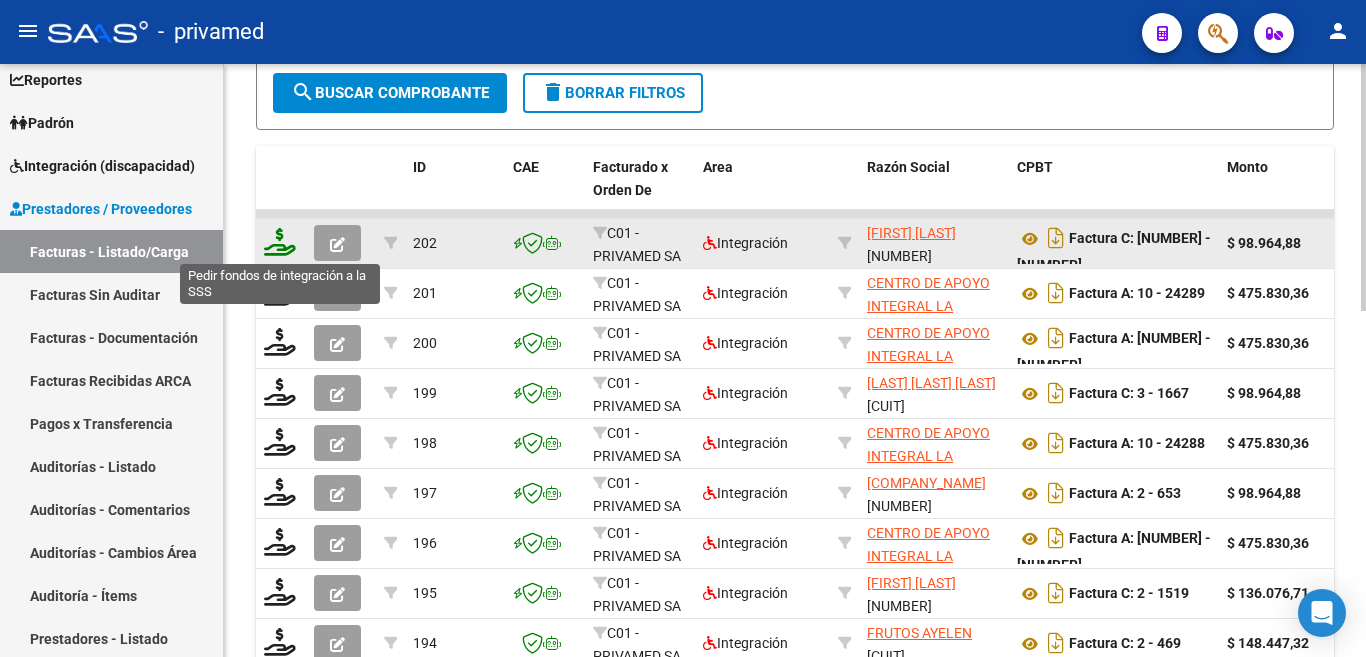 click 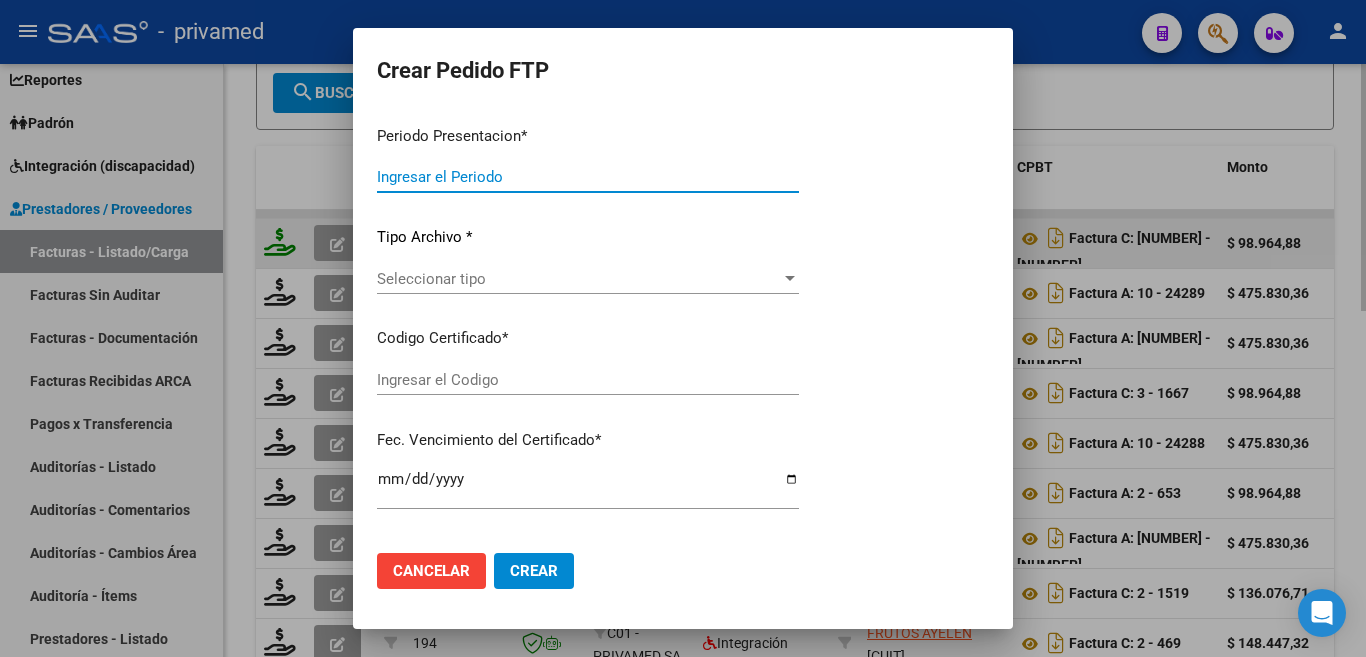 type on "202507" 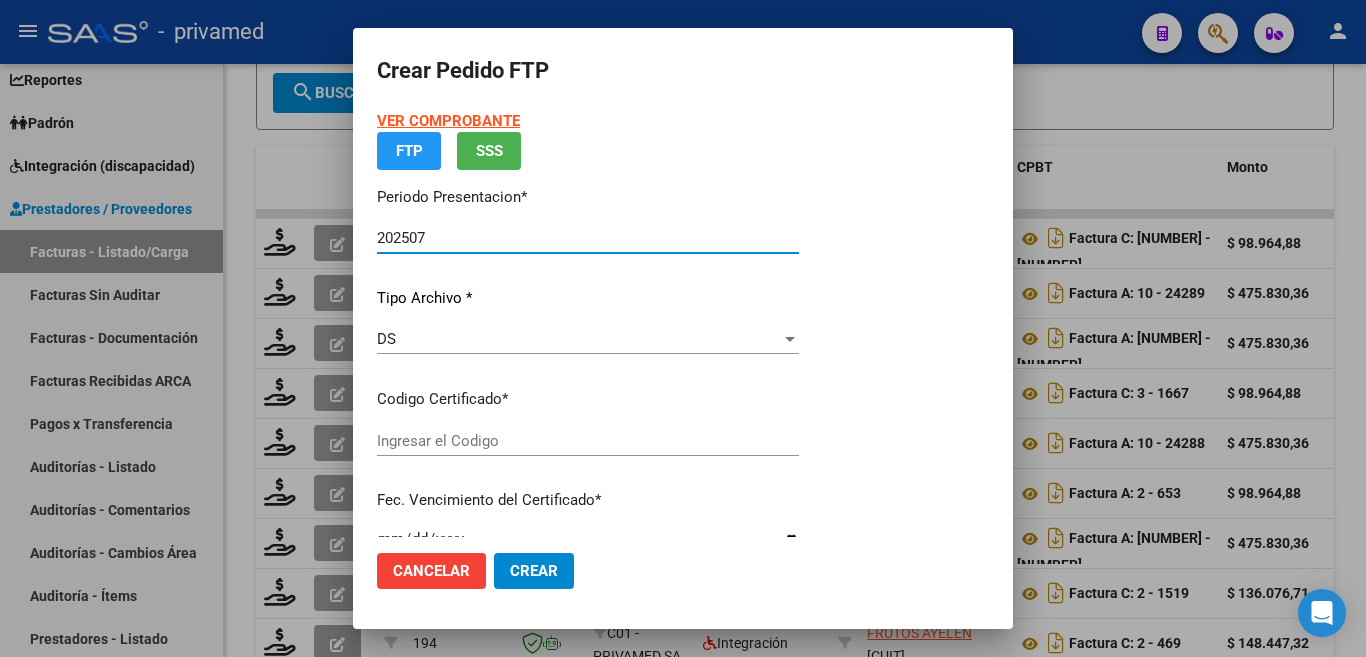 type on "[CERTIFICATE_CODE]" 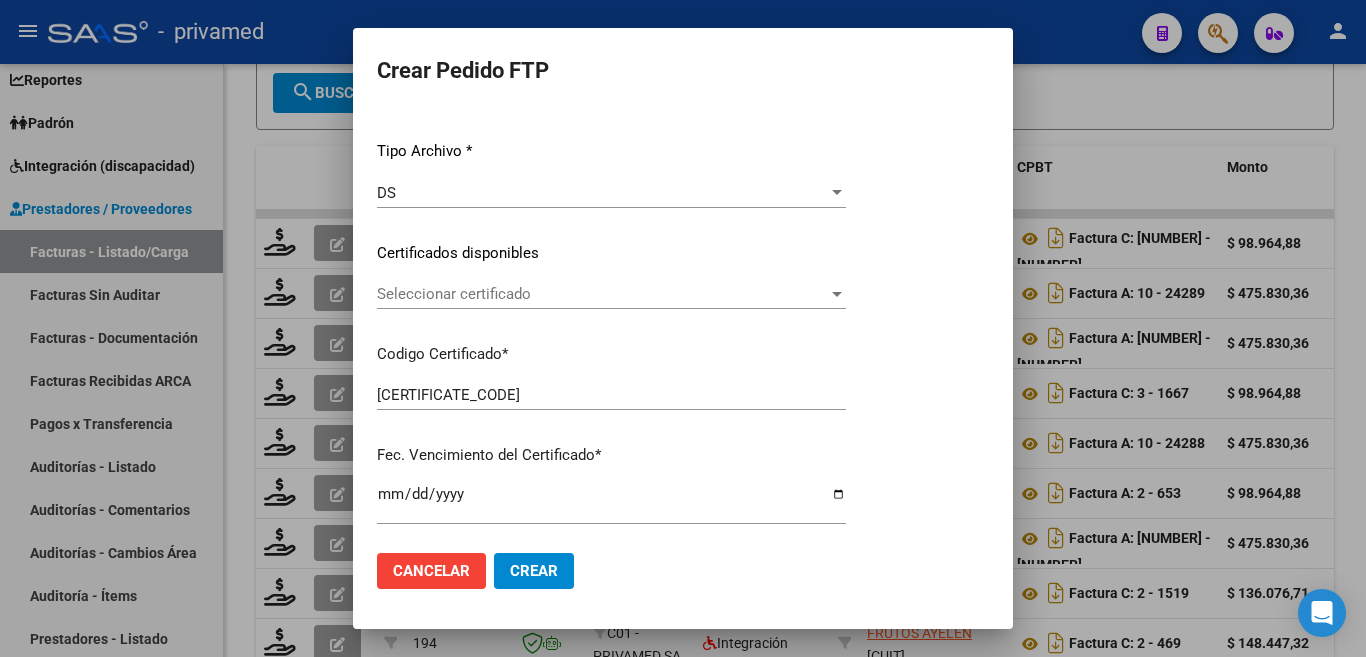 scroll, scrollTop: 200, scrollLeft: 0, axis: vertical 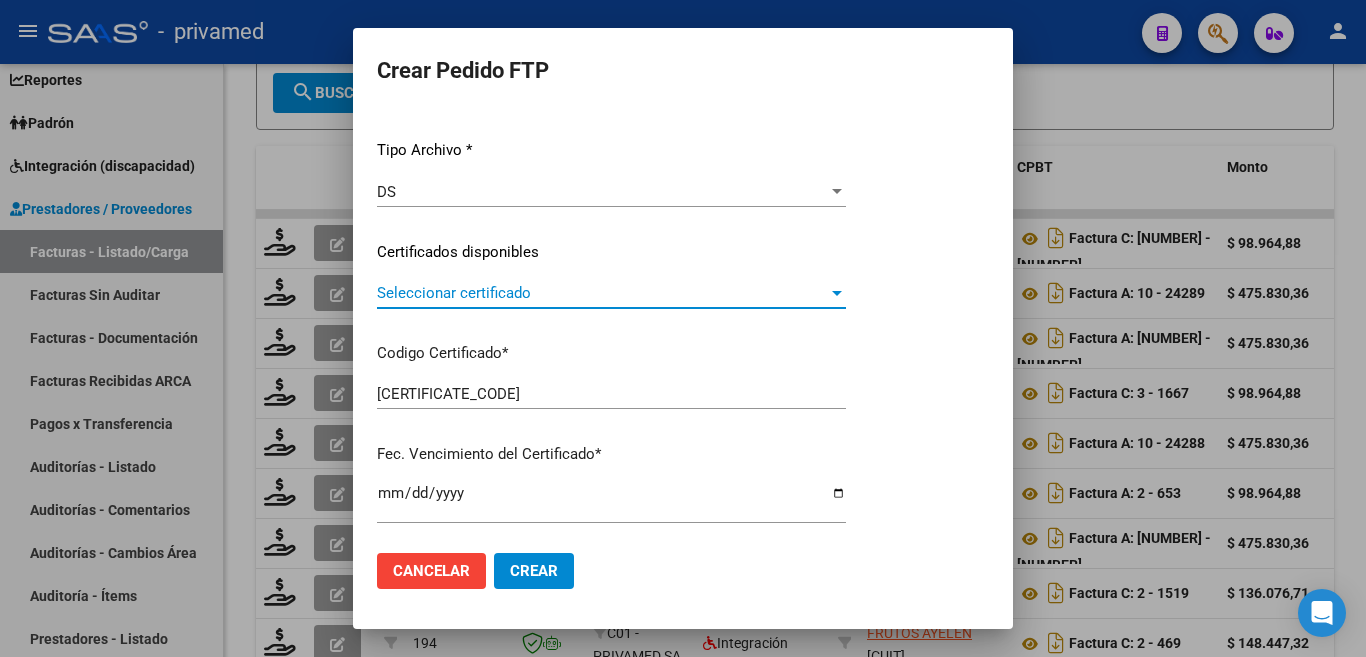 click on "Seleccionar certificado" at bounding box center [602, 293] 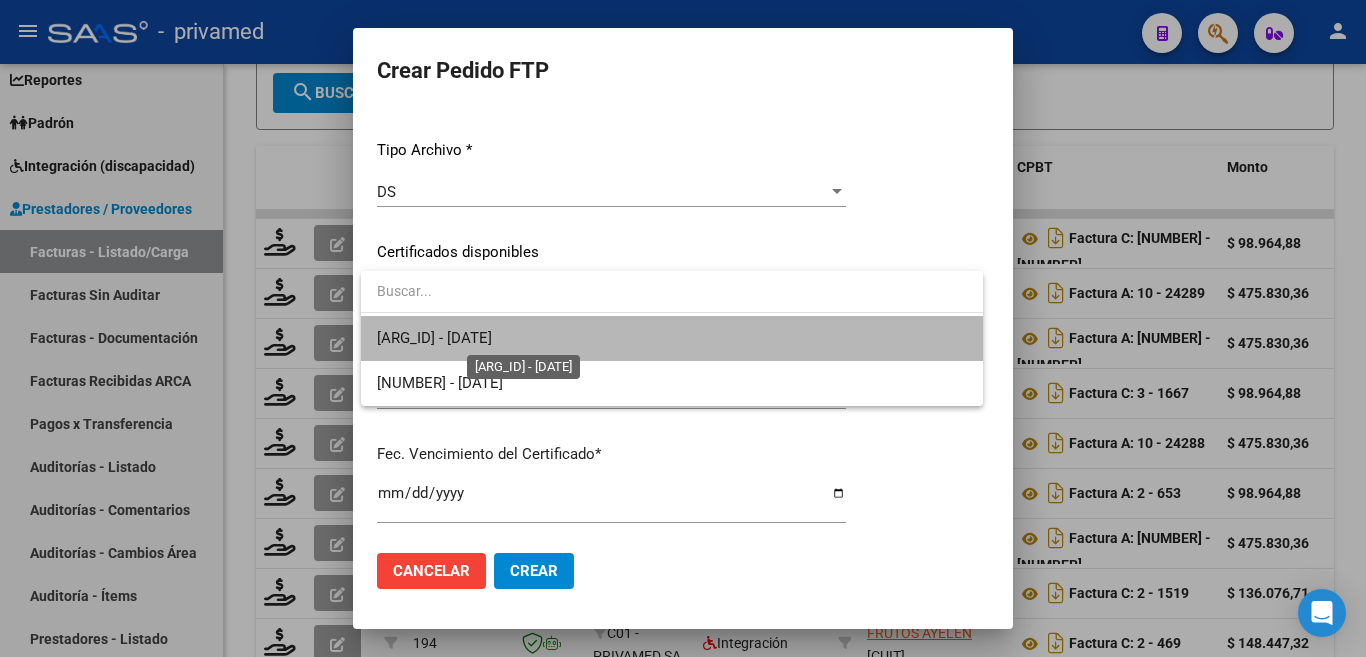 click on "[ARG_ID] - [DATE]" at bounding box center (434, 338) 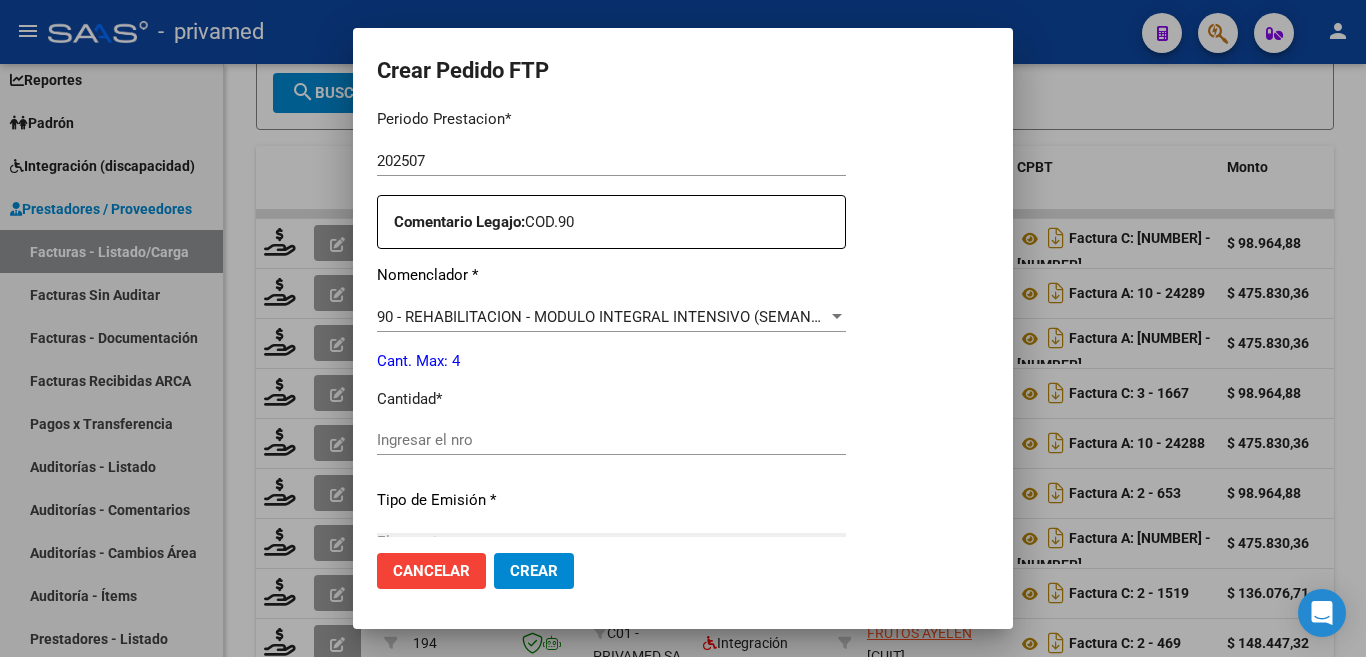 scroll, scrollTop: 700, scrollLeft: 0, axis: vertical 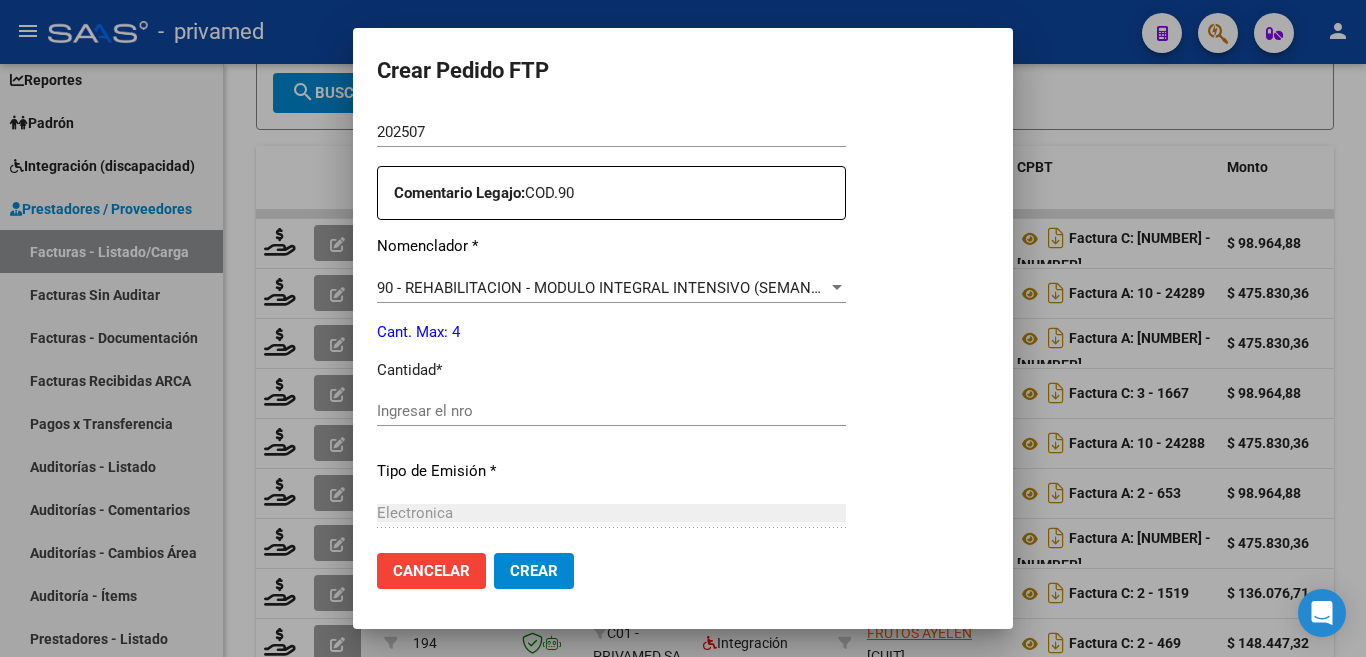 click on "Ingresar el nro" 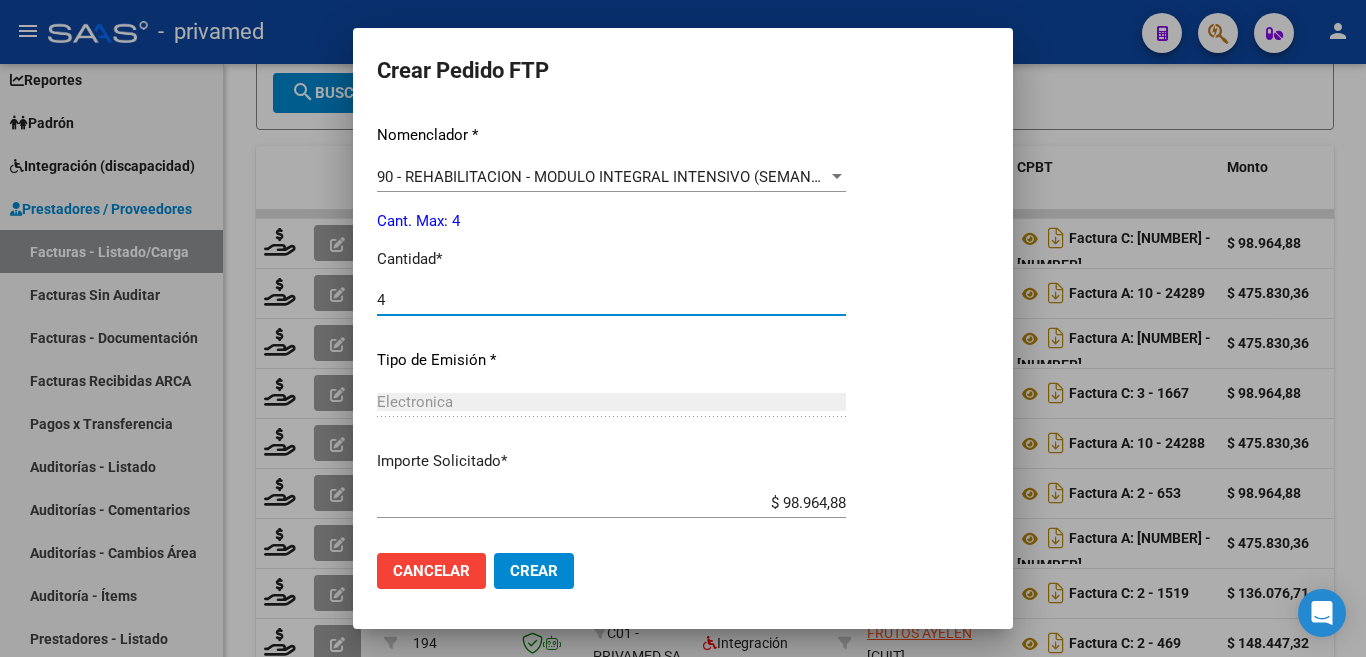 scroll, scrollTop: 899, scrollLeft: 0, axis: vertical 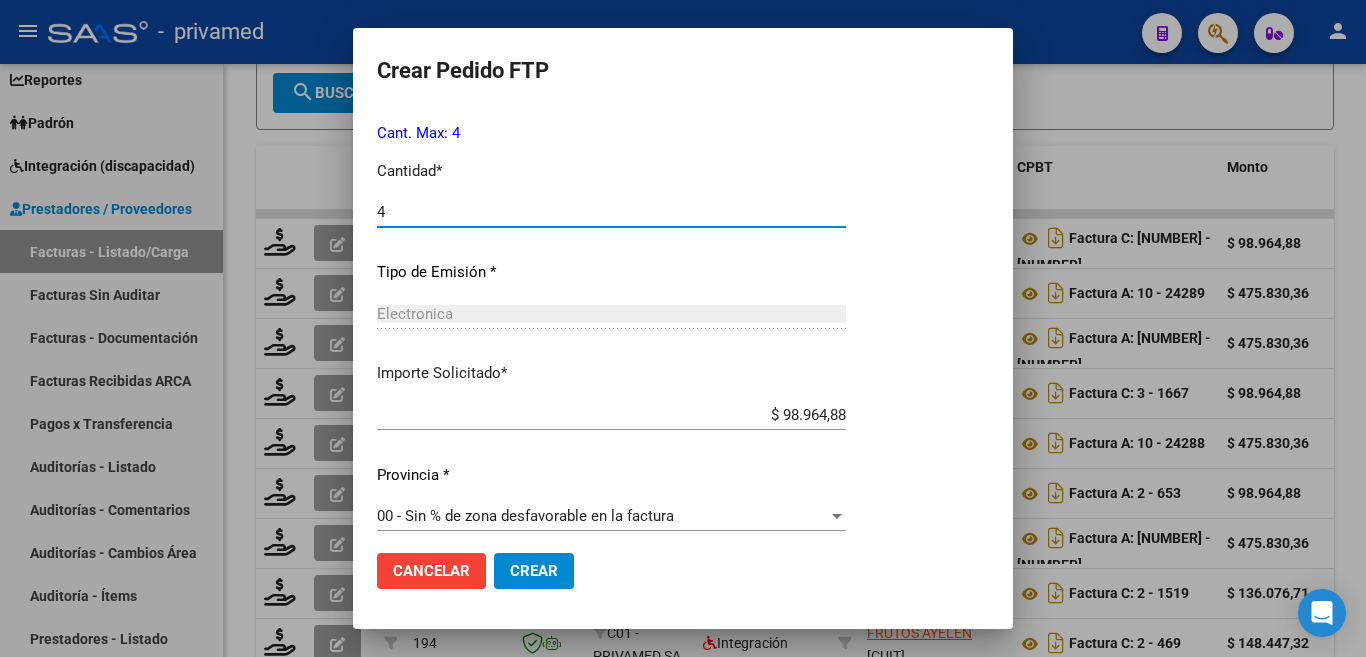 type on "4" 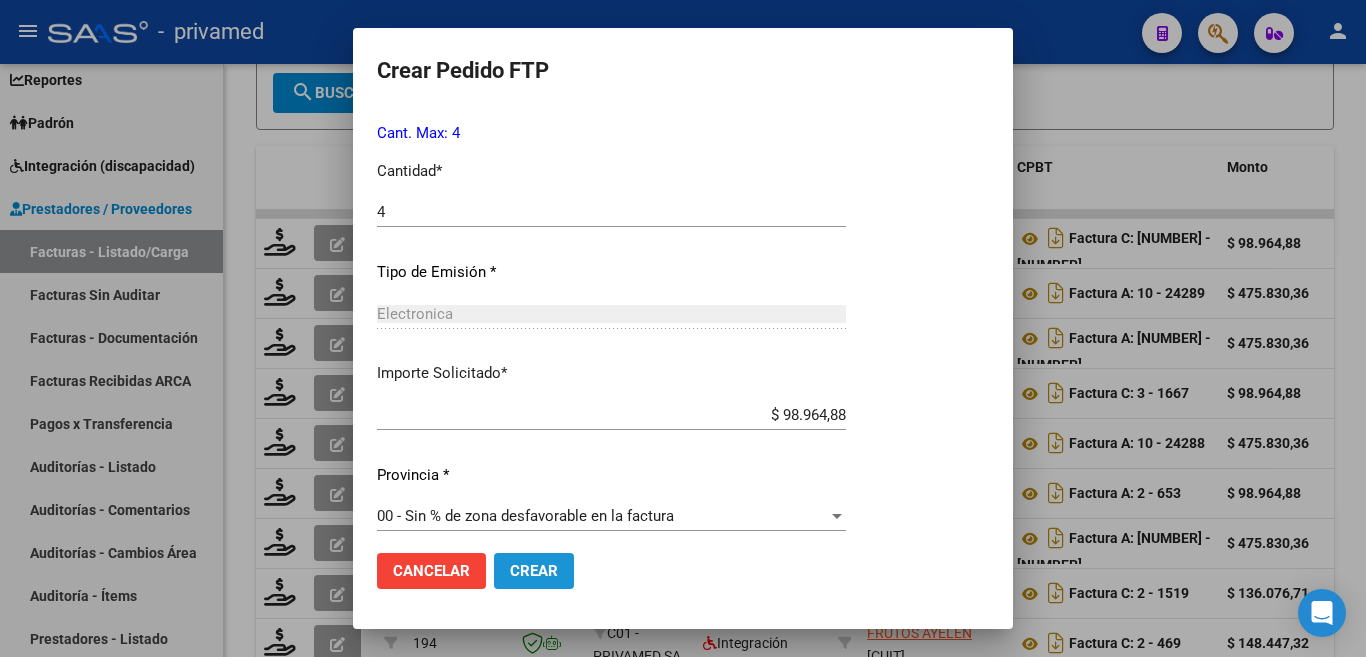 click on "Crear" 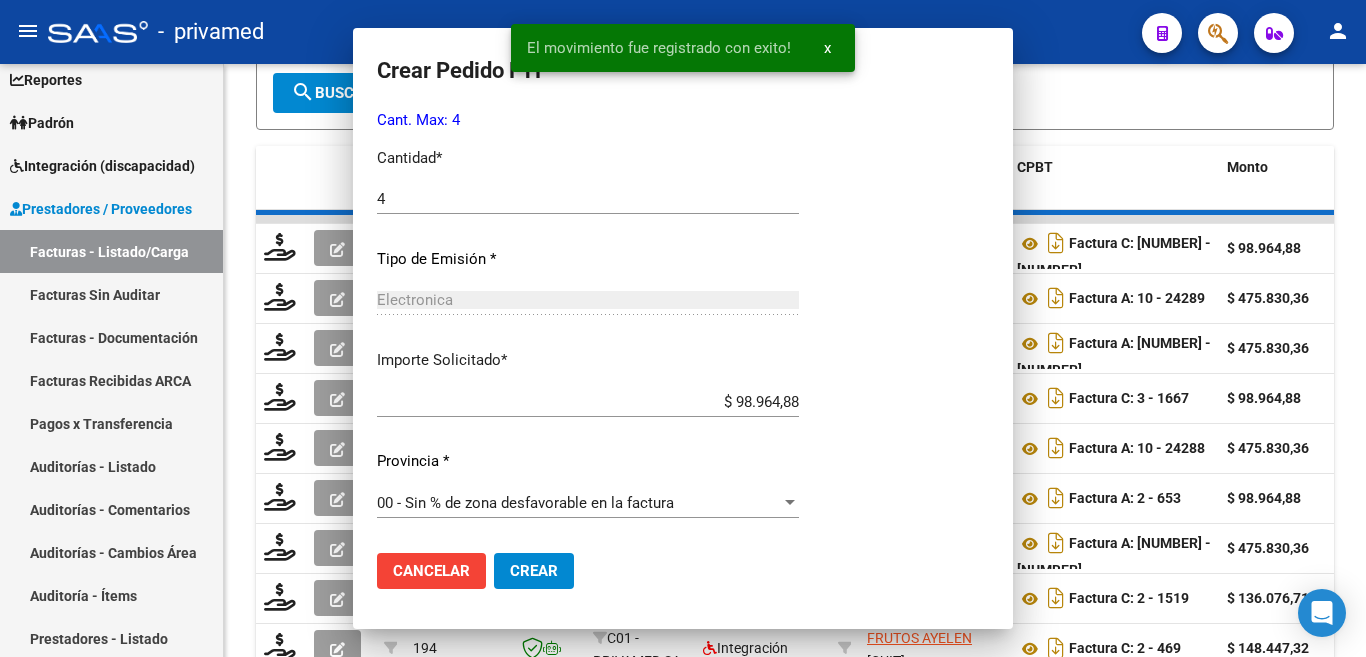 scroll, scrollTop: 0, scrollLeft: 0, axis: both 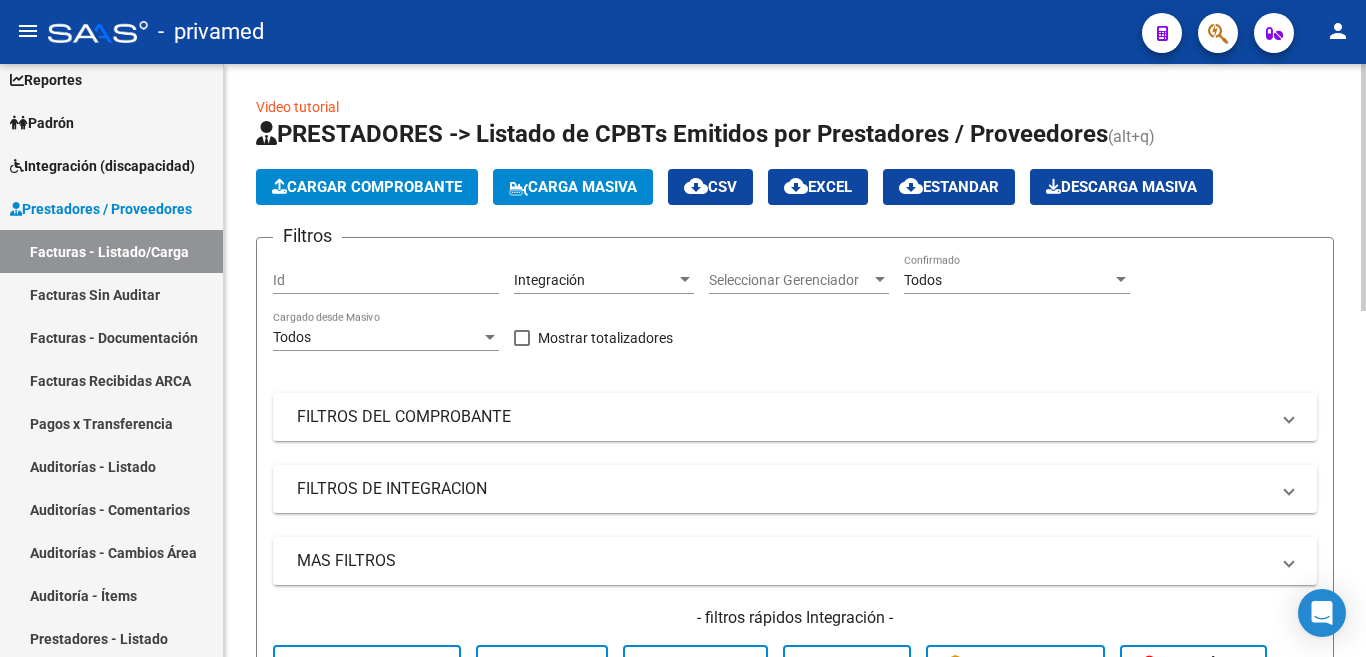 click on "Todos" at bounding box center (1008, 280) 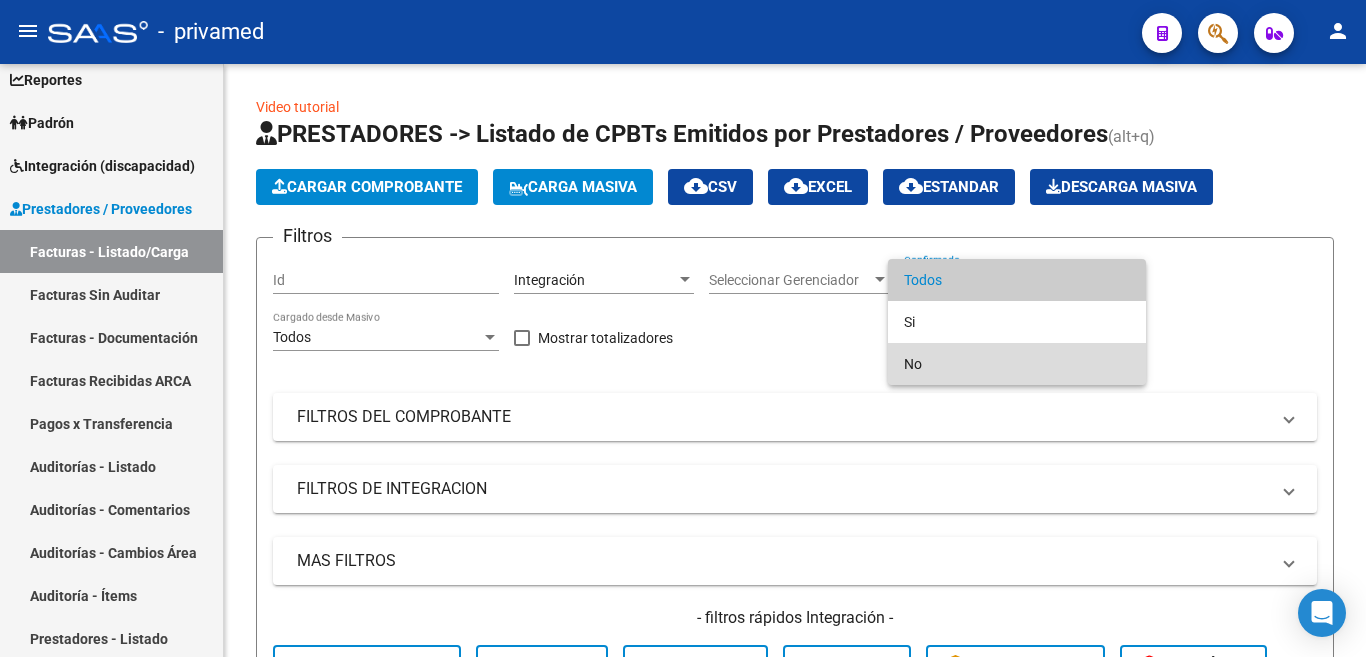 click on "No" at bounding box center [1017, 364] 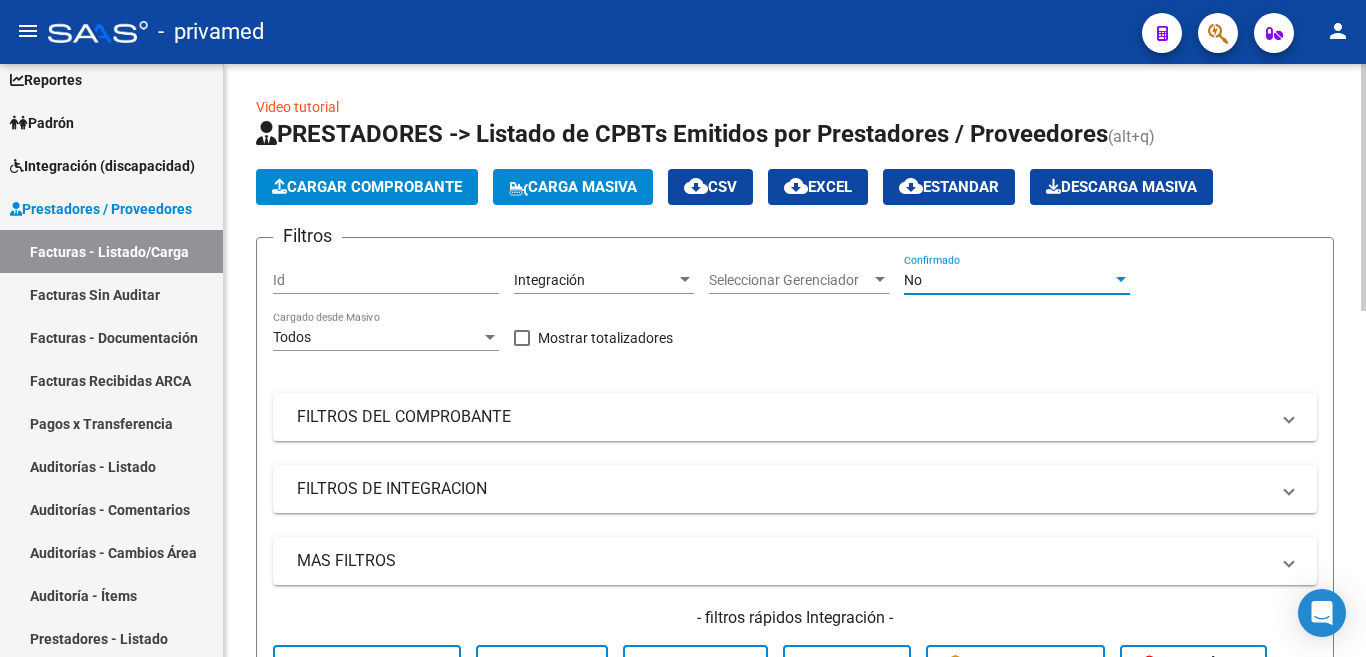 scroll, scrollTop: 400, scrollLeft: 0, axis: vertical 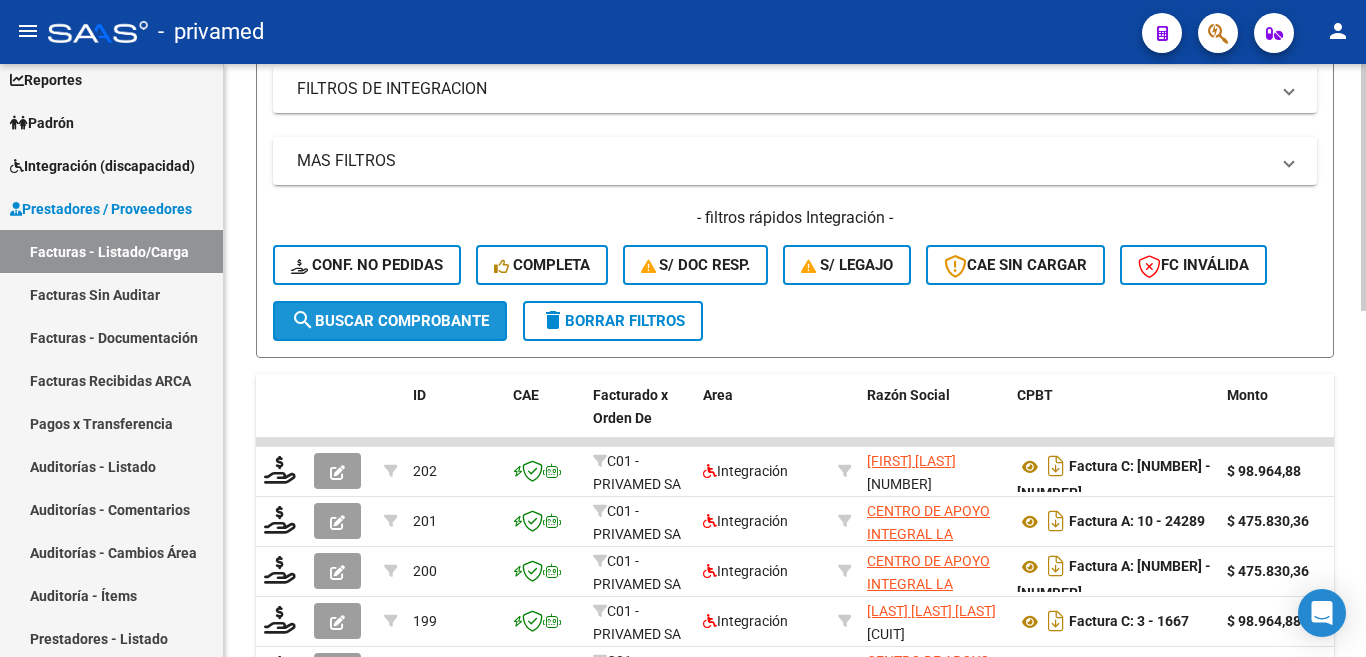 click on "search  Buscar Comprobante" 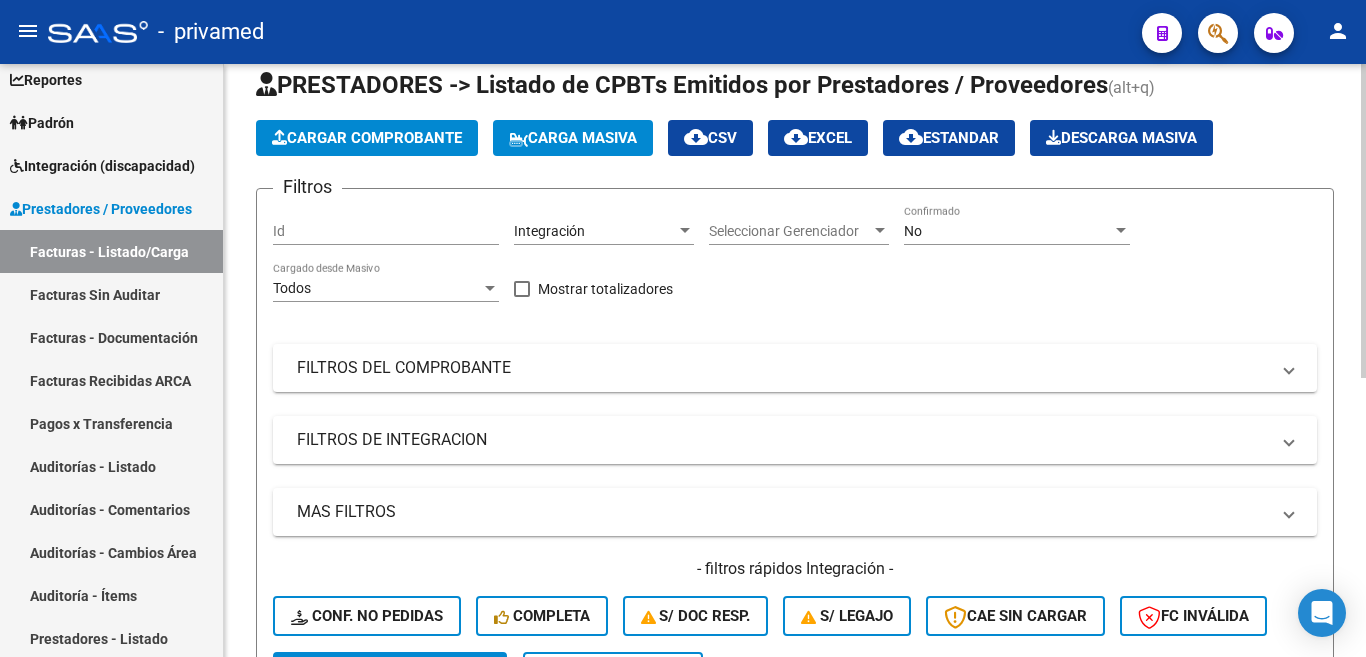 scroll, scrollTop: 0, scrollLeft: 0, axis: both 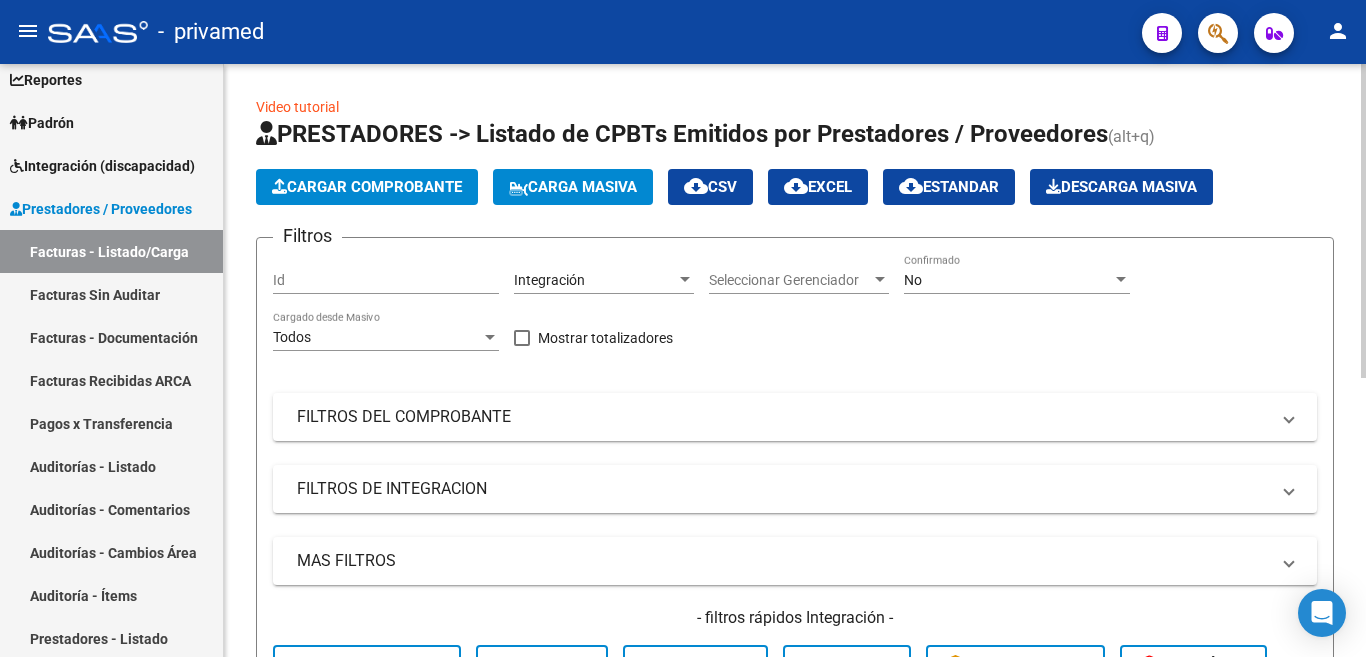 click on "No" at bounding box center (1008, 280) 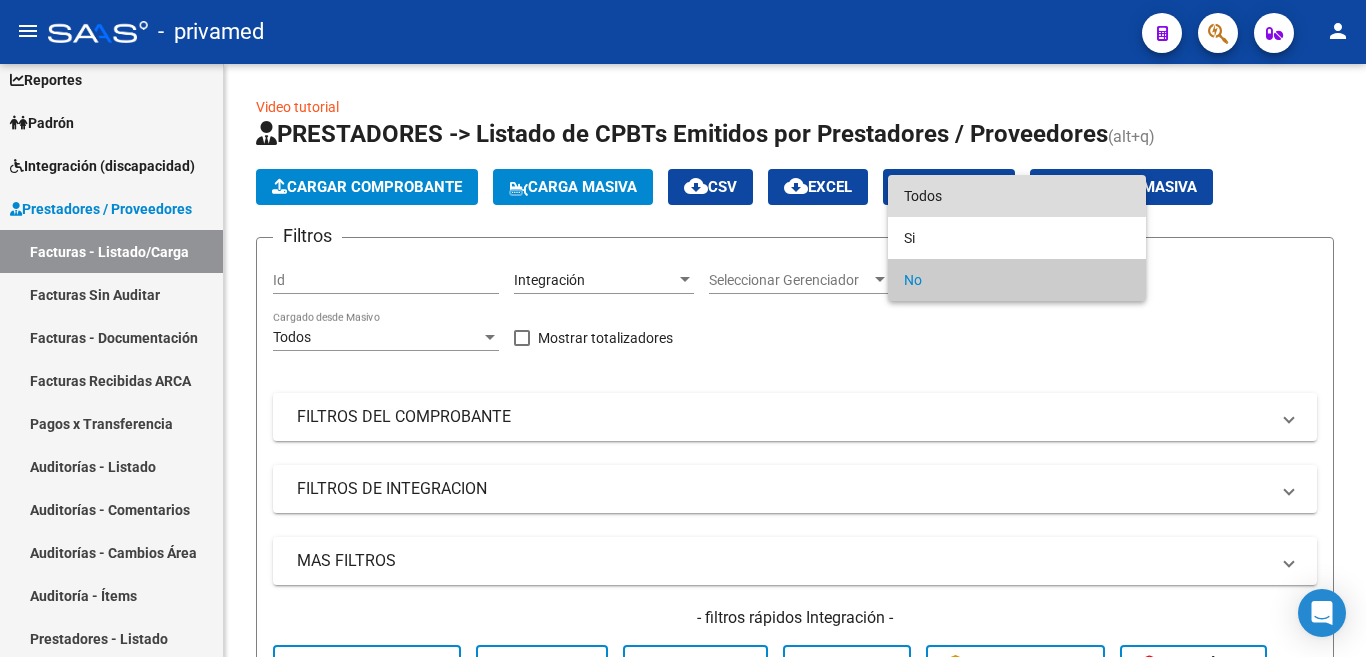 click on "Todos" at bounding box center (1017, 196) 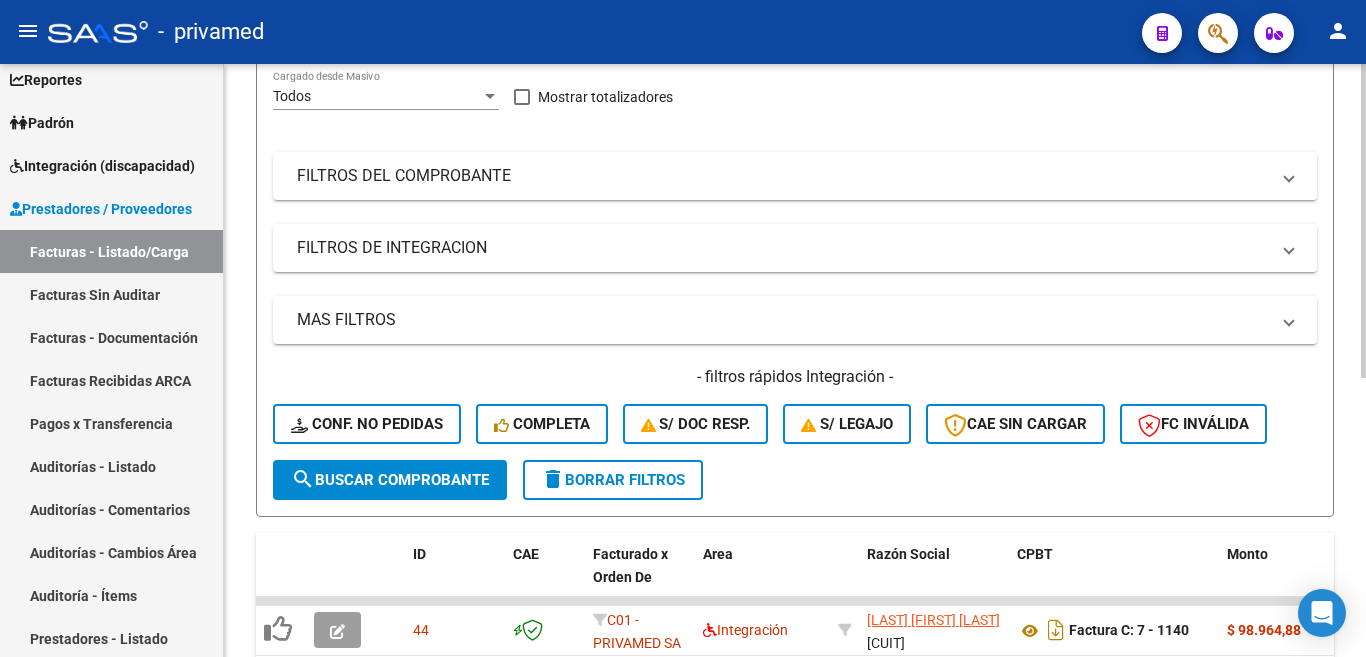 scroll, scrollTop: 228, scrollLeft: 0, axis: vertical 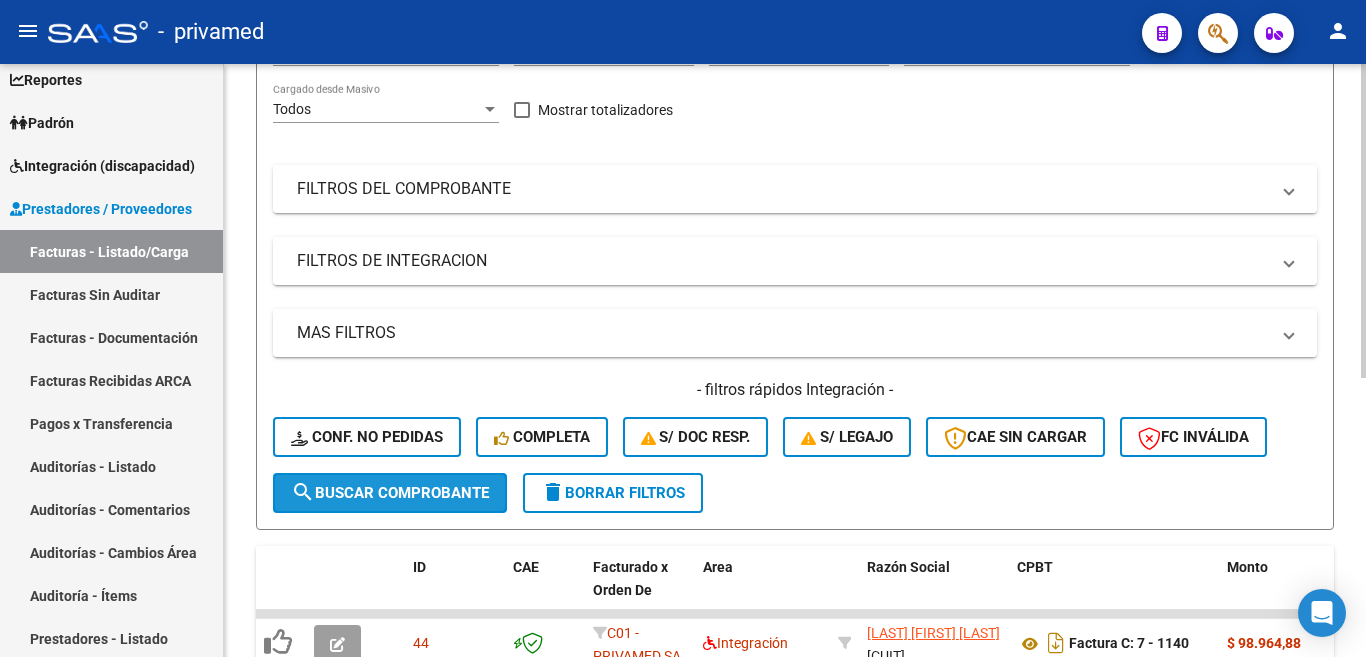 click on "search  Buscar Comprobante" 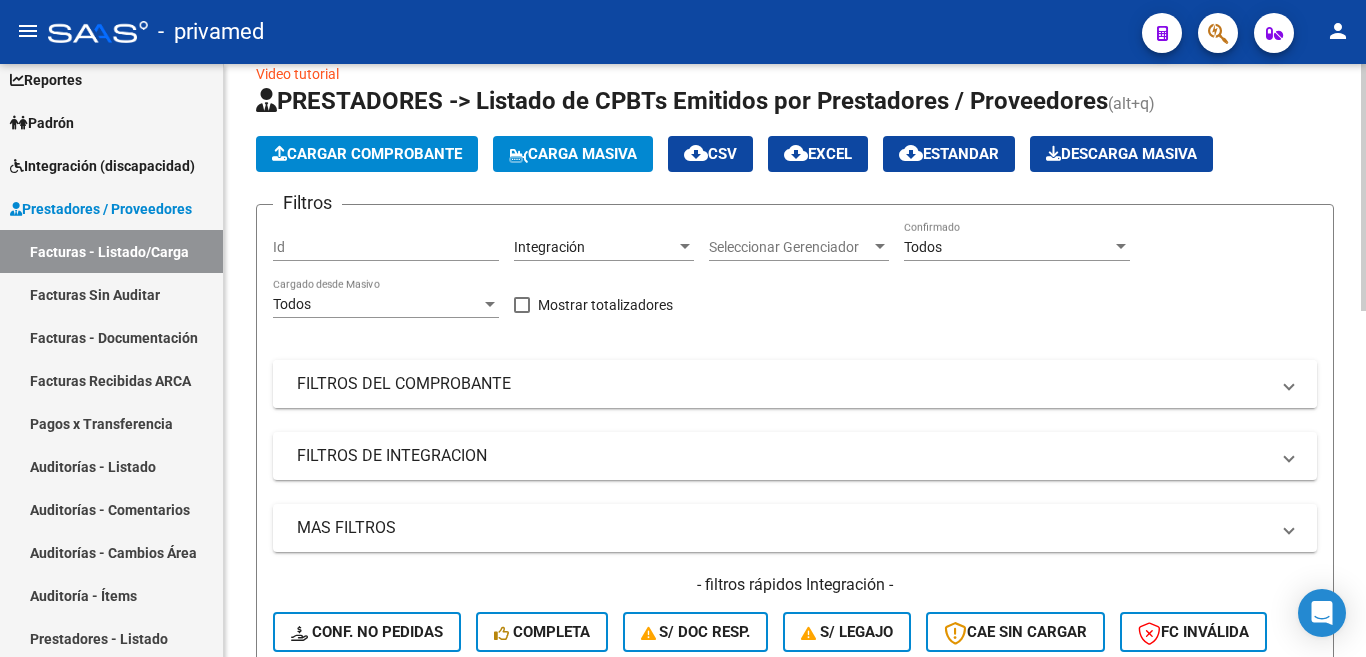 scroll, scrollTop: 28, scrollLeft: 0, axis: vertical 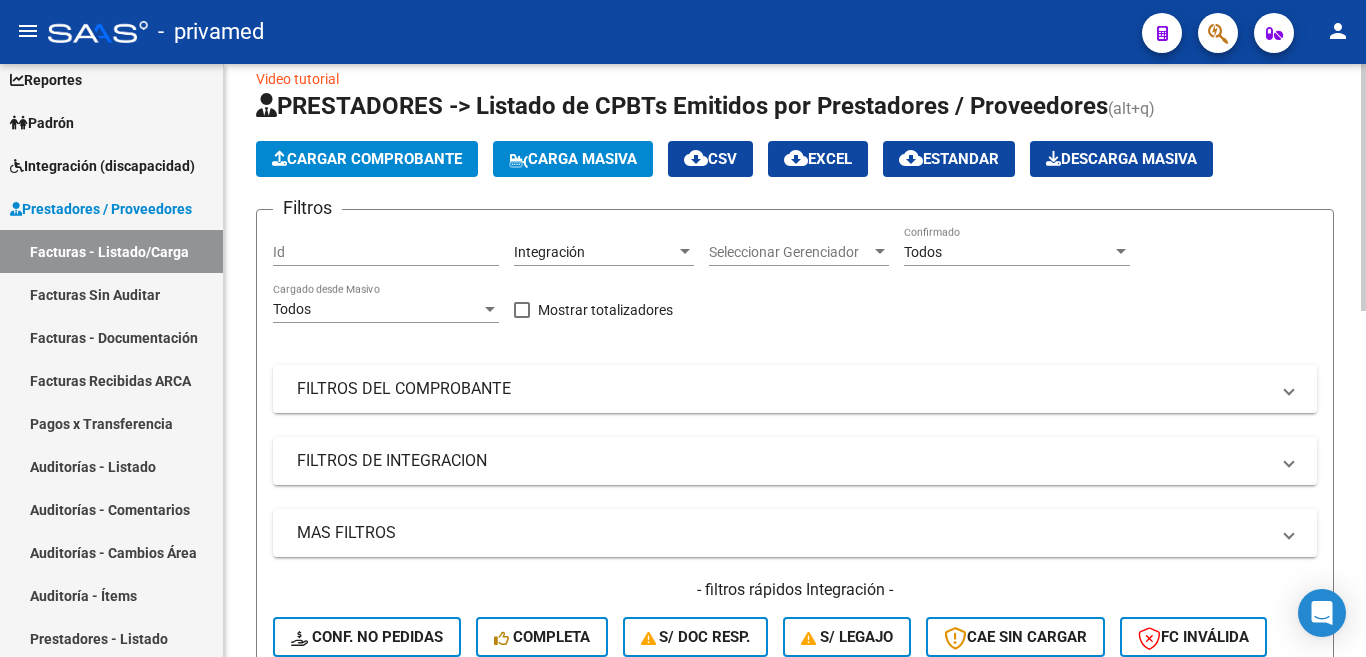 click on "FILTROS DEL COMPROBANTE" at bounding box center (783, 389) 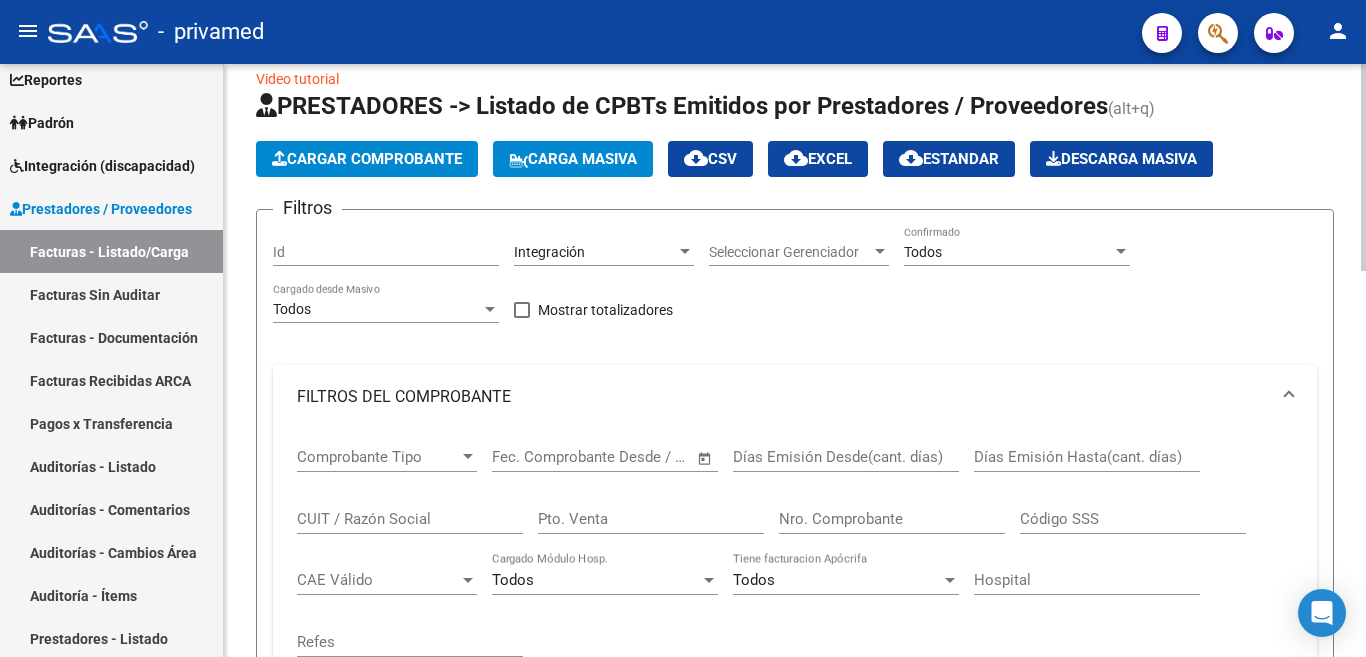 click on "Nro. Comprobante" at bounding box center (892, 519) 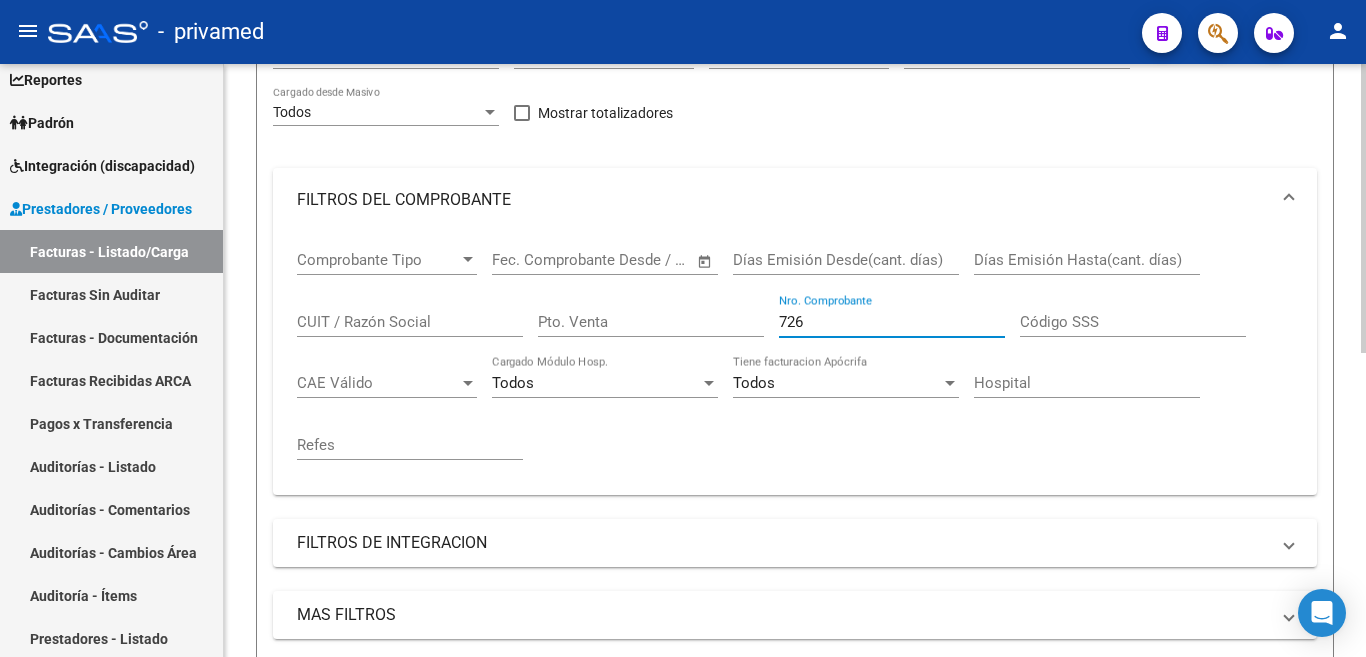 scroll, scrollTop: 0, scrollLeft: 0, axis: both 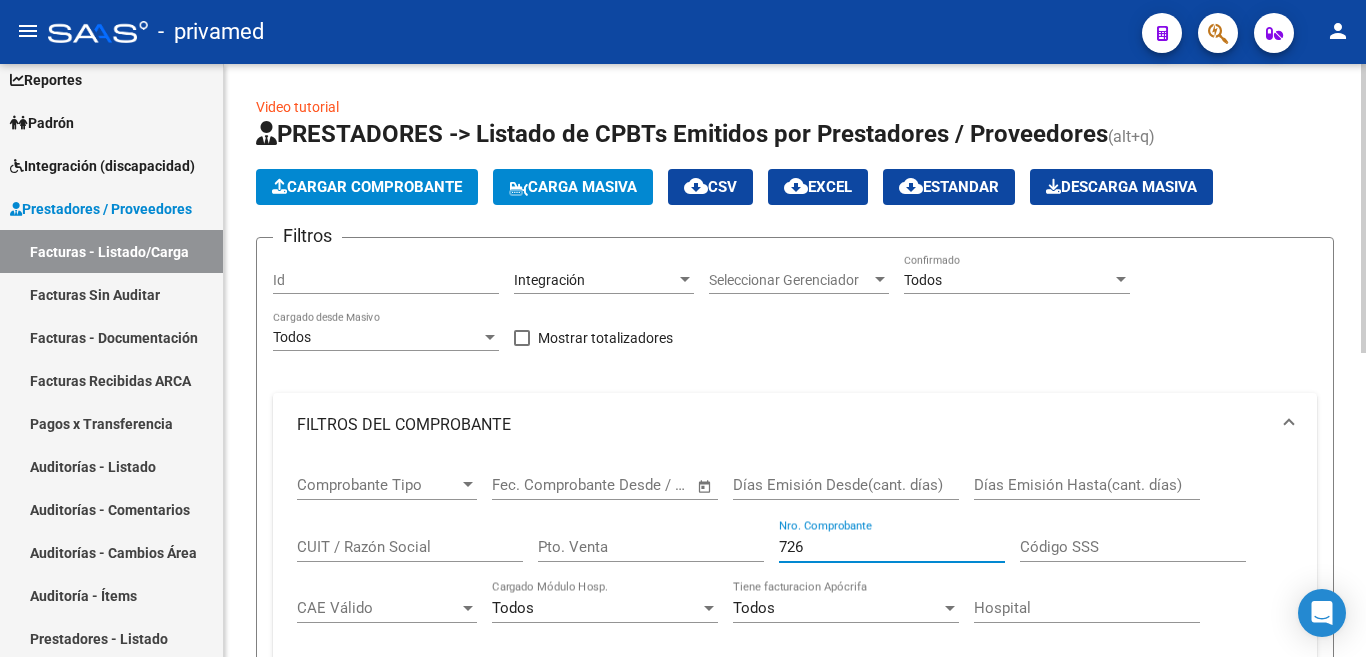 click on "726" at bounding box center (892, 547) 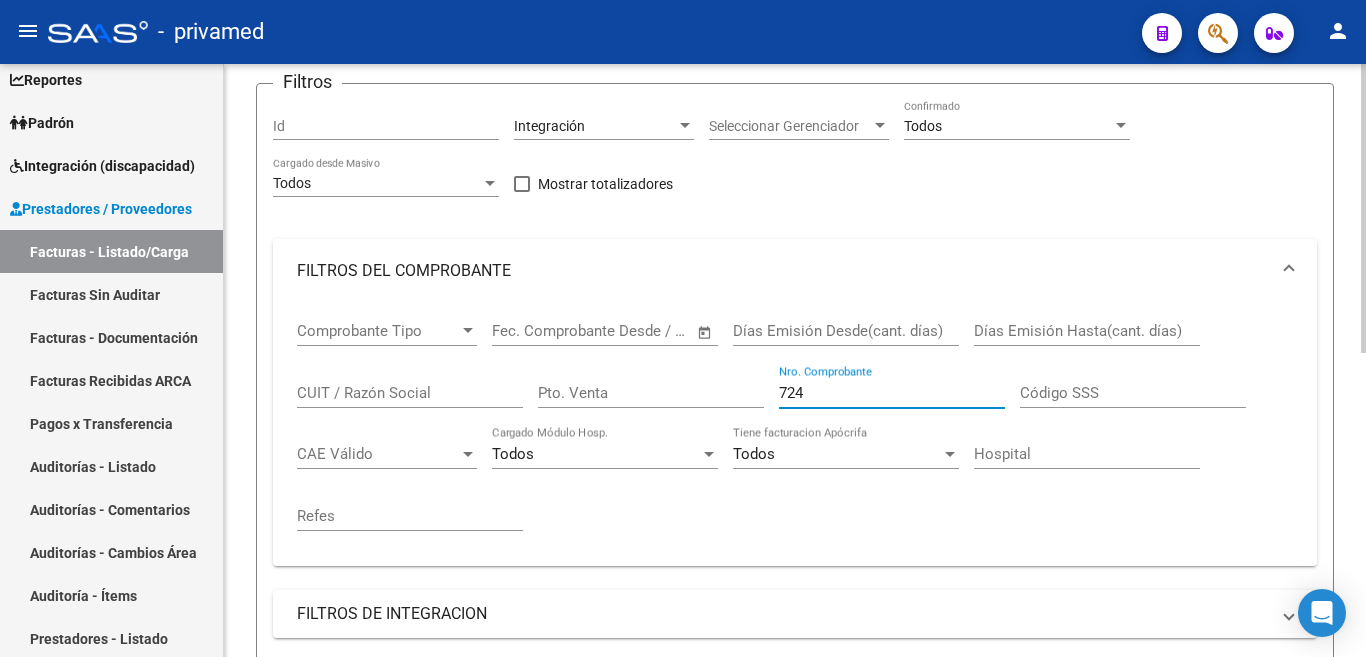 scroll, scrollTop: 400, scrollLeft: 0, axis: vertical 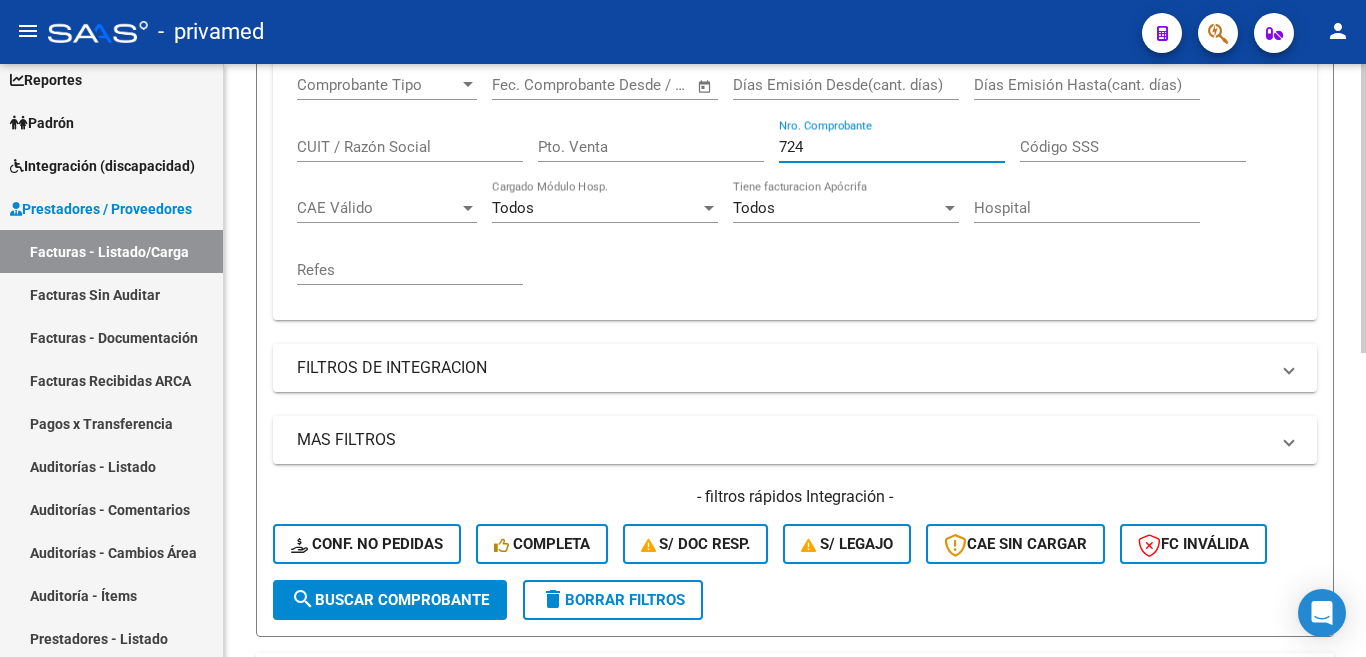 click on "search  Buscar Comprobante" 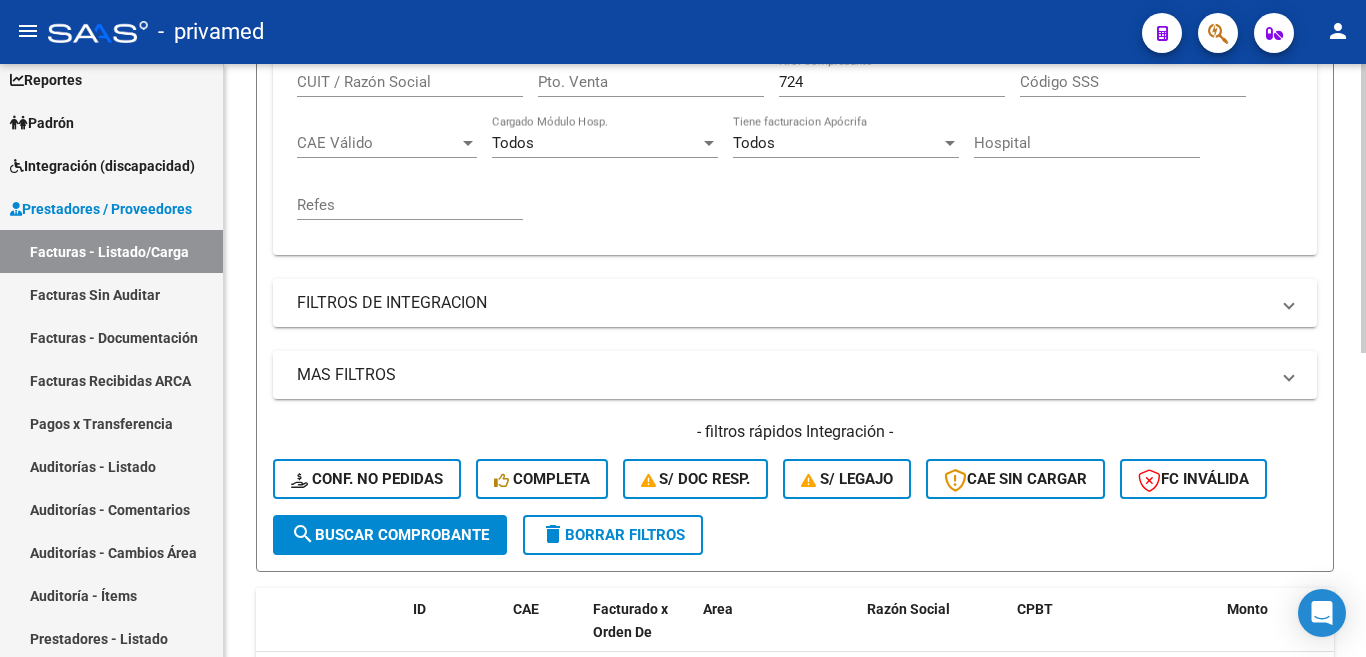scroll, scrollTop: 625, scrollLeft: 0, axis: vertical 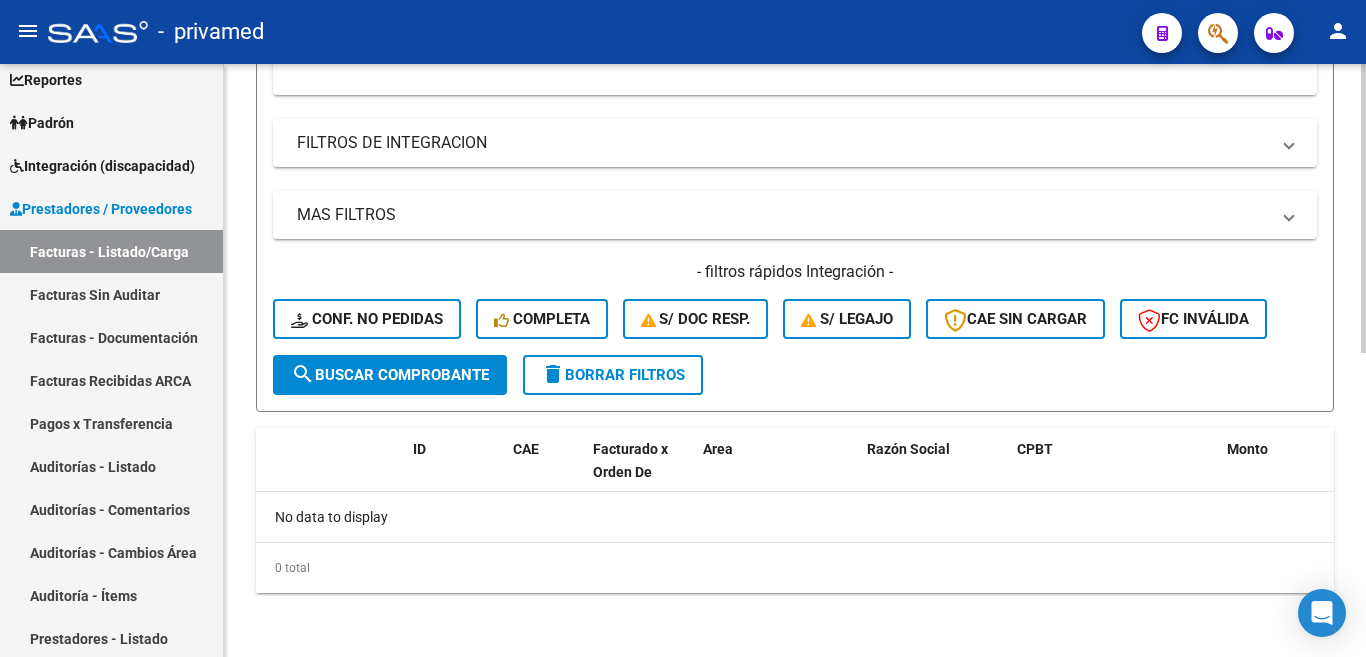 click on "search  Buscar Comprobante" 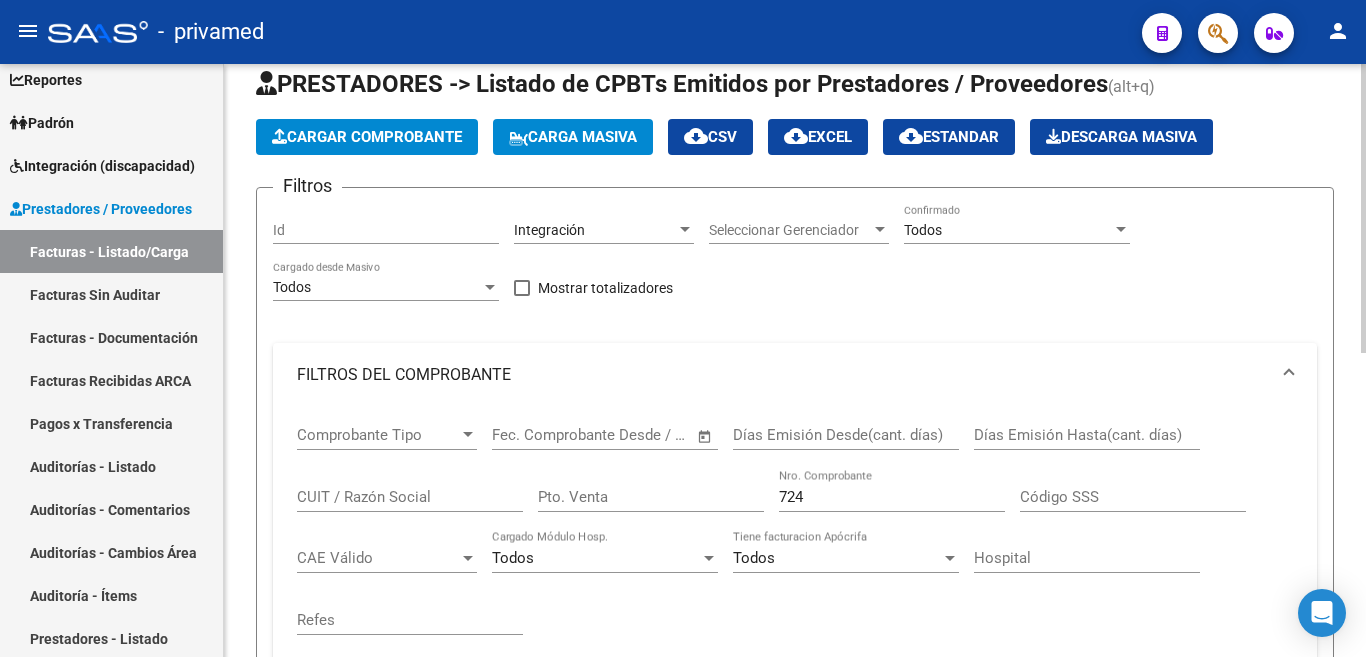 scroll, scrollTop: 0, scrollLeft: 0, axis: both 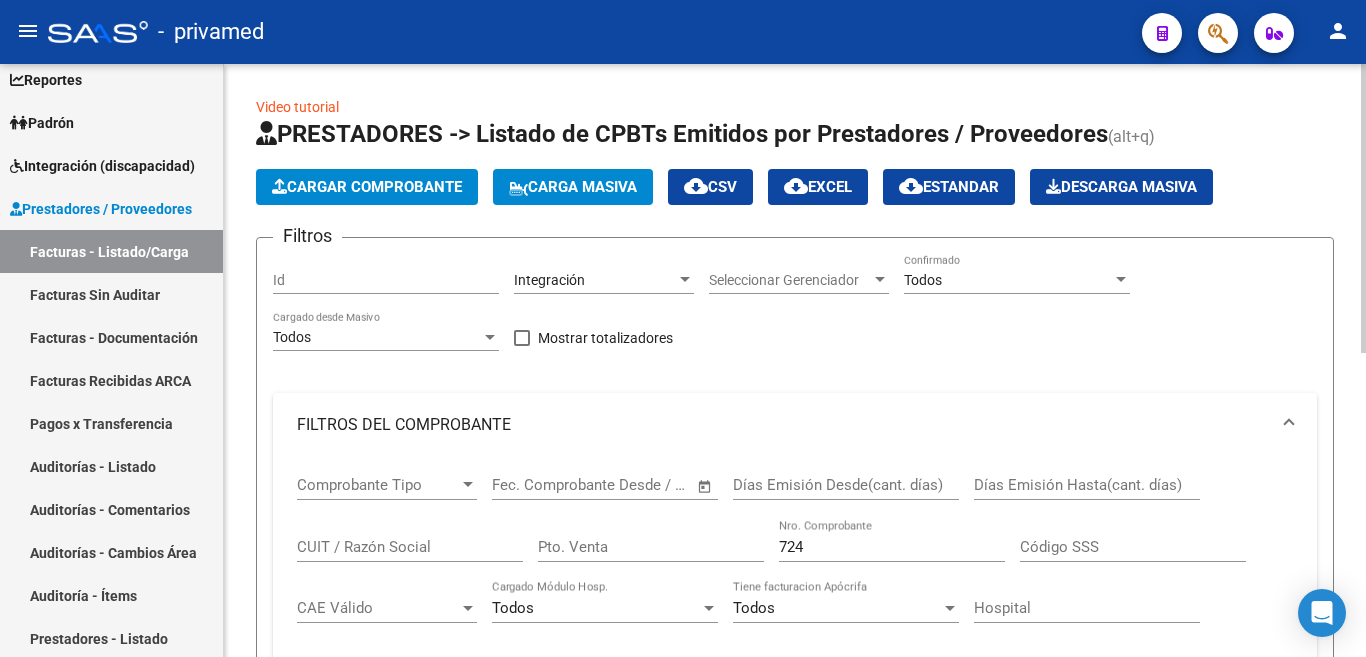 click on "Todos" at bounding box center (1008, 280) 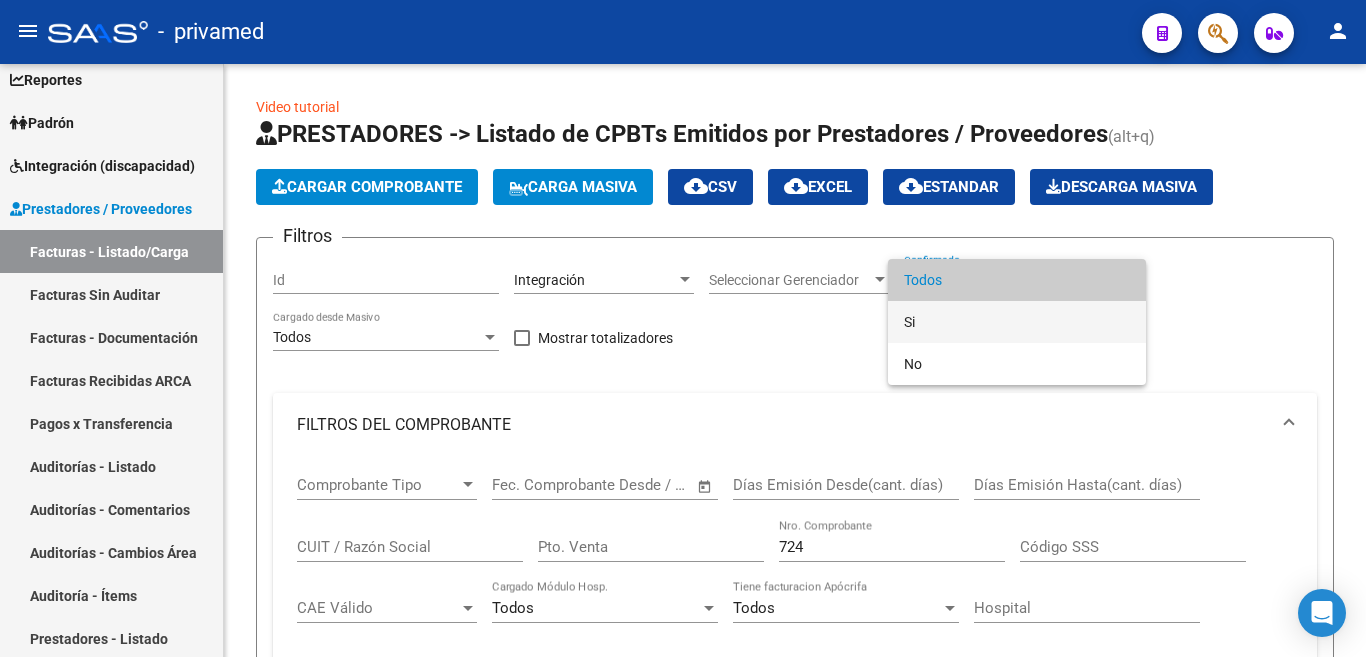 click on "Si" at bounding box center (1017, 322) 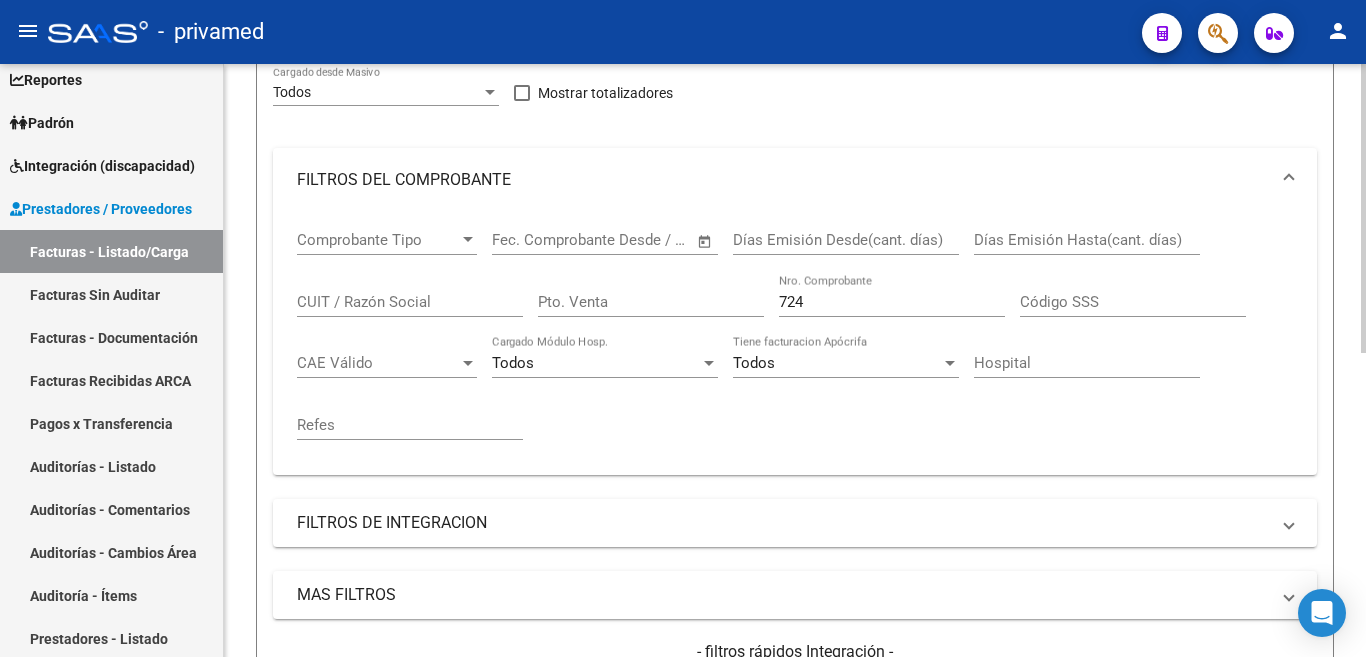 scroll, scrollTop: 400, scrollLeft: 0, axis: vertical 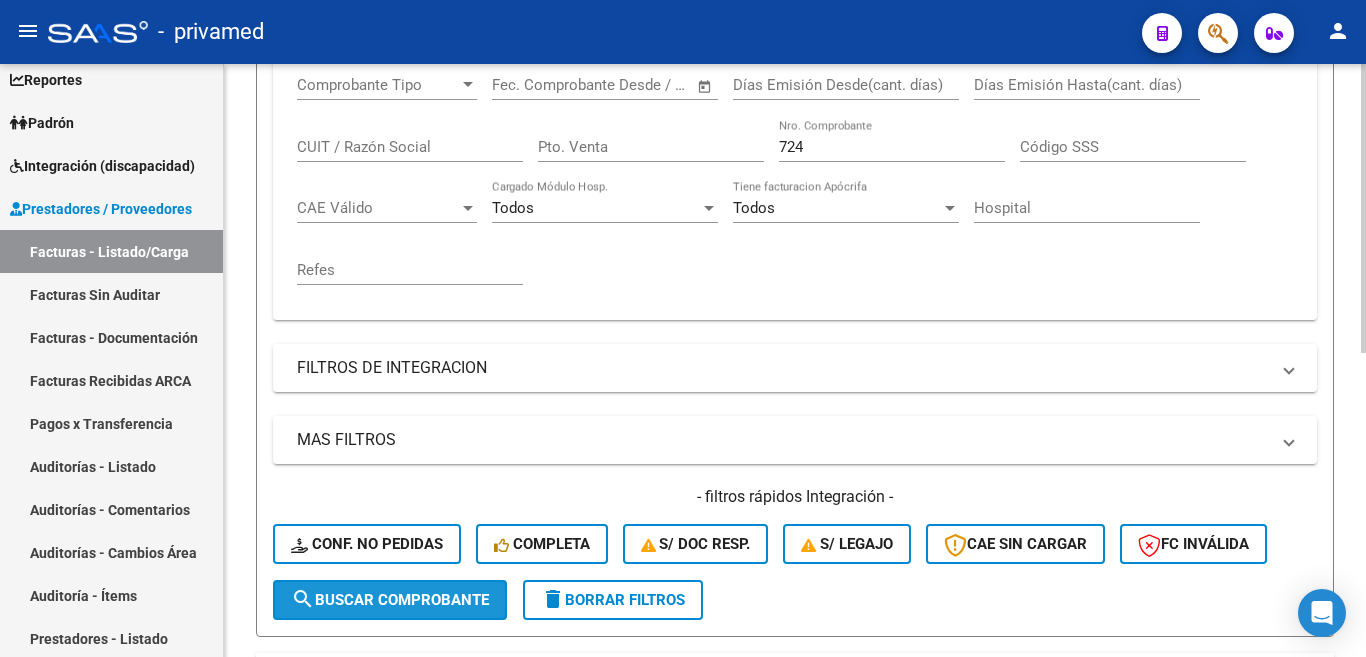 click on "search  Buscar Comprobante" 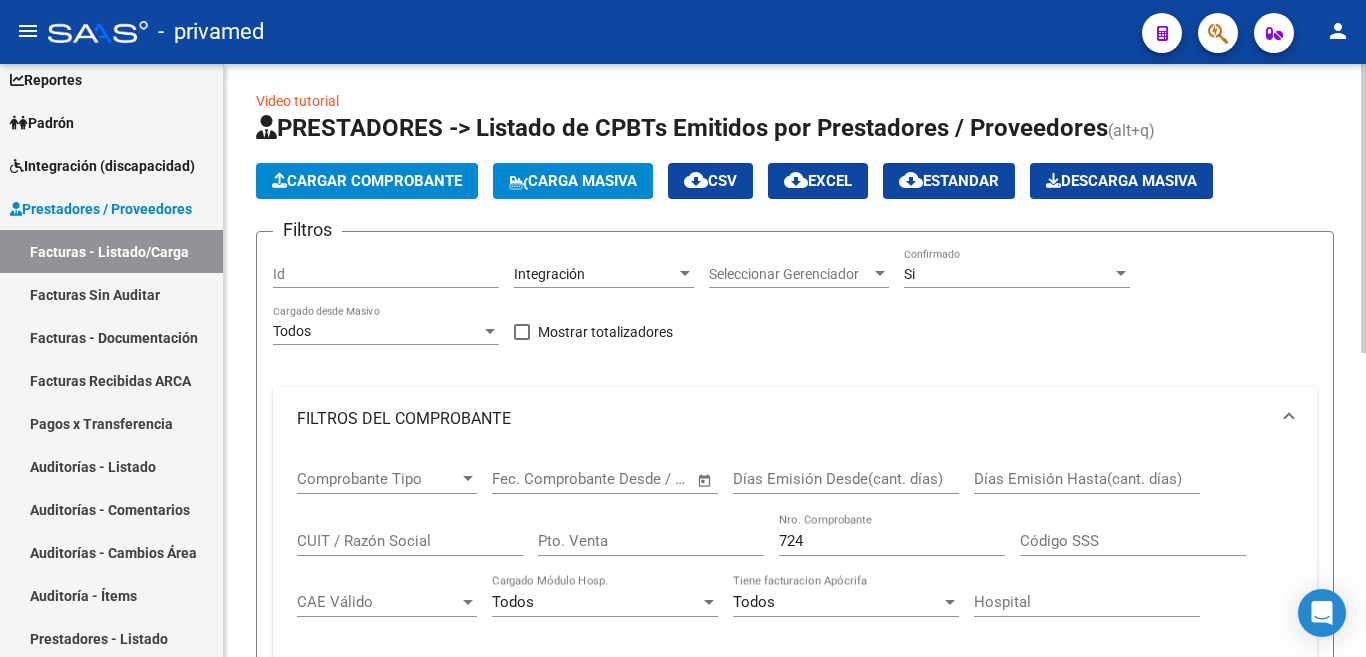 scroll, scrollTop: 0, scrollLeft: 0, axis: both 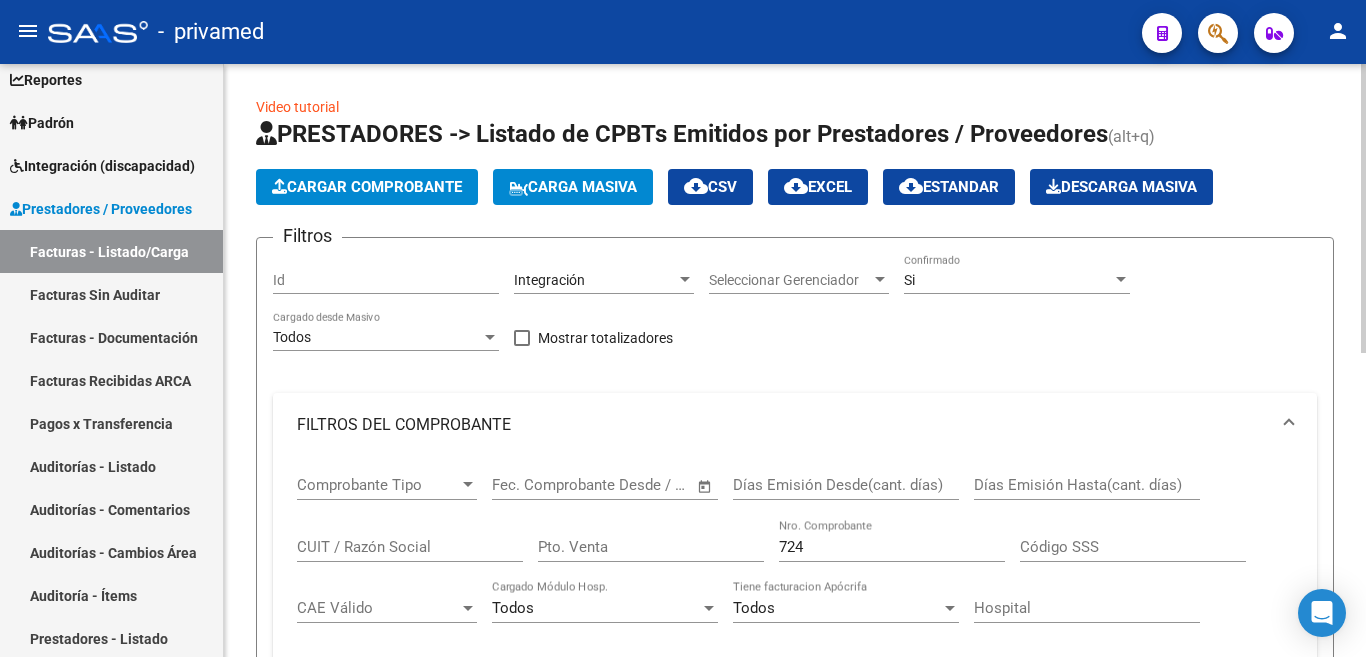click on "Si Confirmado" 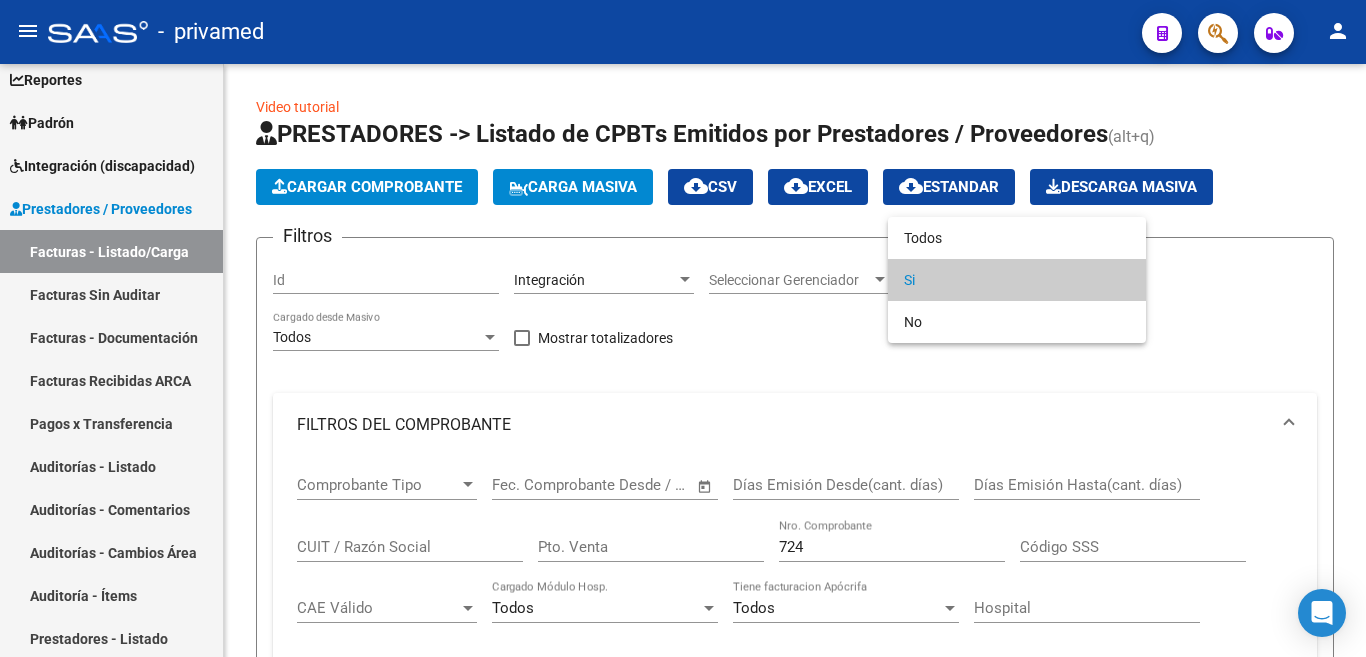 click at bounding box center (683, 328) 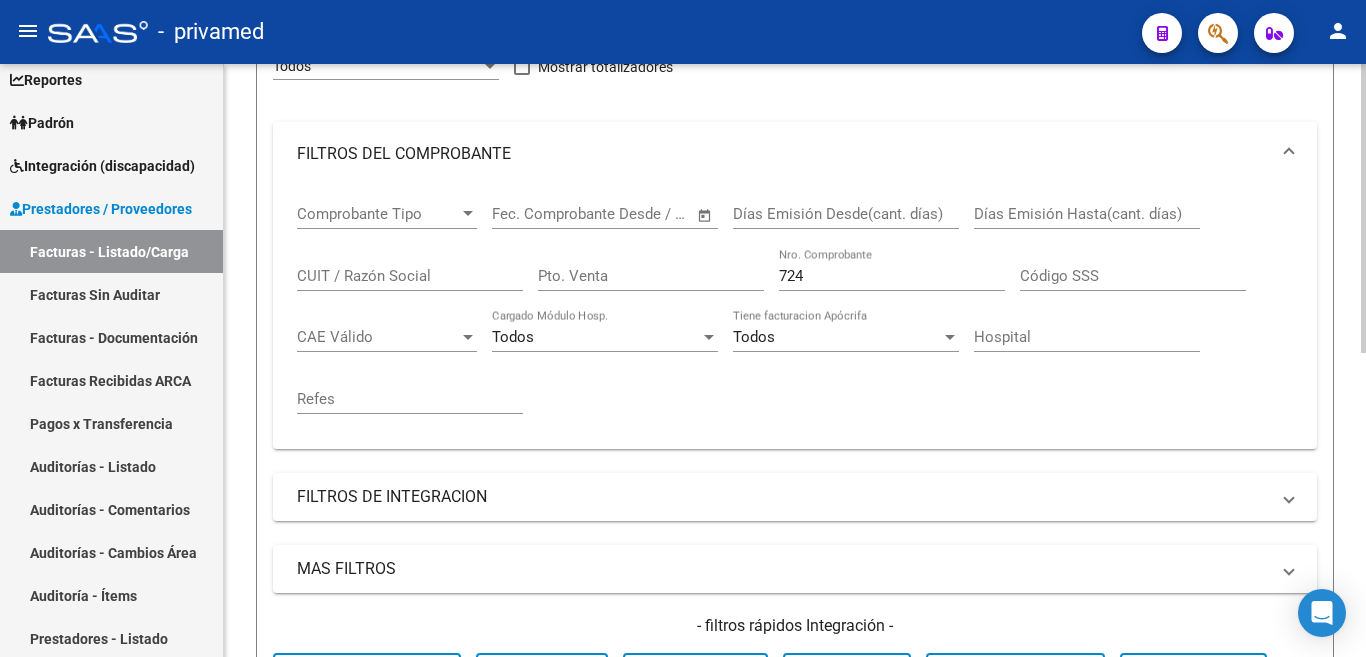 scroll, scrollTop: 300, scrollLeft: 0, axis: vertical 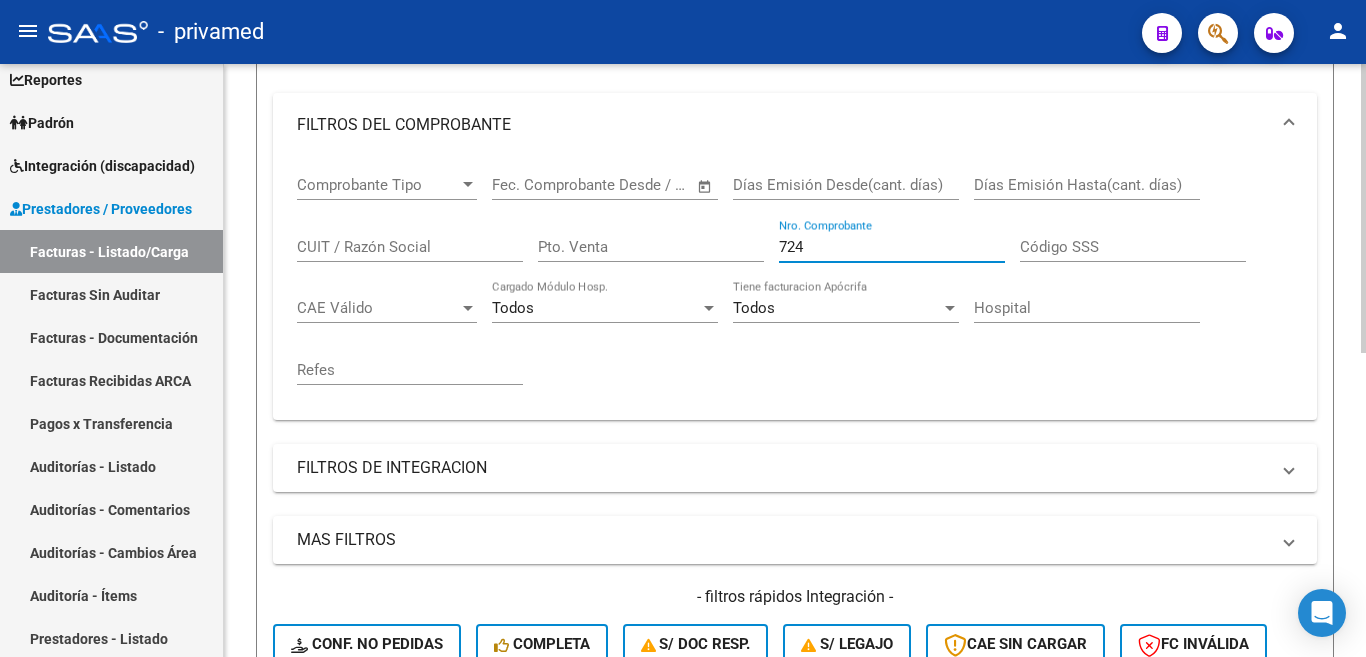 drag, startPoint x: 854, startPoint y: 248, endPoint x: 646, endPoint y: 220, distance: 209.87616 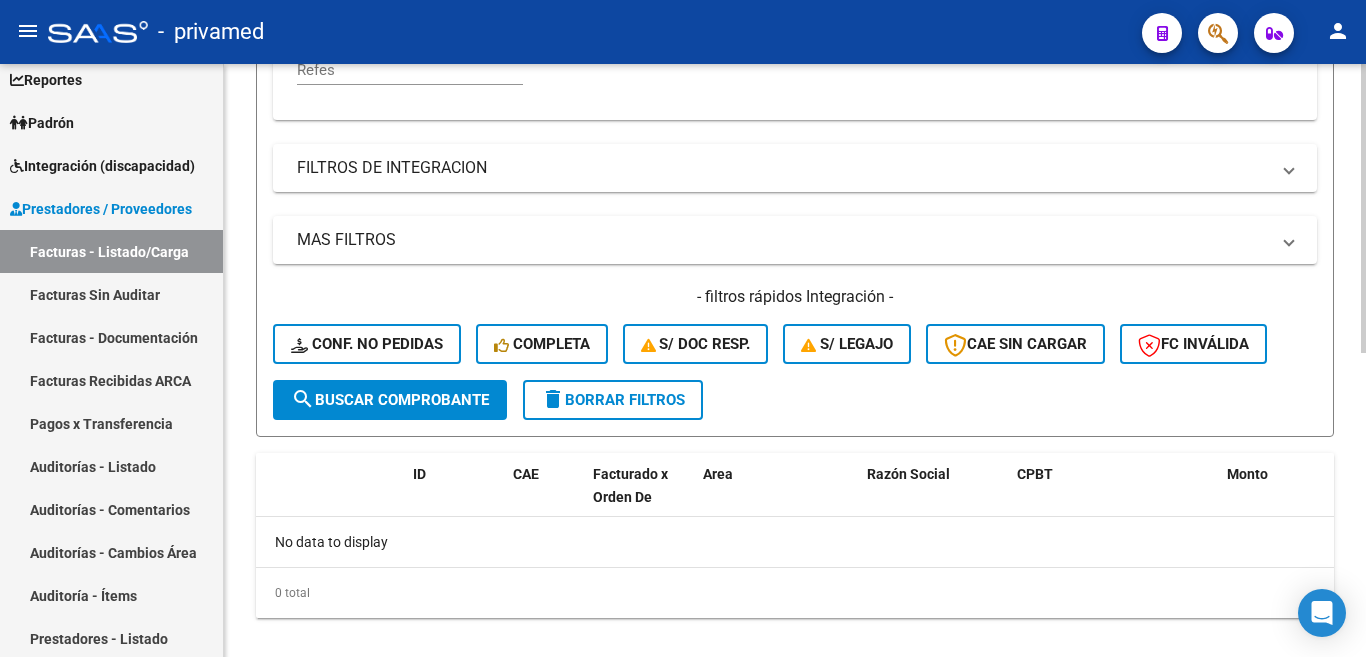 type on "24289" 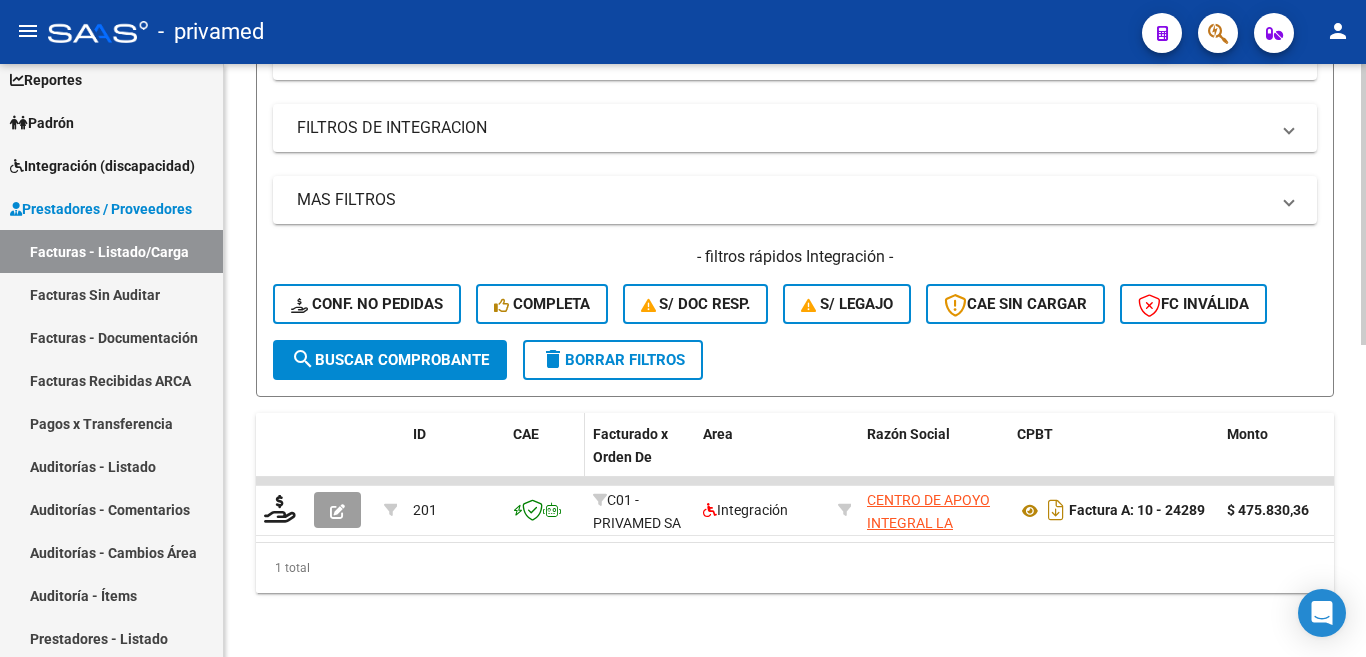 scroll, scrollTop: 657, scrollLeft: 0, axis: vertical 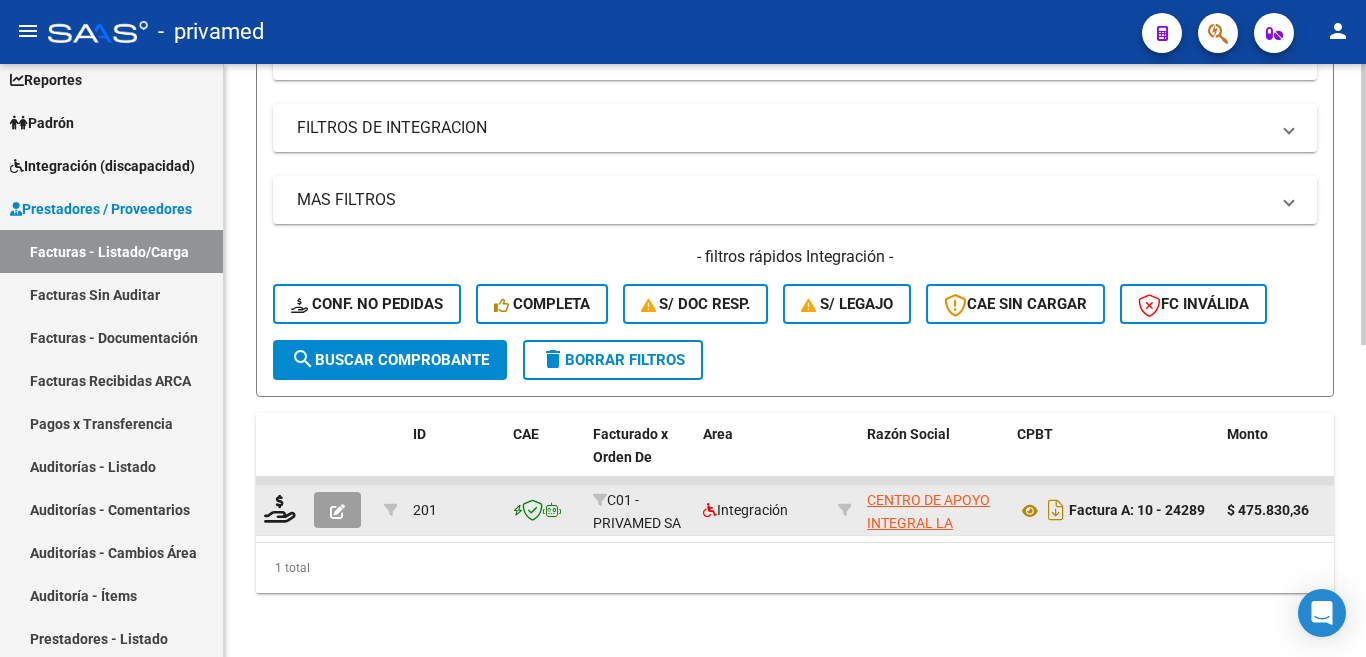 click 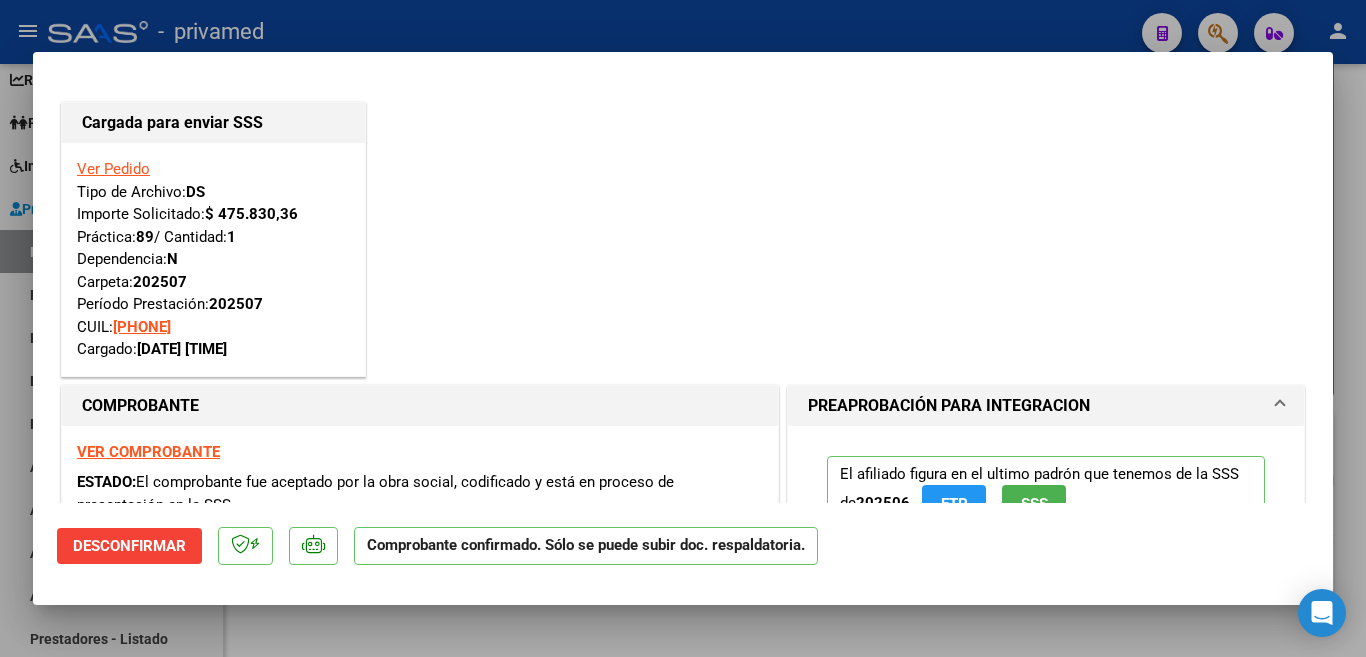 type 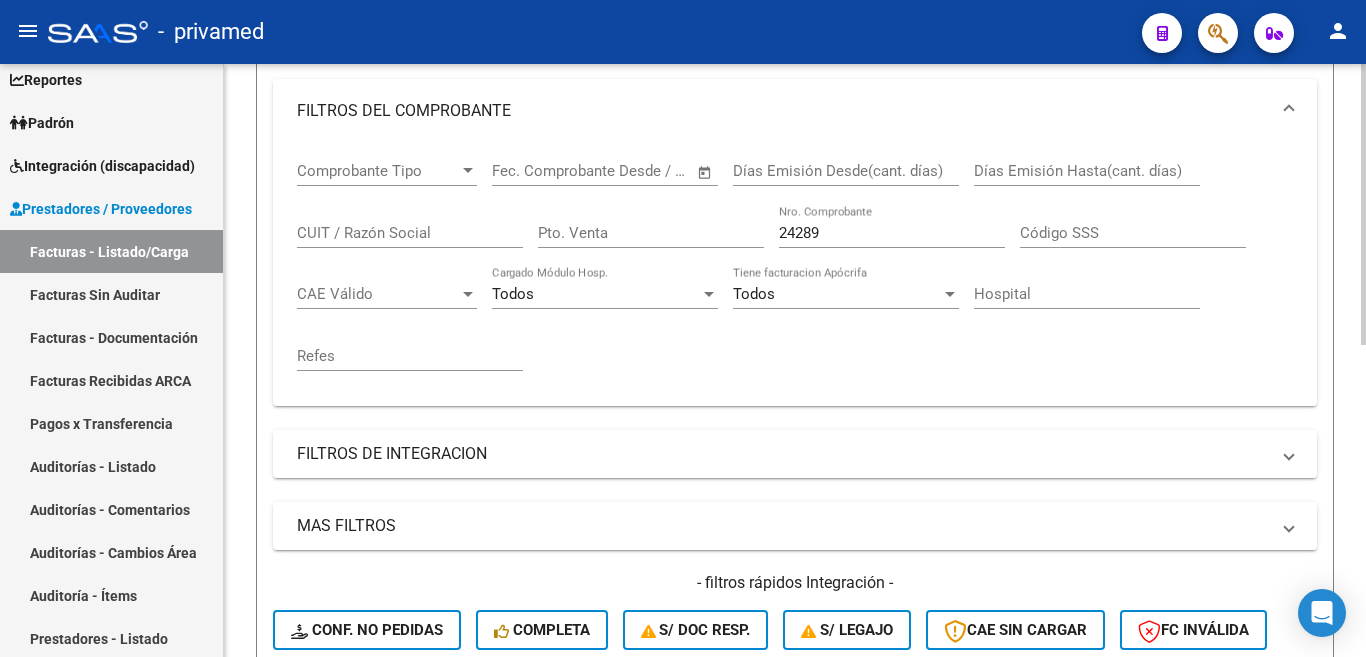 scroll, scrollTop: 257, scrollLeft: 0, axis: vertical 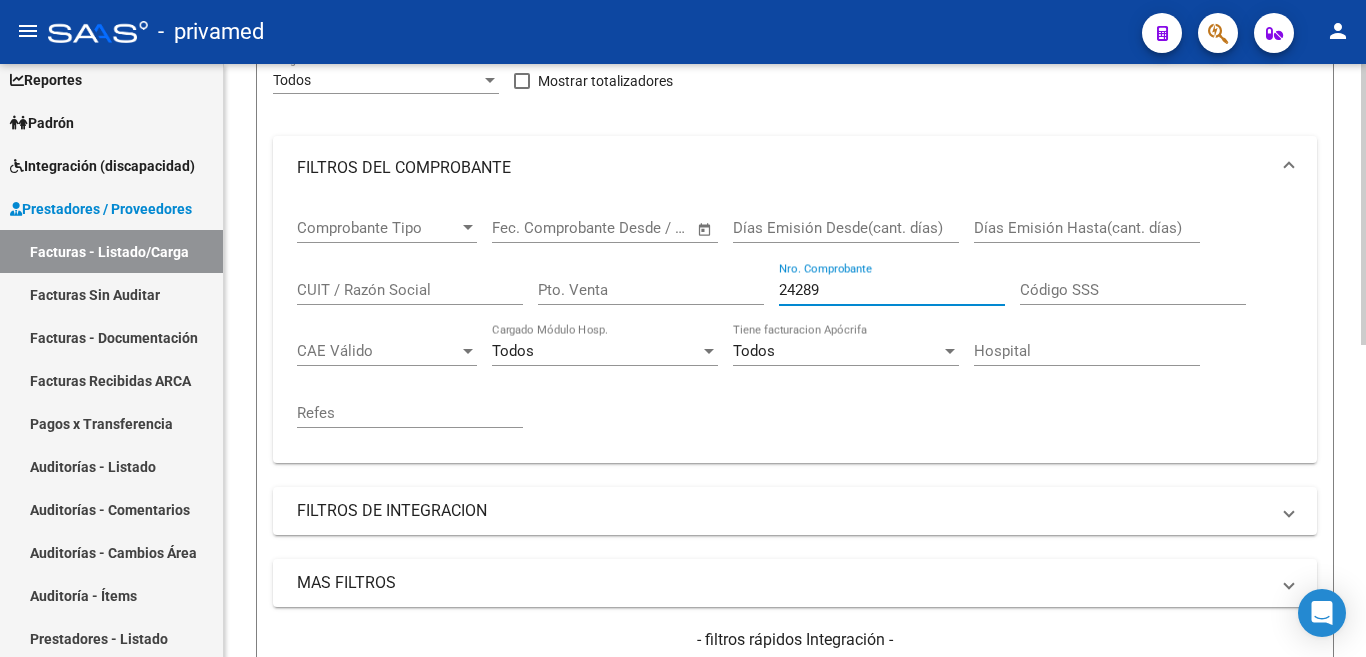 click on "24289" at bounding box center (892, 290) 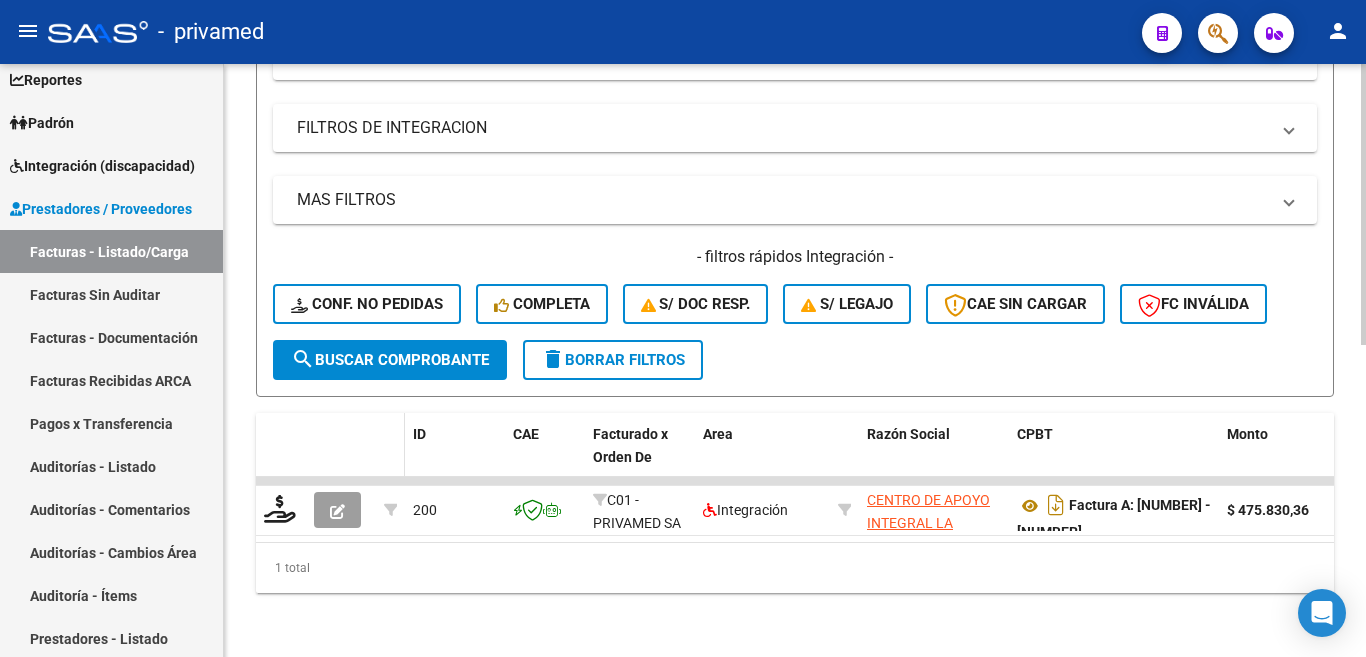 scroll, scrollTop: 657, scrollLeft: 0, axis: vertical 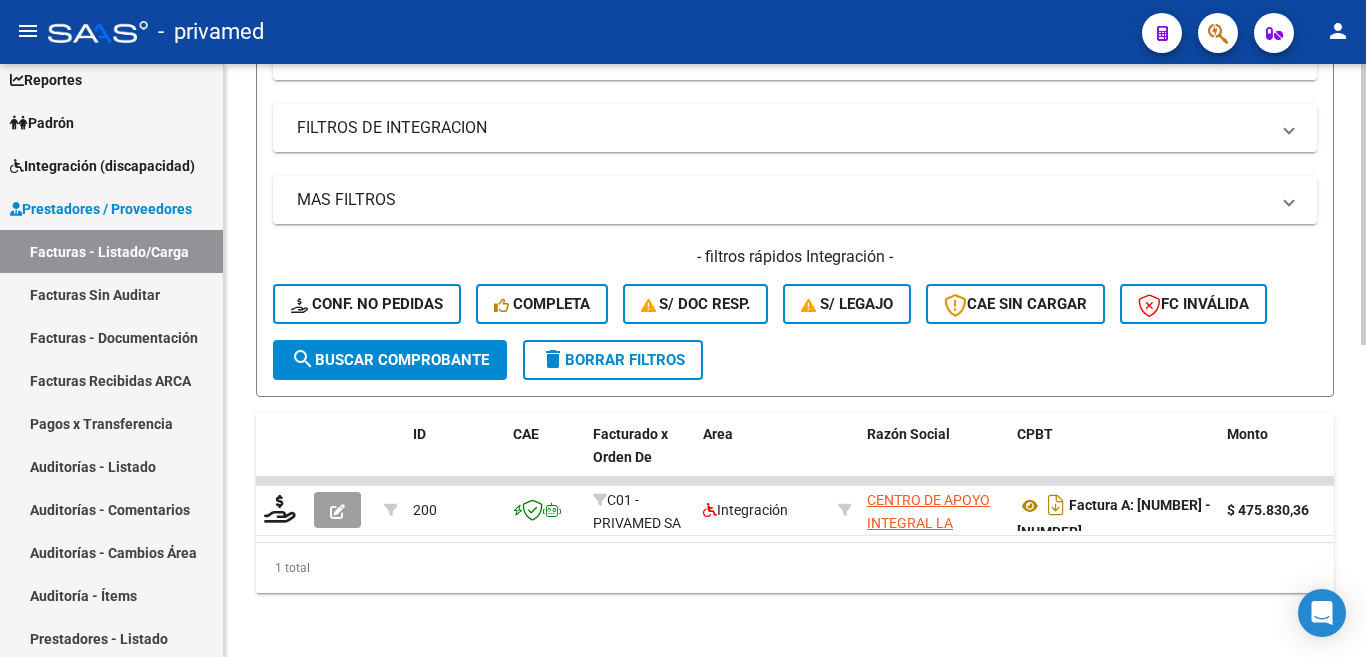 type on "24287" 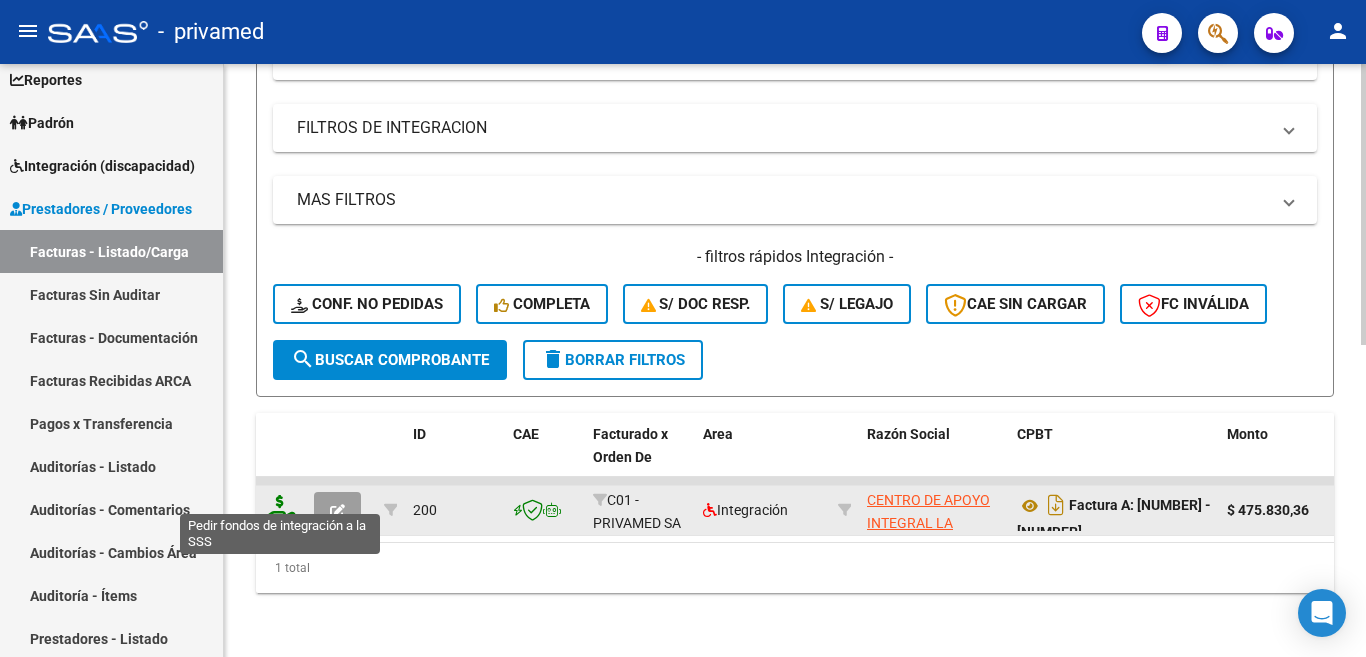 click 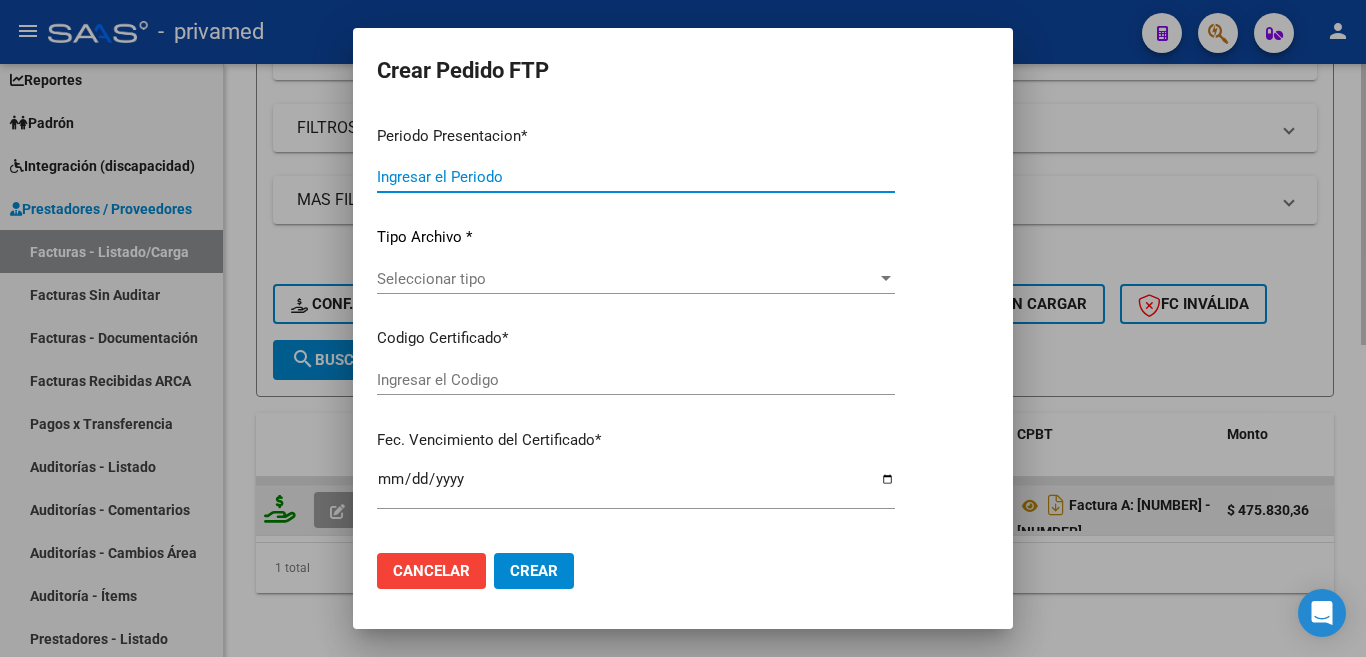 type on "202507" 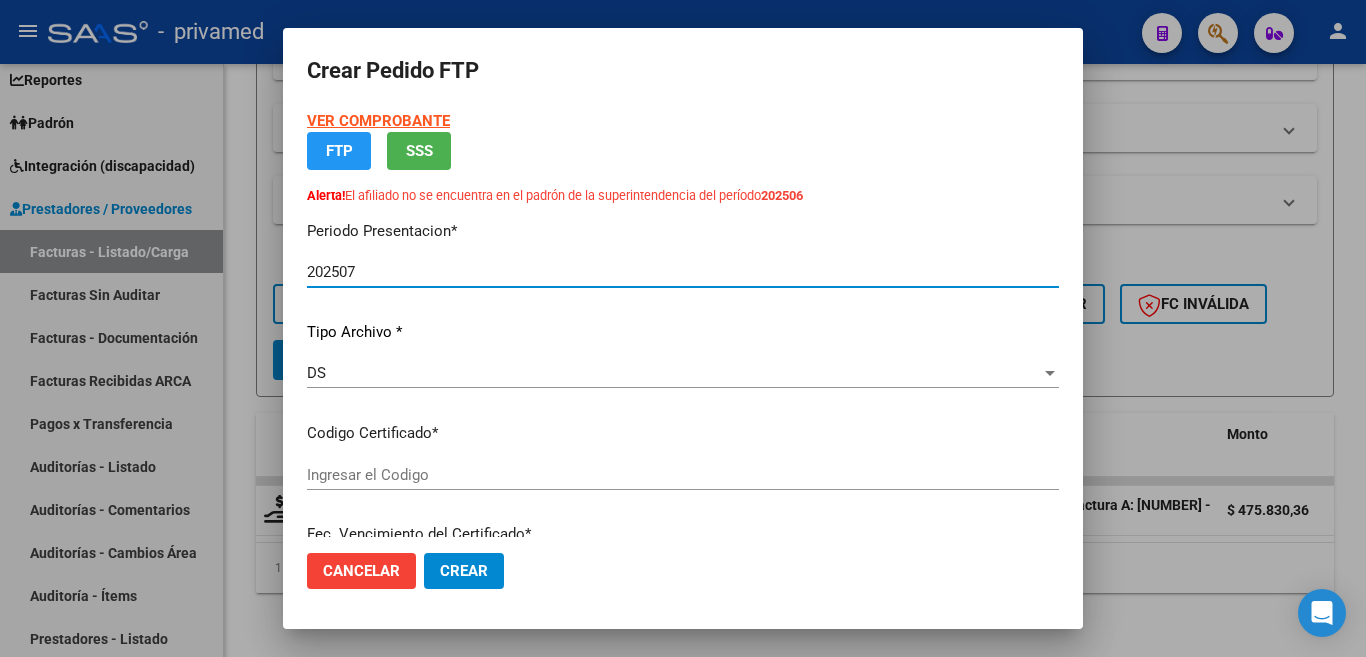 type on "[CERTIFICATE_CODE]" 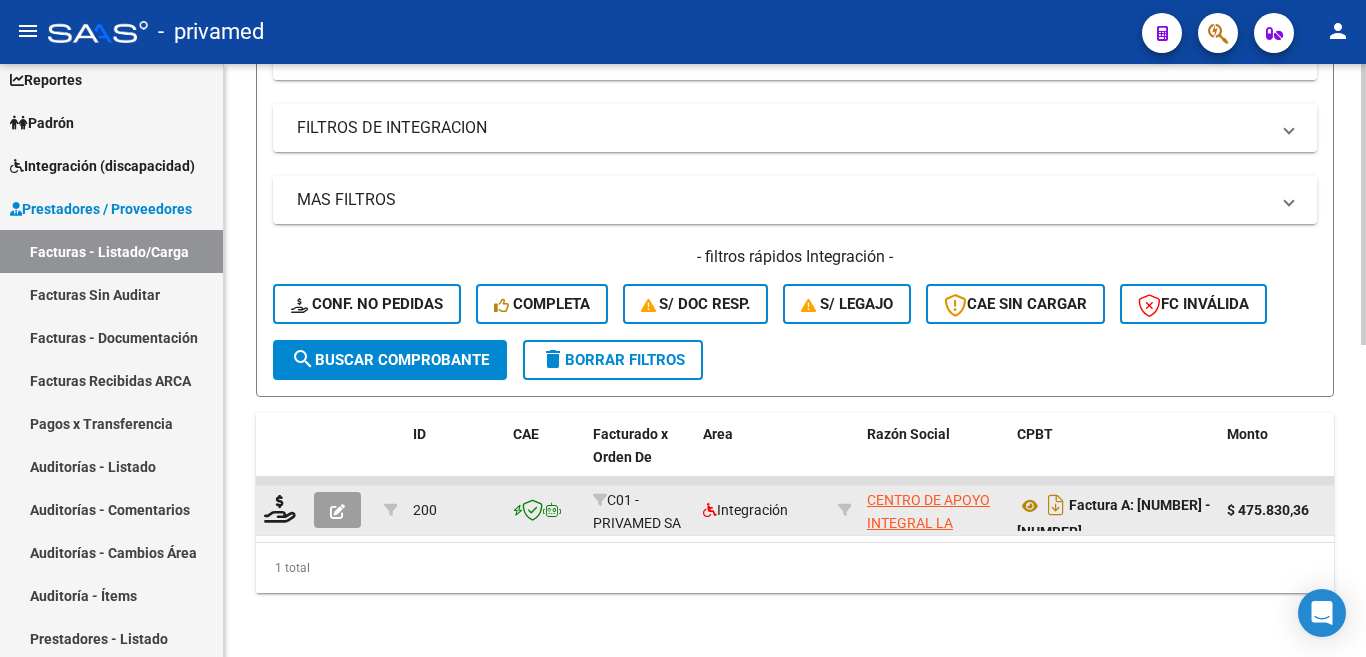 click 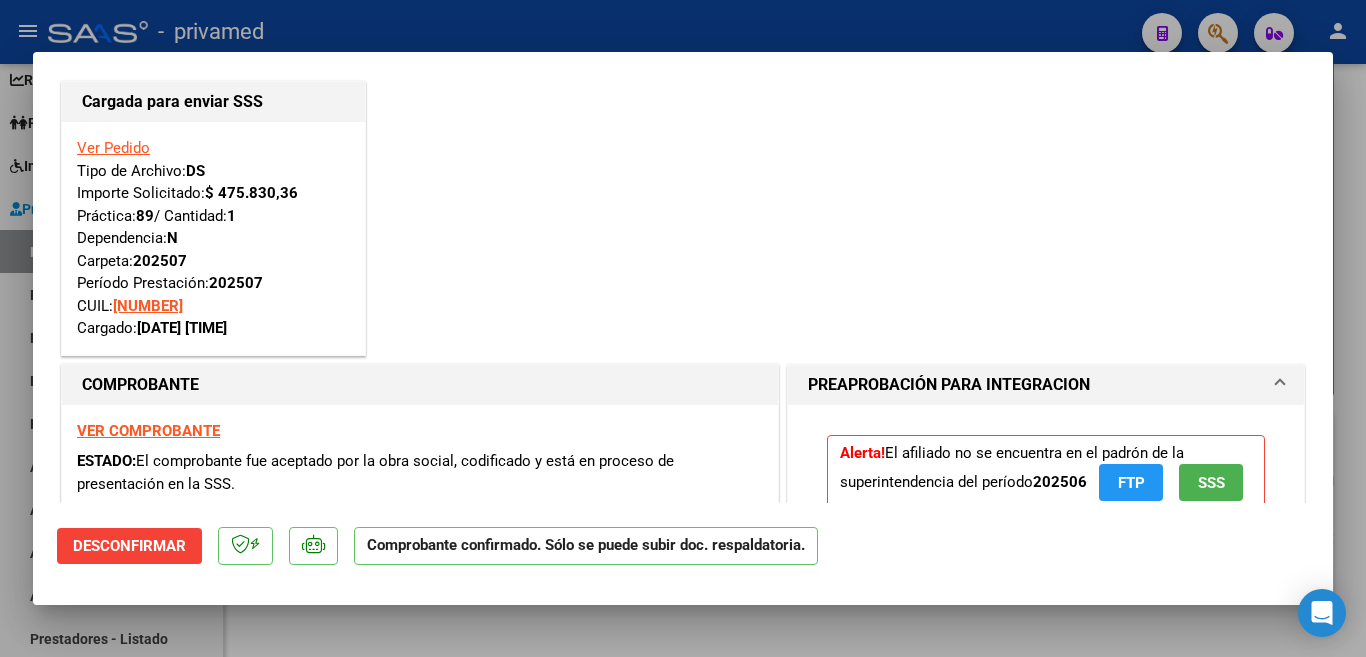 scroll, scrollTop: 0, scrollLeft: 0, axis: both 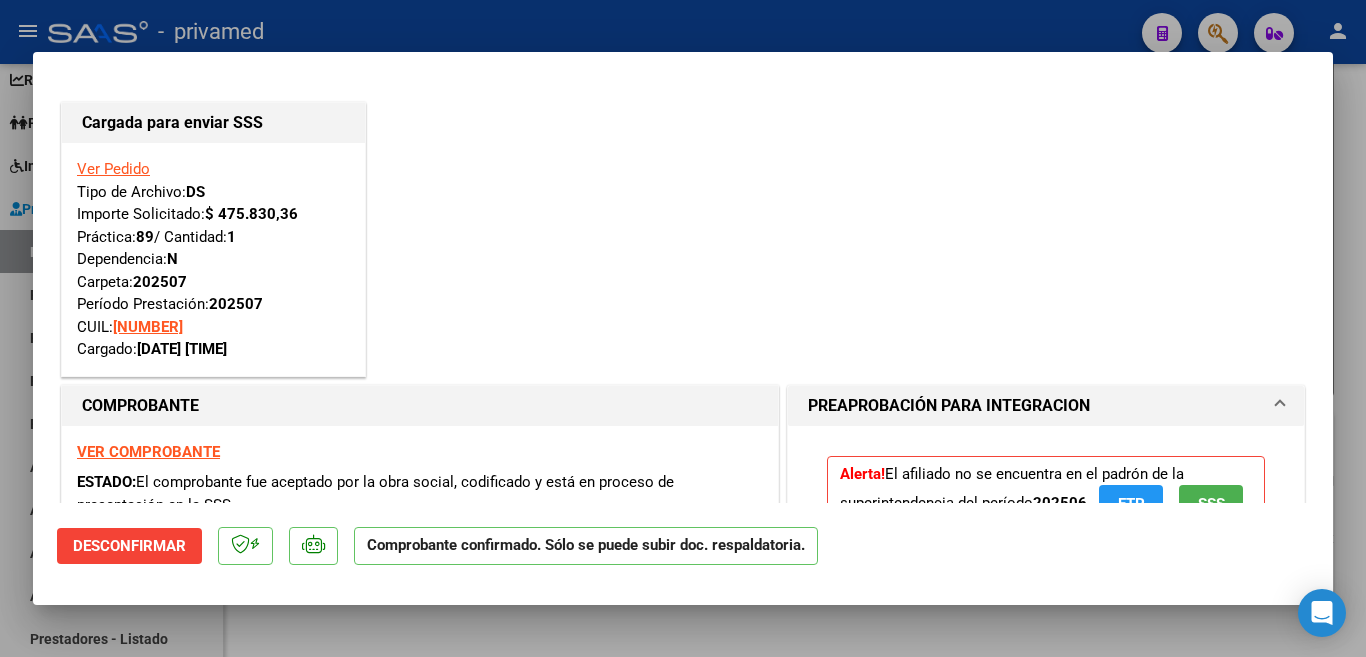 type 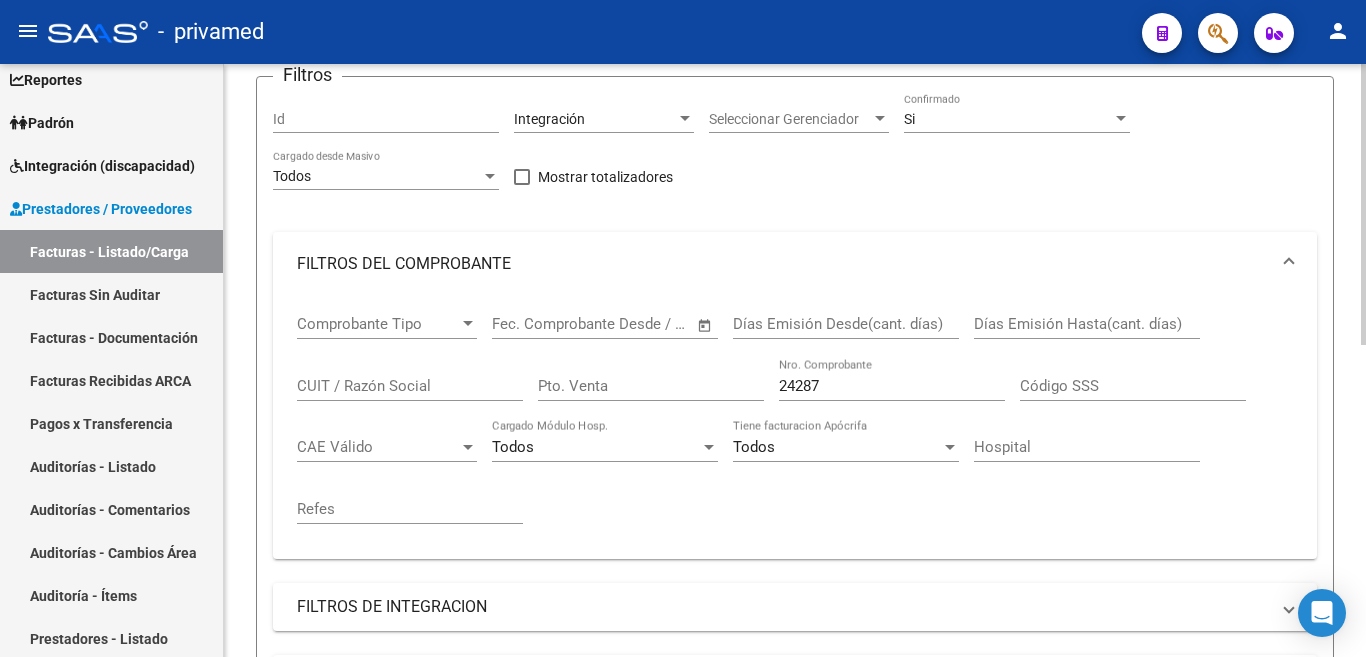 scroll, scrollTop: 157, scrollLeft: 0, axis: vertical 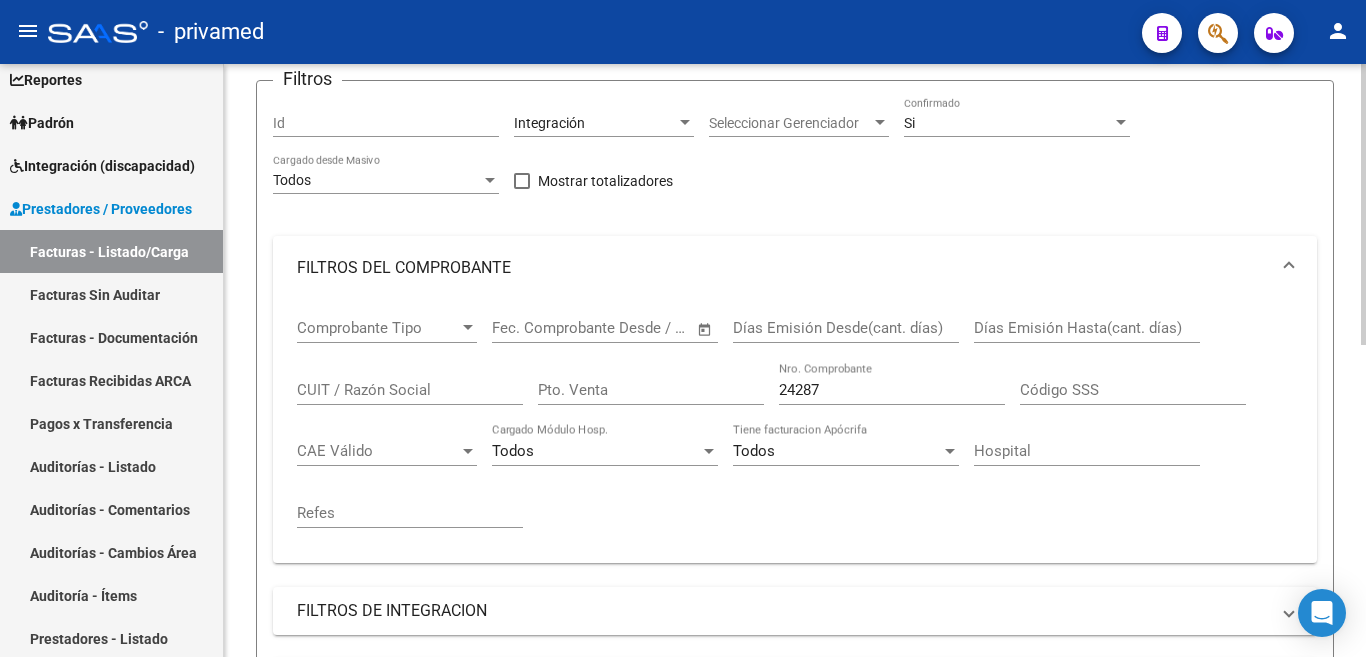 click on "24287" at bounding box center [892, 390] 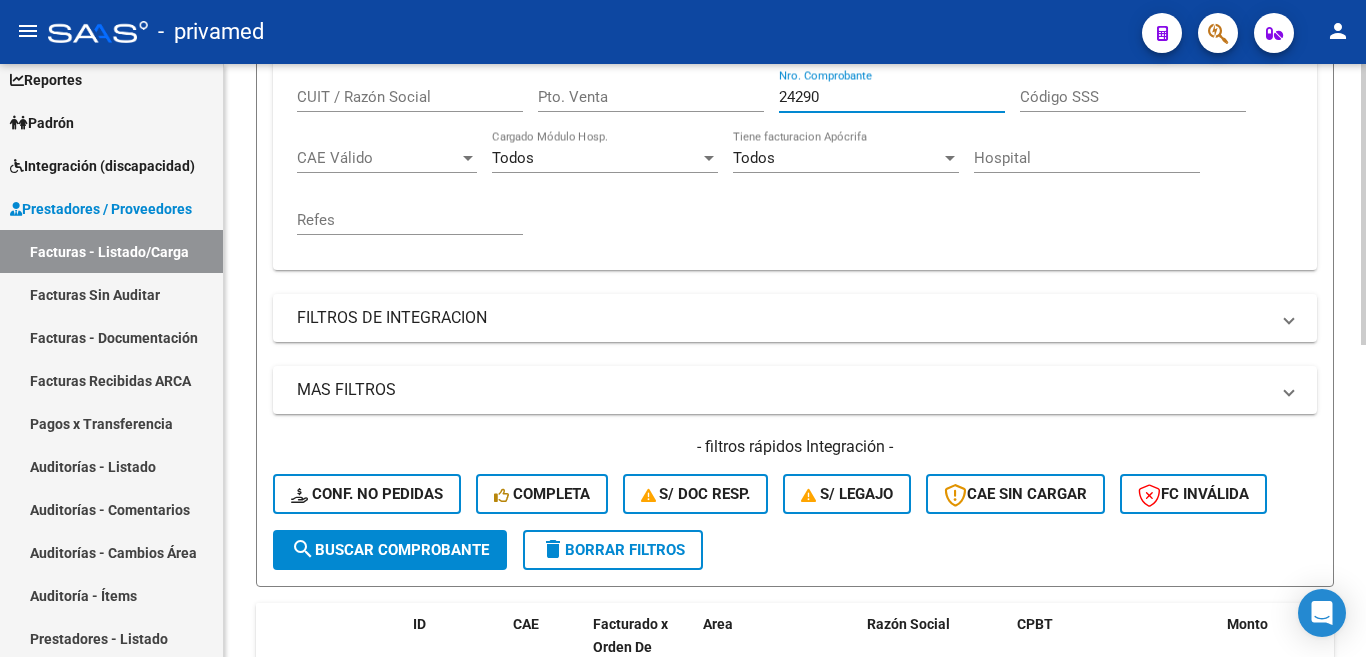 scroll, scrollTop: 457, scrollLeft: 0, axis: vertical 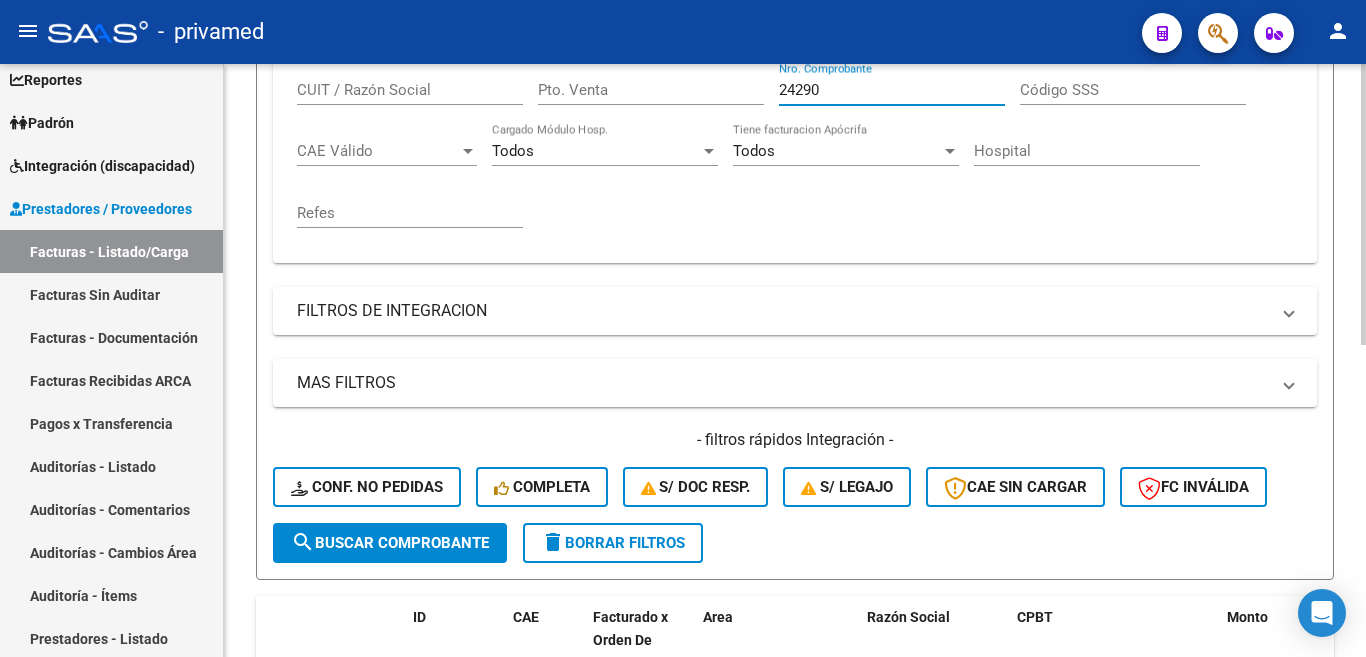 type on "24290" 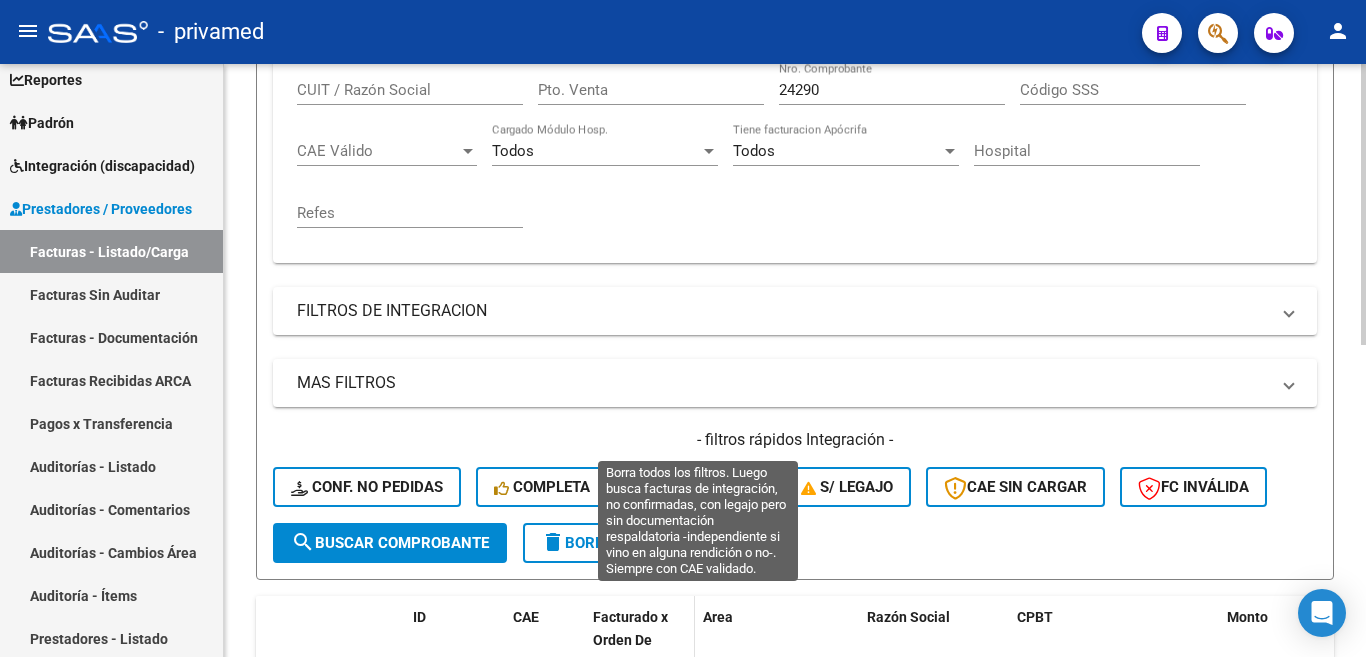 scroll, scrollTop: 657, scrollLeft: 0, axis: vertical 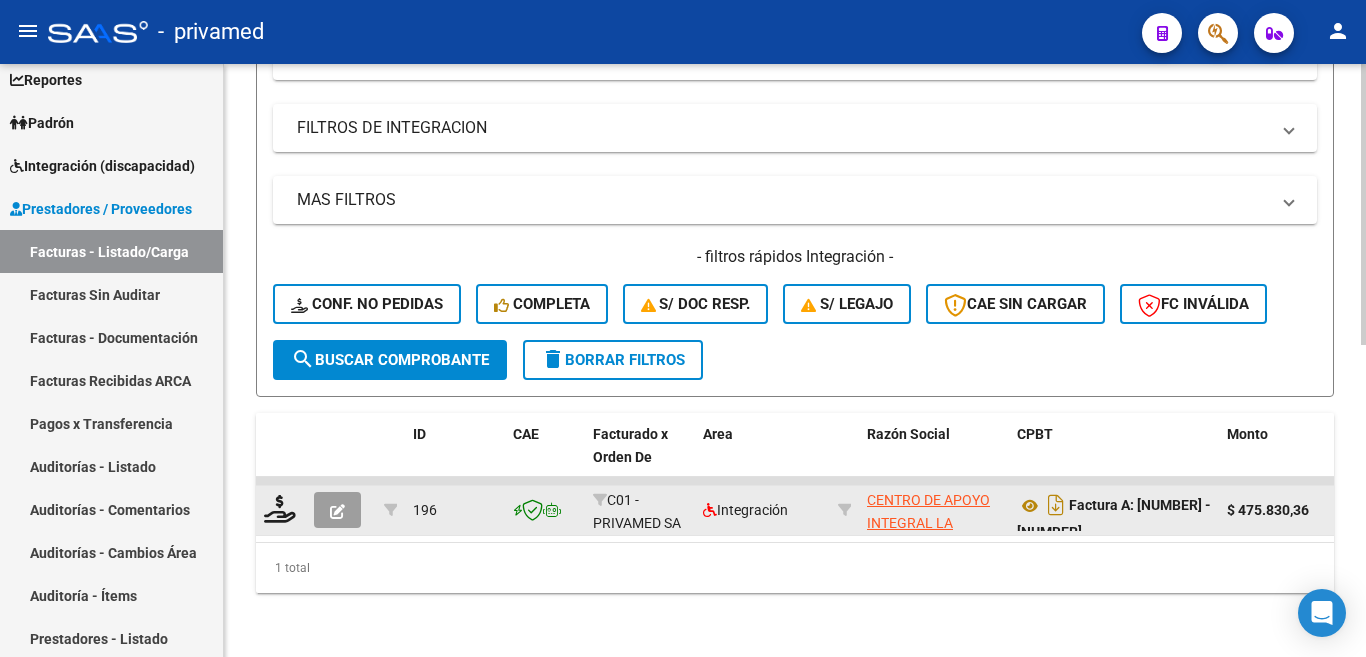 click 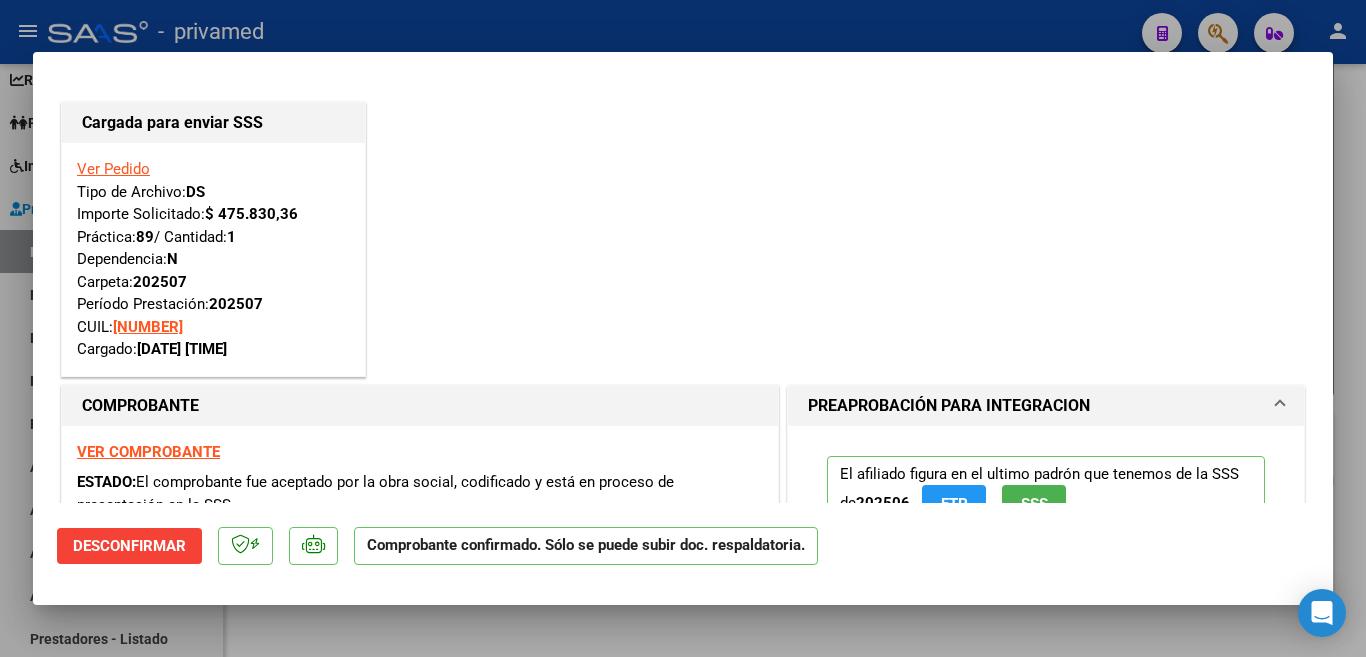 type 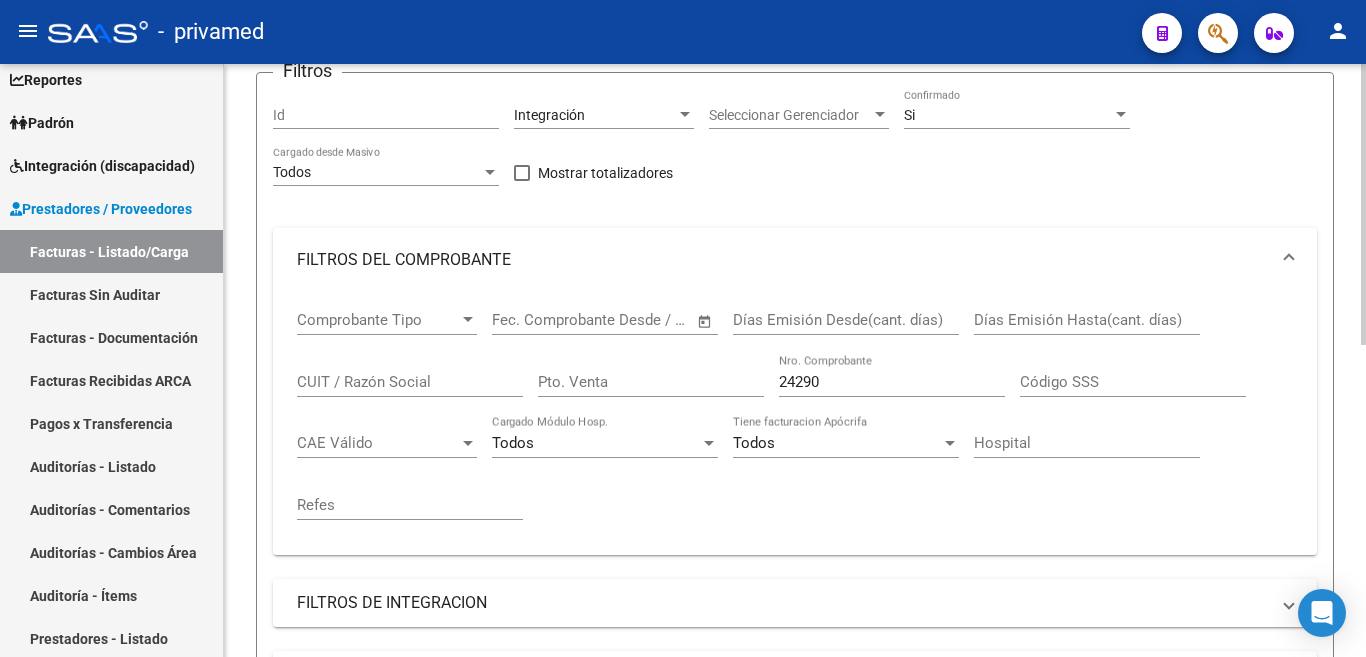 scroll, scrollTop: 157, scrollLeft: 0, axis: vertical 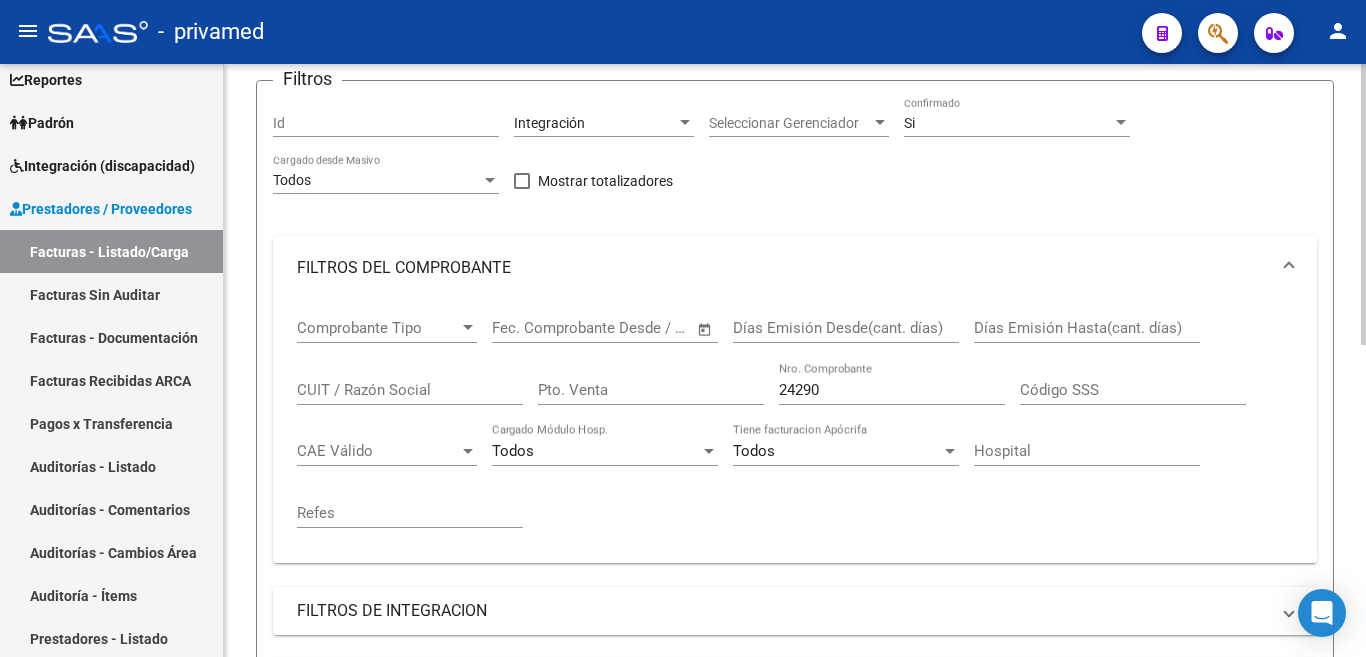 drag, startPoint x: 696, startPoint y: 370, endPoint x: 682, endPoint y: 367, distance: 14.3178215 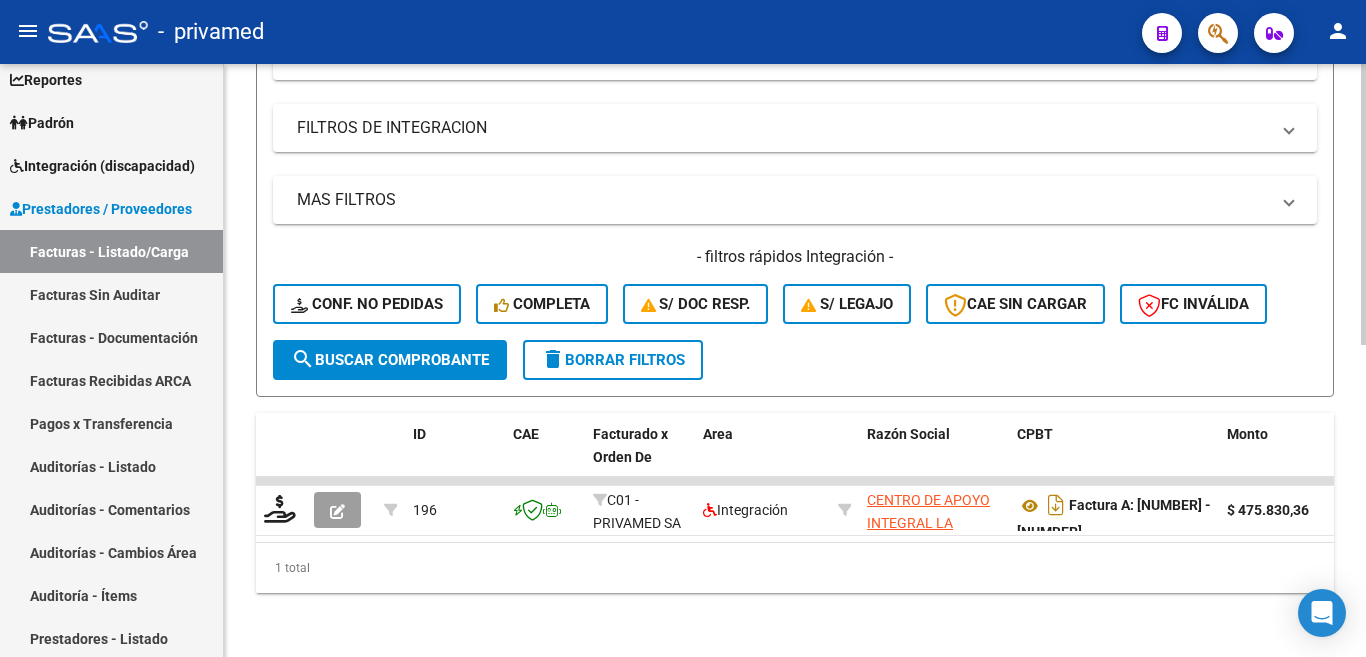 scroll, scrollTop: 657, scrollLeft: 0, axis: vertical 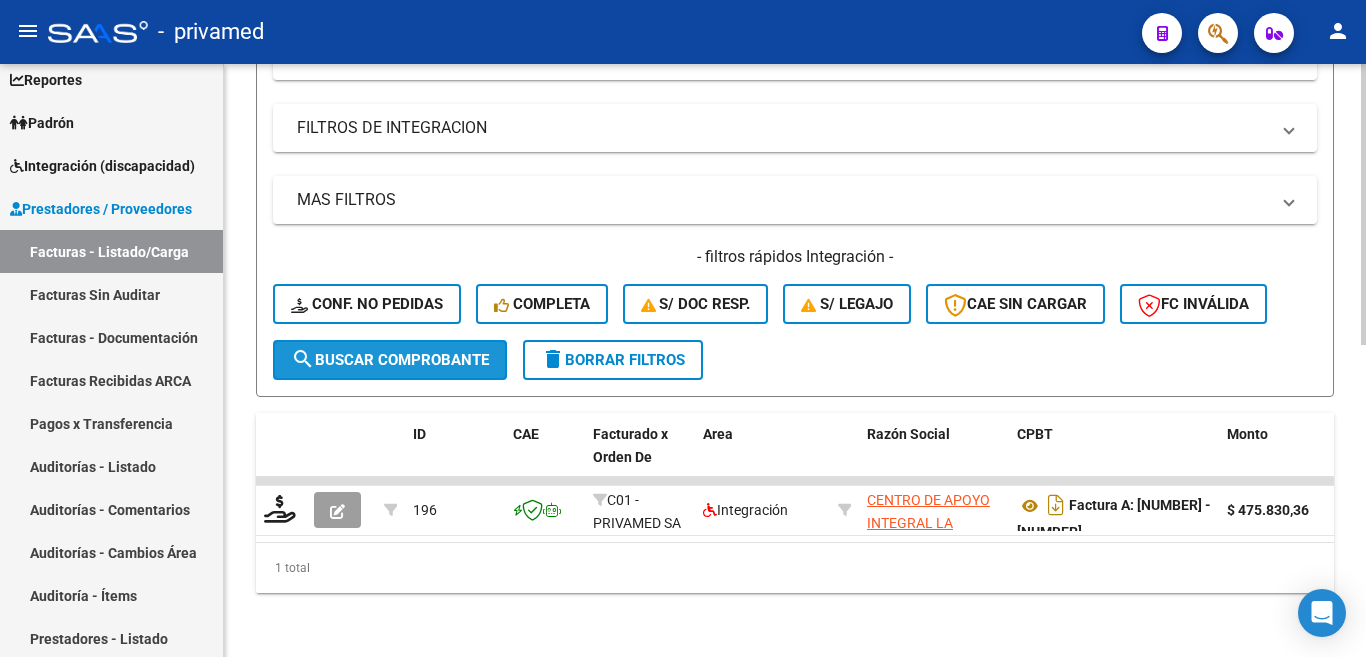 click on "search  Buscar Comprobante" 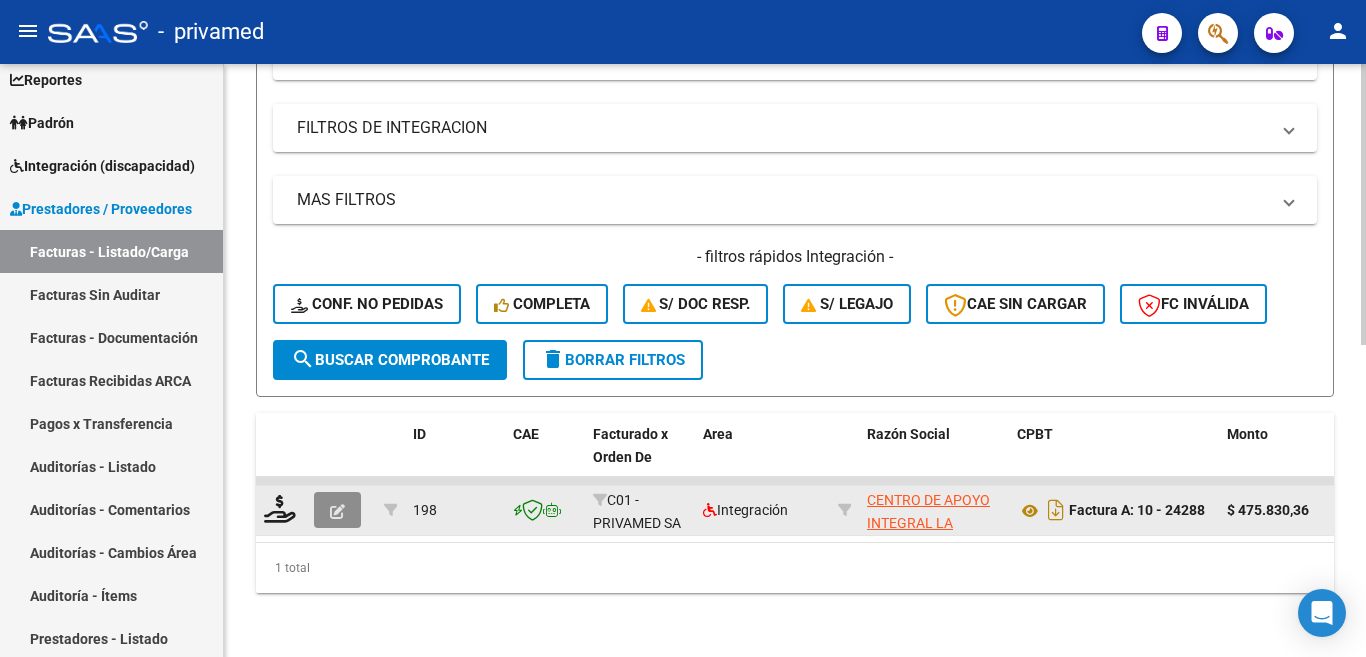 click 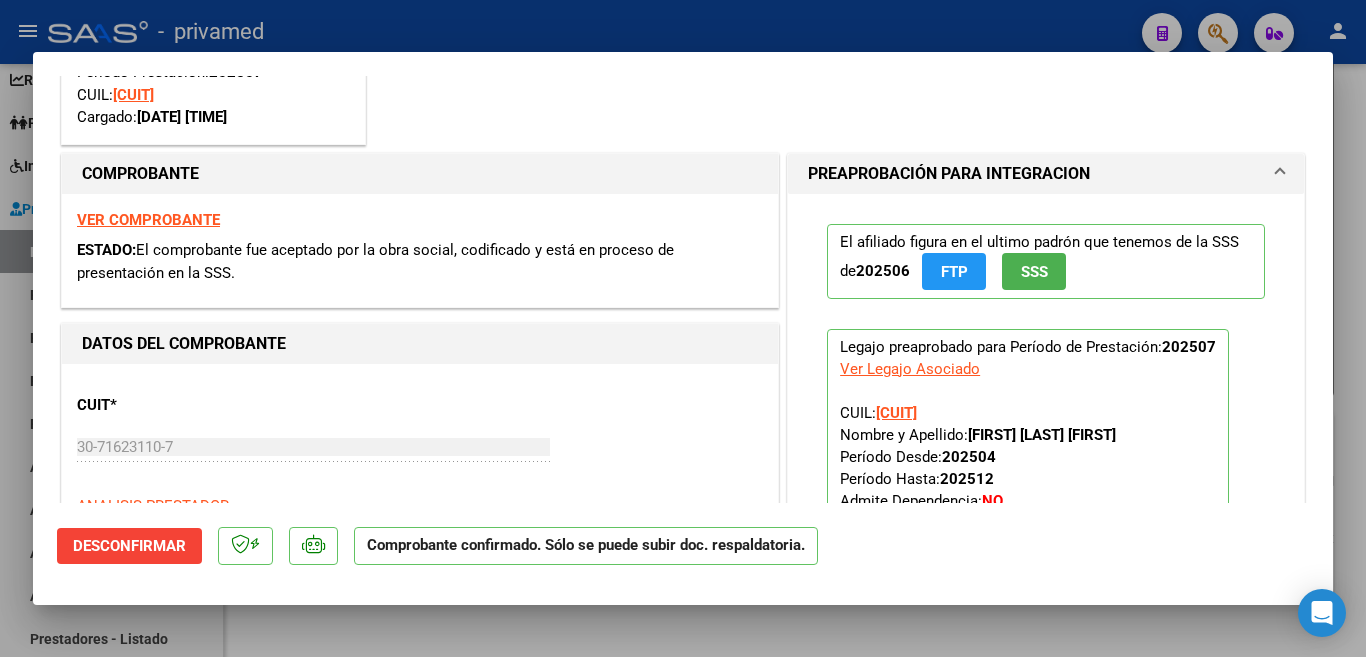 scroll, scrollTop: 0, scrollLeft: 0, axis: both 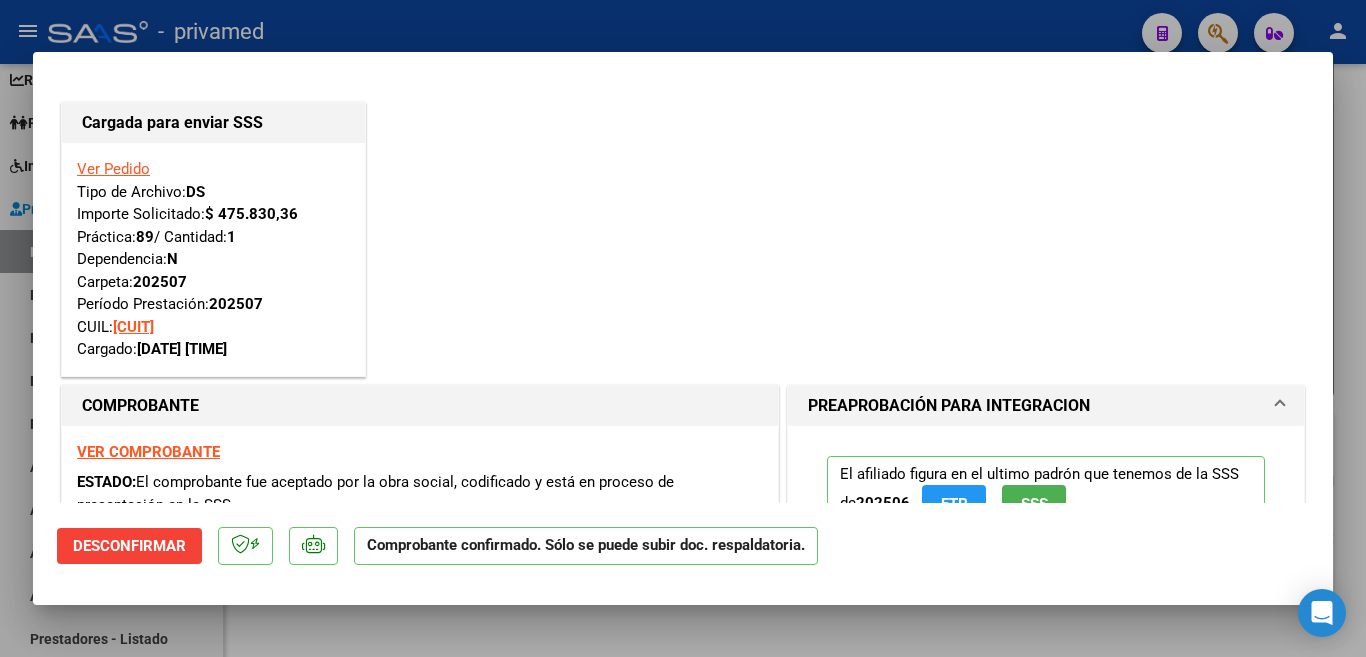 type 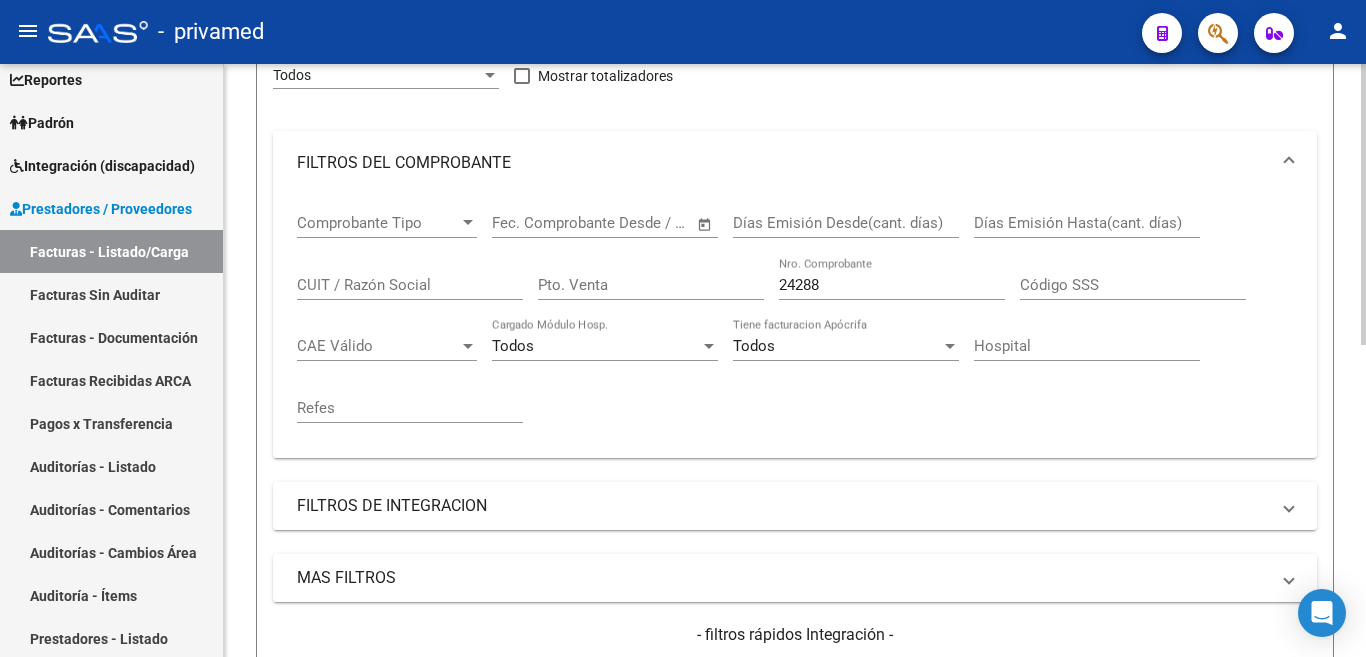 scroll, scrollTop: 257, scrollLeft: 0, axis: vertical 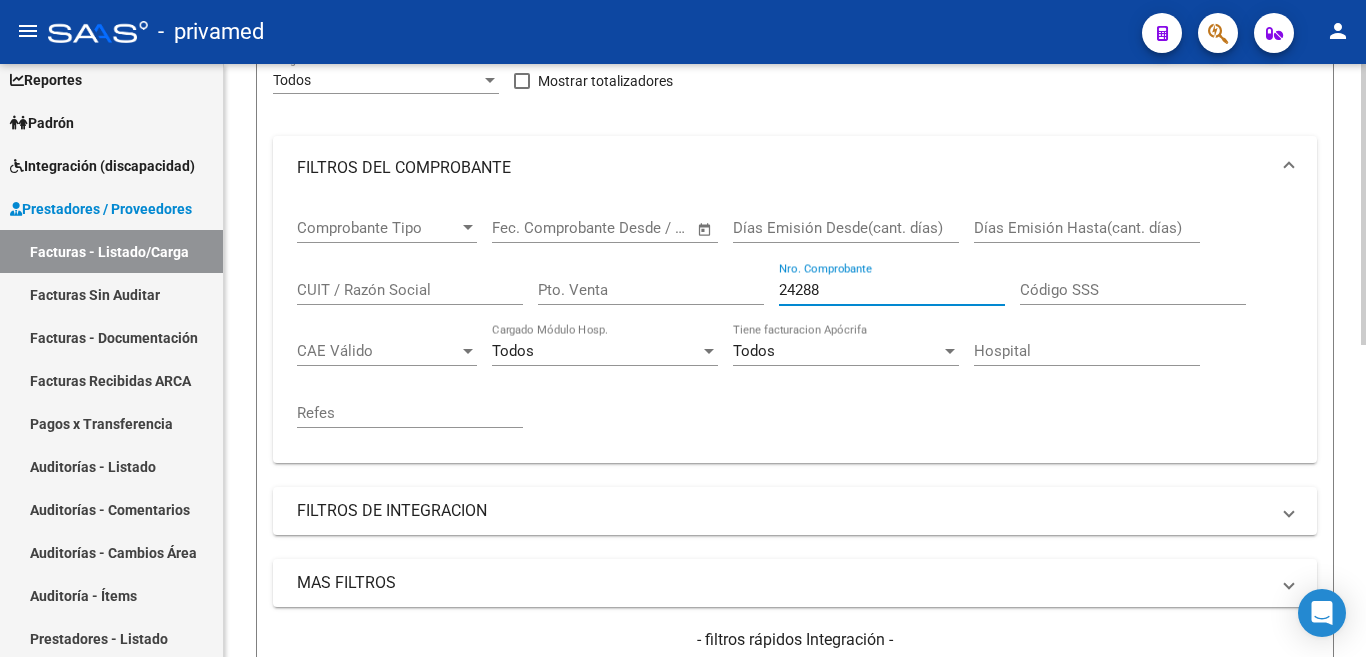 drag, startPoint x: 839, startPoint y: 285, endPoint x: 665, endPoint y: 255, distance: 176.56726 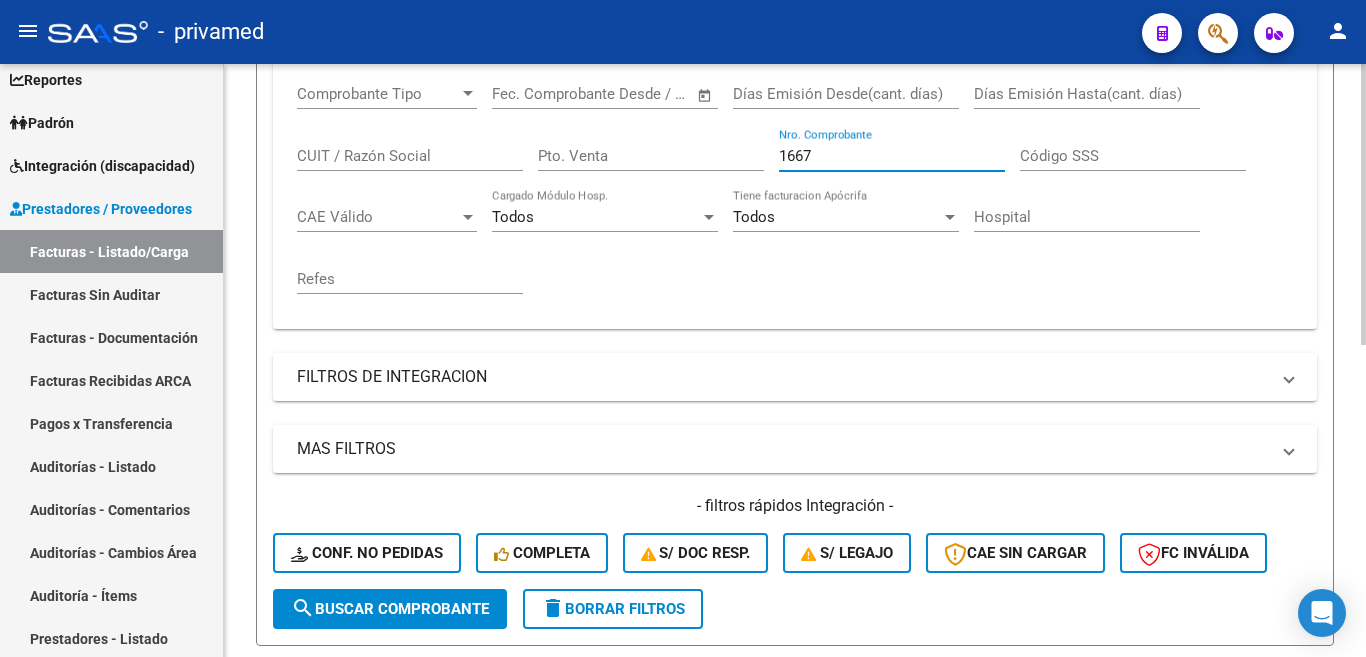 scroll, scrollTop: 557, scrollLeft: 0, axis: vertical 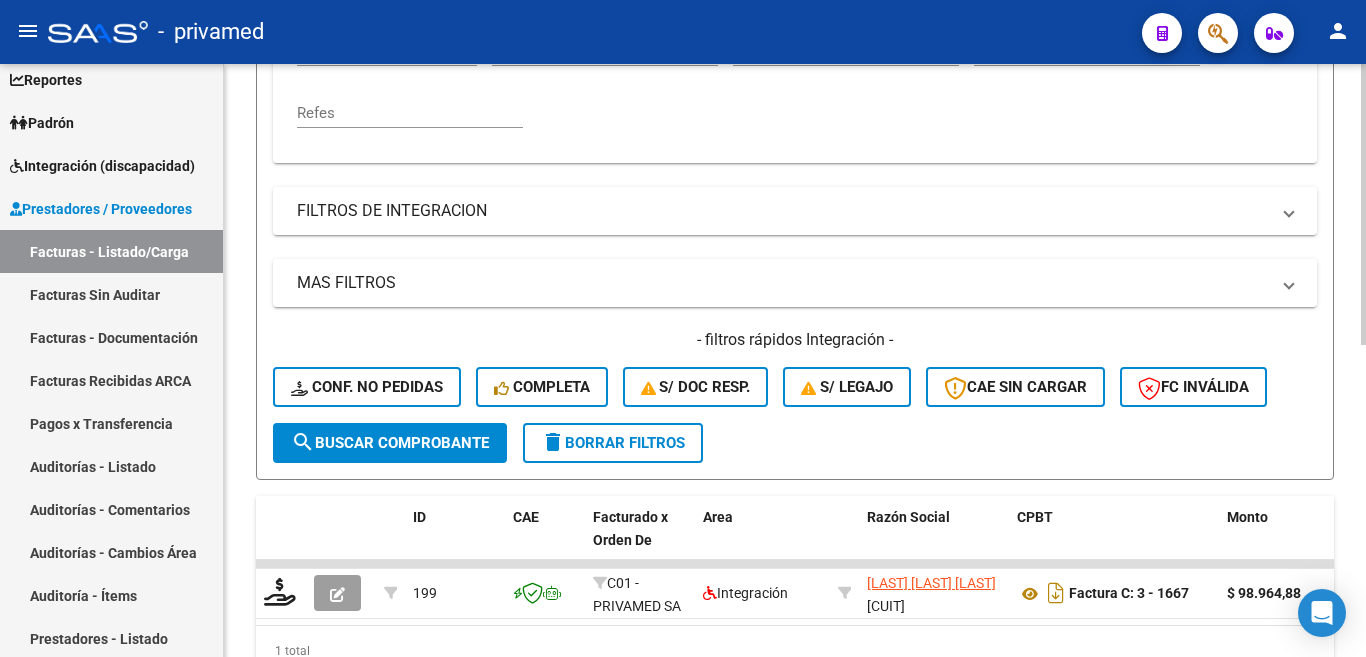 type on "1667" 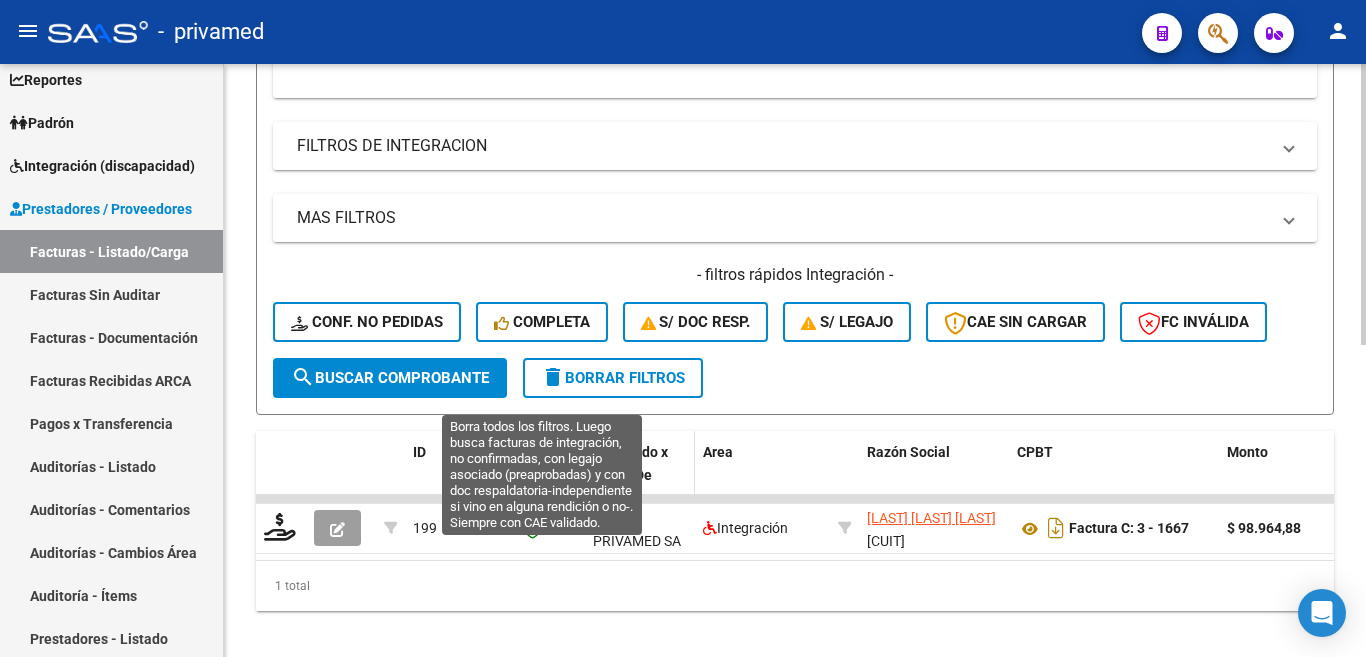 scroll, scrollTop: 657, scrollLeft: 0, axis: vertical 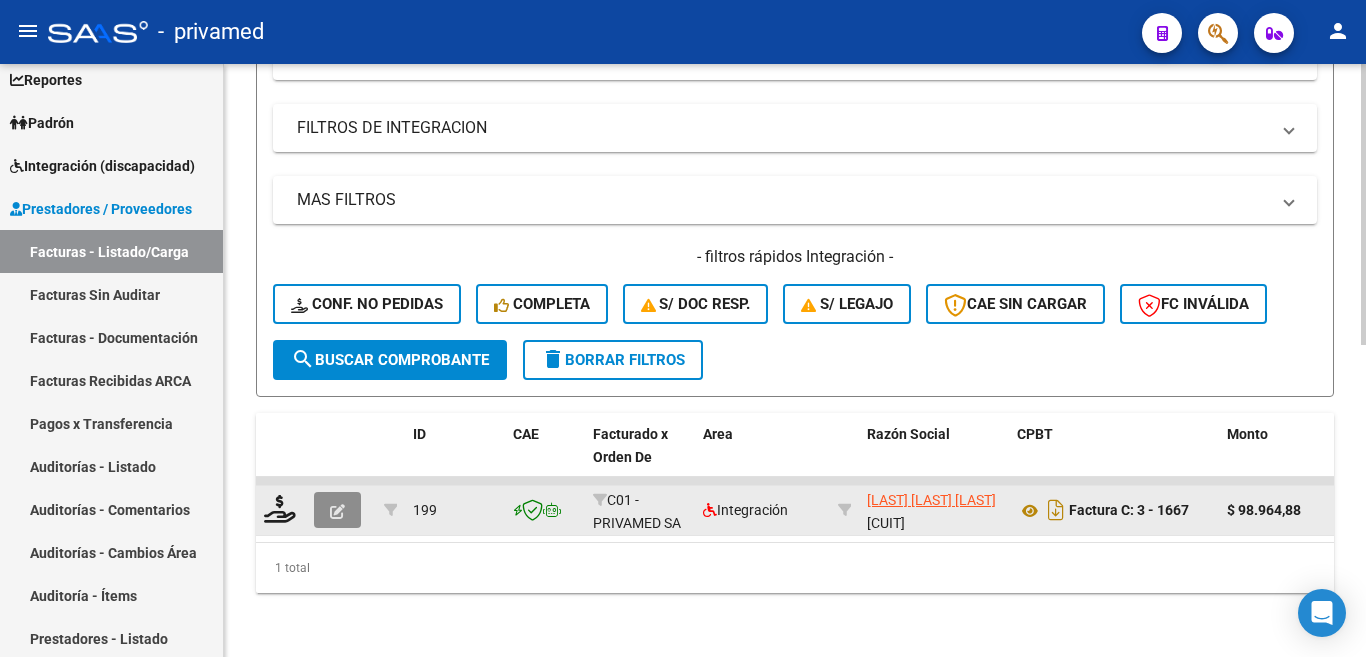 click 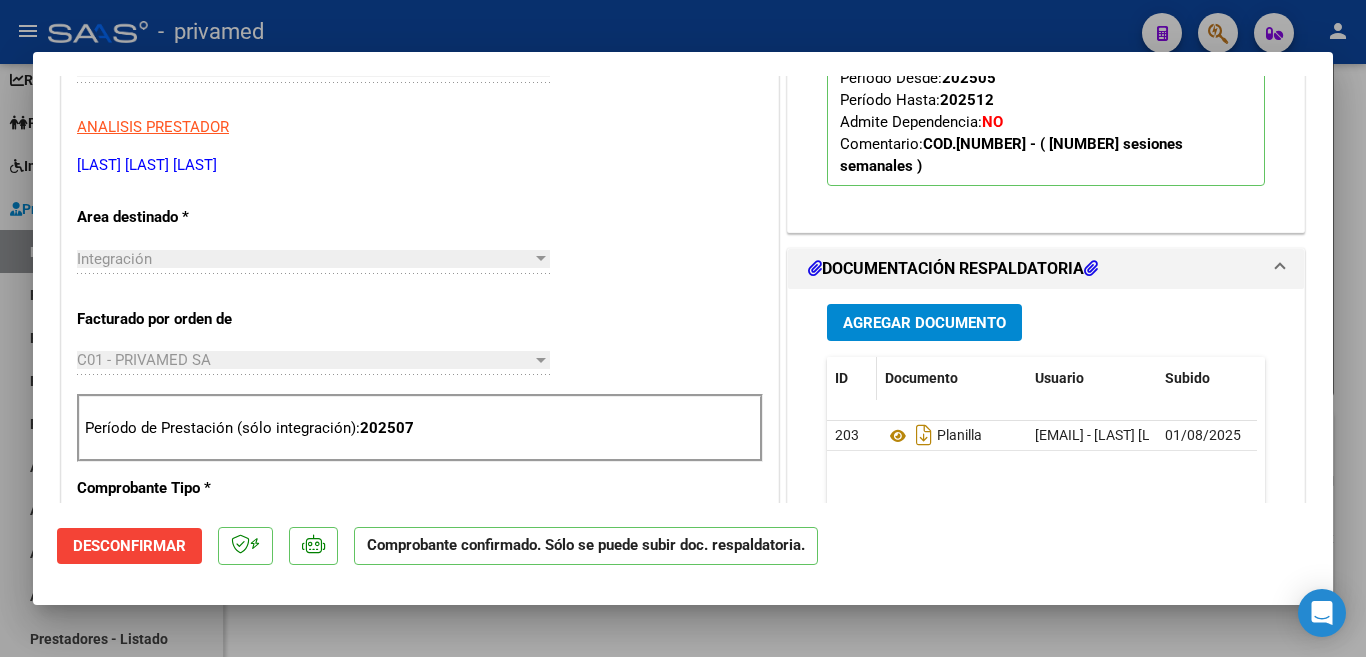 scroll, scrollTop: 600, scrollLeft: 0, axis: vertical 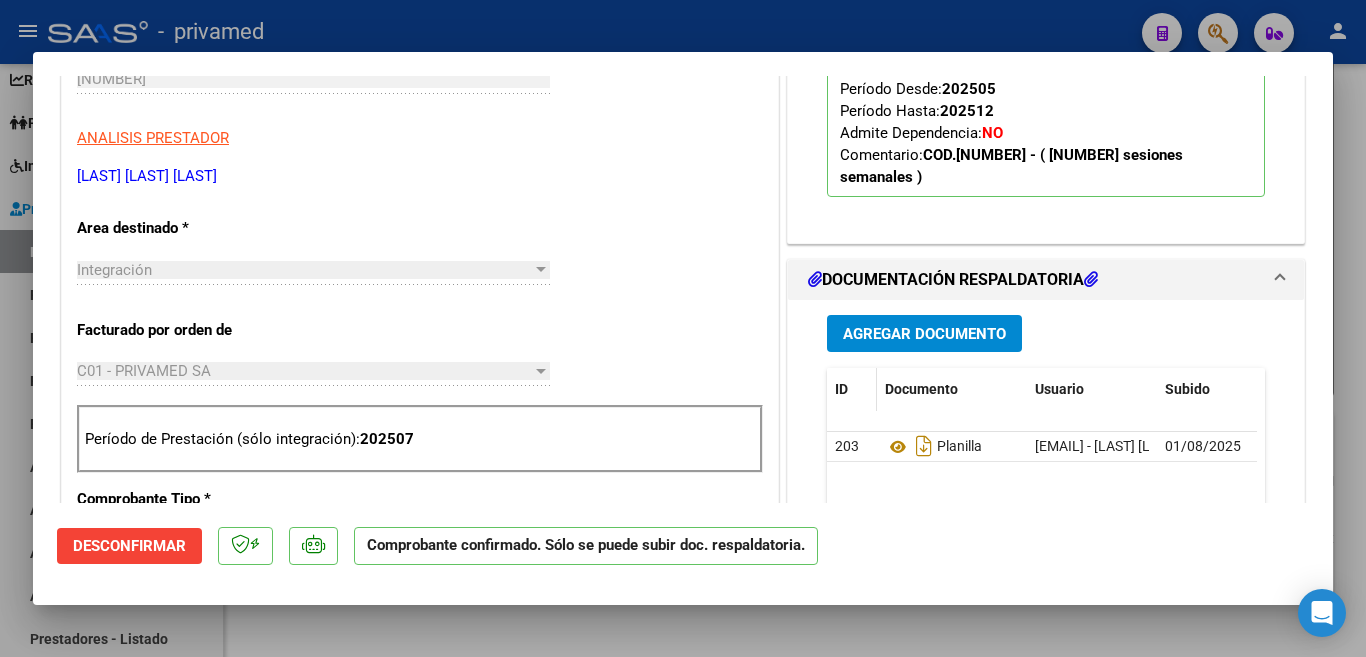 type 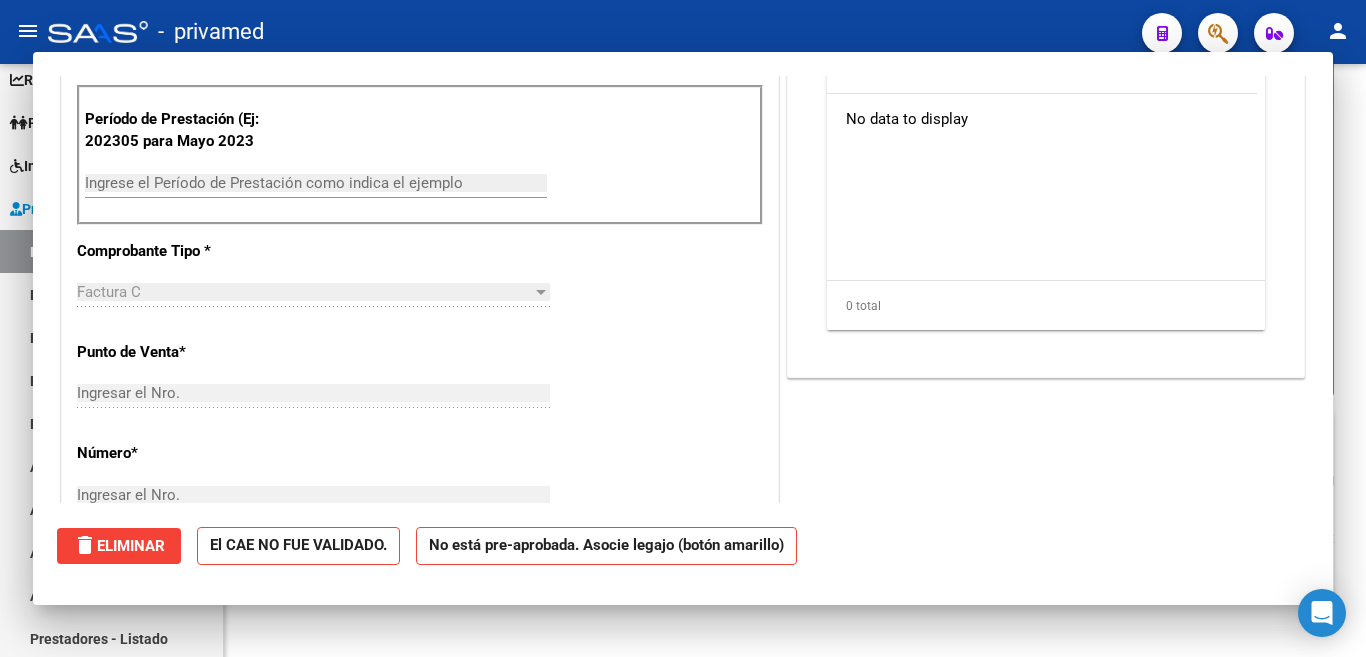scroll, scrollTop: 318, scrollLeft: 0, axis: vertical 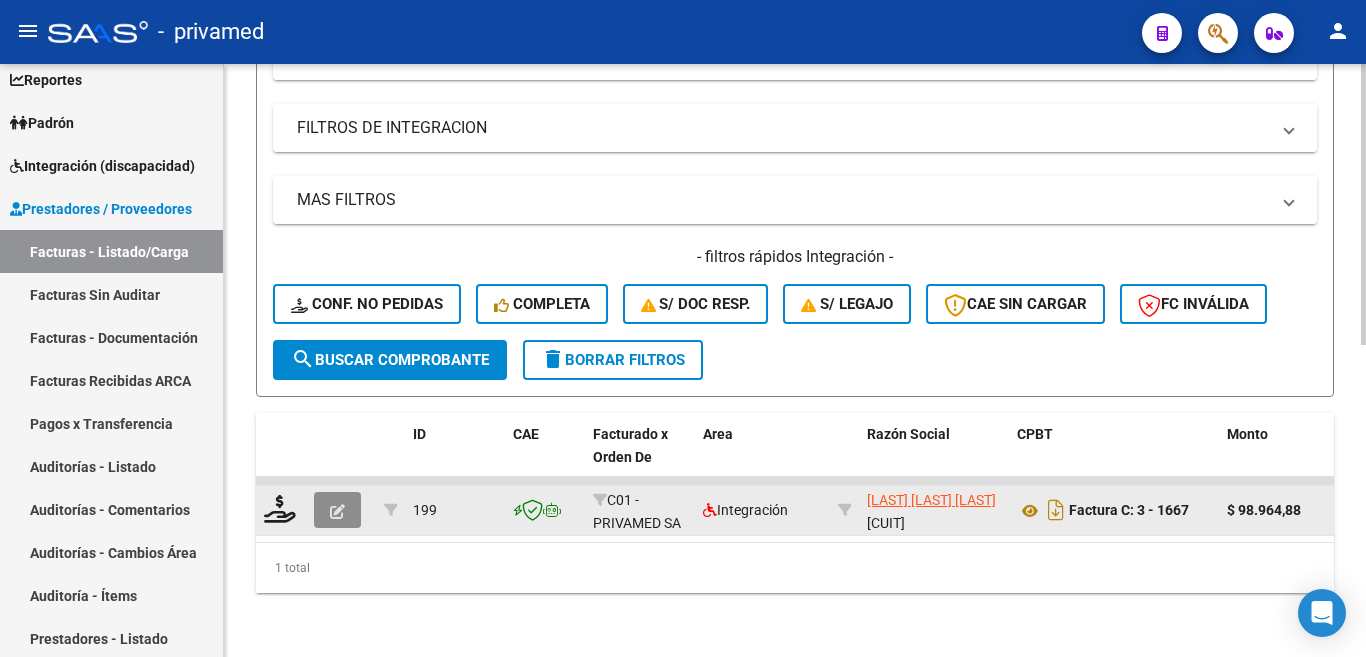 click 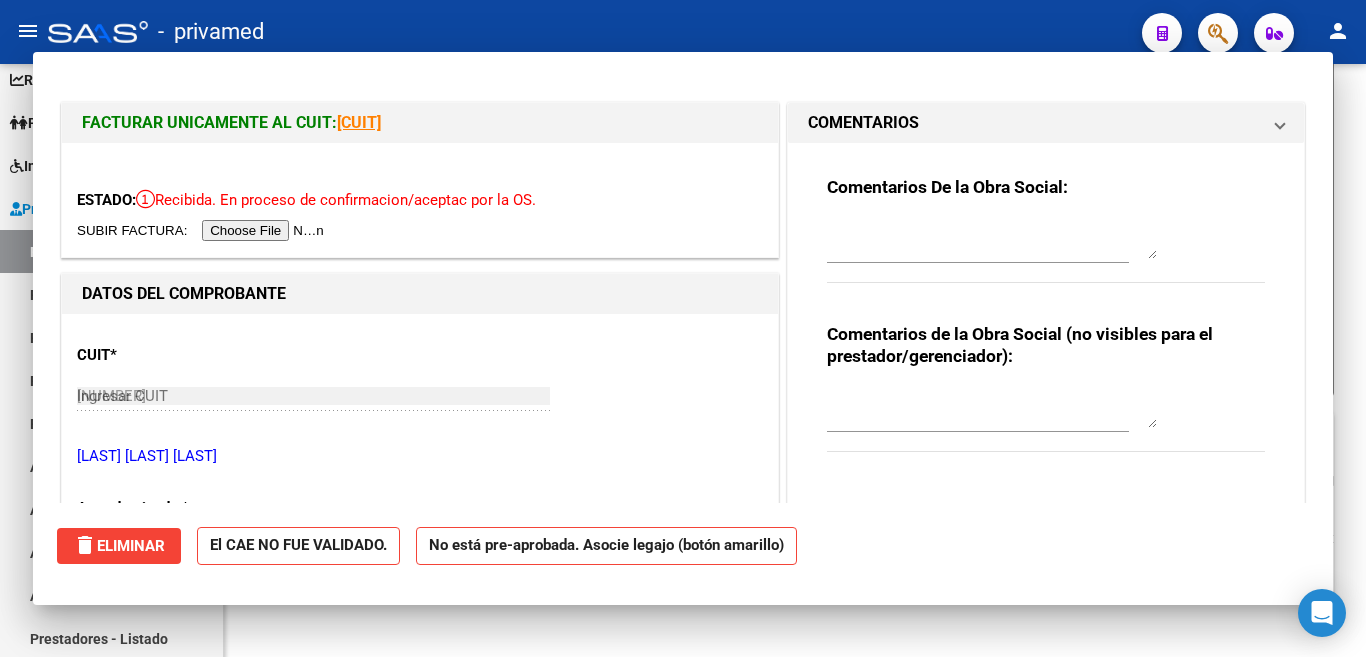 type 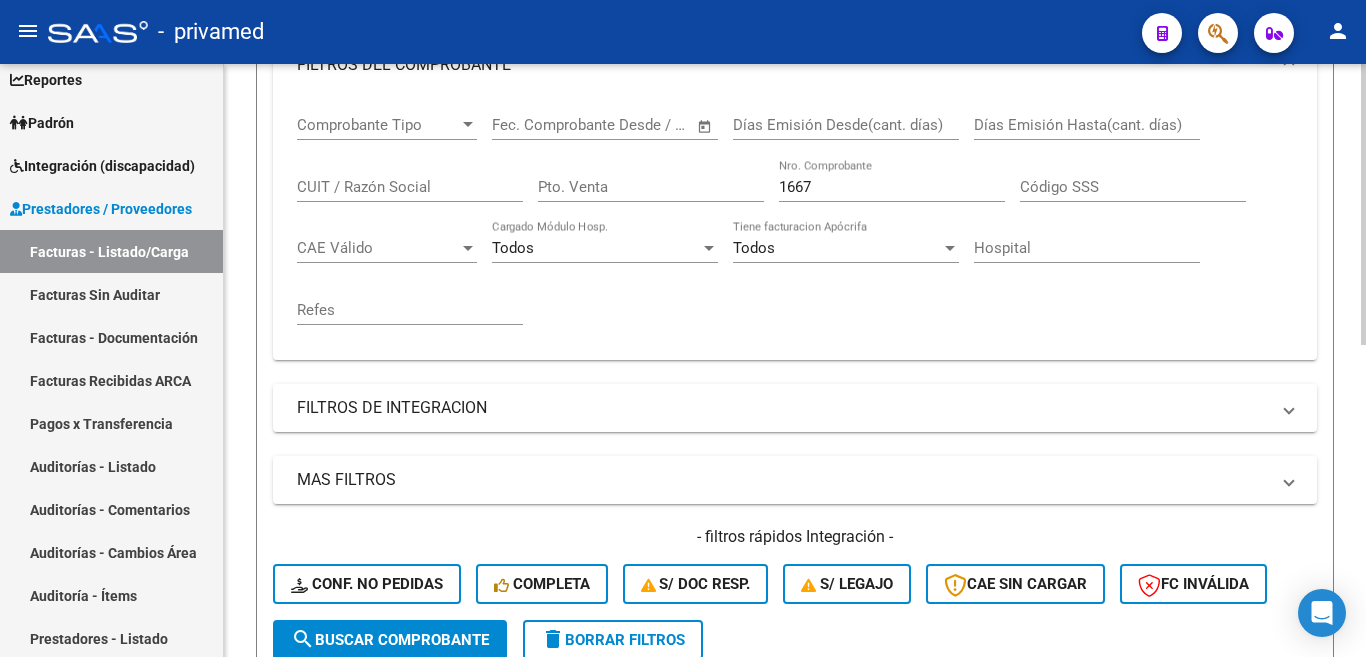 scroll, scrollTop: 357, scrollLeft: 0, axis: vertical 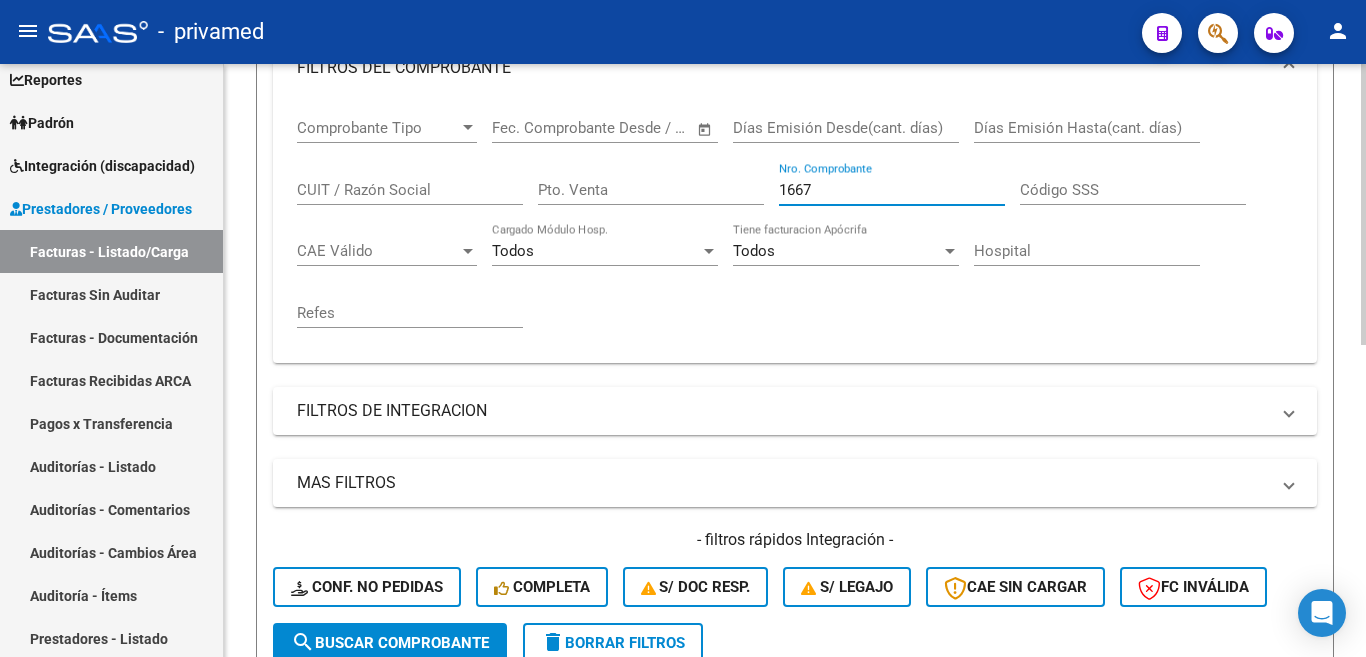 click on "Comprobante Tipo Comprobante Tipo Start date – End date Fec. Comprobante Desde / Hasta Días Emisión Desde(cant. días) Días Emisión Hasta(cant. días) CUIT / Razón Social Pto. Venta 1667 Nro. Comprobante Código SSS CAE Válido CAE Válido Todos Cargado Módulo Hosp. Todos Tiene facturacion Apócrifa Hospital Refes" at bounding box center [795, 223] 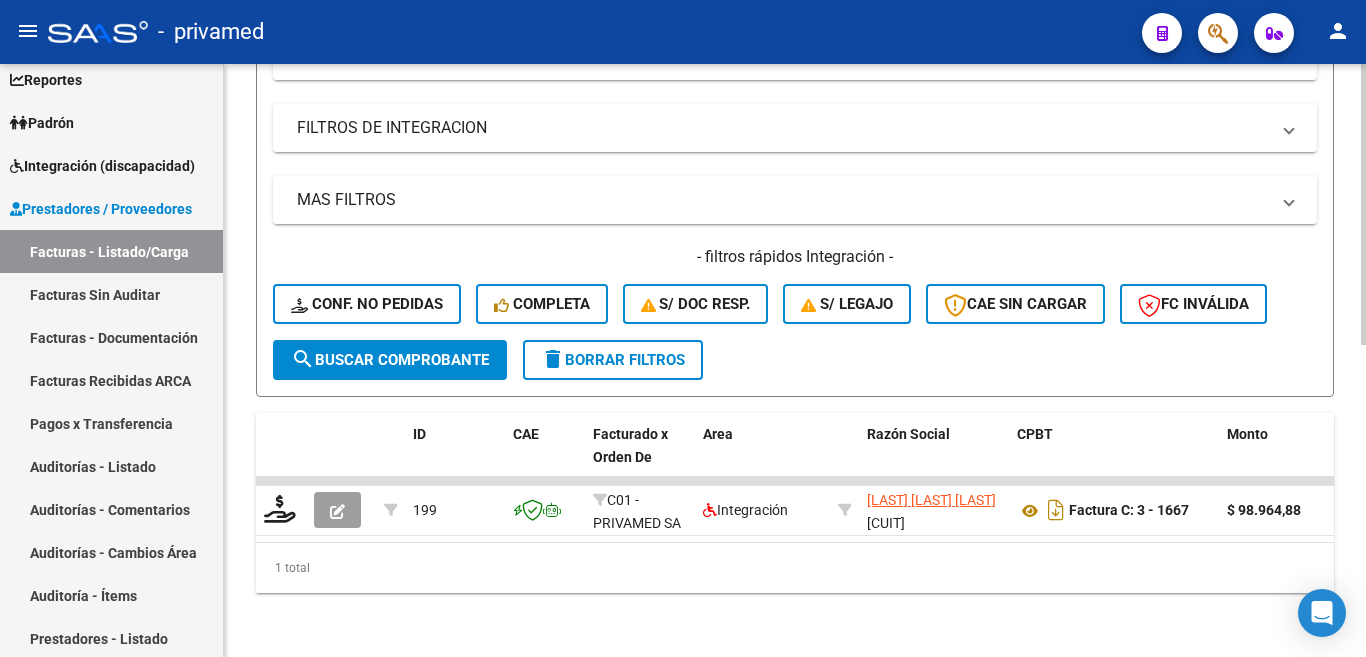 scroll, scrollTop: 657, scrollLeft: 0, axis: vertical 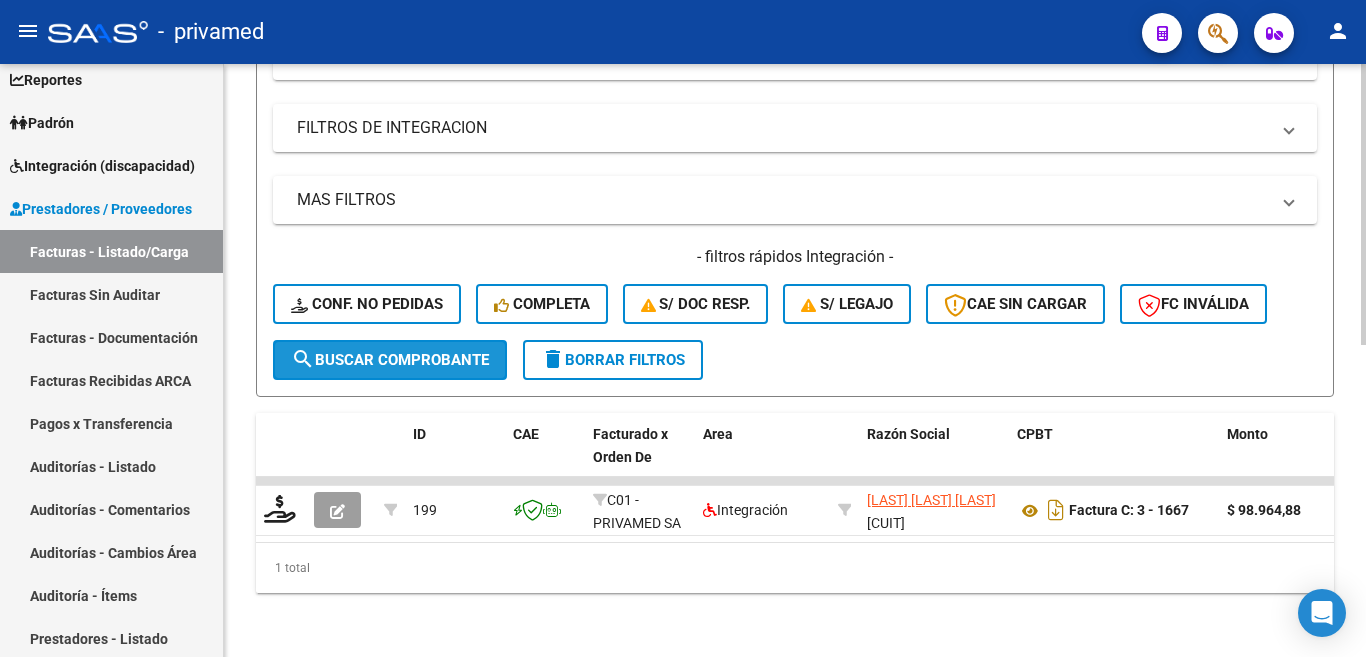 click on "search  Buscar Comprobante" 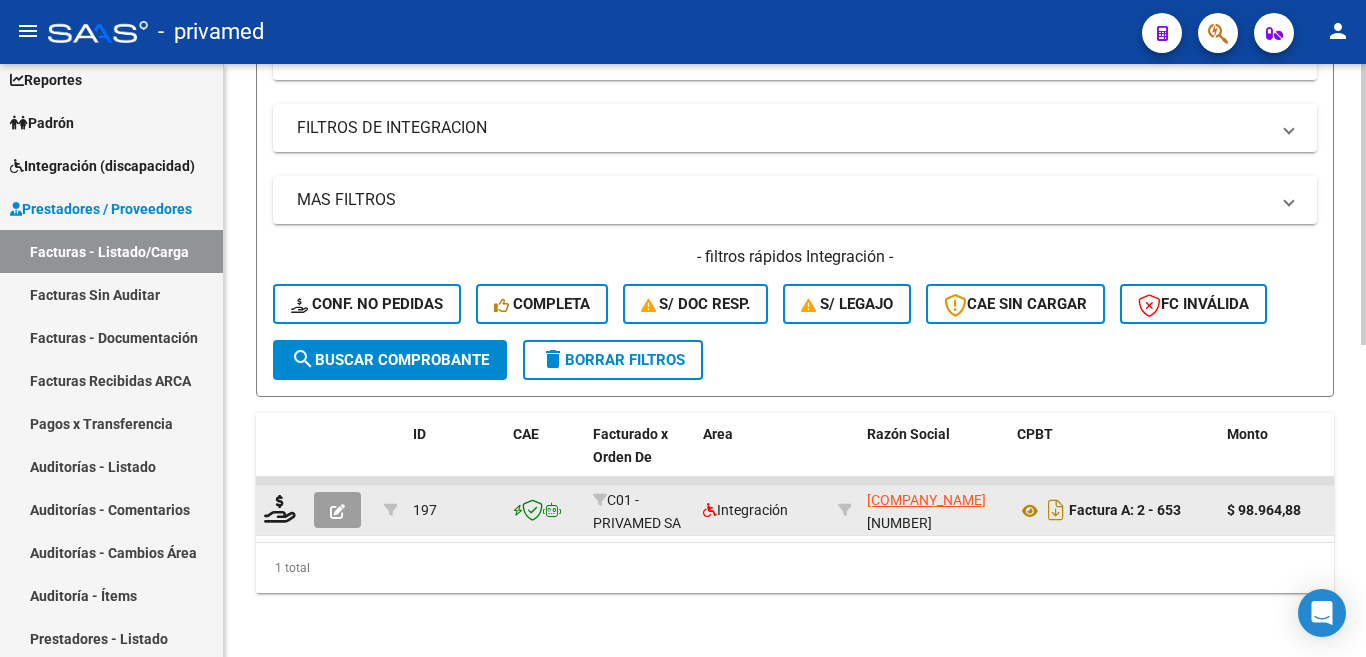 click 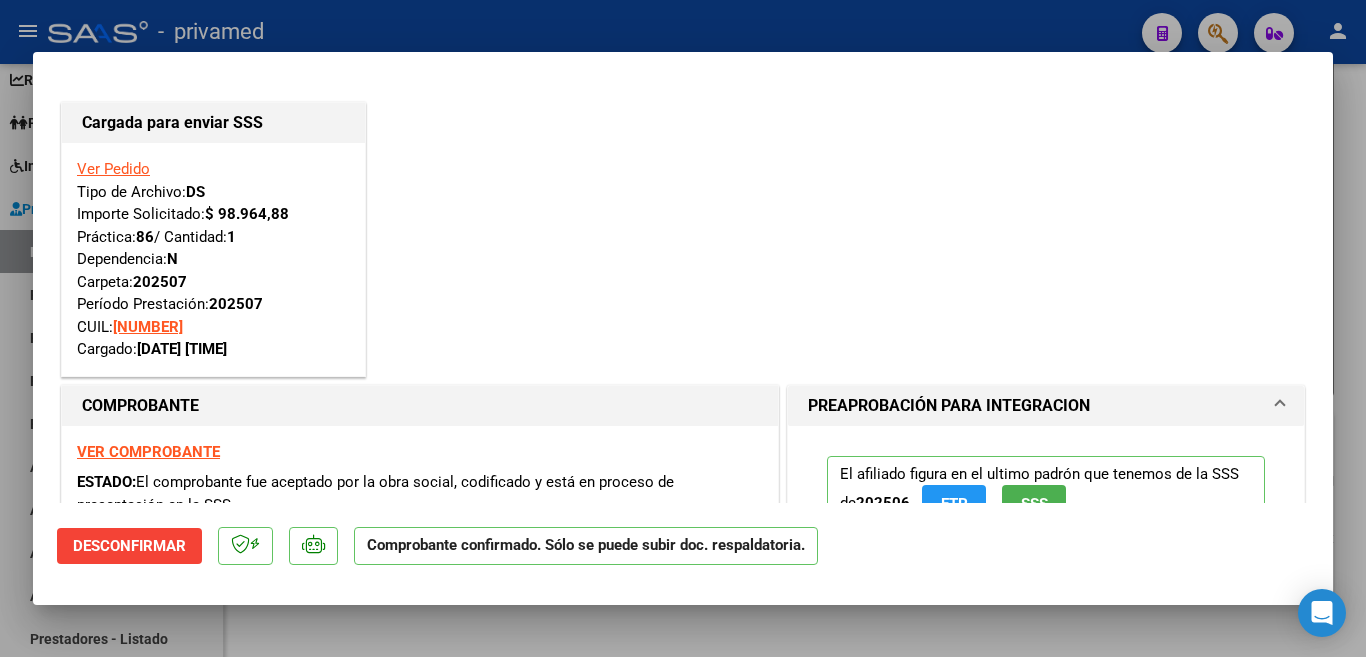 type 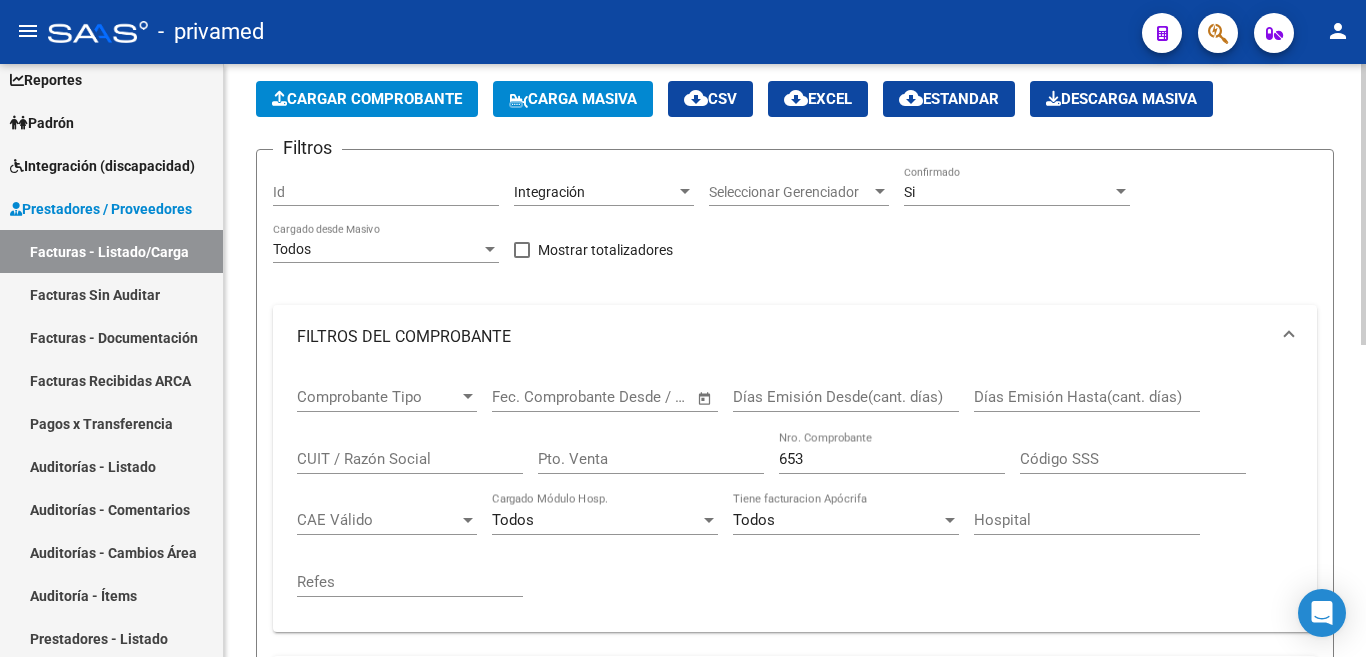 scroll, scrollTop: 0, scrollLeft: 0, axis: both 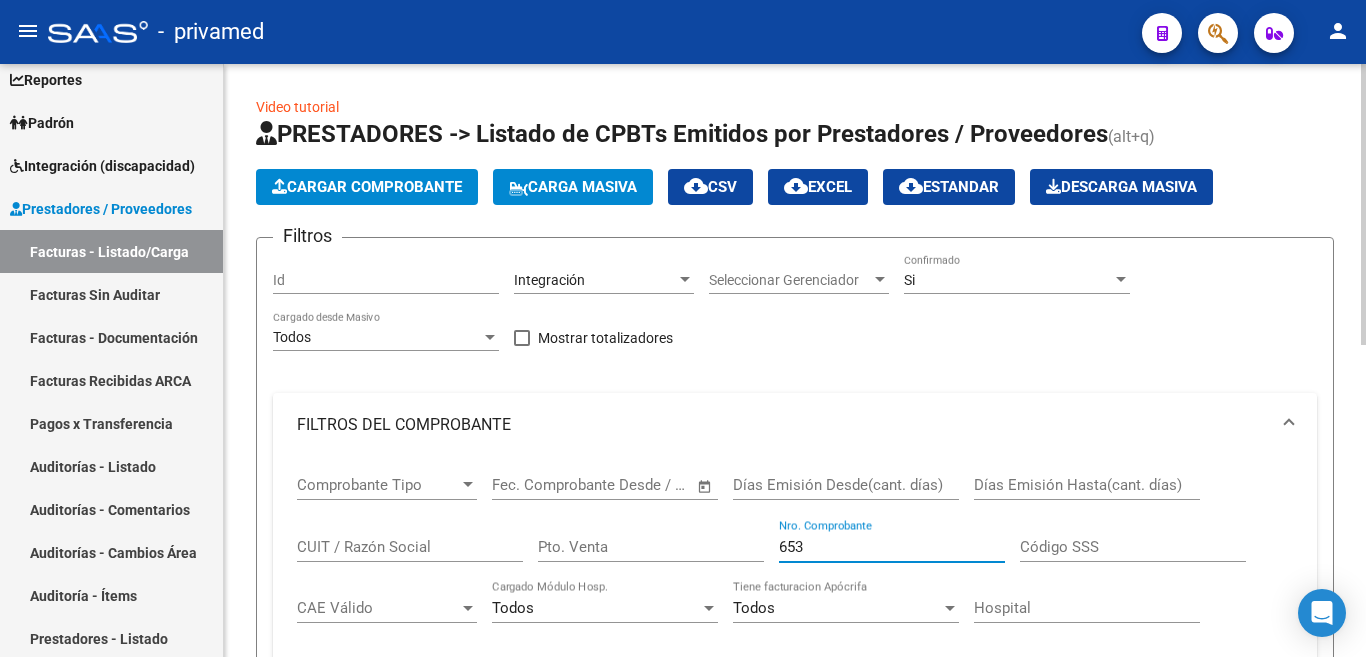 drag, startPoint x: 834, startPoint y: 546, endPoint x: 743, endPoint y: 533, distance: 91.92388 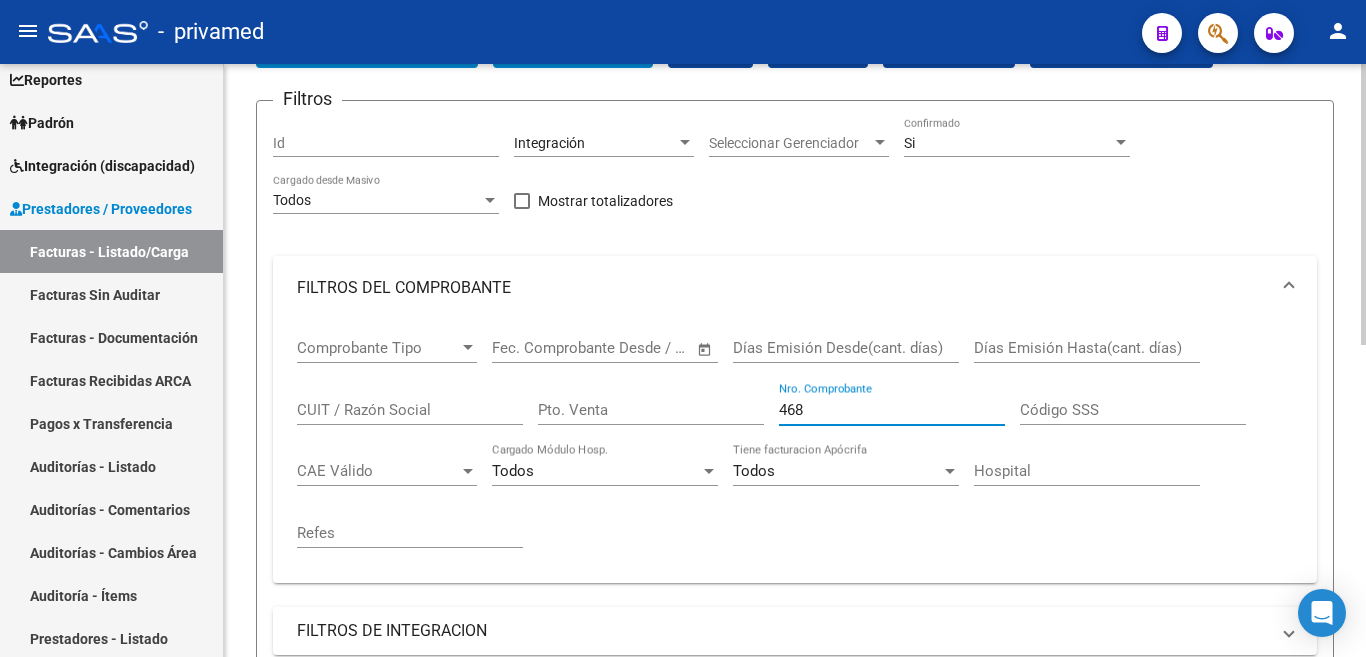 scroll, scrollTop: 500, scrollLeft: 0, axis: vertical 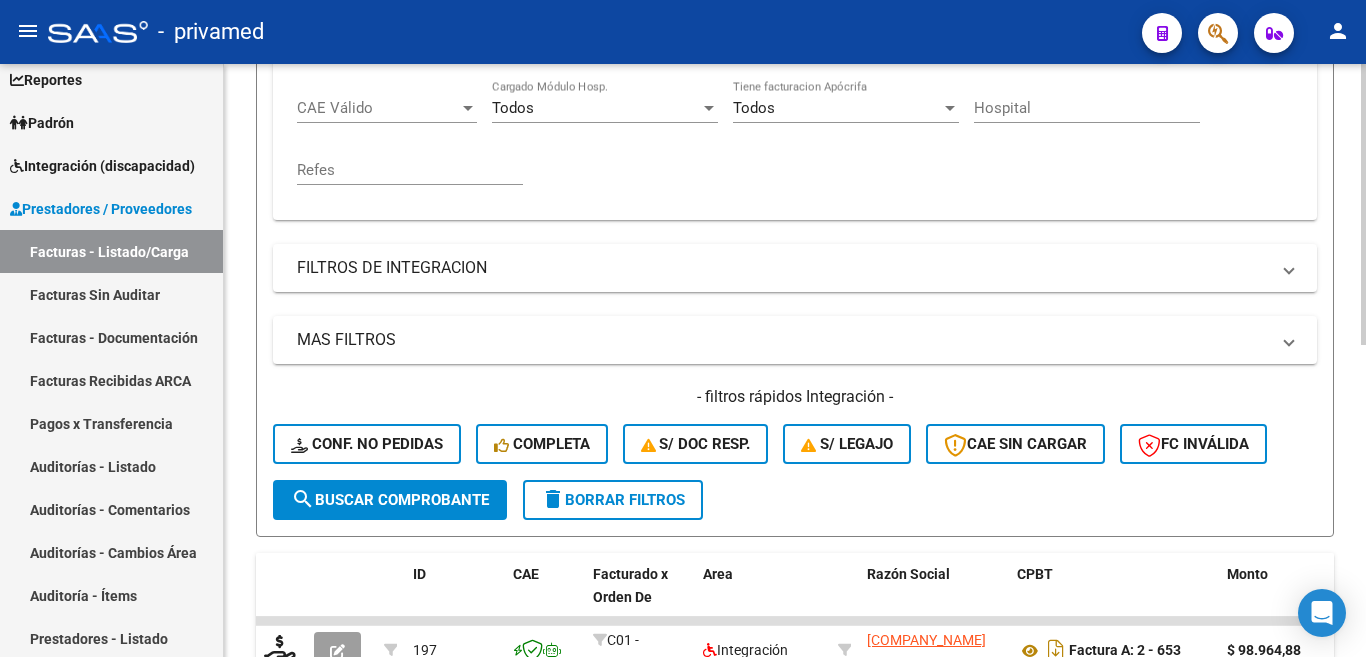 click on "search  Buscar Comprobante" 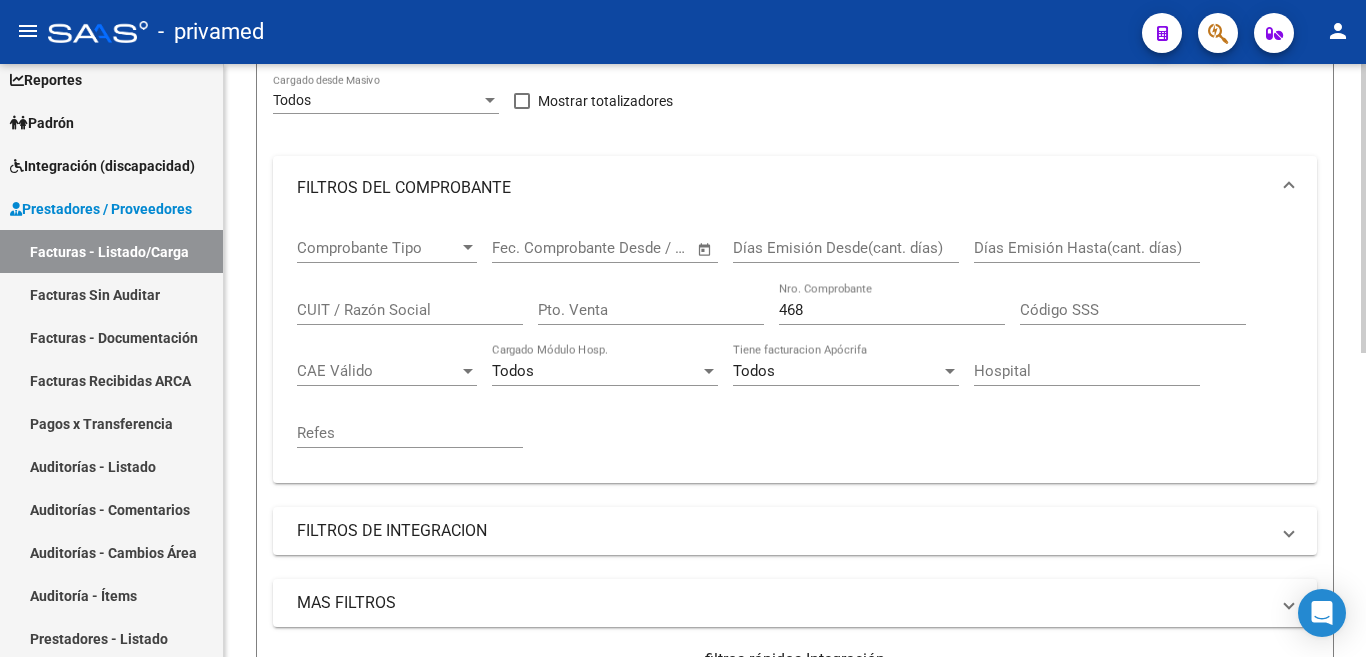 scroll, scrollTop: 225, scrollLeft: 0, axis: vertical 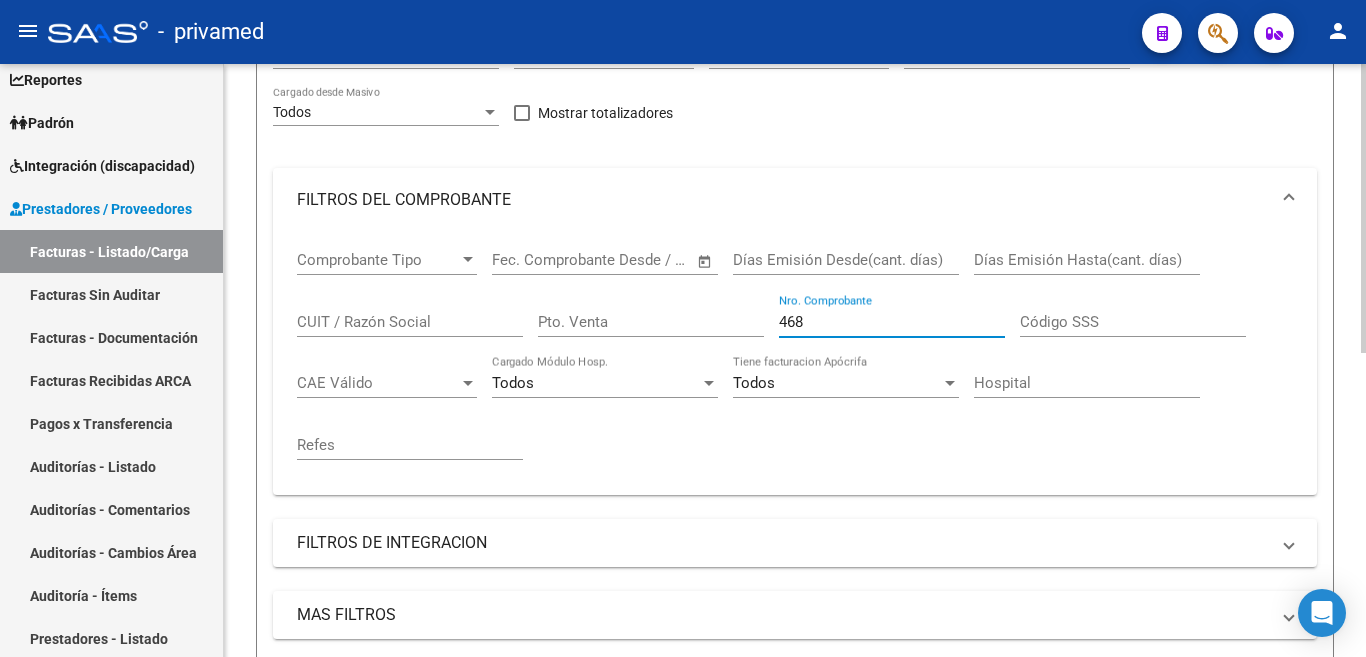 click on "468" at bounding box center (892, 322) 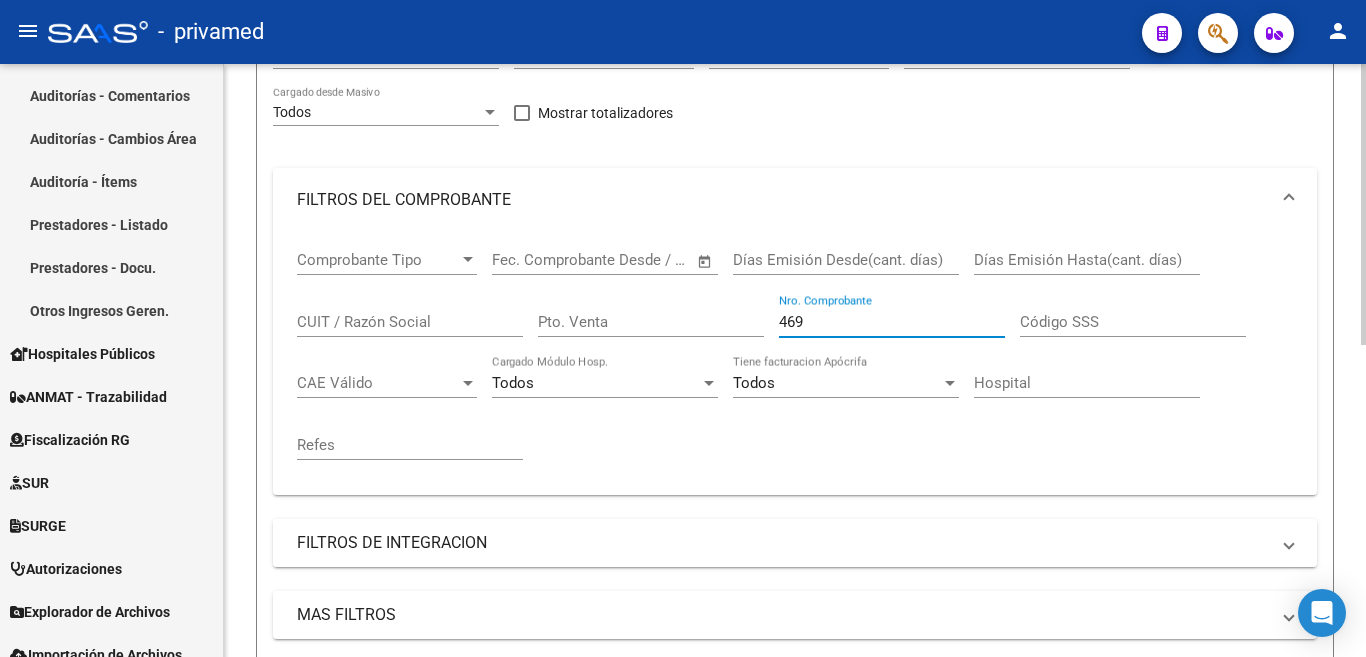 scroll, scrollTop: 557, scrollLeft: 0, axis: vertical 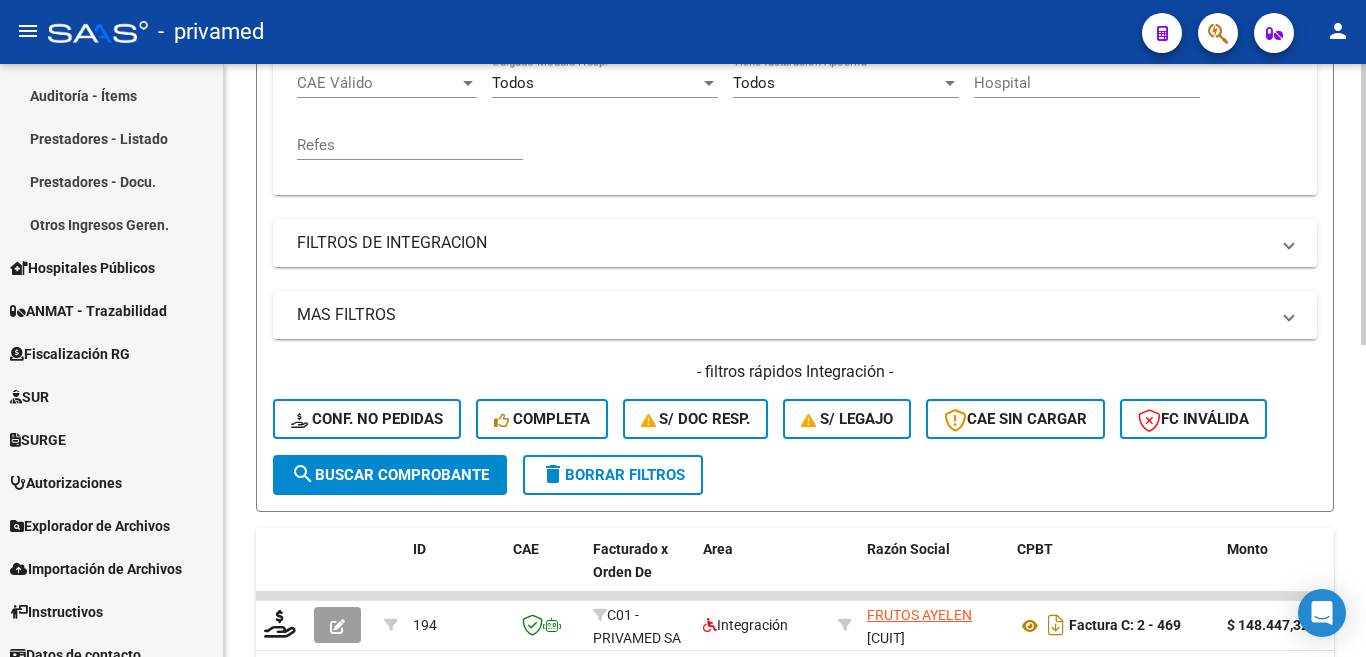 type on "469" 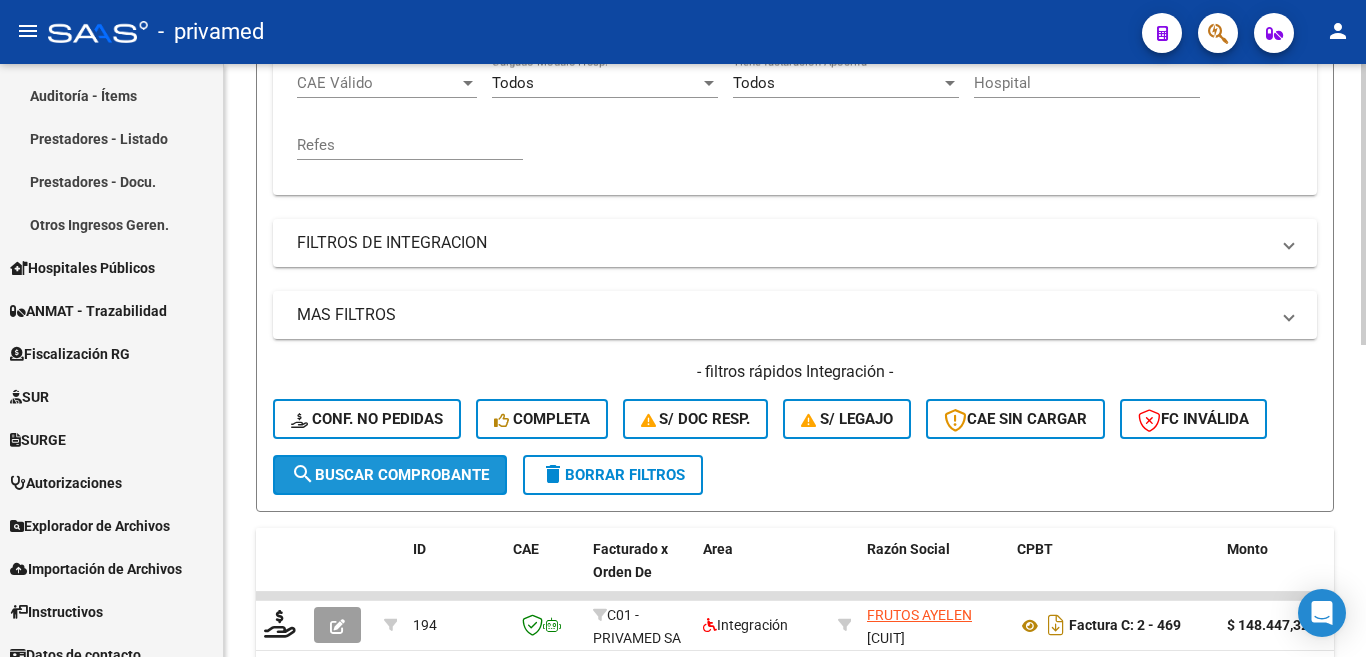 click on "search  Buscar Comprobante" 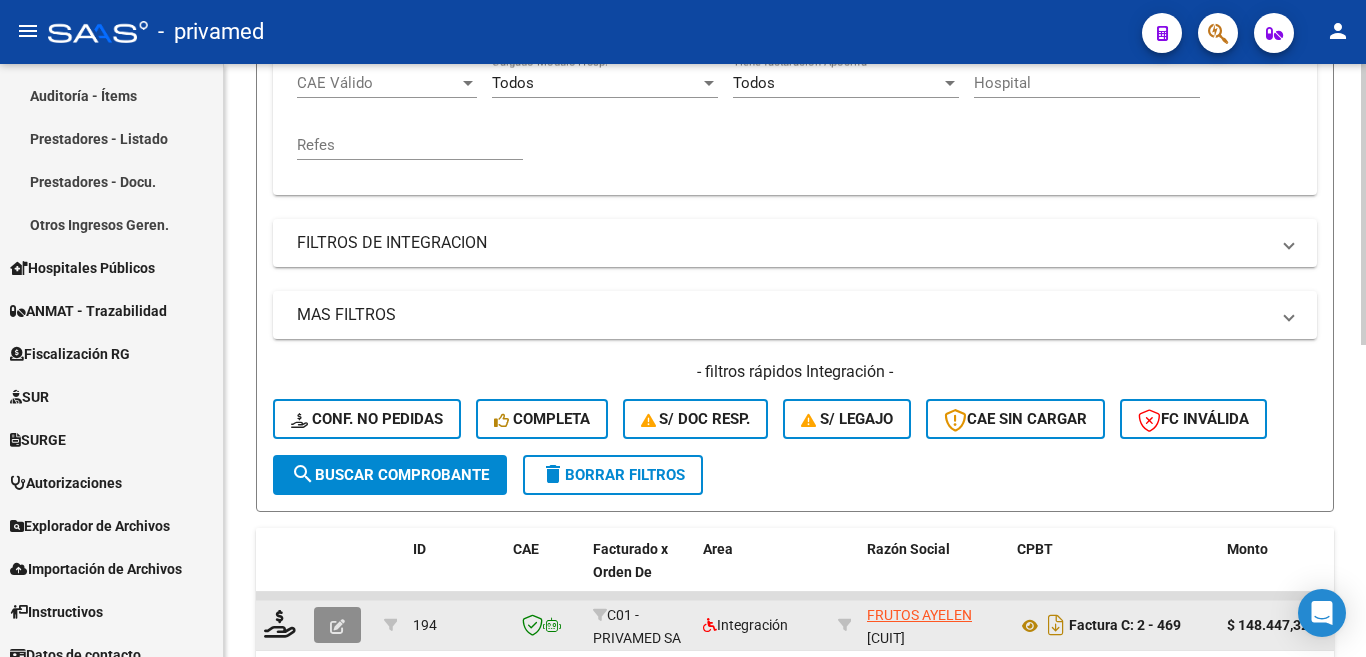 click 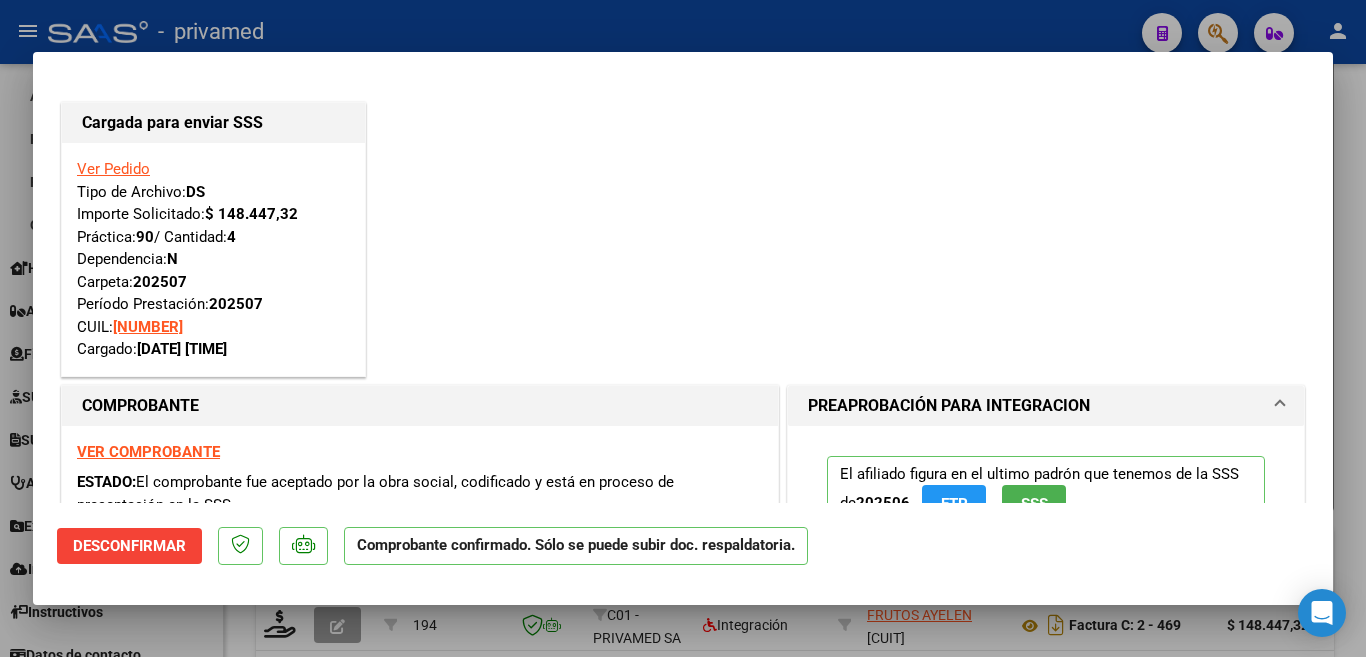 type 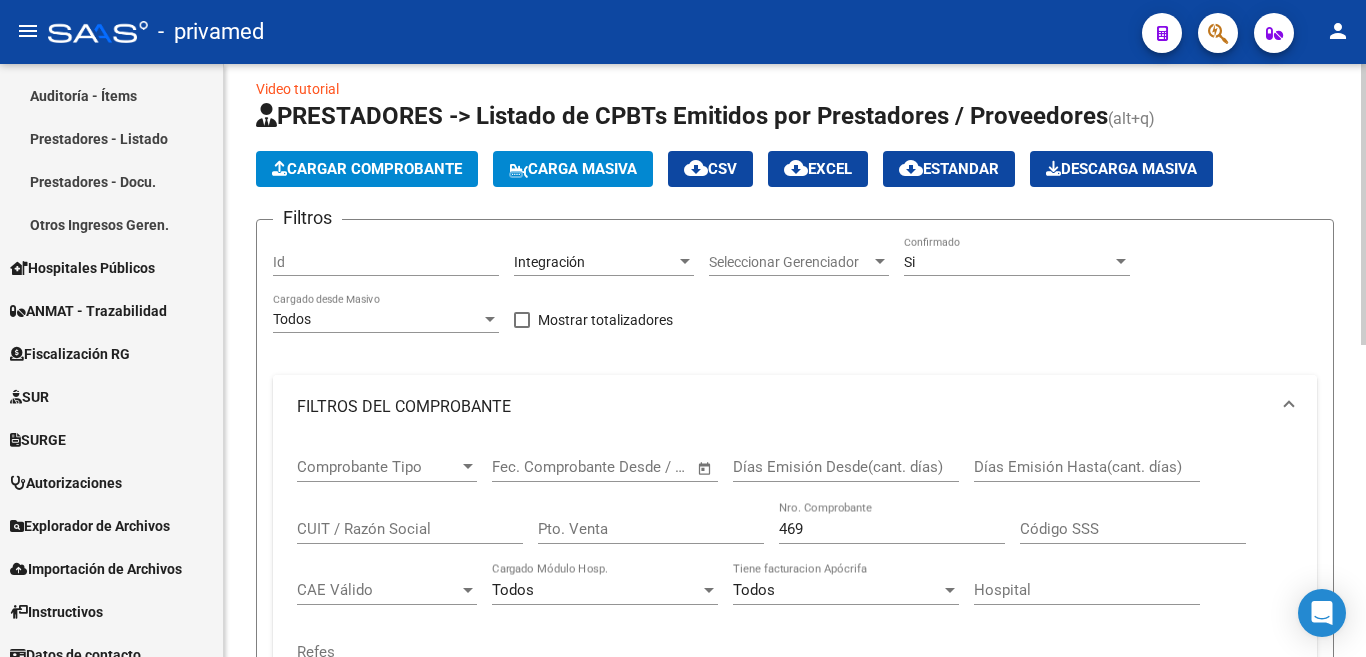 scroll, scrollTop: 0, scrollLeft: 0, axis: both 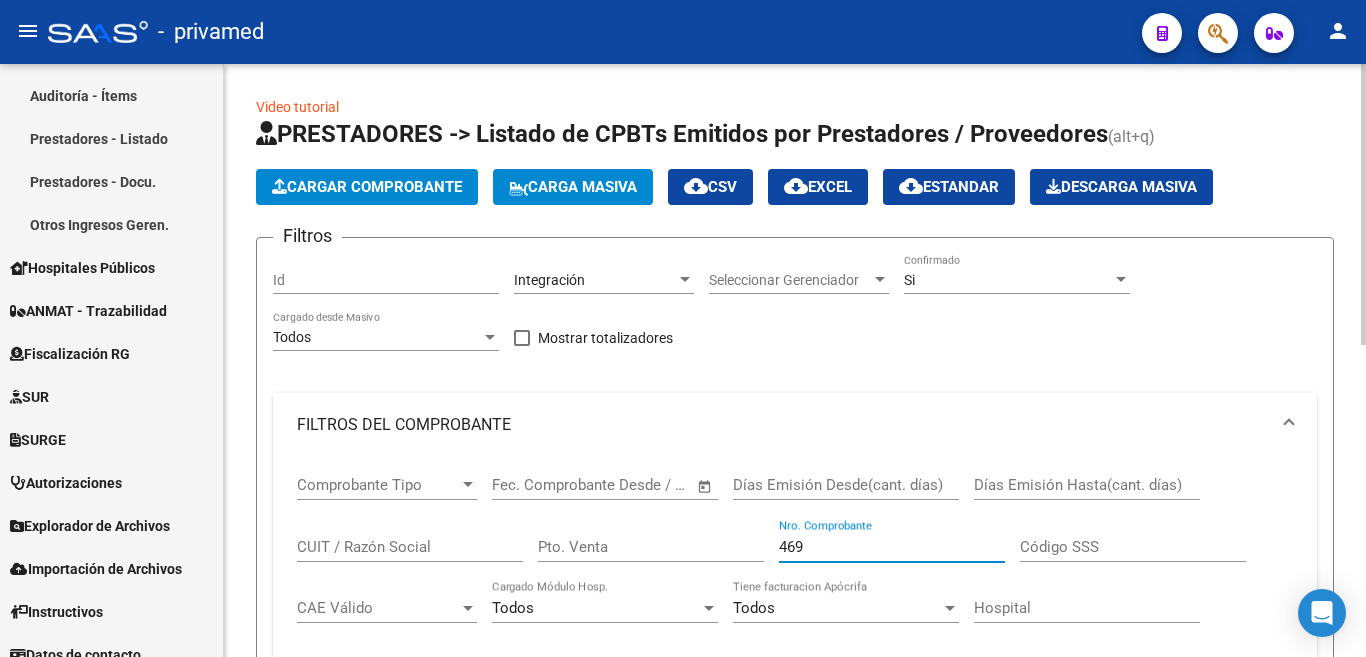 drag, startPoint x: 827, startPoint y: 547, endPoint x: 708, endPoint y: 526, distance: 120.83874 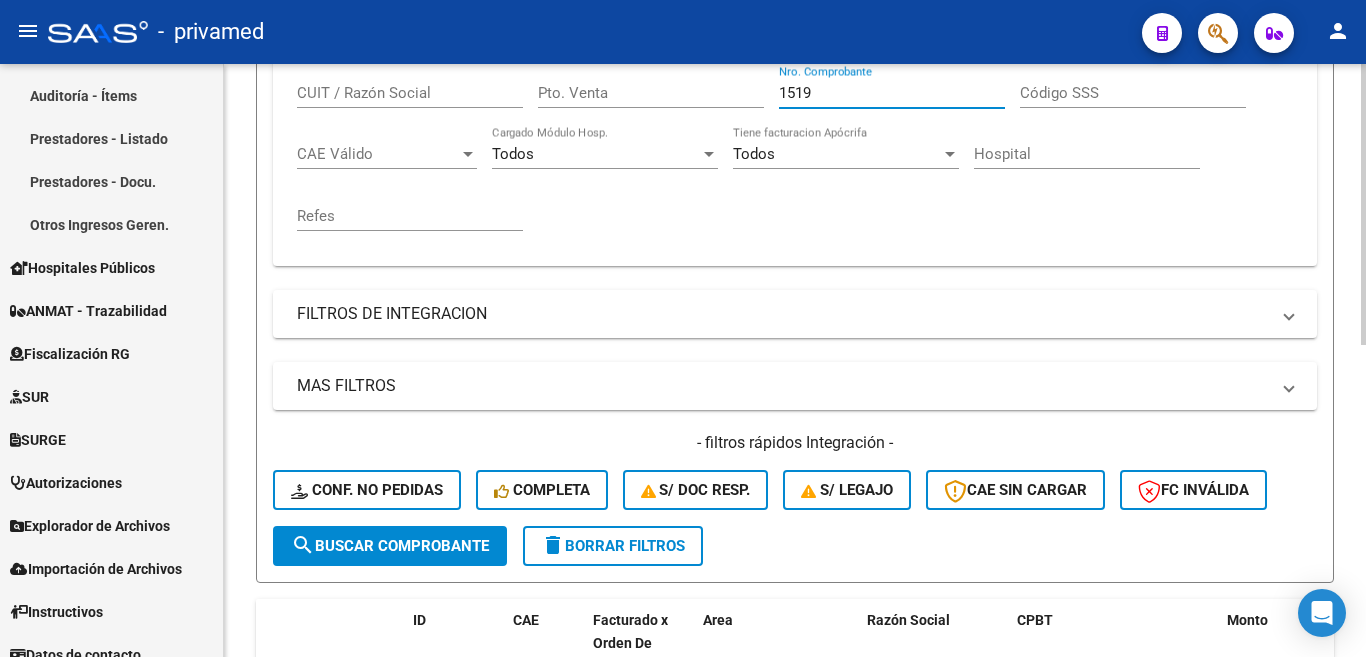 scroll, scrollTop: 500, scrollLeft: 0, axis: vertical 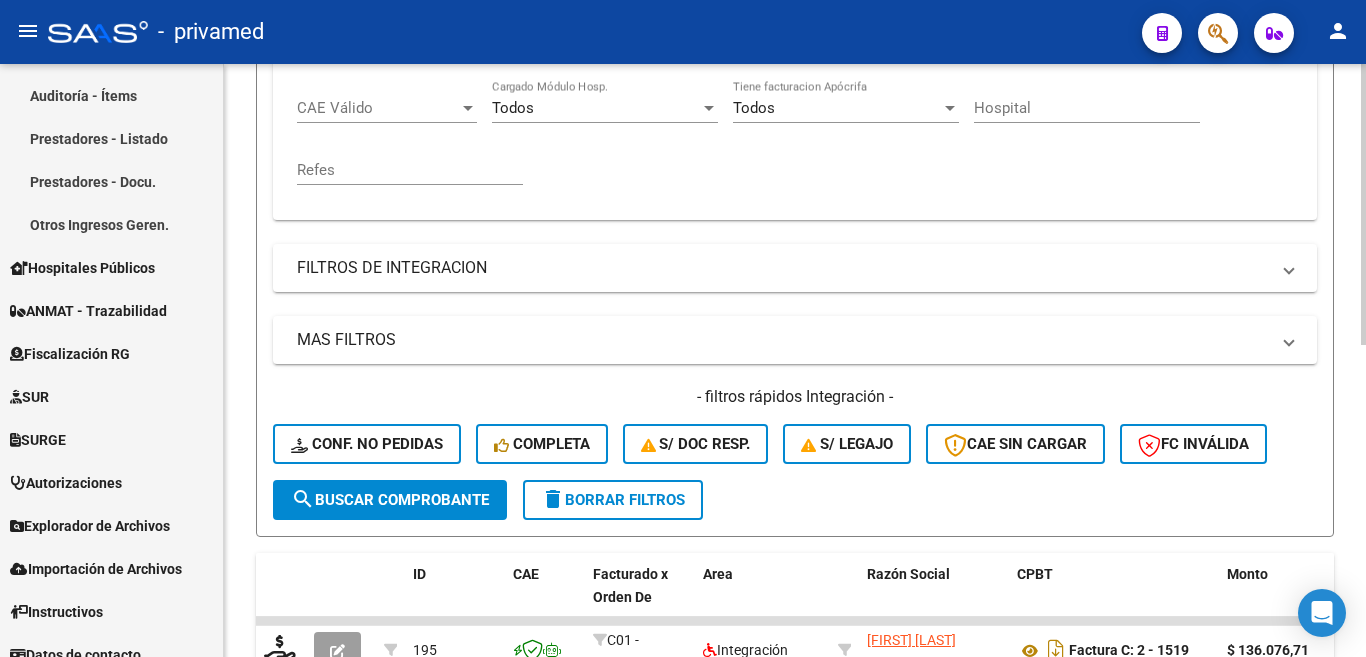 type on "1519" 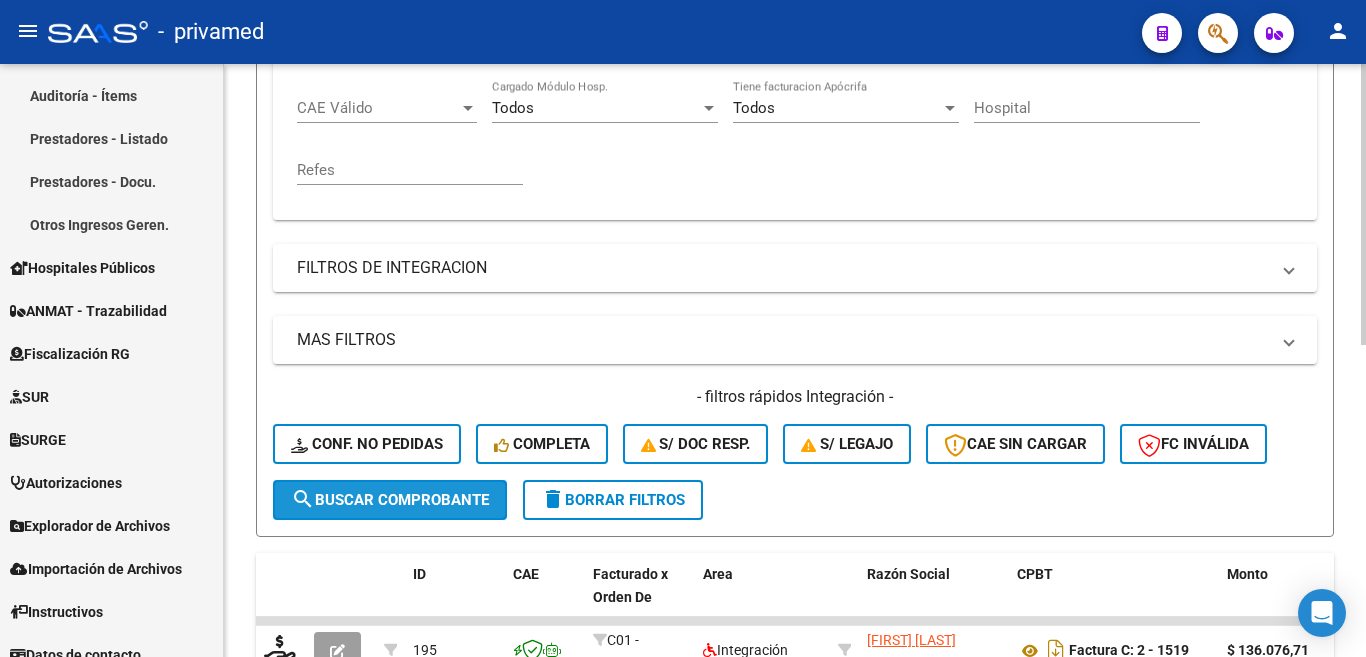 click on "search  Buscar Comprobante" 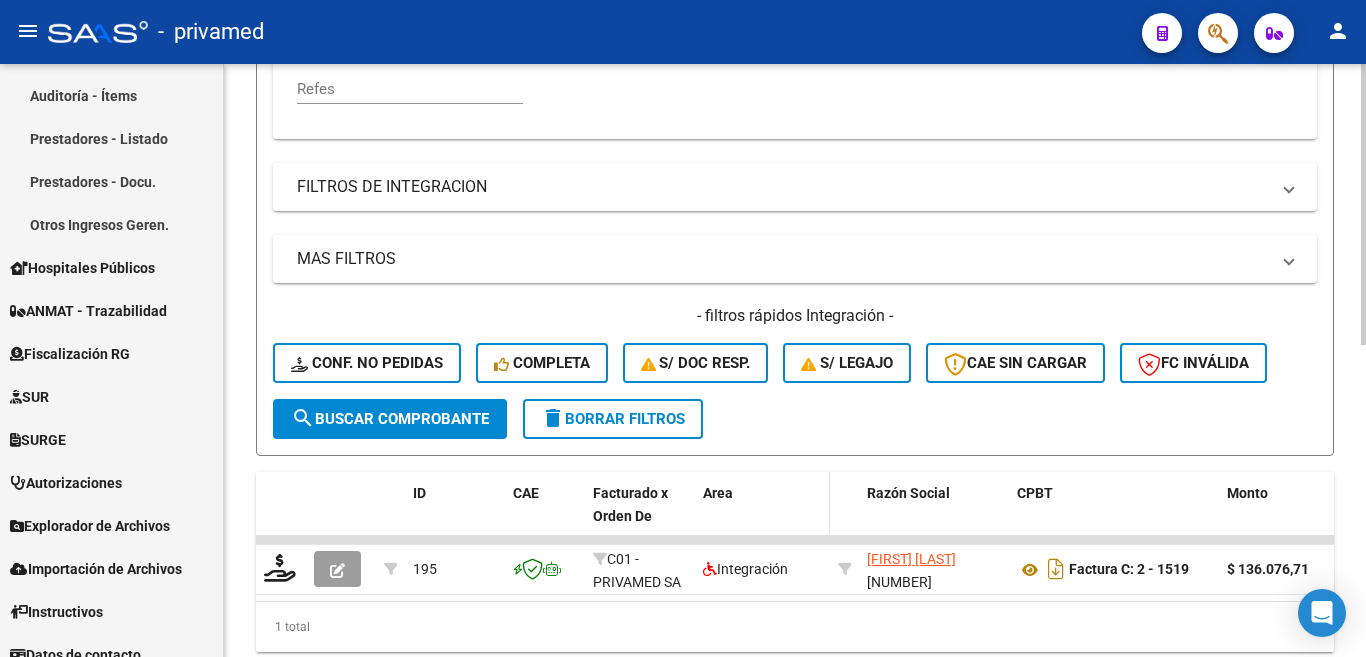 scroll, scrollTop: 657, scrollLeft: 0, axis: vertical 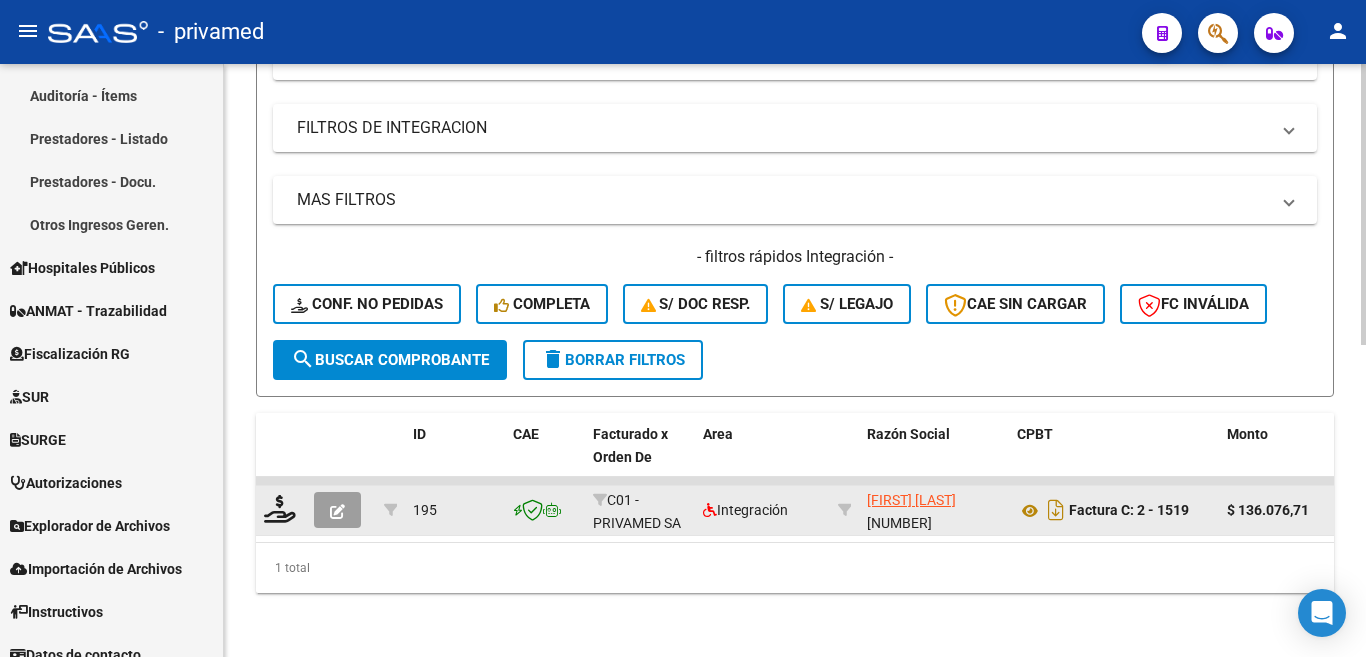 click 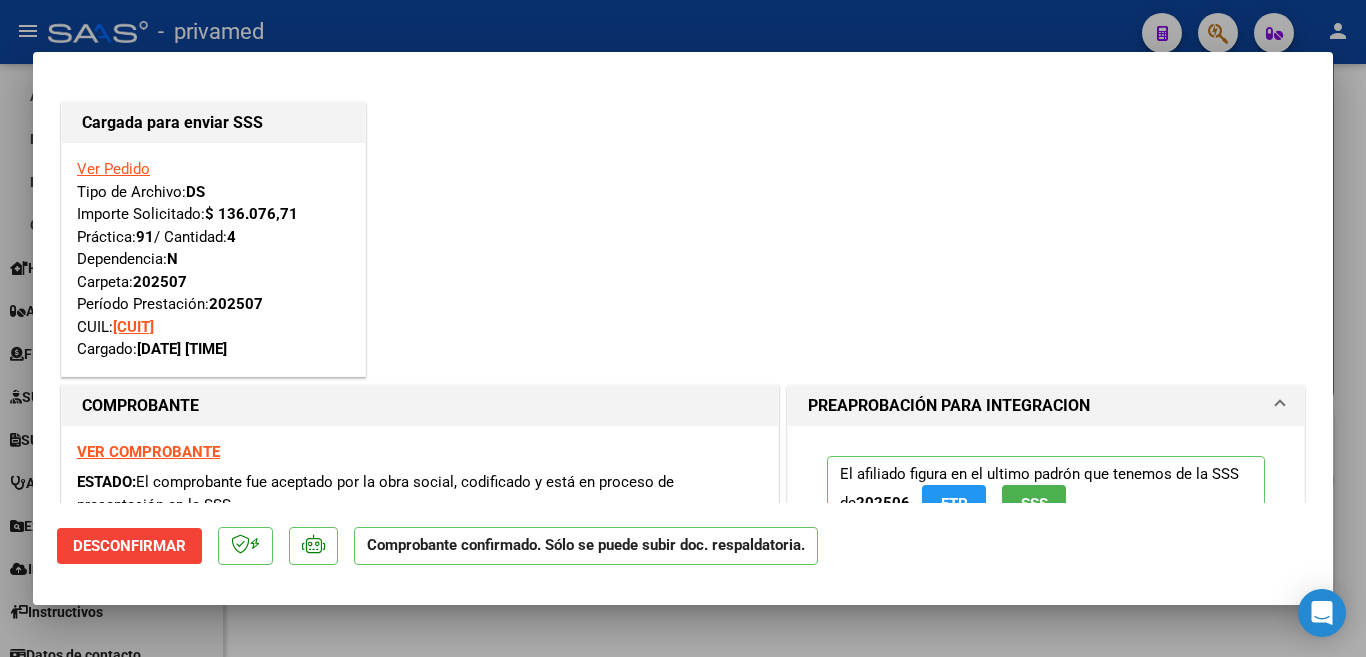 type 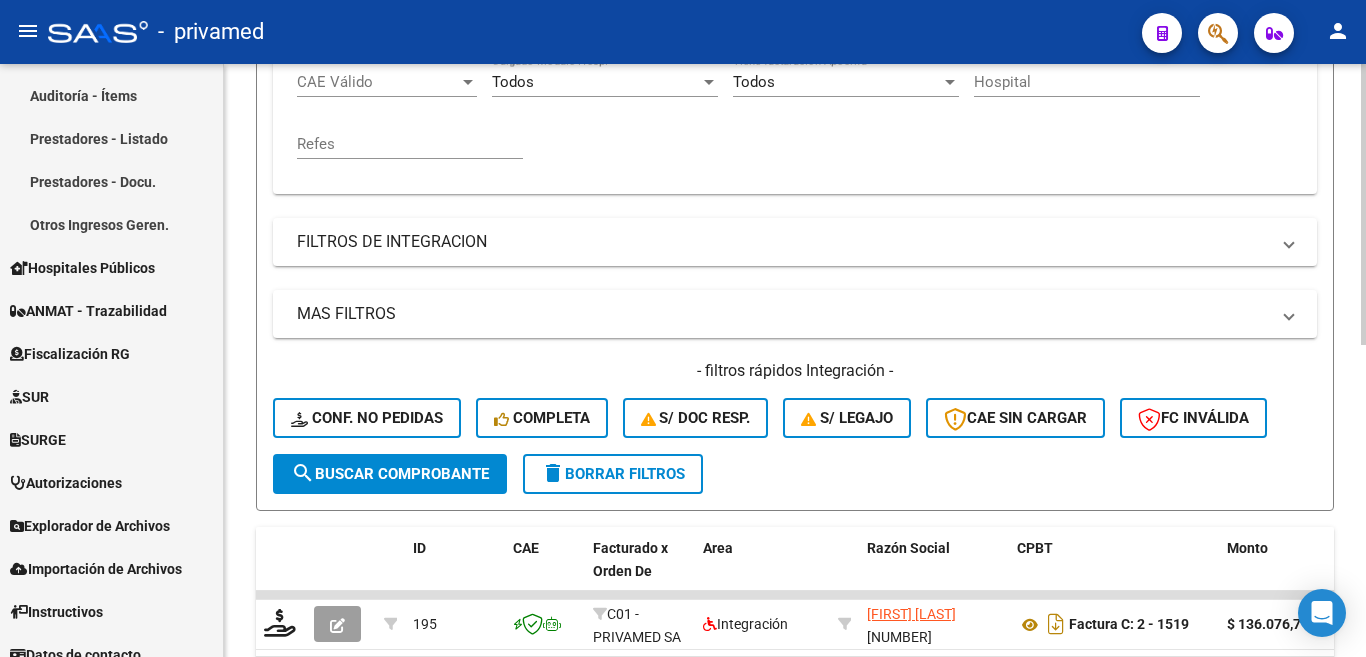scroll, scrollTop: 257, scrollLeft: 0, axis: vertical 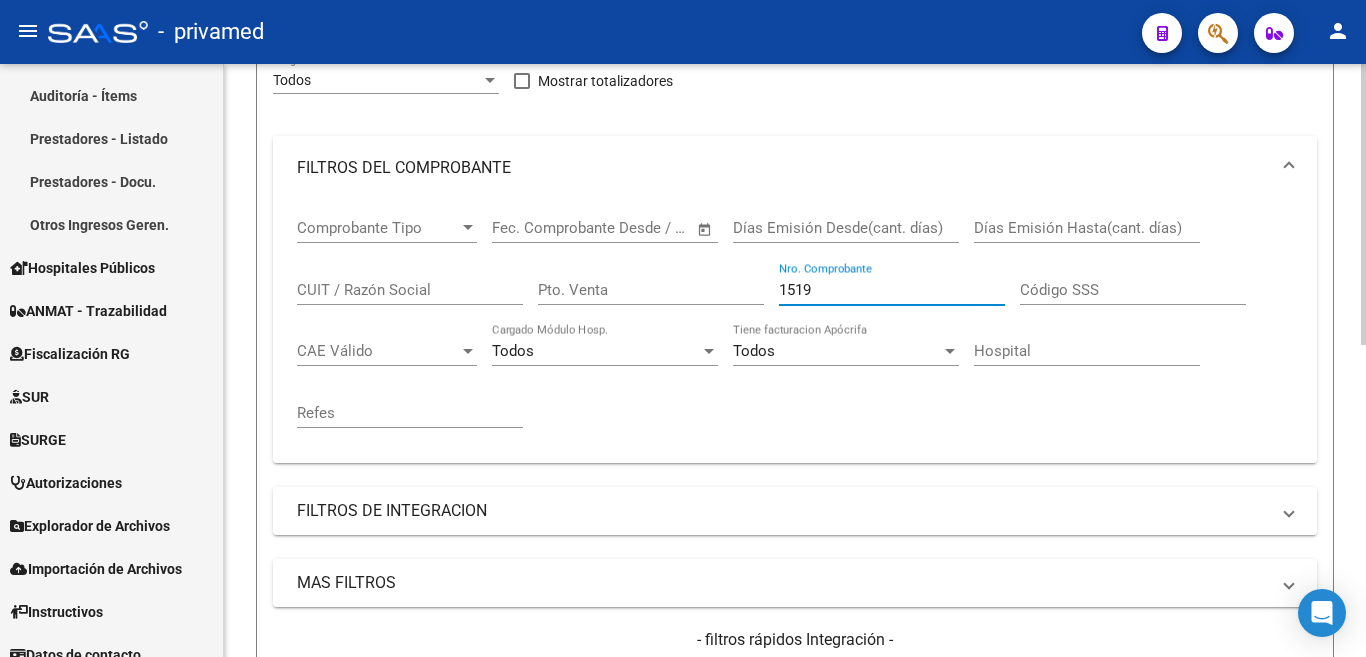 click on "Comprobante Tipo Comprobante Tipo Start date – End date Fec. Comprobante Desde / Hasta Días Emisión Desde(cant. días) Días Emisión Hasta(cant. días) CUIT / Razón Social Pto. Venta 1519 Nro. Comprobante Código SSS CAE Válido CAE Válido Todos Cargado Módulo Hosp. Todos Tiene facturacion Apócrifa Hospital Refes" at bounding box center [795, 323] 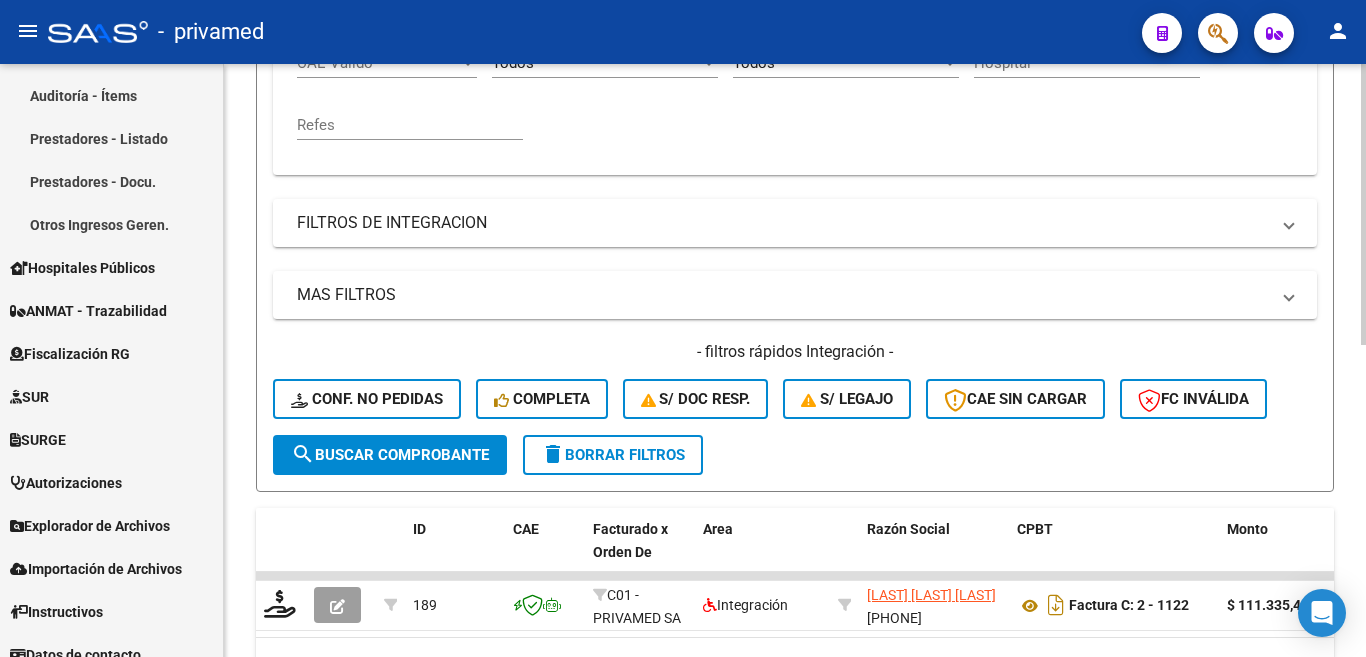 scroll, scrollTop: 557, scrollLeft: 0, axis: vertical 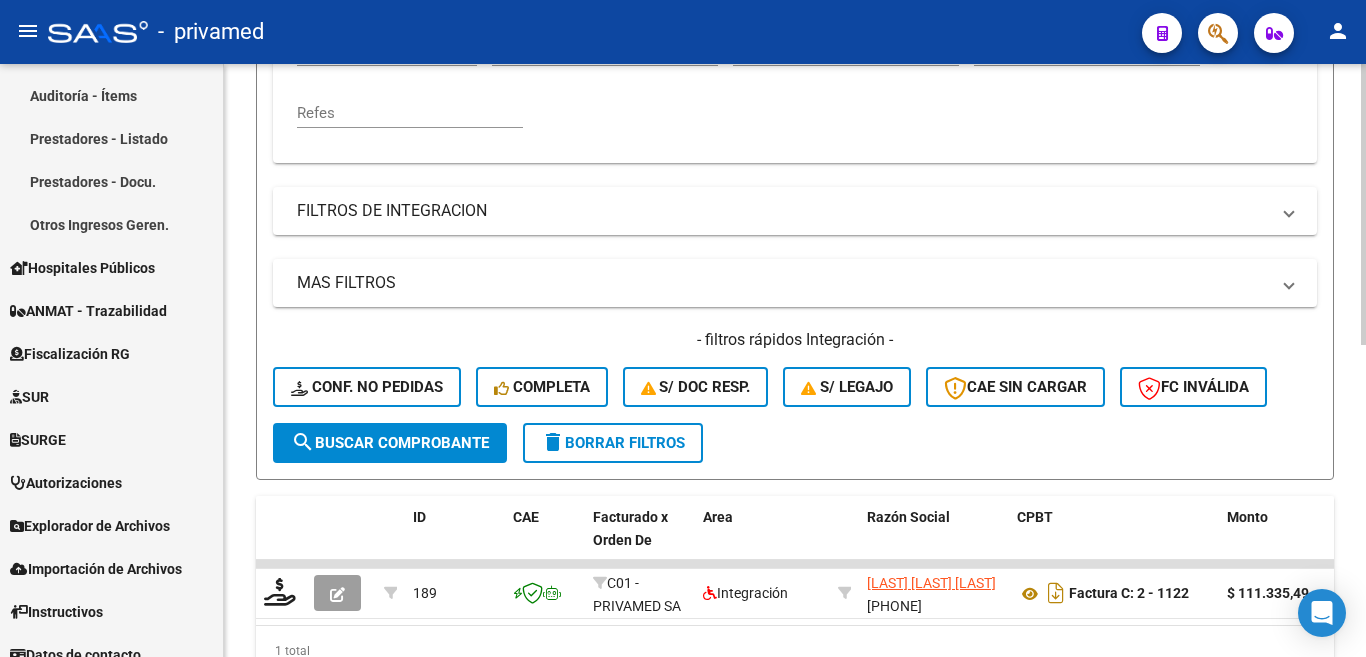 type on "1122" 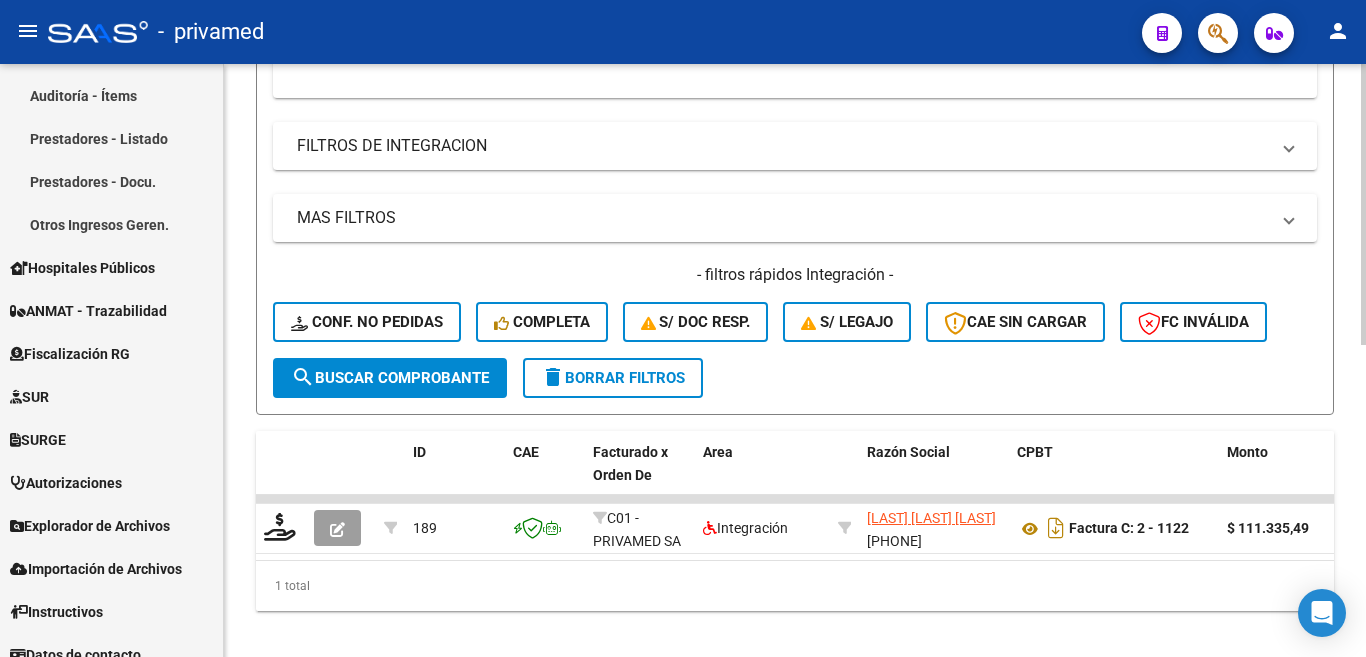 scroll, scrollTop: 657, scrollLeft: 0, axis: vertical 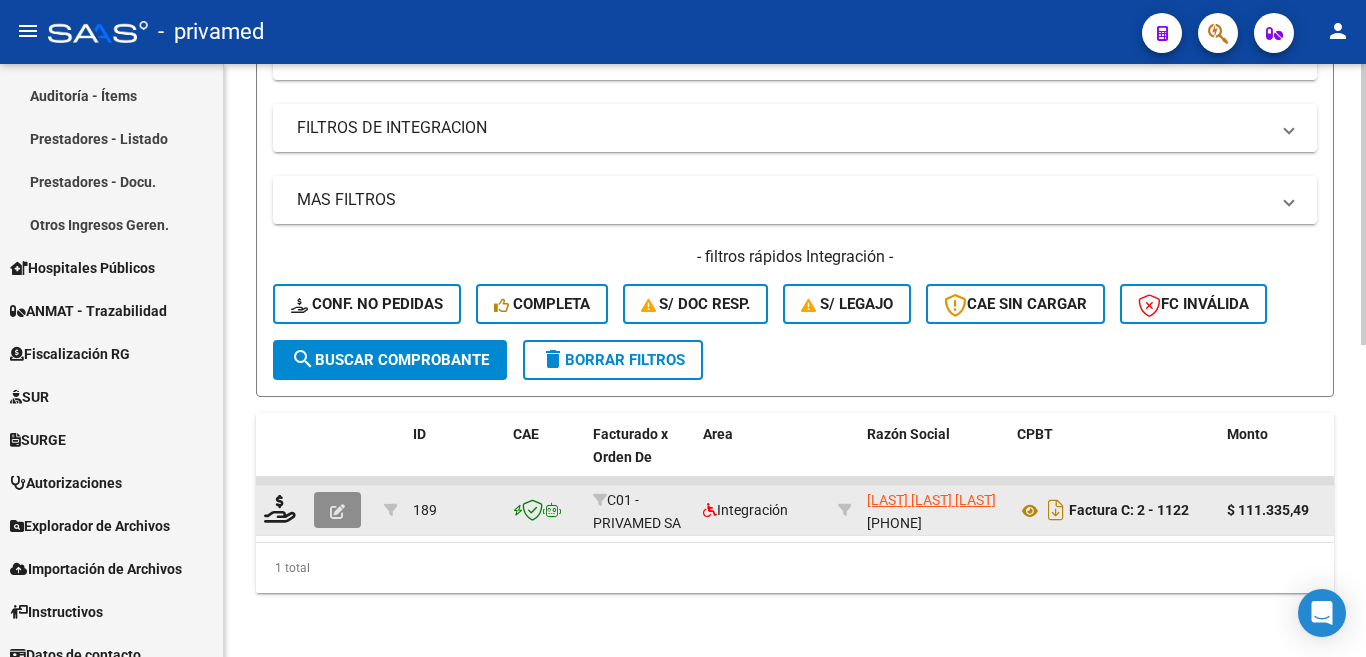 click 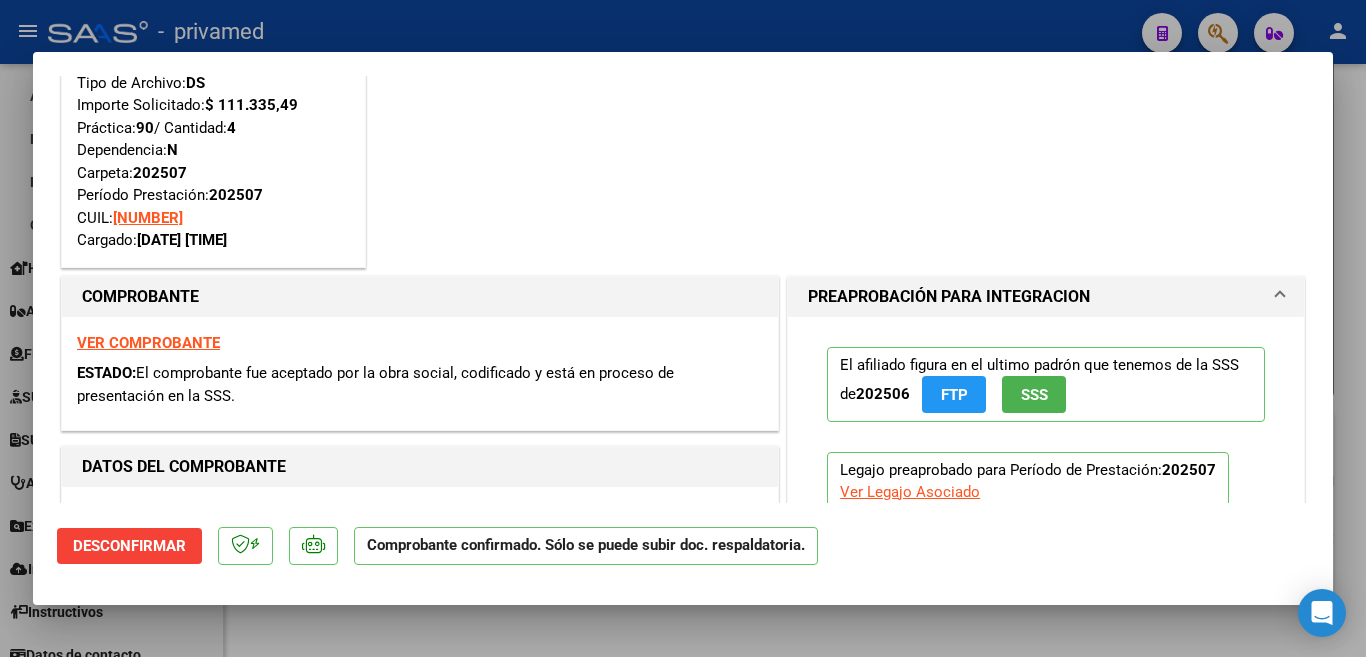 scroll, scrollTop: 100, scrollLeft: 0, axis: vertical 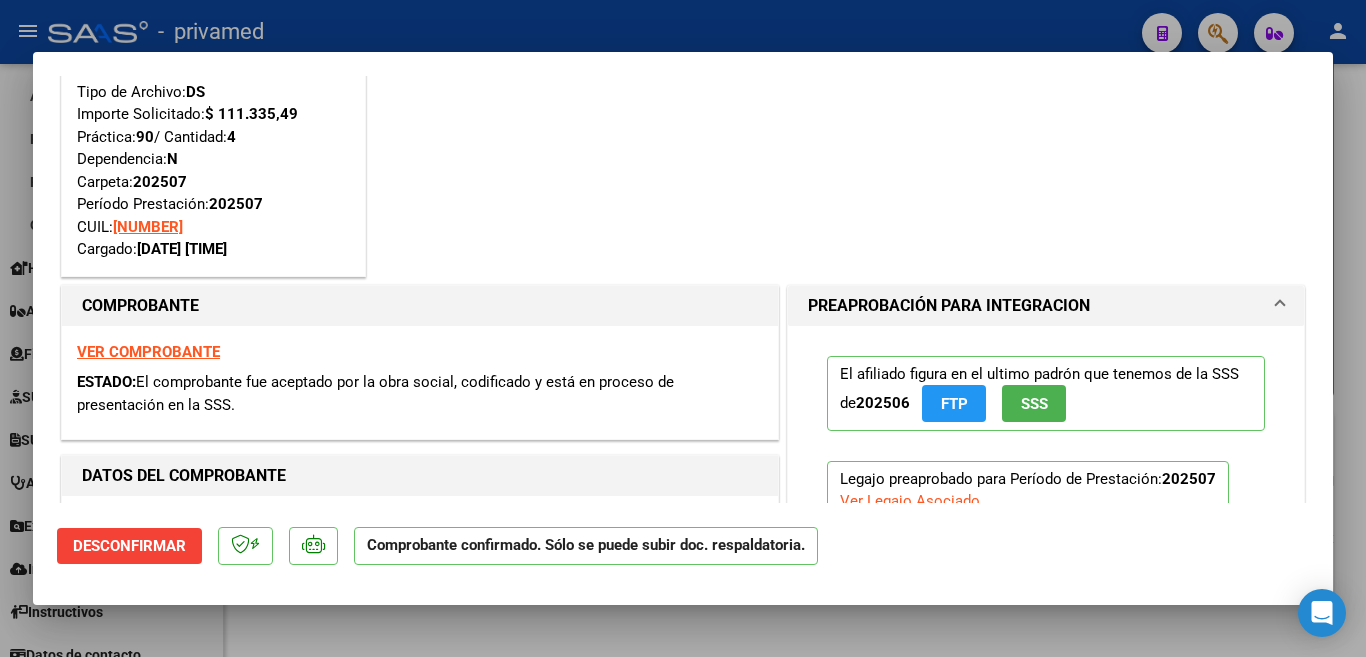 type 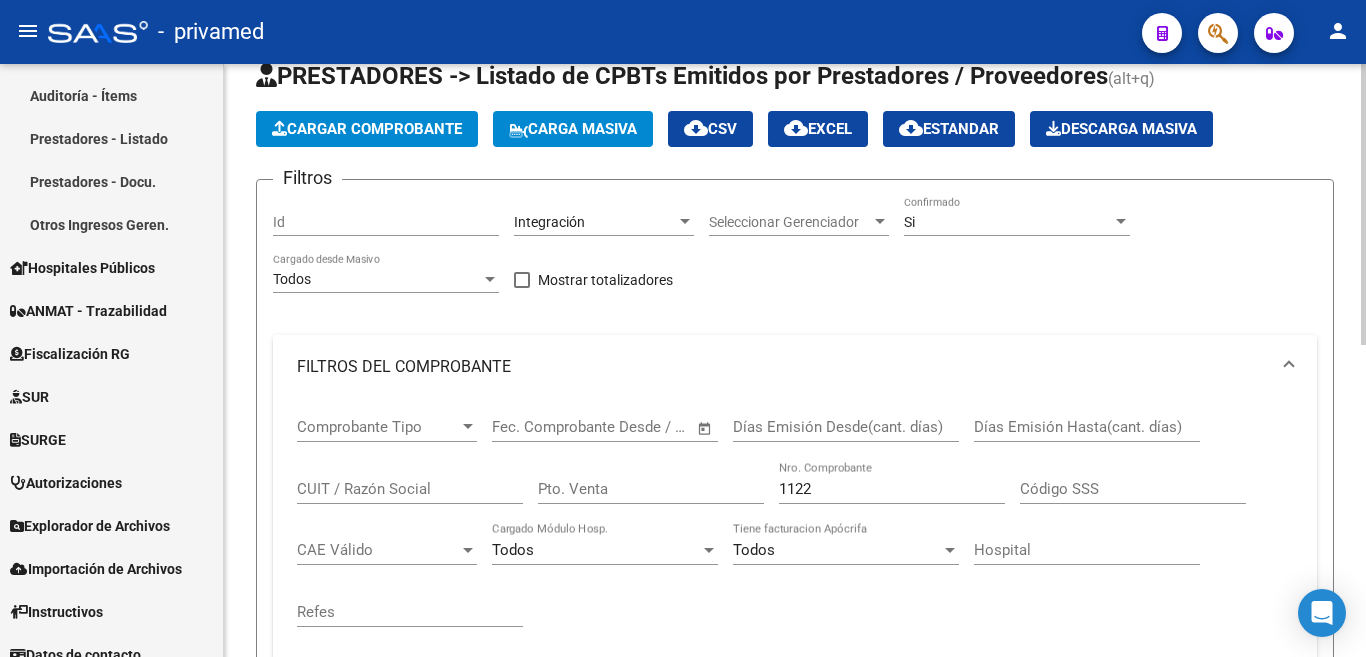 scroll, scrollTop: 57, scrollLeft: 0, axis: vertical 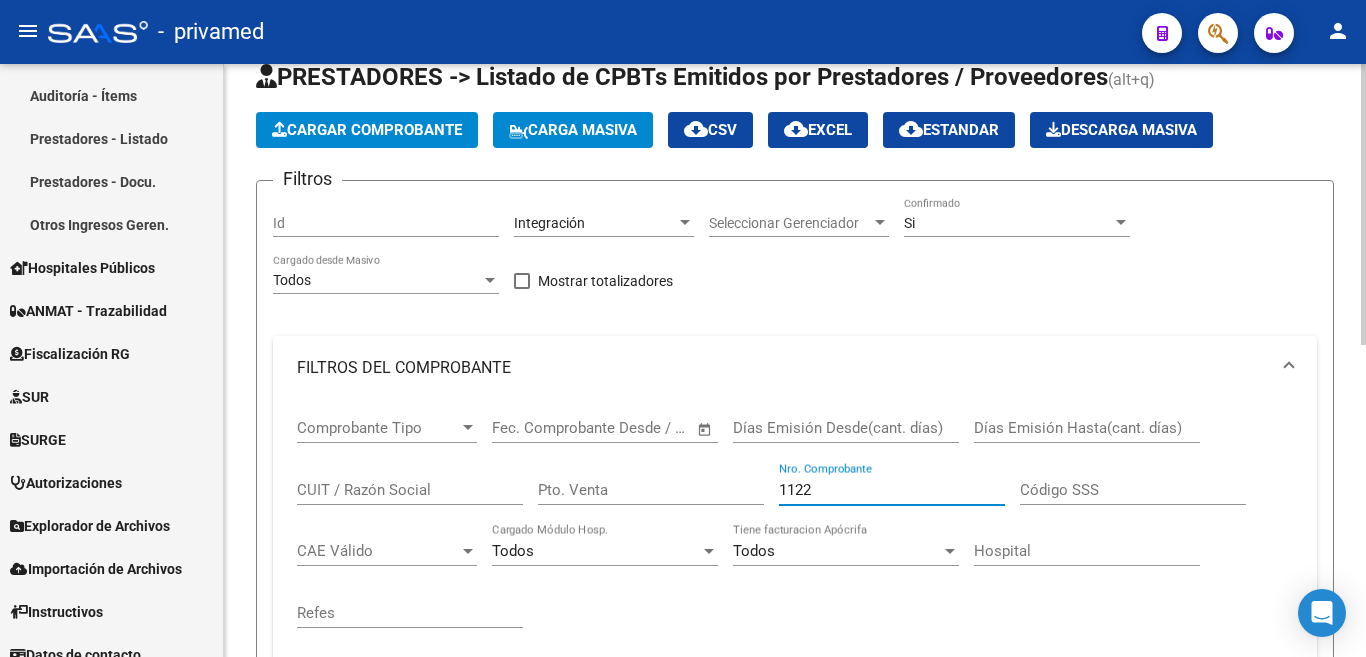 drag, startPoint x: 802, startPoint y: 489, endPoint x: 670, endPoint y: 461, distance: 134.93703 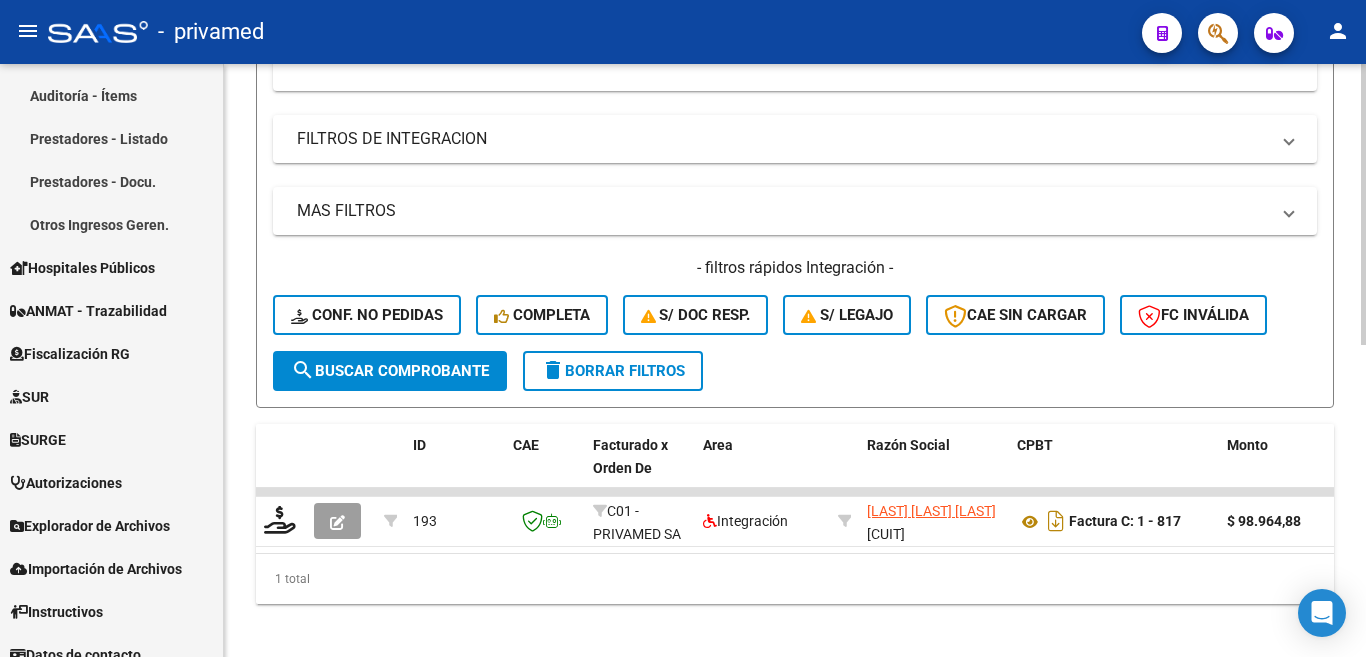 scroll, scrollTop: 657, scrollLeft: 0, axis: vertical 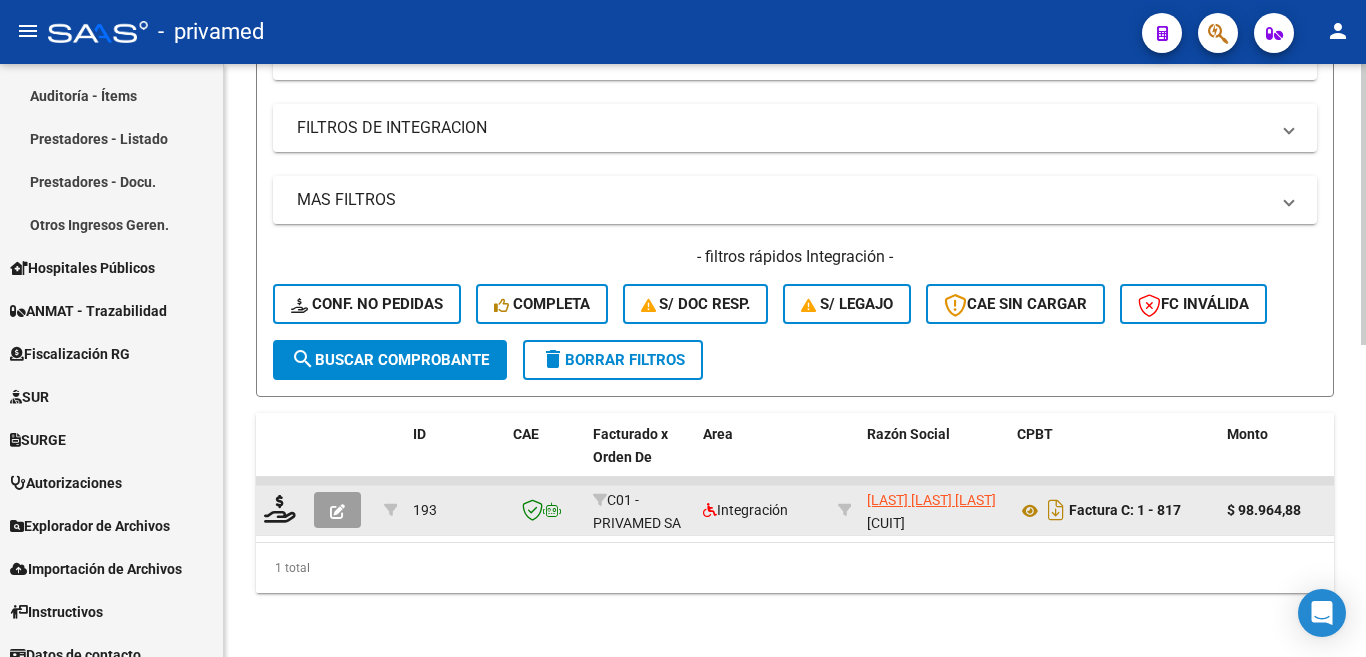 type on "817" 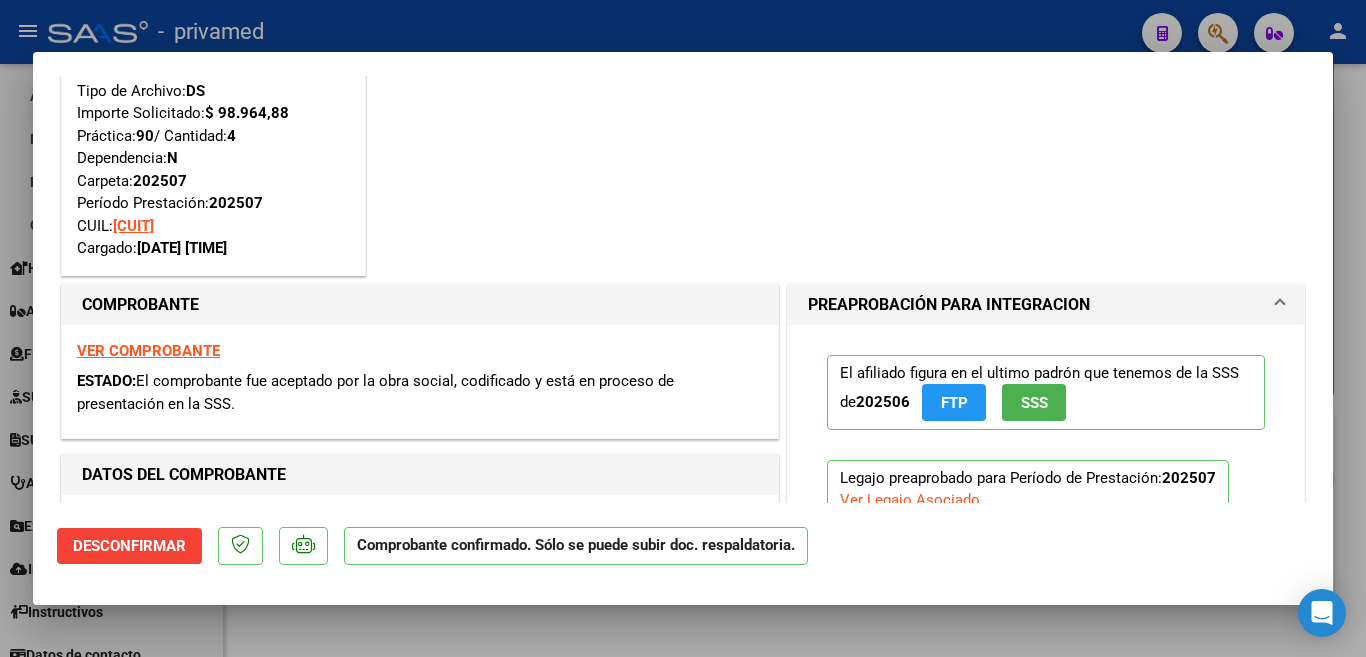 scroll, scrollTop: 300, scrollLeft: 0, axis: vertical 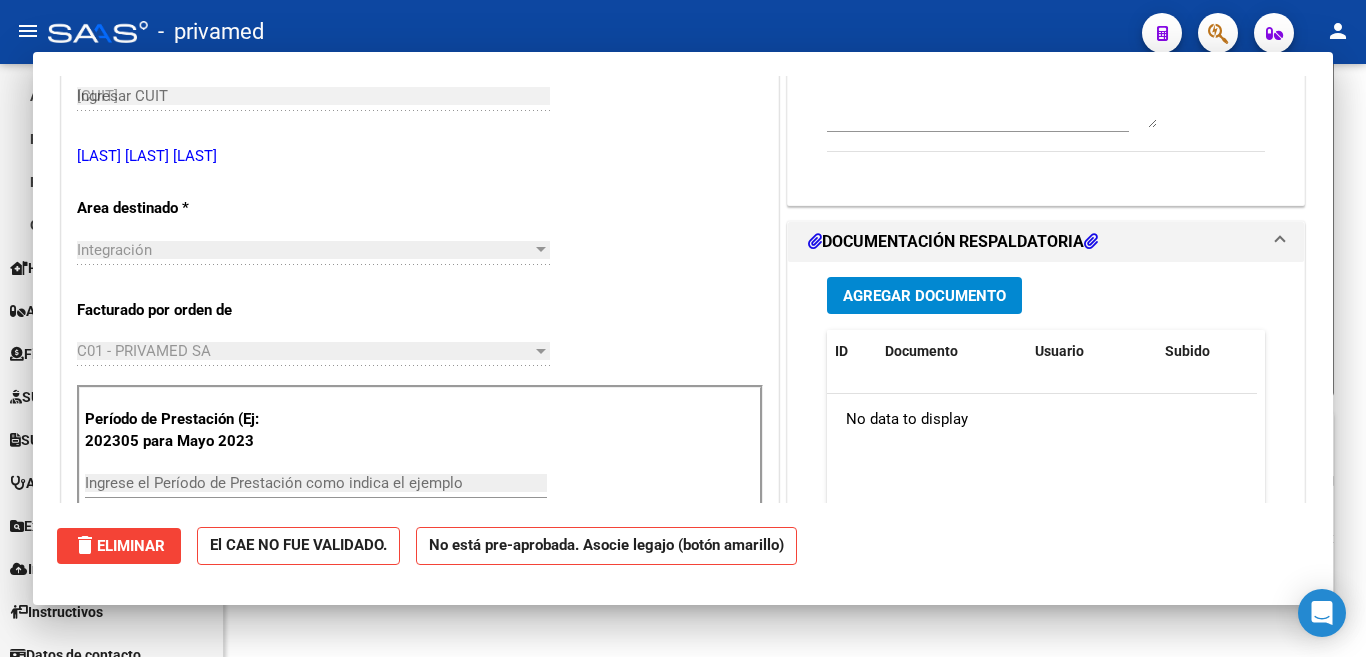 type 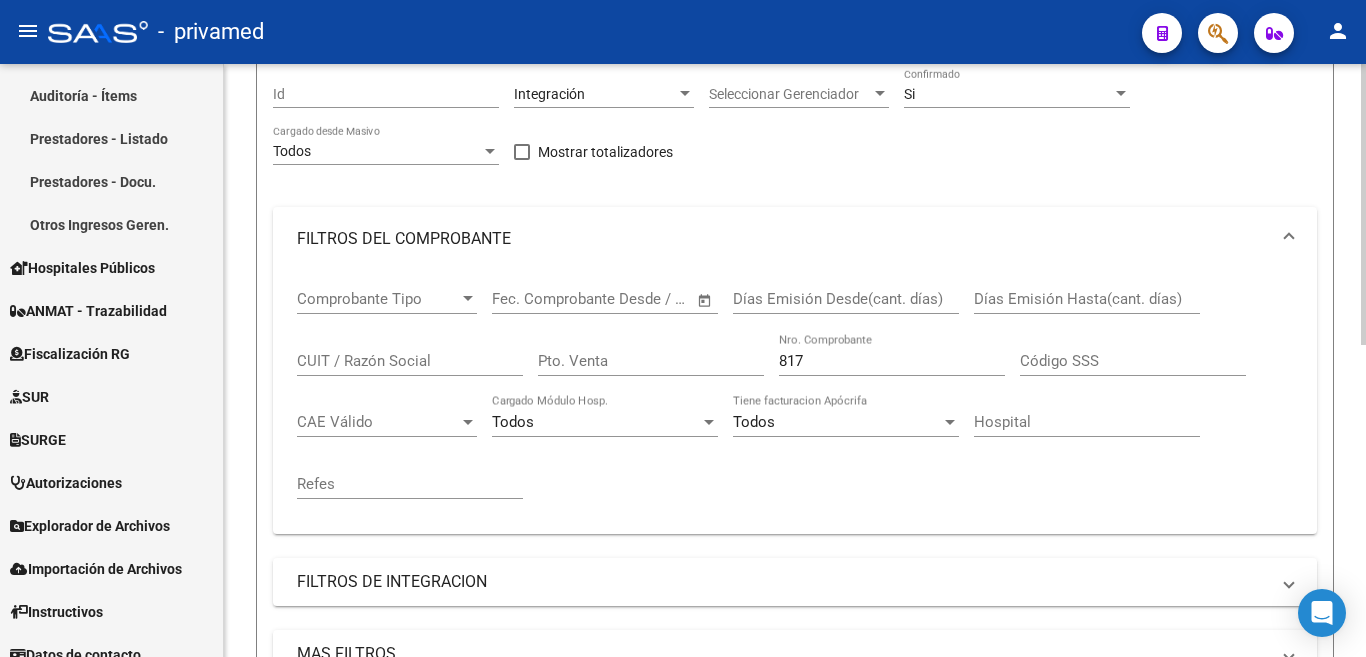 scroll, scrollTop: 157, scrollLeft: 0, axis: vertical 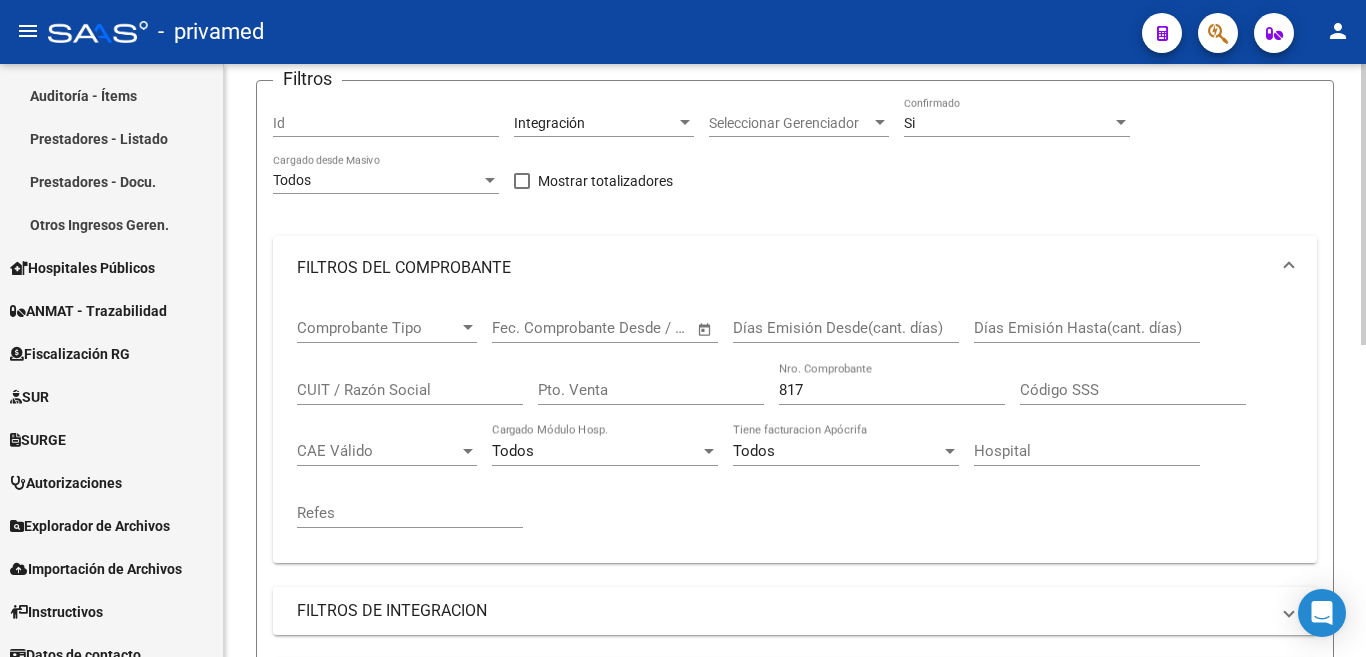 drag, startPoint x: 818, startPoint y: 385, endPoint x: 654, endPoint y: 368, distance: 164.87874 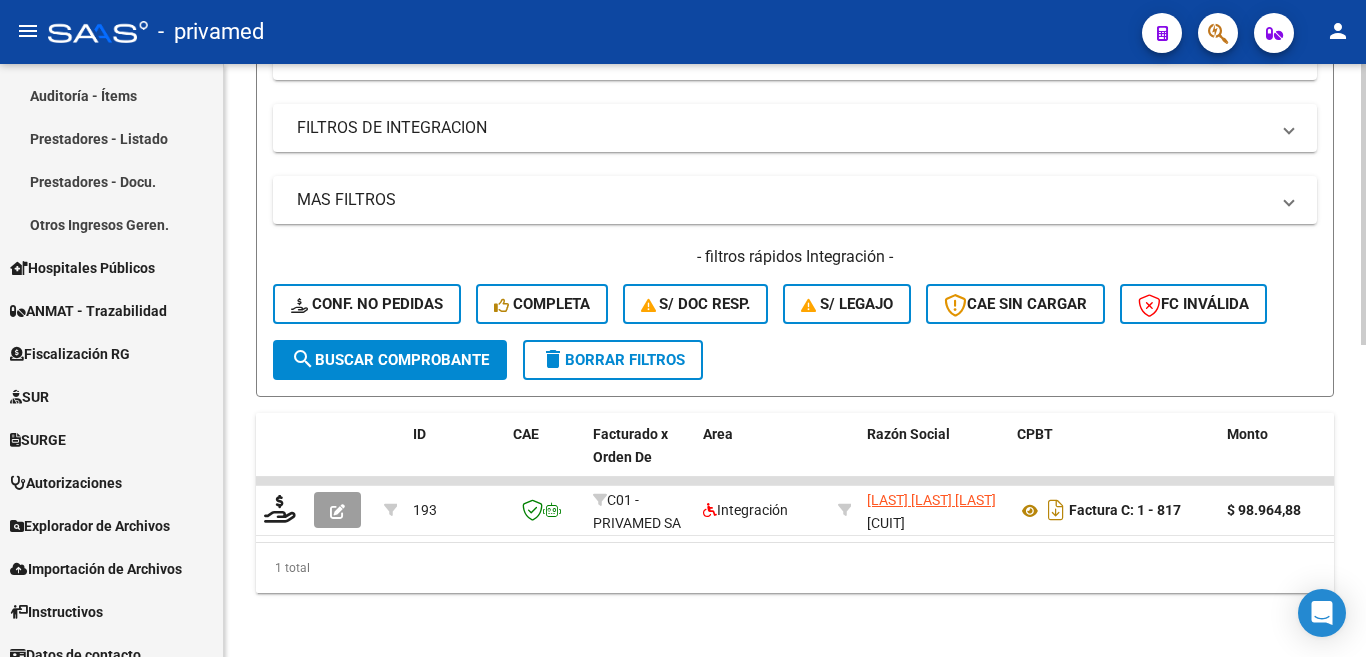 click on "search  Buscar Comprobante" 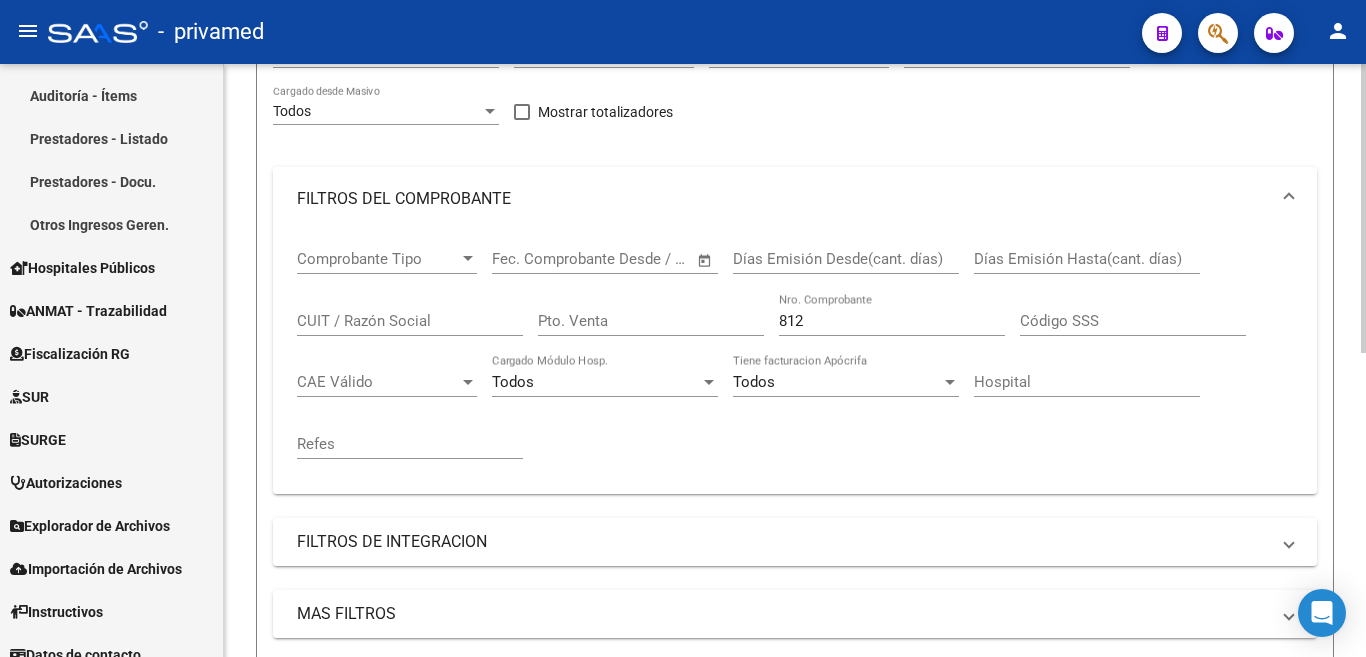 scroll, scrollTop: 225, scrollLeft: 0, axis: vertical 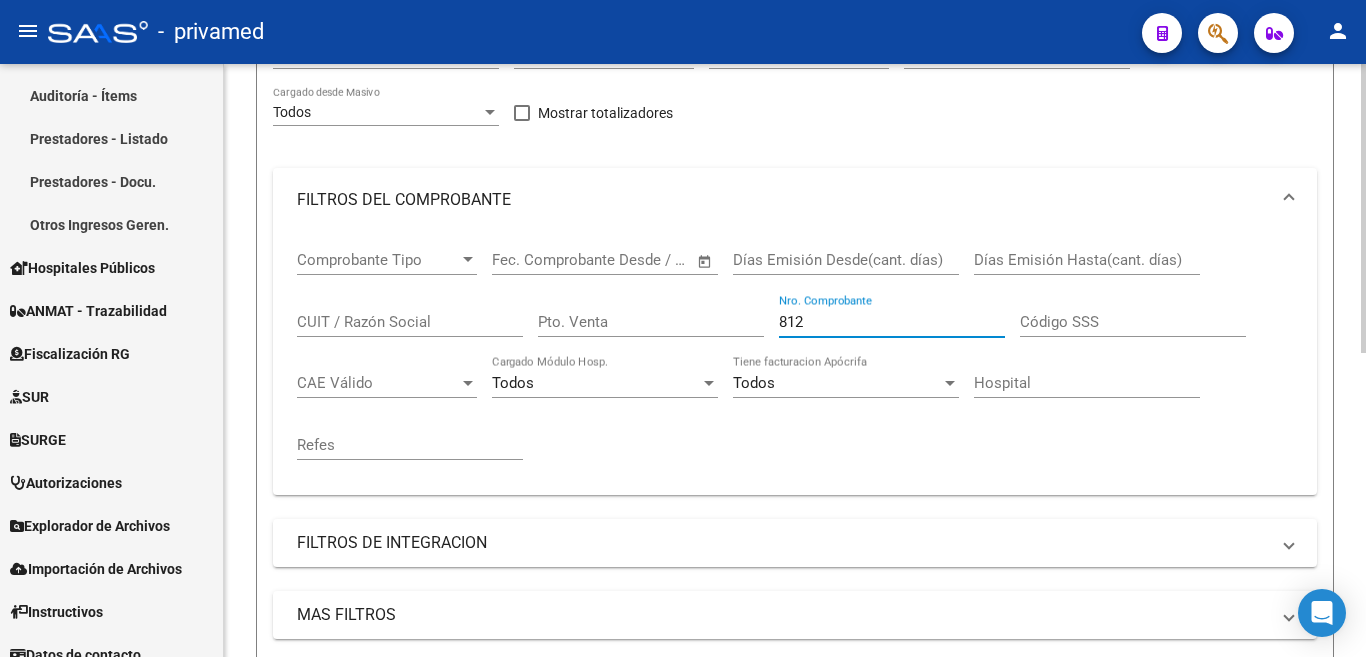 click on "Comprobante Tipo Comprobante Tipo Start date – End date Fec. Comprobante Desde / Hasta Días Emisión Desde(cant. días) Días Emisión Hasta(cant. días) CUIT / Razón Social Pto. Venta 812 Nro. Comprobante Código SSS CAE Válido CAE Válido Todos Cargado Módulo Hosp. Todos Tiene facturacion Apócrifa Hospital Refes" at bounding box center [795, 355] 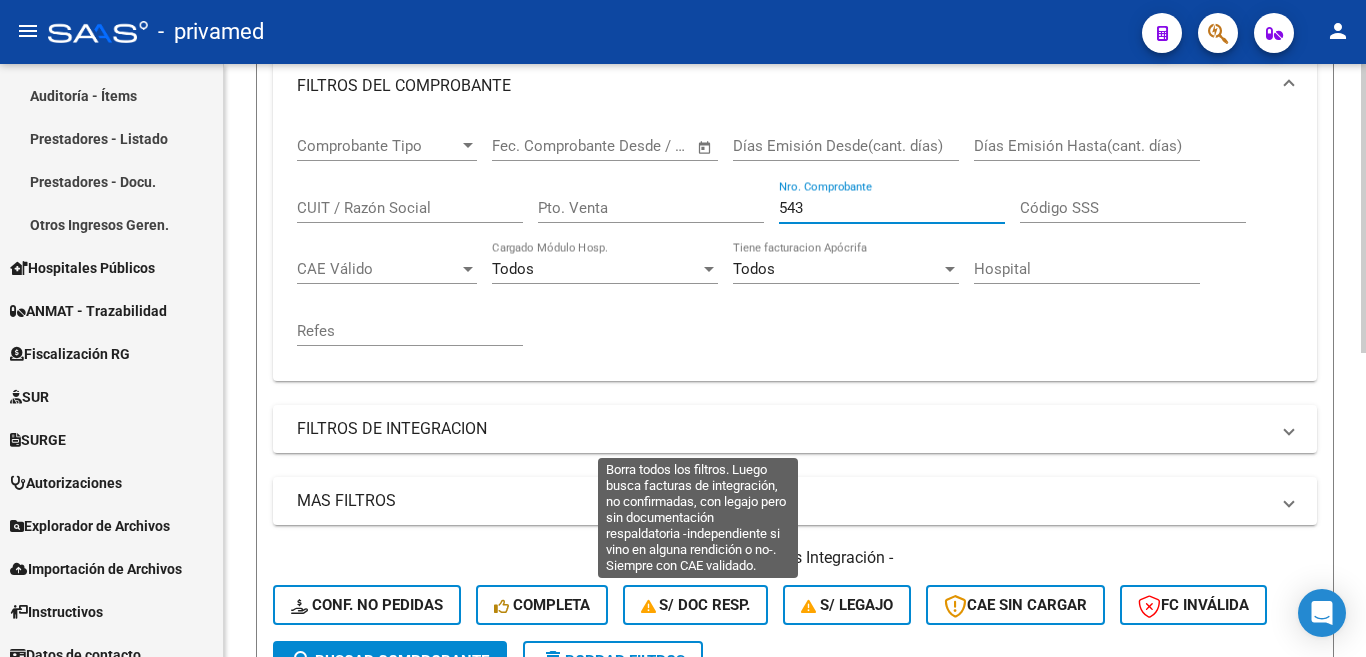 scroll, scrollTop: 525, scrollLeft: 0, axis: vertical 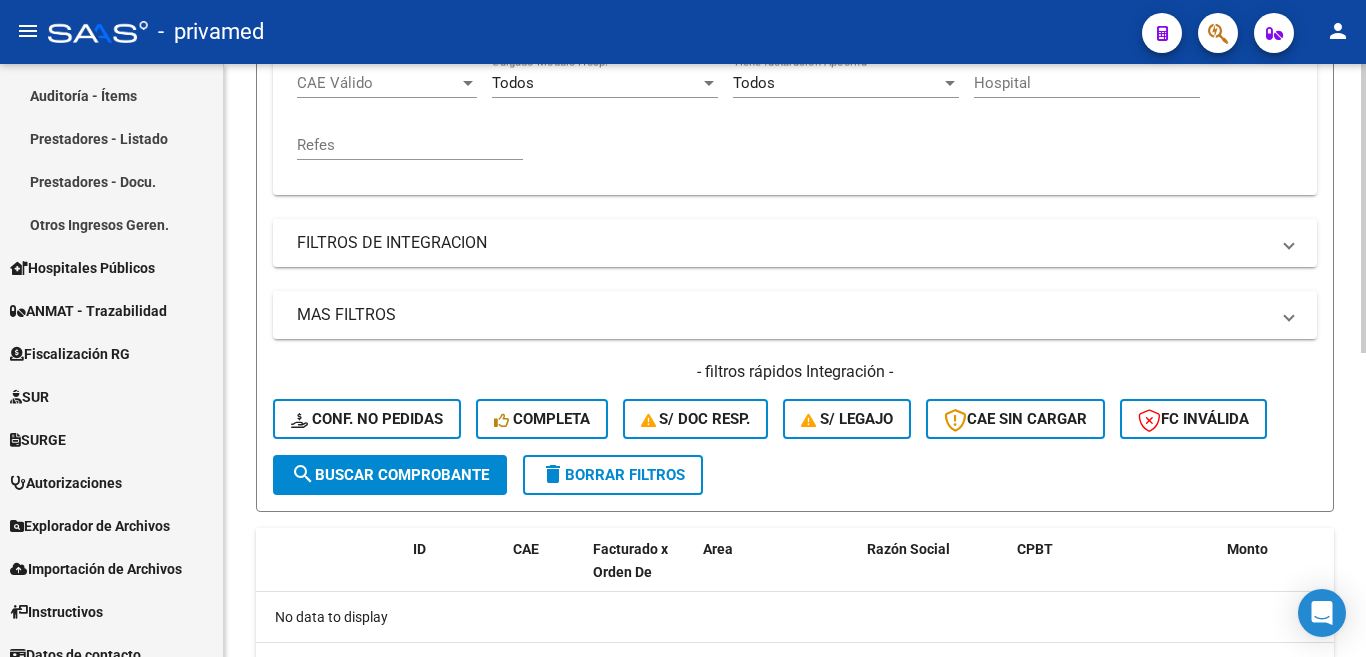 type on "543" 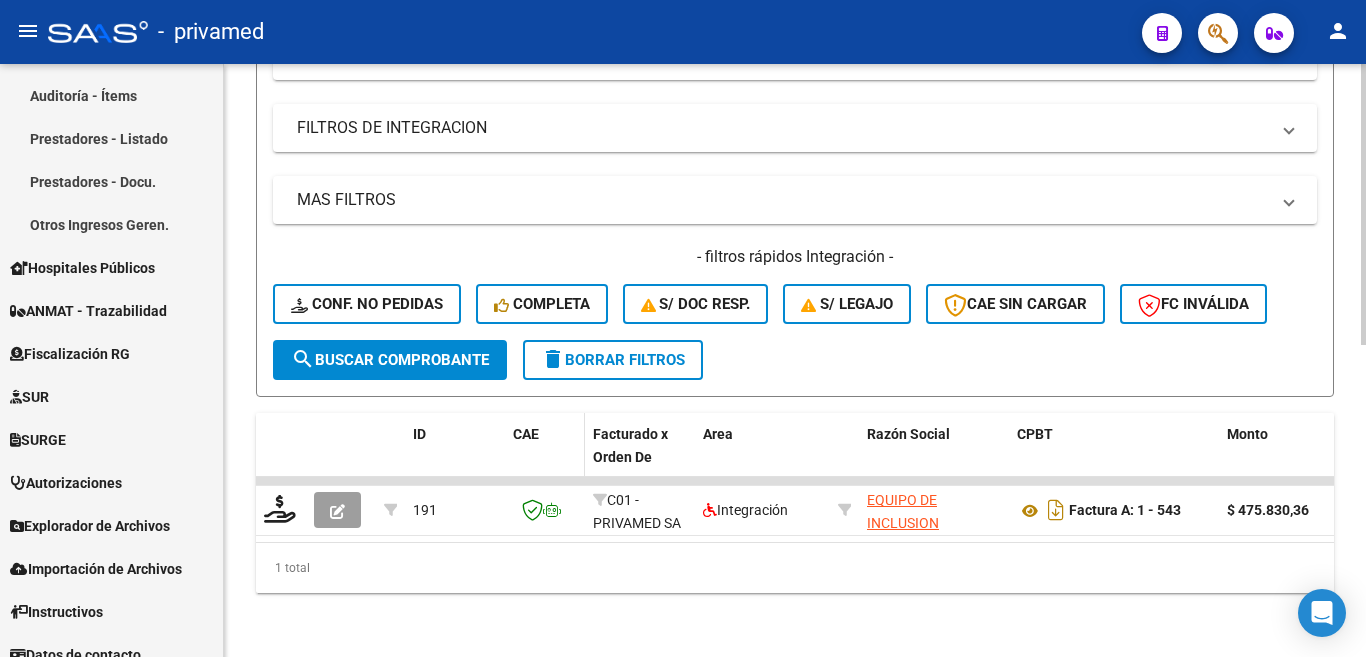 scroll, scrollTop: 657, scrollLeft: 0, axis: vertical 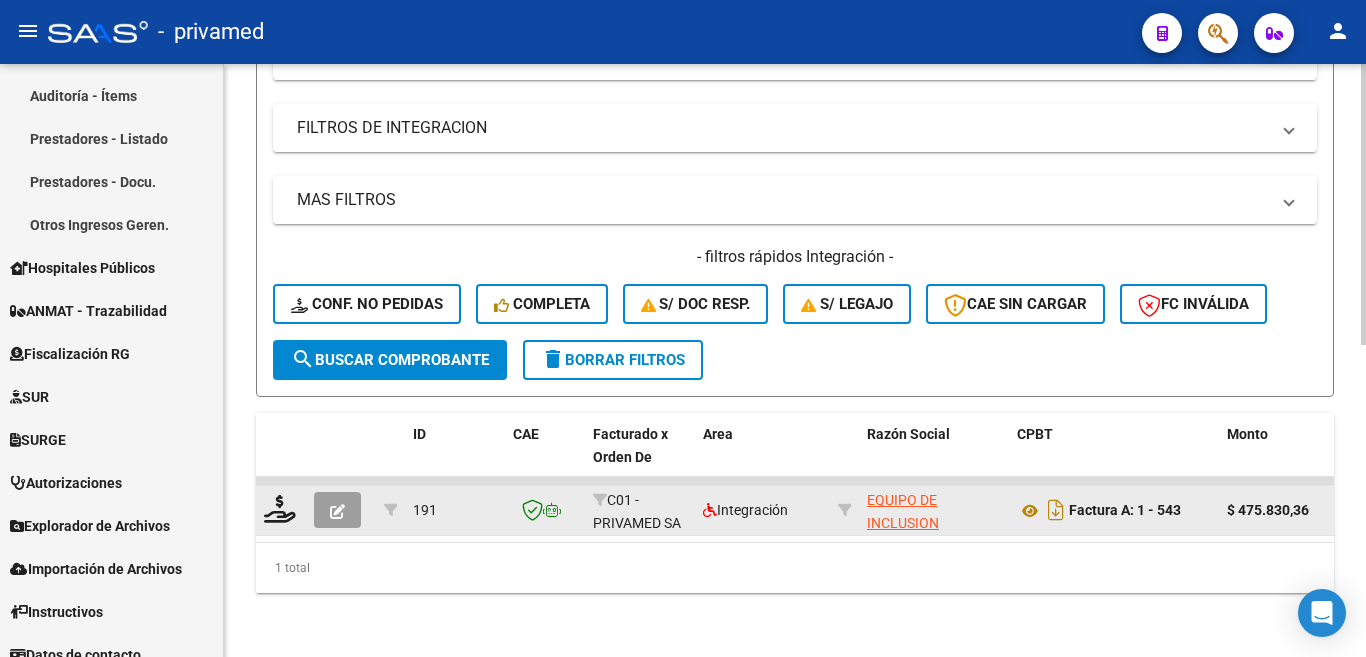 click 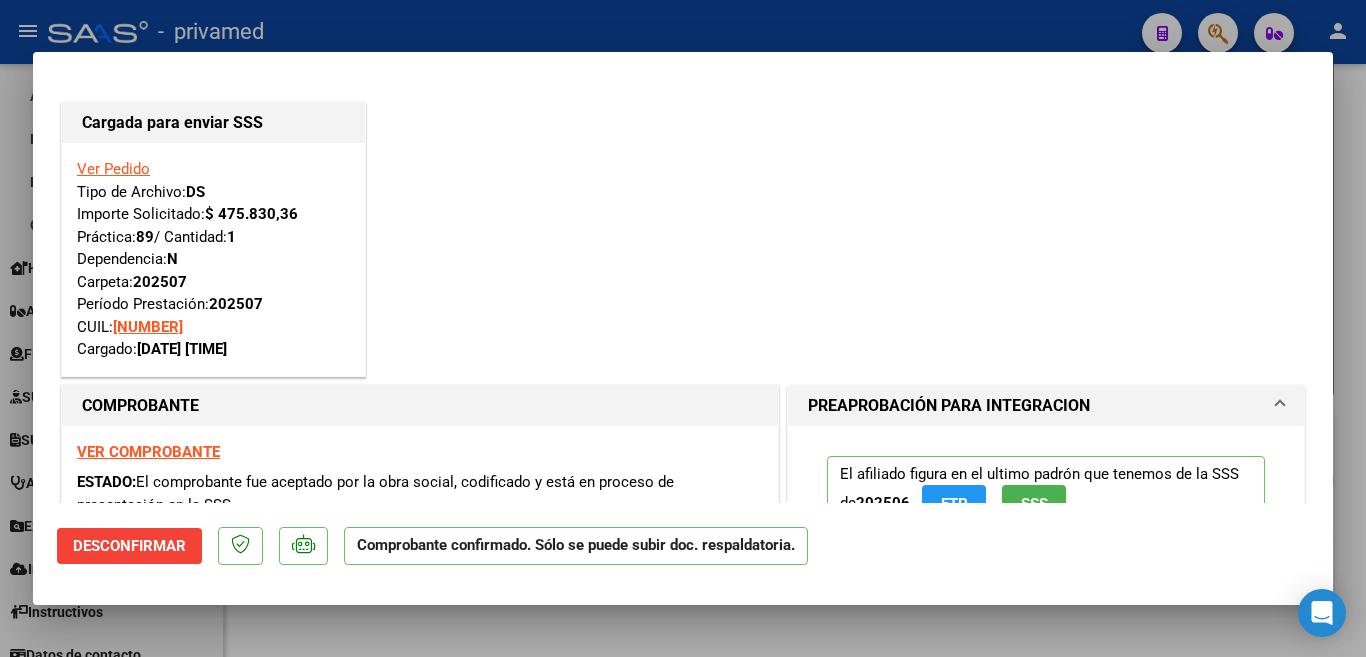 type 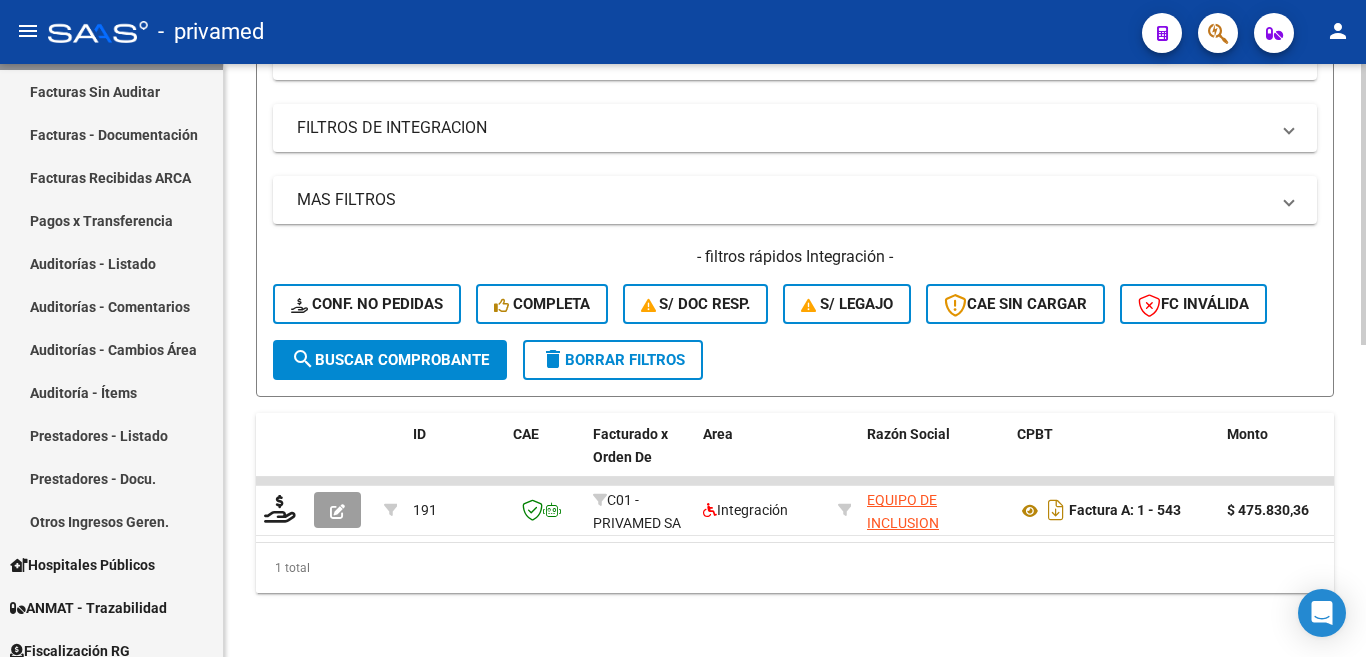 scroll, scrollTop: 257, scrollLeft: 0, axis: vertical 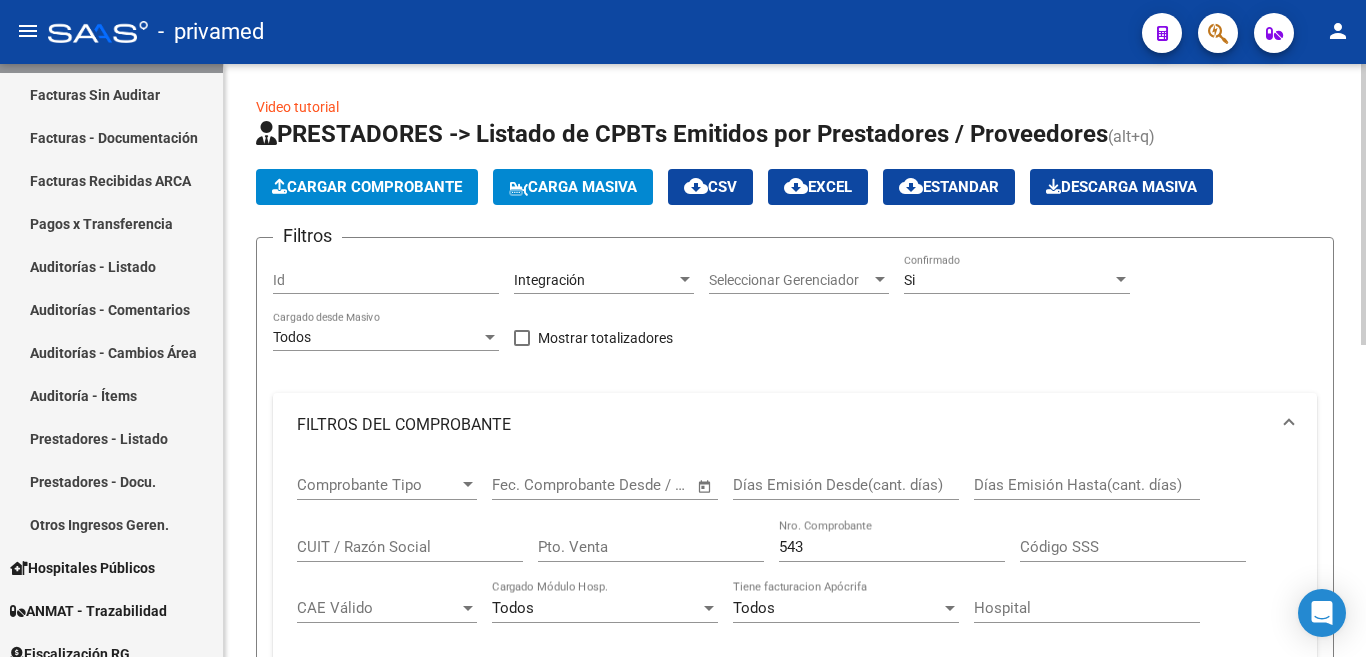 click on "Video tutorial   PRESTADORES -> Listado de CPBTs Emitidos por Prestadores / Proveedores (alt+q)   Cargar Comprobante
Carga Masiva  cloud_download  CSV  cloud_download  EXCEL  cloud_download  Estandar   Descarga Masiva
Filtros Id Integración Area Seleccionar Gerenciador Seleccionar Gerenciador Si Confirmado Todos Cargado desde Masivo   Mostrar totalizadores   FILTROS DEL COMPROBANTE  Comprobante Tipo Comprobante Tipo Start date – End date Fec. Comprobante Desde / Hasta Días Emisión Desde(cant. días) Días Emisión Hasta(cant. días) CUIT / Razón Social Pto. Venta [NUMBER] Nro. Comprobante Código SSS CAE Válido CAE Válido Todos Cargado Módulo Hosp. Todos Tiene facturacion Apócrifa Hospital Refes  FILTROS DE INTEGRACION  Todos Cargado en Para Enviar SSS Período De Prestación Campos del Archivo de Rendición Devuelto x SSS (dr_envio) Todos Rendido x SSS (dr_envio) Tipo de Registro Tipo de Registro Período Presentación Período Presentación Campos del Legajo Asociado (preaprobación) Todos –" 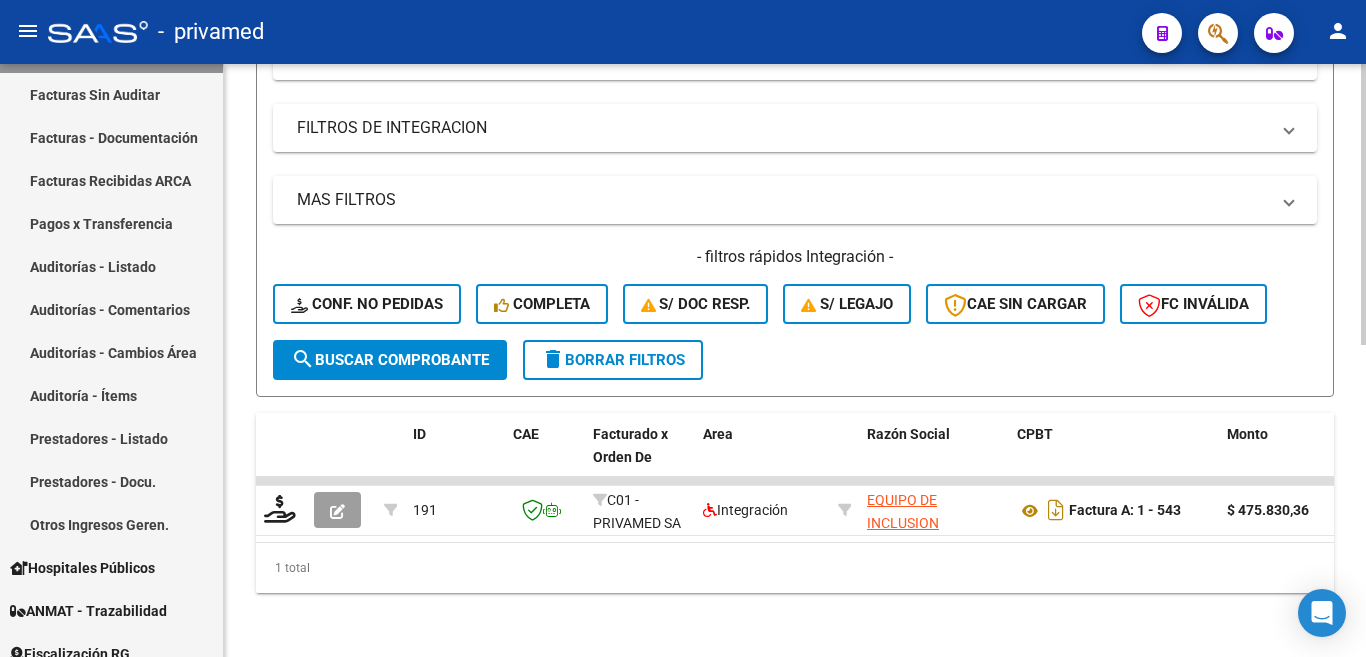 scroll, scrollTop: 0, scrollLeft: 0, axis: both 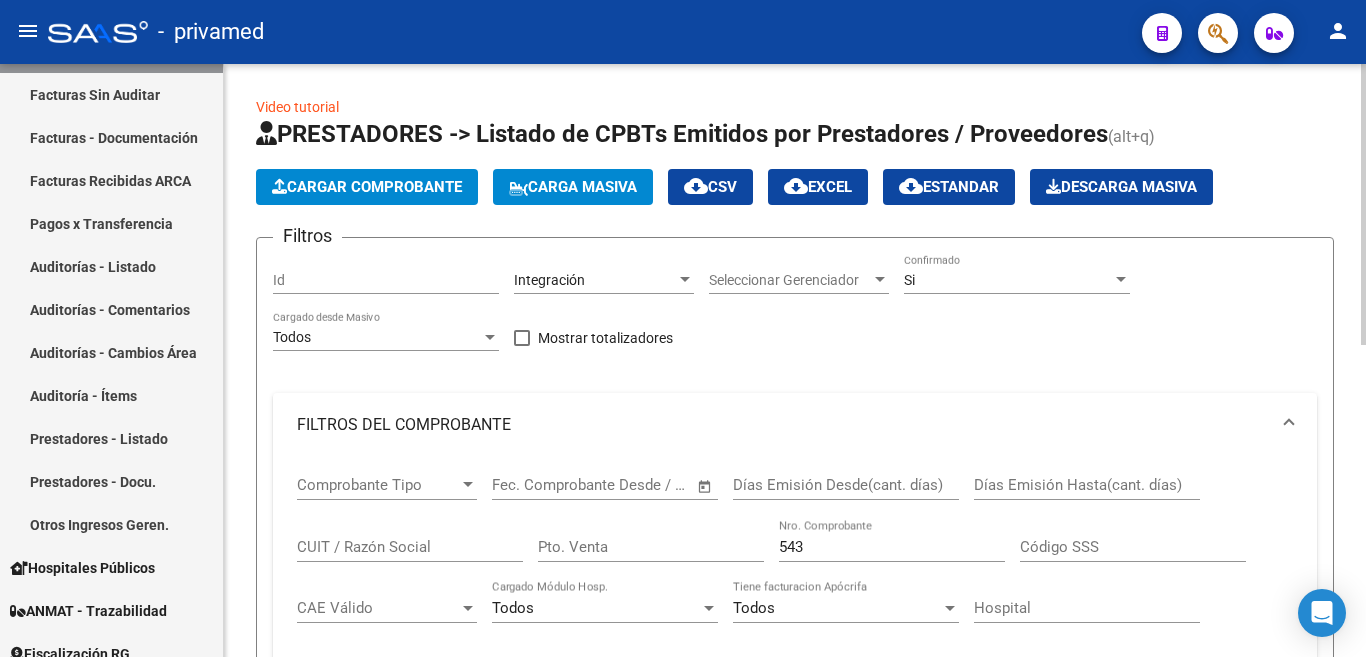 click on "menu -   privamed  person    Firma Express     Reportes SUR Expedientes Internos Movimiento de Expte. SSS    Padrón Afiliados Empadronados Movimientos de Afiliados Cambios de Gerenciador Padrón Ágil Análisis Afiliado    Integración (discapacidad) Estado Presentaciones SSS Rendición Certificado Discapacidad Pedido Integración a SSS Datos Contables de Facturas Facturas Liquidadas x SSS Legajos Legajos Documentación    Prestadores / Proveedores Facturas - Listado/Carga Facturas Sin Auditar Facturas - Documentación Facturas Recibidas ARCA Pagos x Transferencia Auditorías - Listado Auditorías - Comentarios Auditorías - Cambios Área Auditoría - Ítems Prestadores - Listado Prestadores - Docu. Otros Ingresos Geren.    Hospitales Públicos SSS - Censo Hospitalario SSS - Preliquidación SSS - Comprobantes SSS - CPBTs Atenciones Notificaciones Internación Débitos Autogestión (viejo)    ANMAT - Trazabilidad    Fiscalización RG Deuda X Empresa Listado de Empresas Análisis Empresa Actas    SUR SUR" 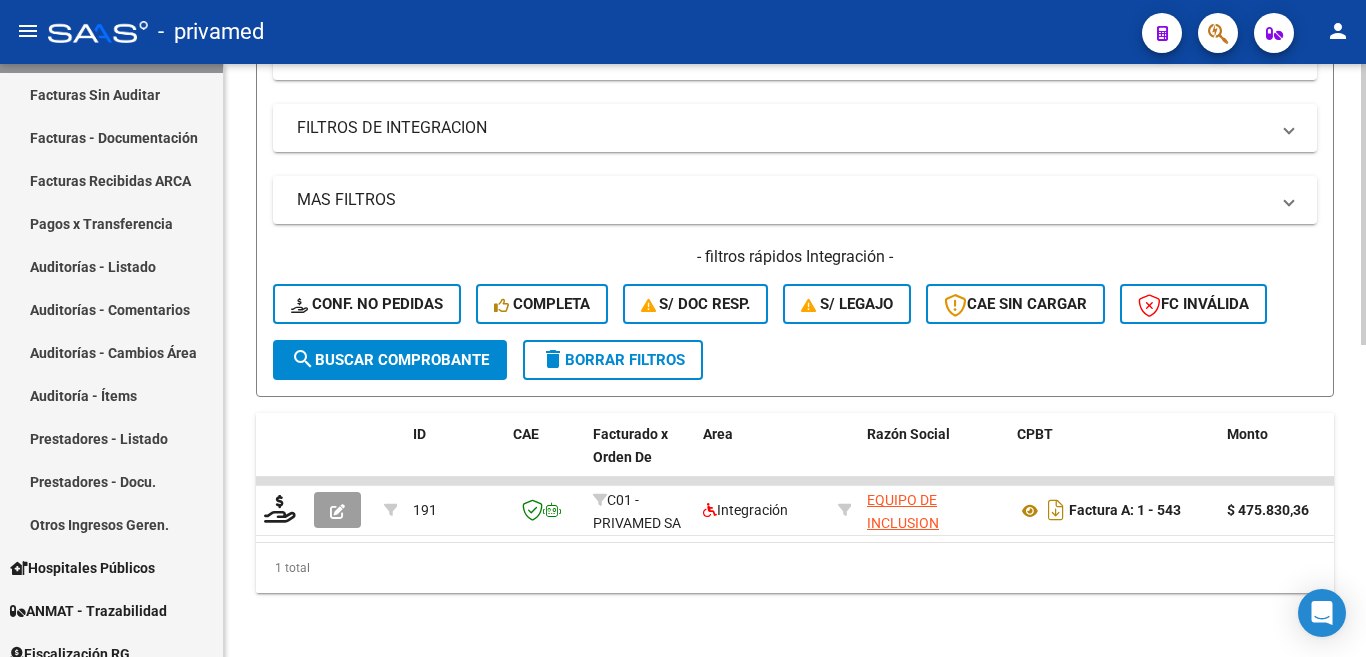 scroll, scrollTop: 657, scrollLeft: 0, axis: vertical 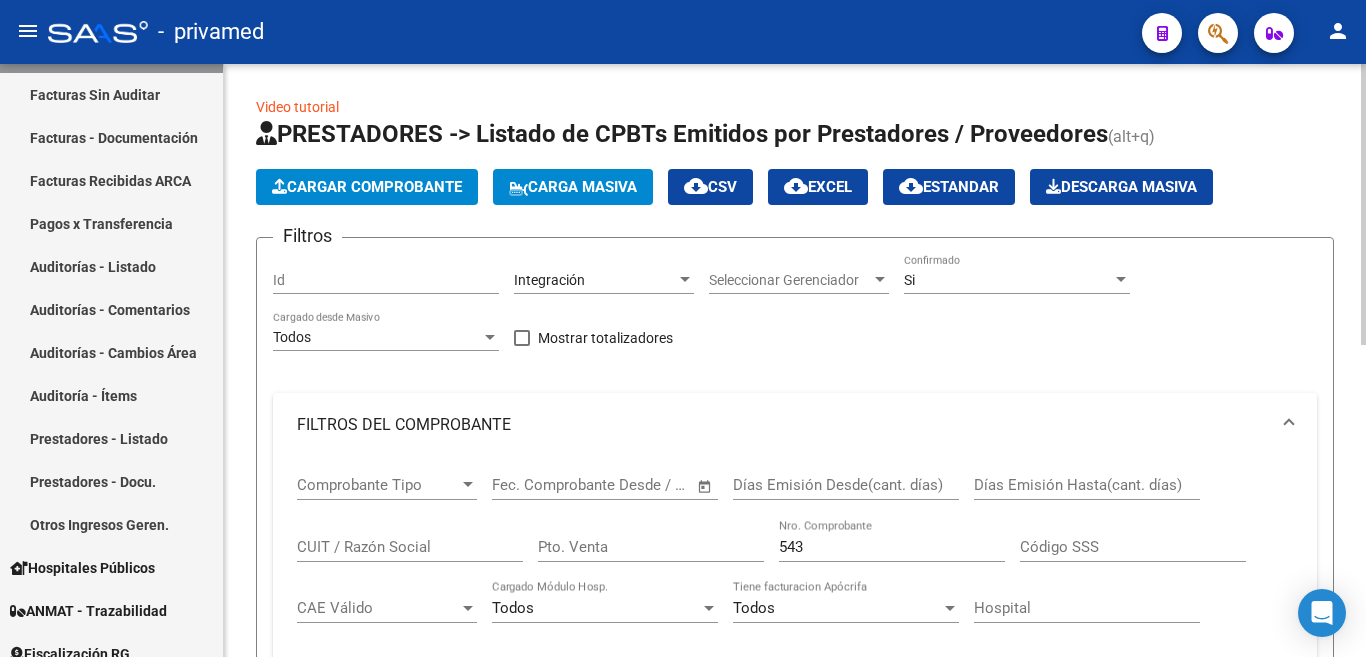 click on "Cargar Comprobante" 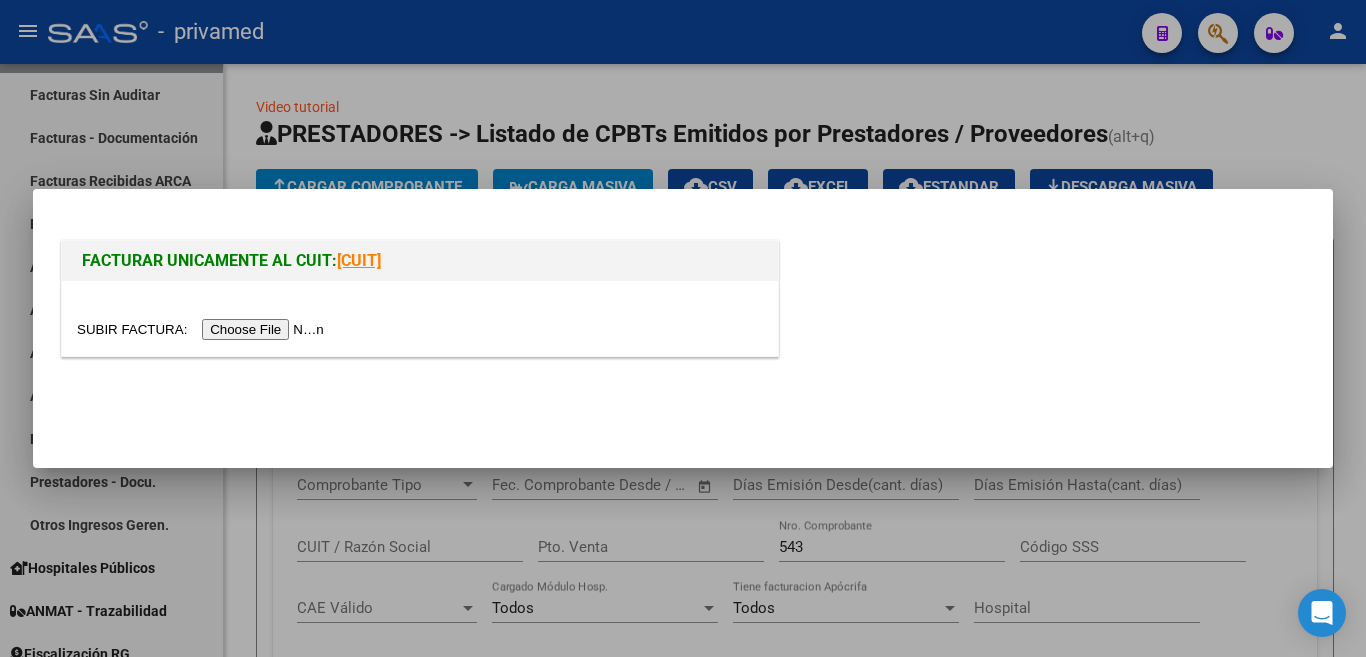 click at bounding box center [203, 329] 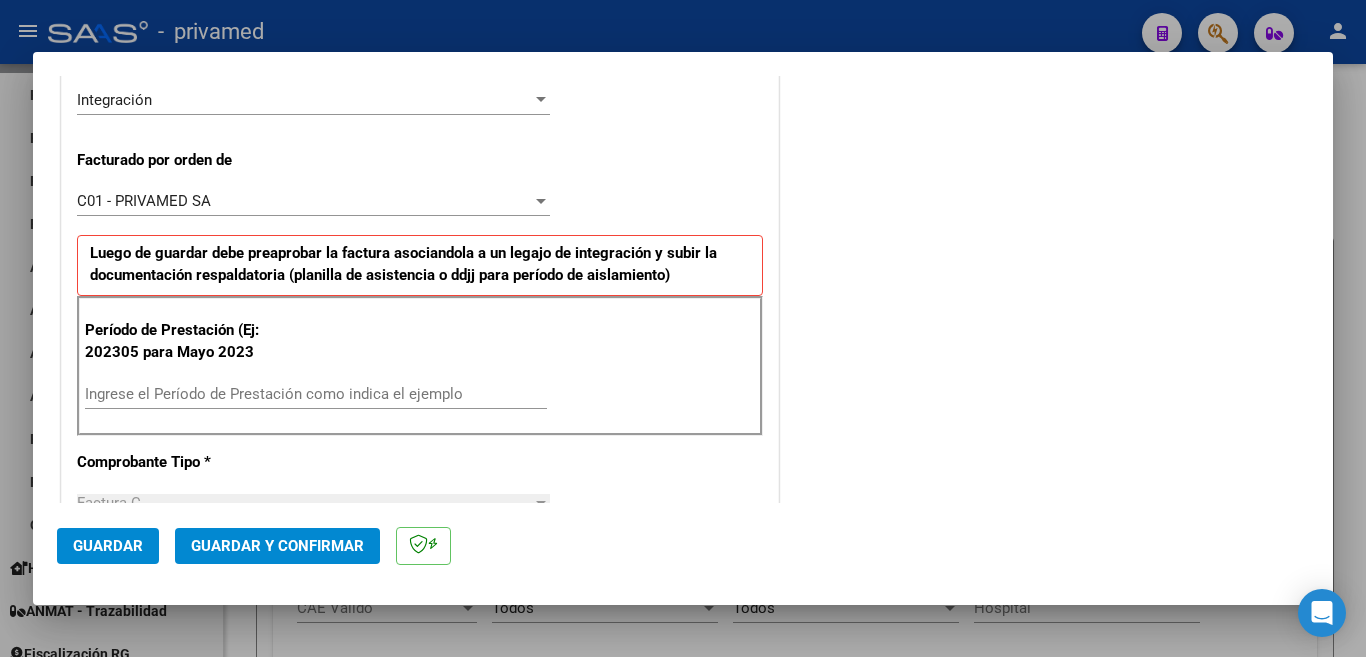 scroll, scrollTop: 600, scrollLeft: 0, axis: vertical 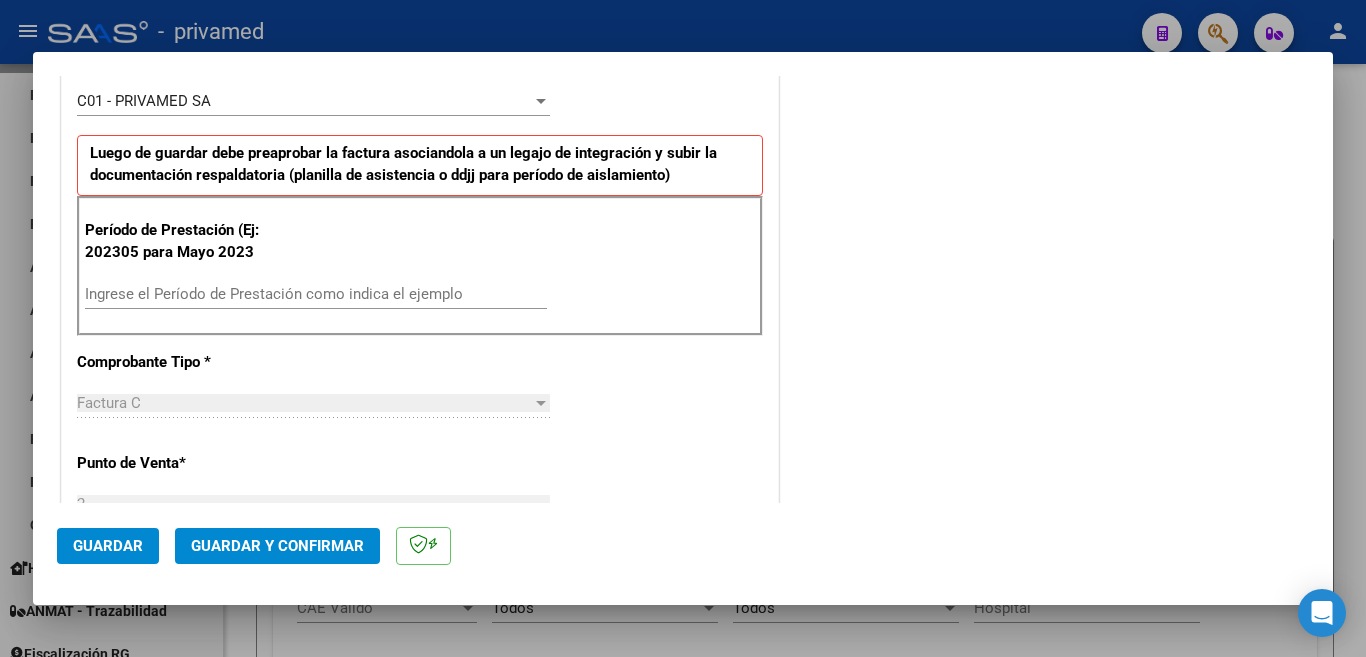 click on "Ingrese el Período de Prestación como indica el ejemplo" at bounding box center [316, 294] 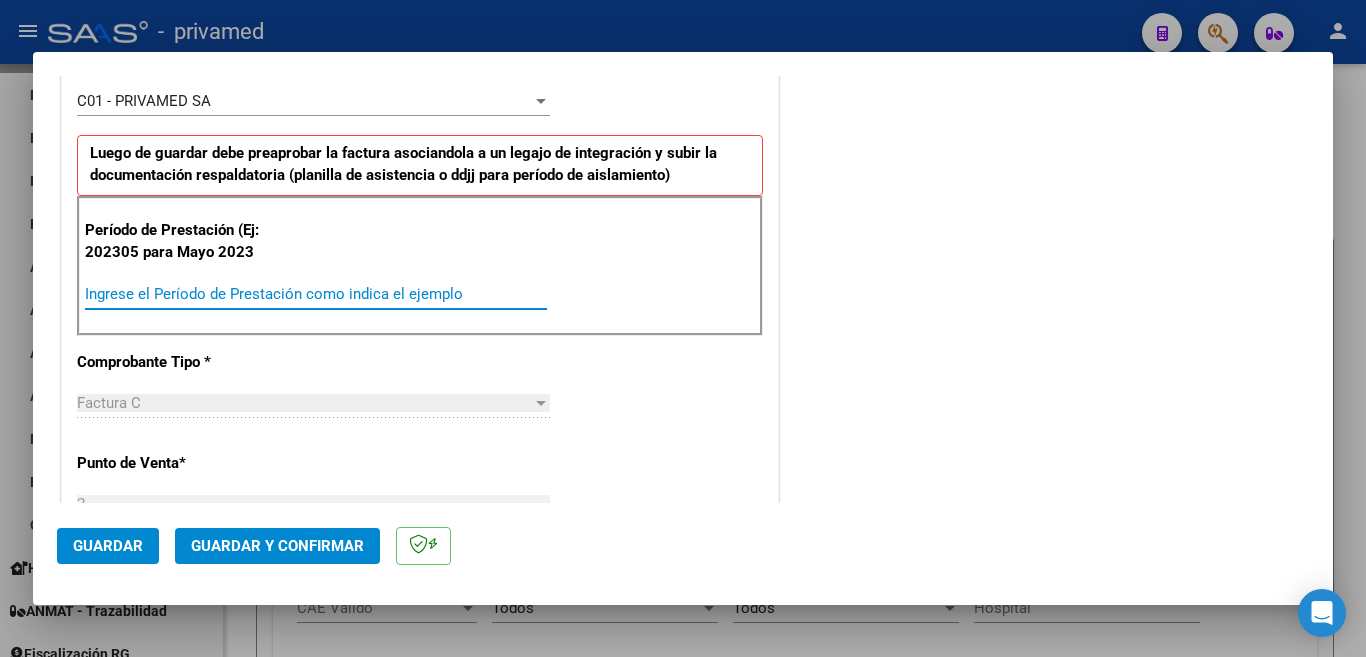 click on "Ingrese el Período de Prestación como indica el ejemplo" at bounding box center [316, 294] 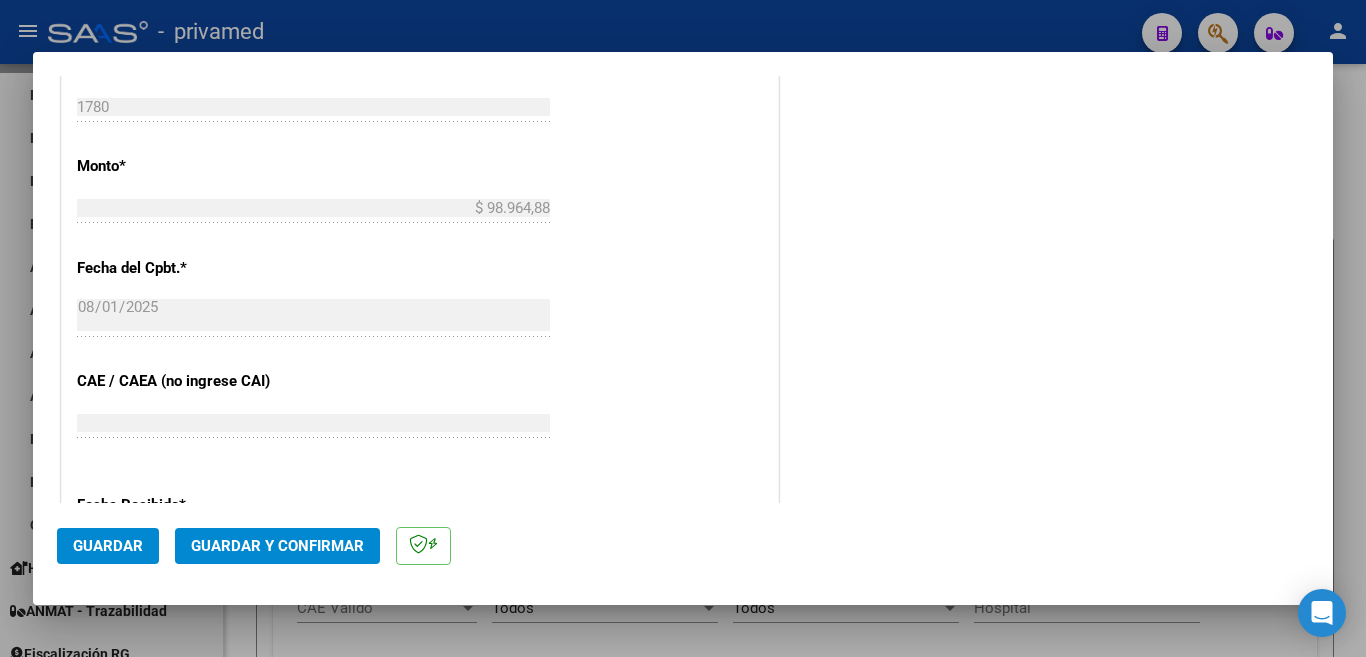 scroll, scrollTop: 1100, scrollLeft: 0, axis: vertical 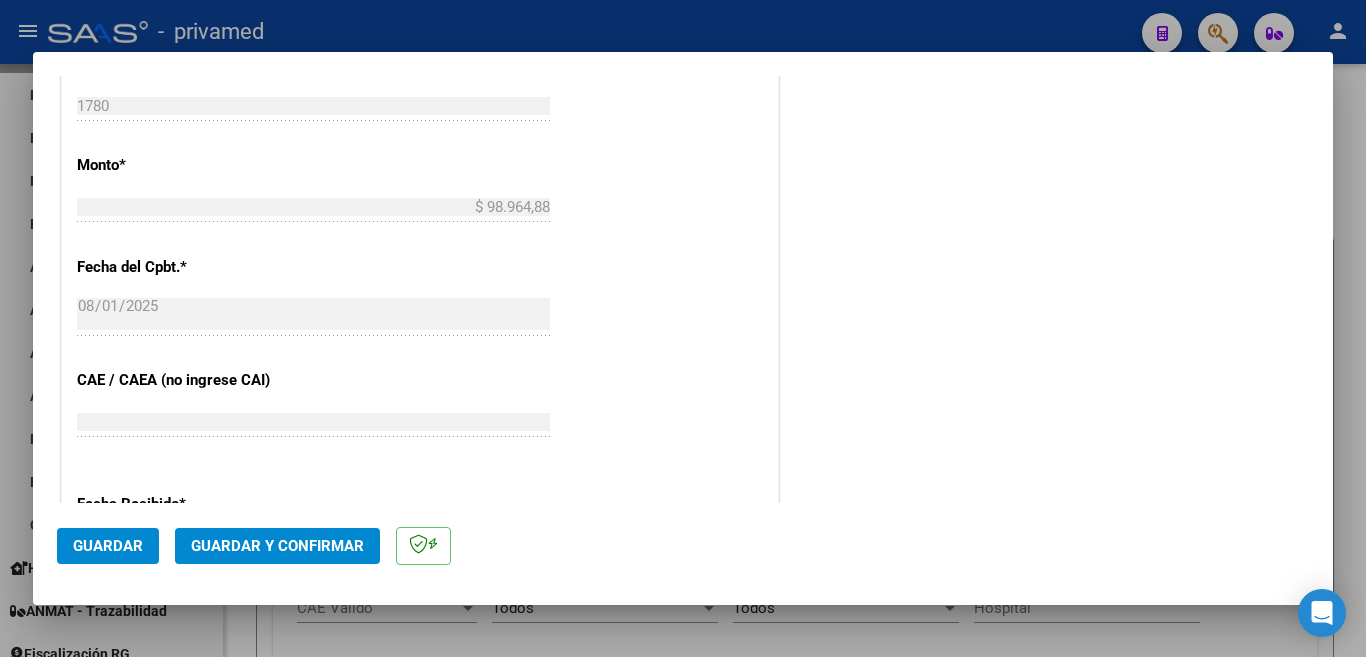 type on "202507" 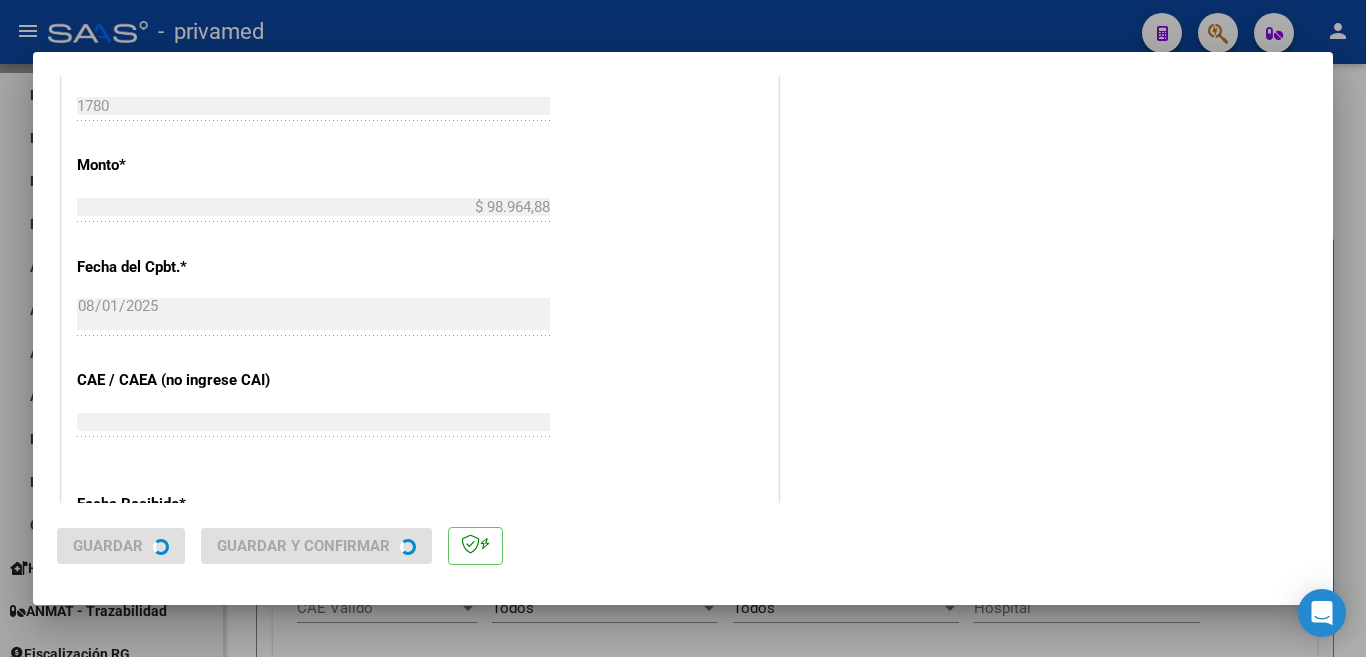 scroll, scrollTop: 0, scrollLeft: 0, axis: both 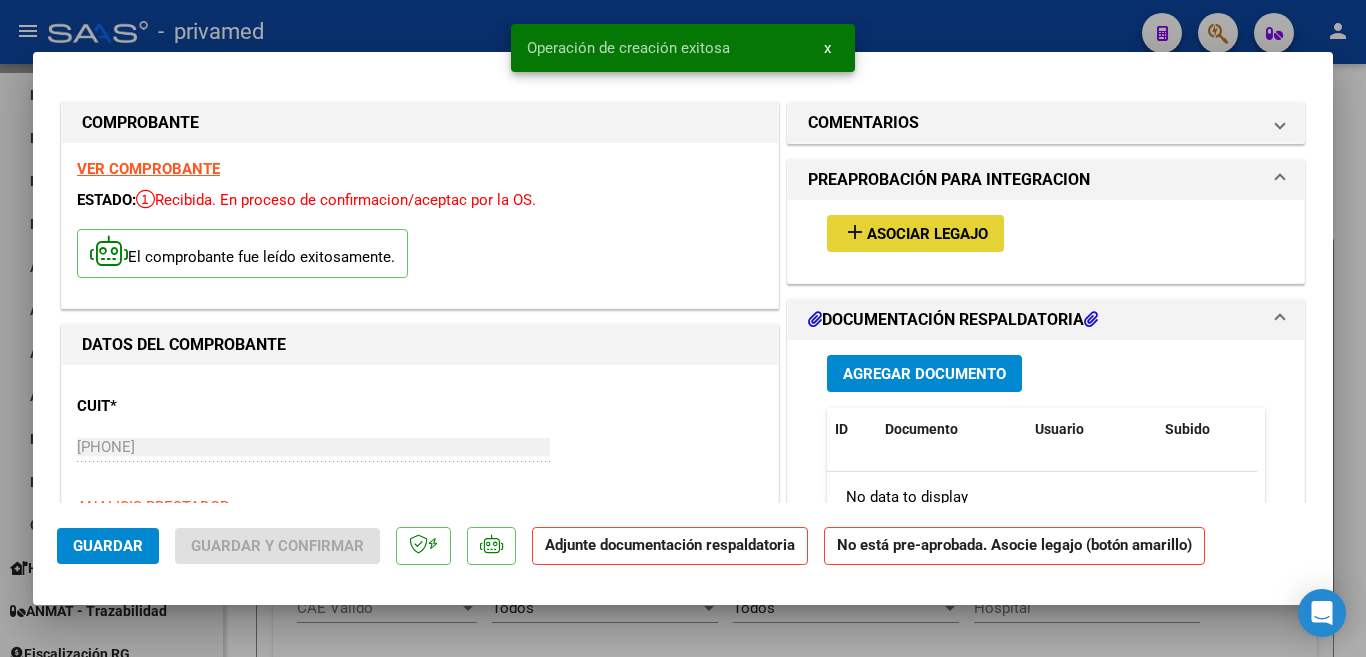 click on "Asociar Legajo" at bounding box center (927, 234) 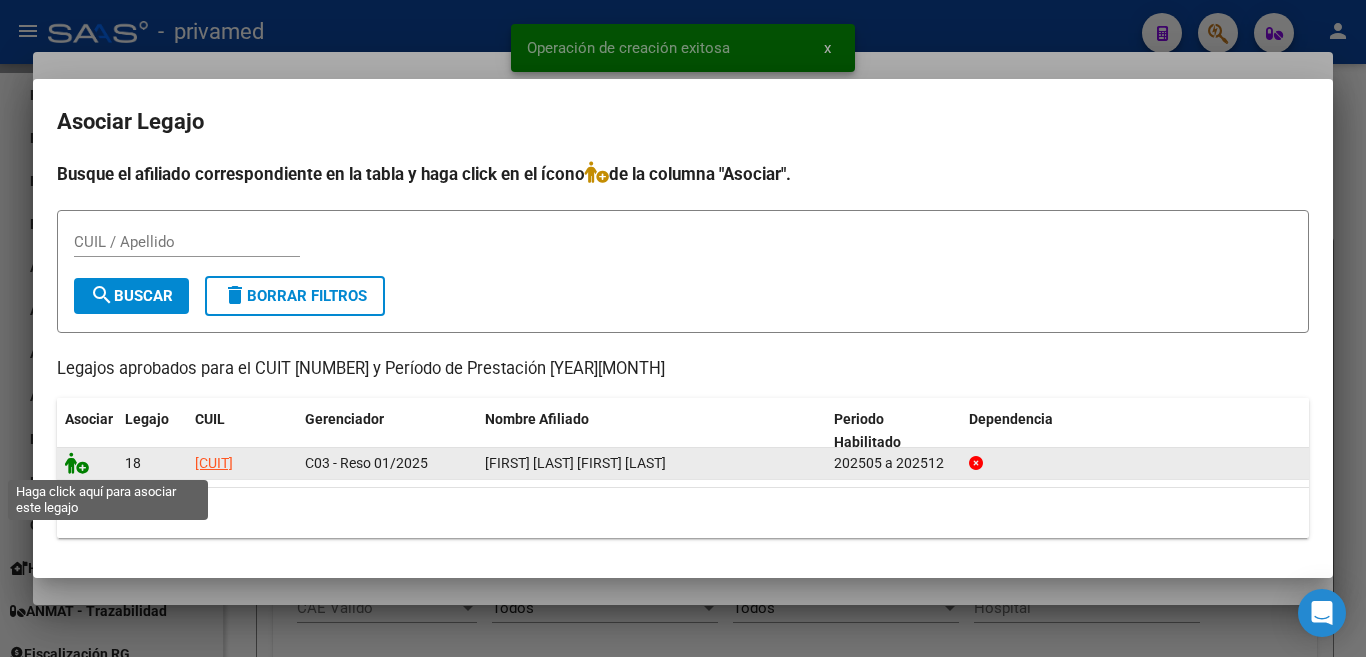 click 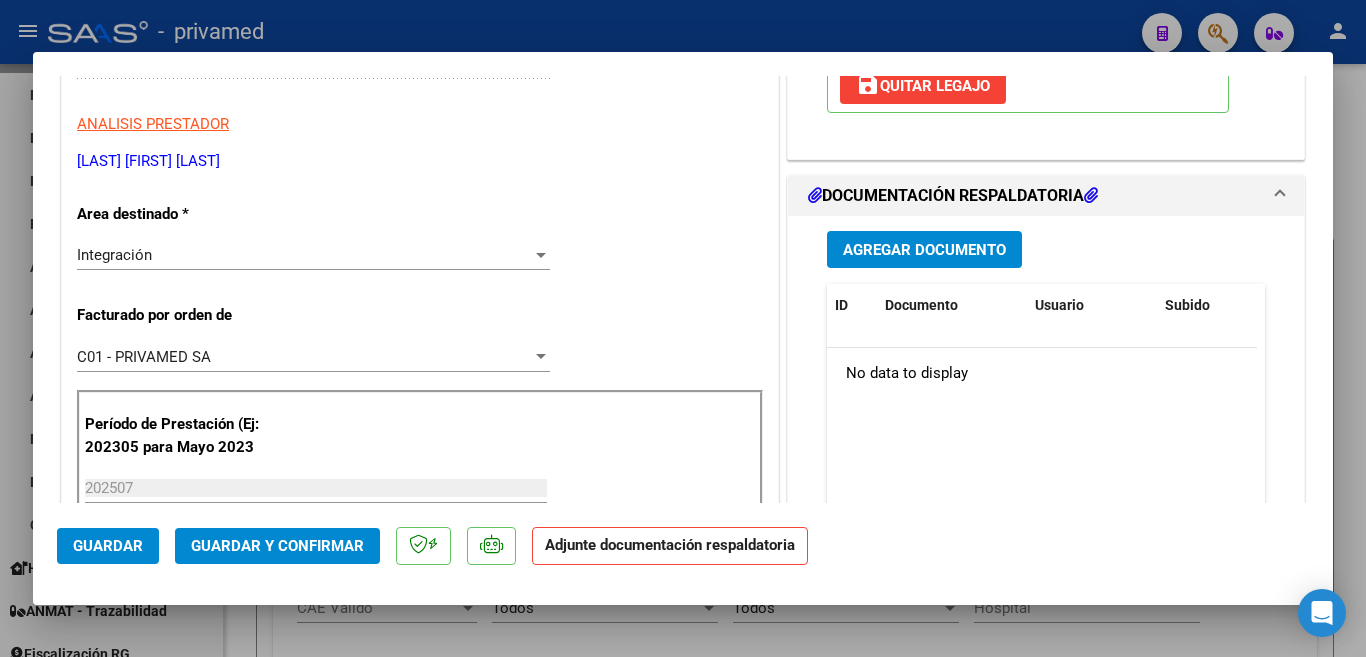 scroll, scrollTop: 400, scrollLeft: 0, axis: vertical 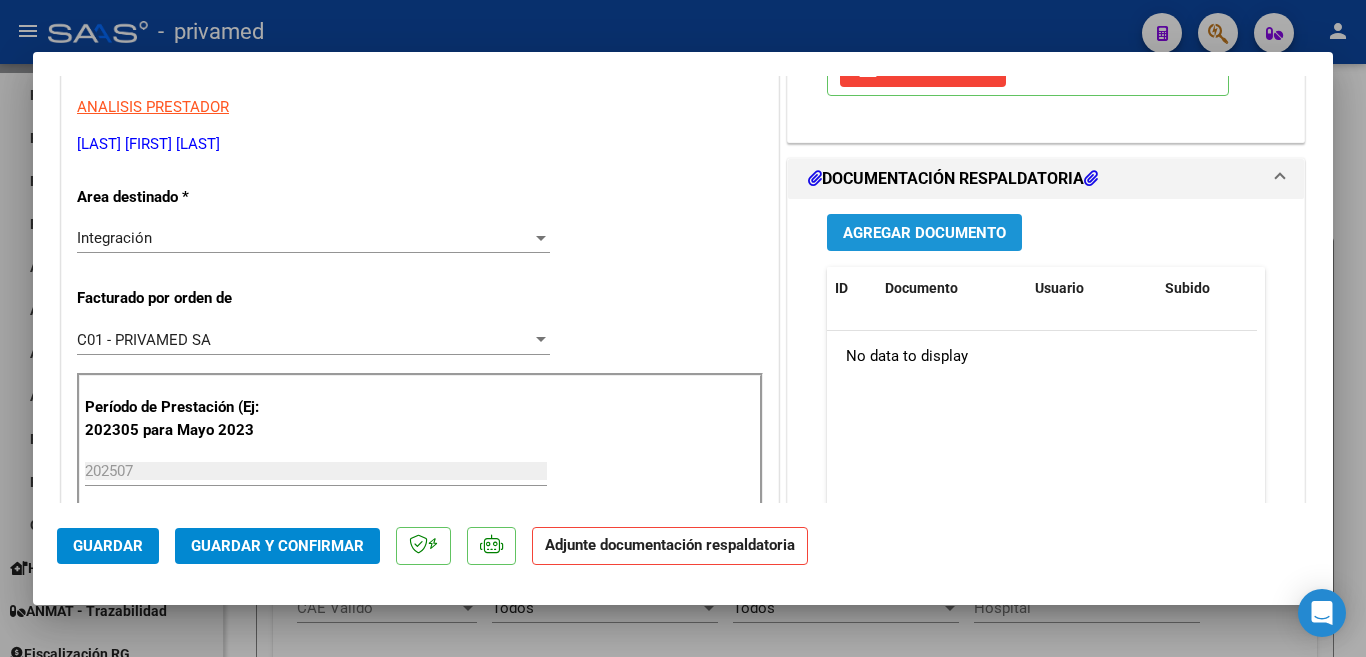 click on "Agregar Documento" at bounding box center [924, 232] 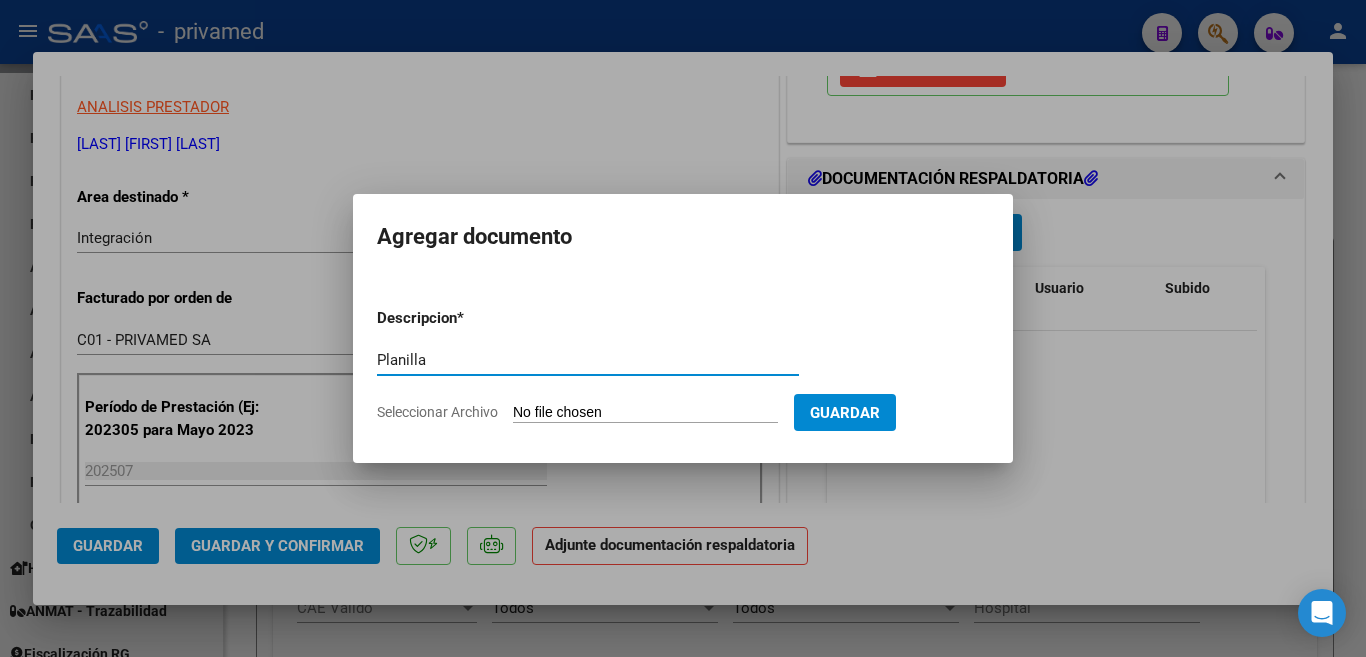 type on "Planilla" 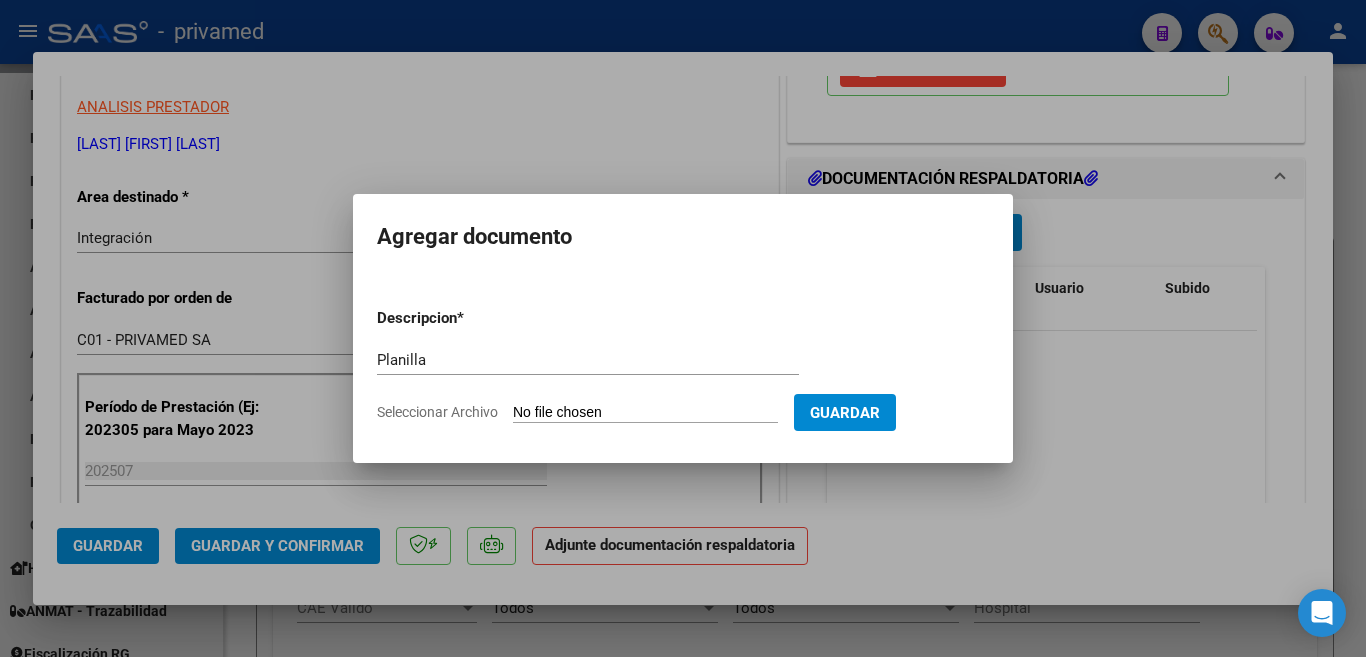 click on "Seleccionar Archivo" at bounding box center (645, 413) 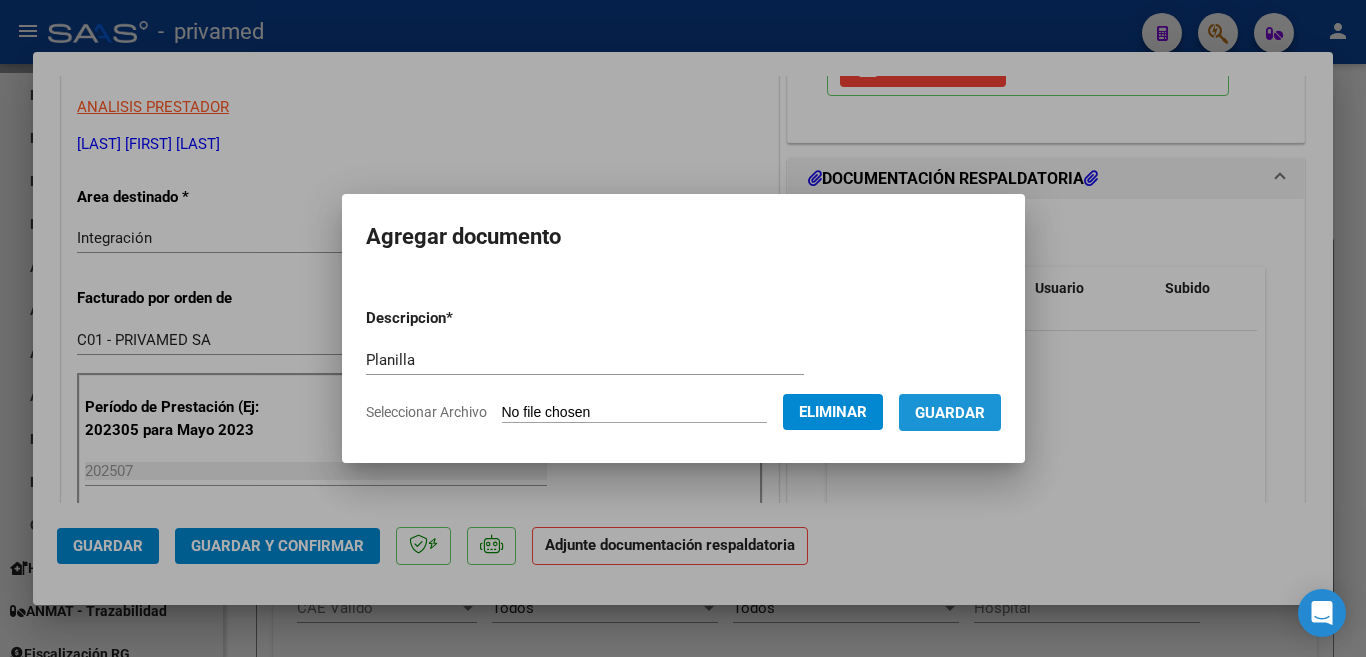 click on "Guardar" at bounding box center (950, 413) 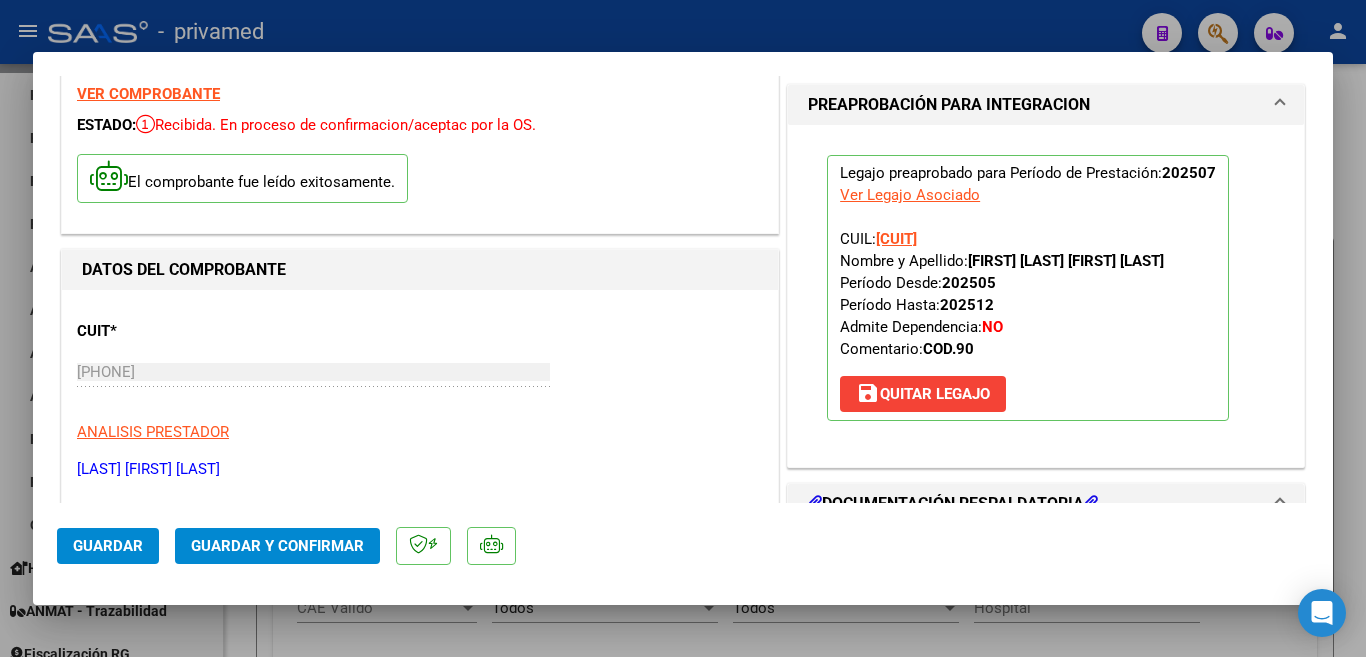 scroll, scrollTop: 40, scrollLeft: 0, axis: vertical 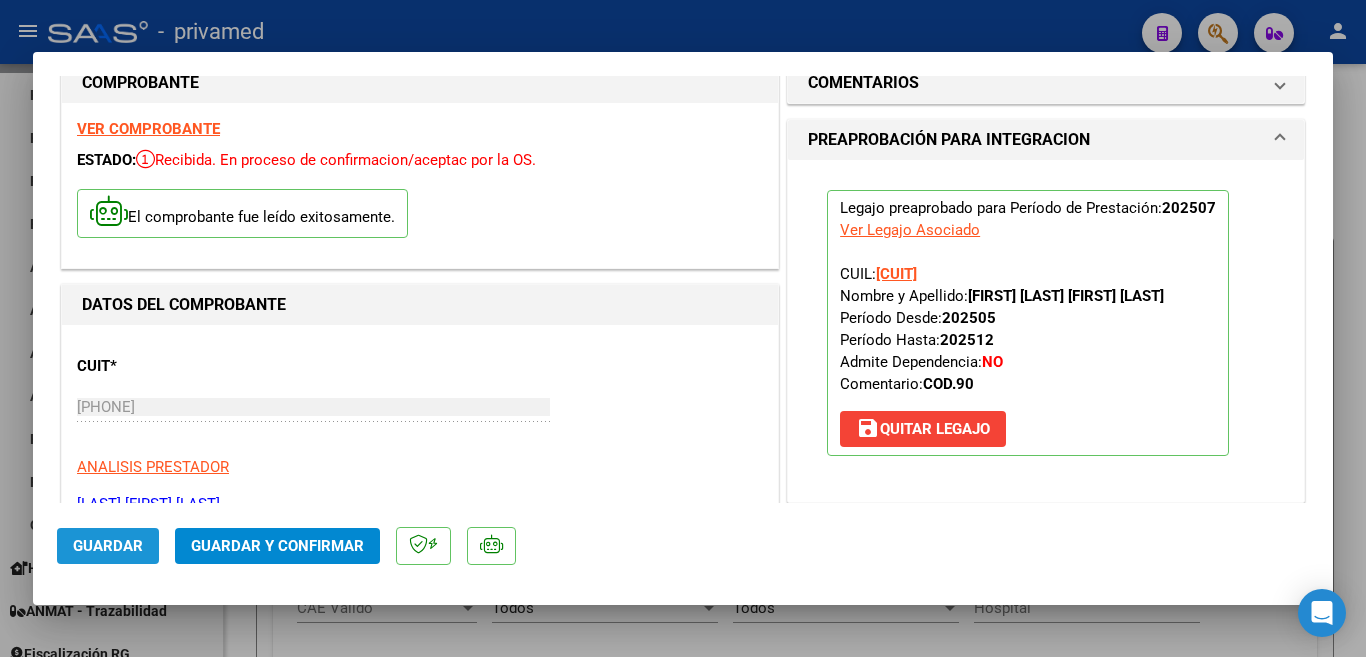 click on "Guardar" 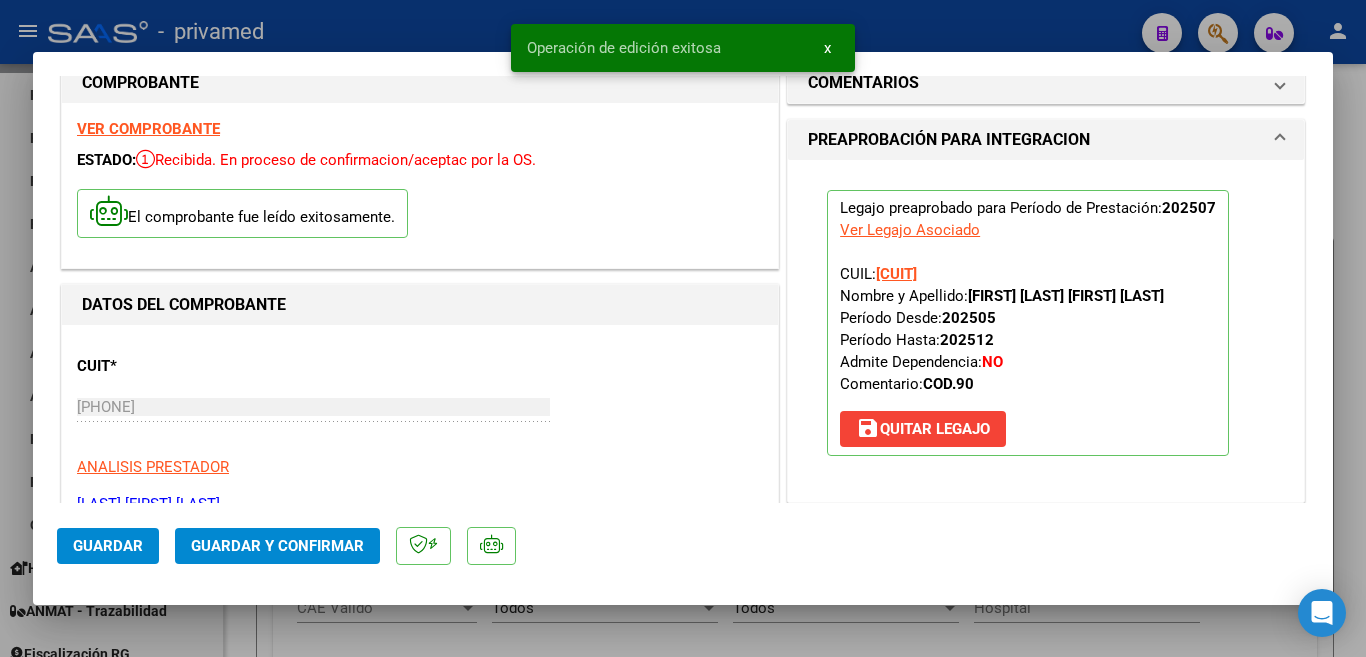 type 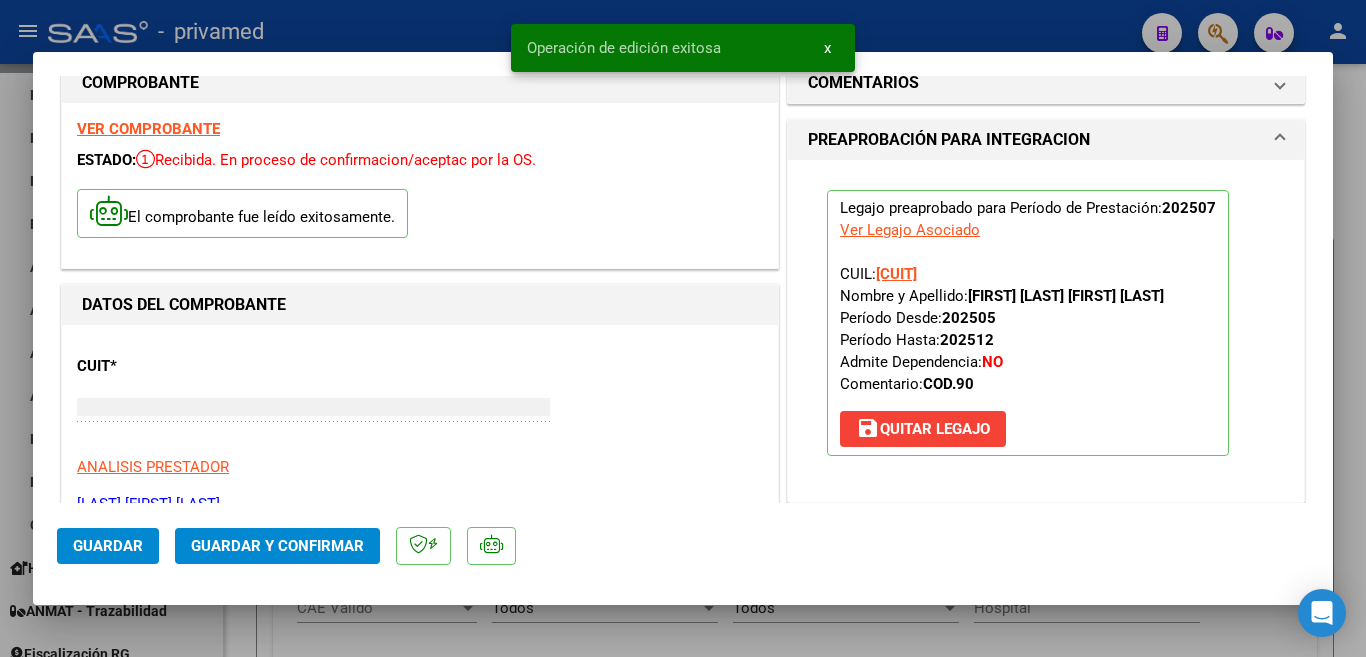 scroll, scrollTop: 16, scrollLeft: 0, axis: vertical 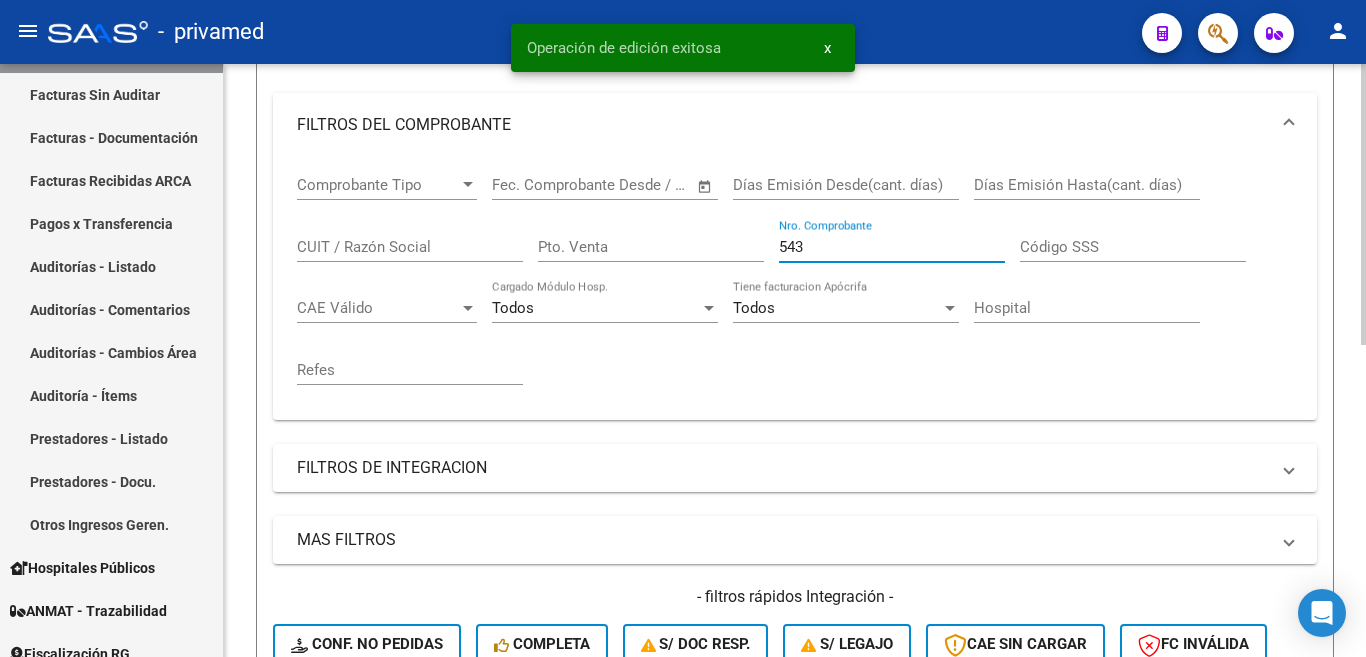 drag, startPoint x: 831, startPoint y: 238, endPoint x: 639, endPoint y: 206, distance: 194.6484 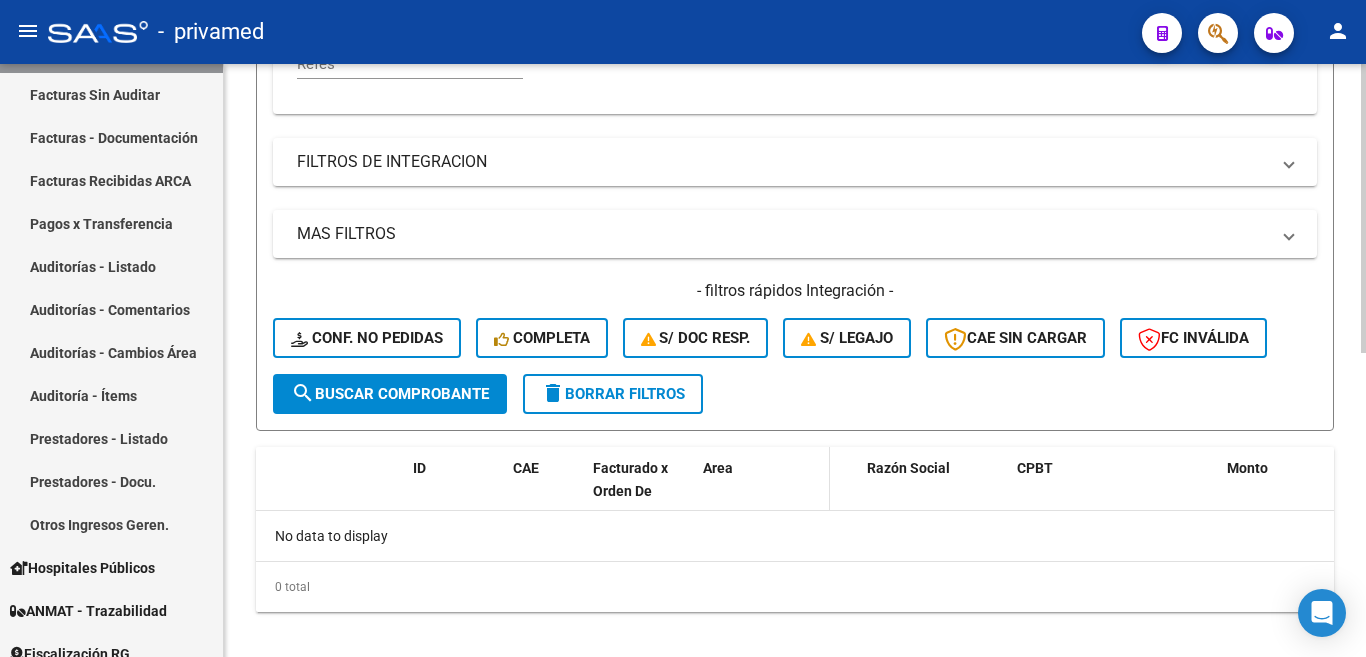 scroll, scrollTop: 625, scrollLeft: 0, axis: vertical 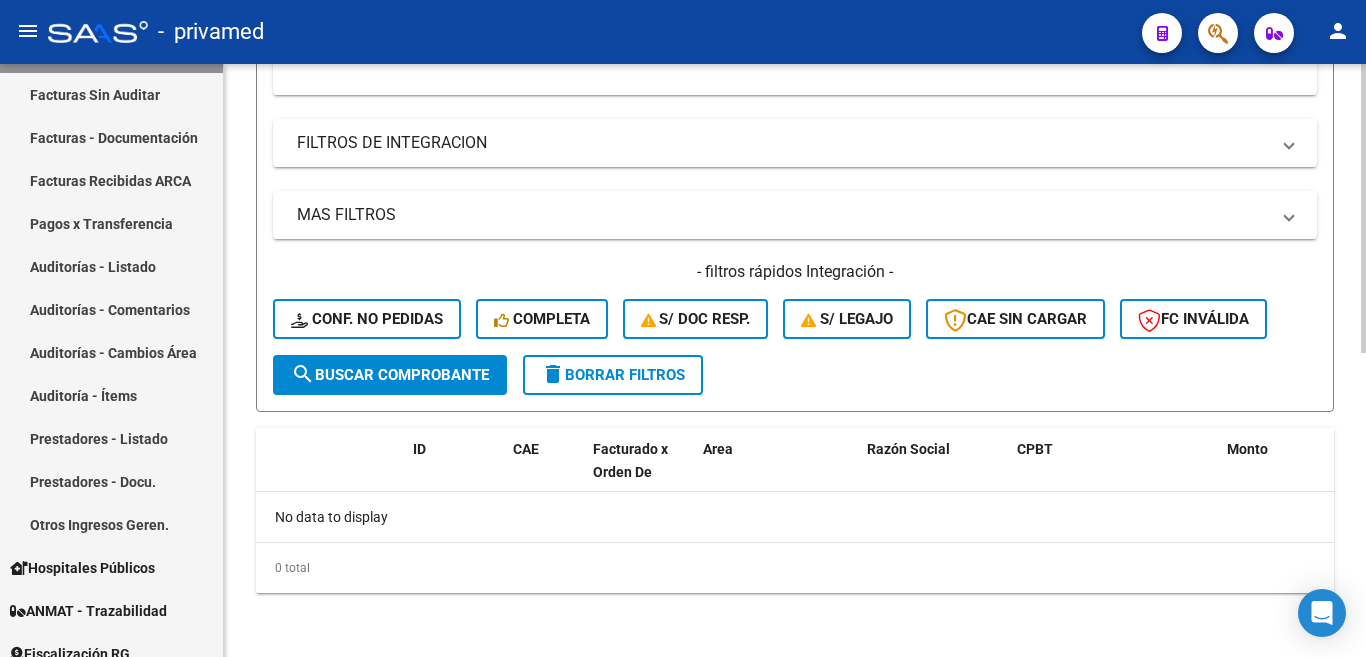 type on "1049" 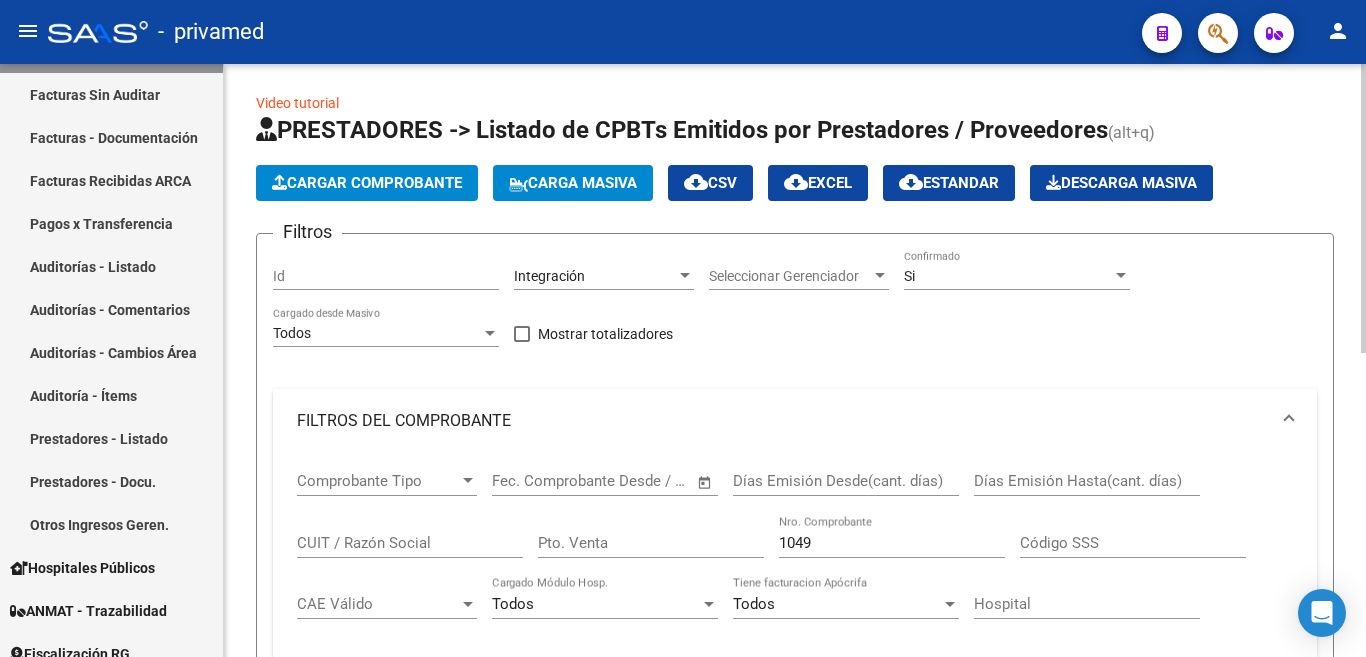 scroll, scrollTop: 0, scrollLeft: 0, axis: both 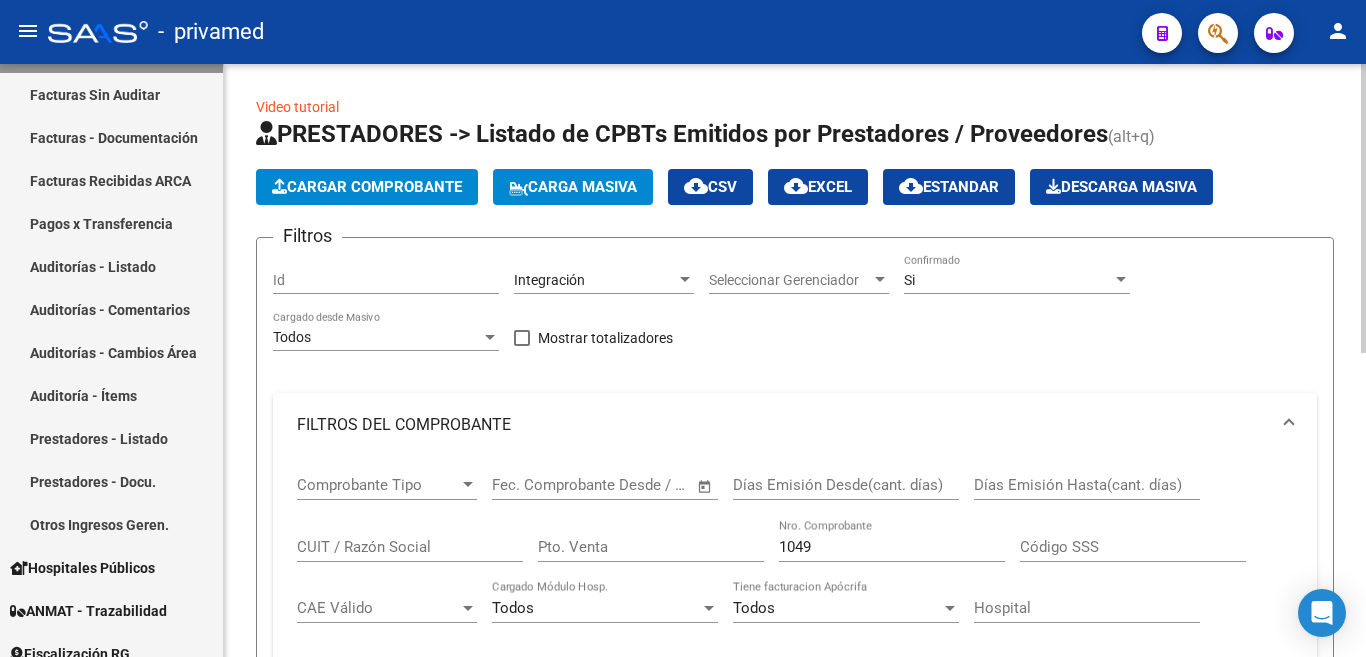 click on "Si" at bounding box center (1008, 280) 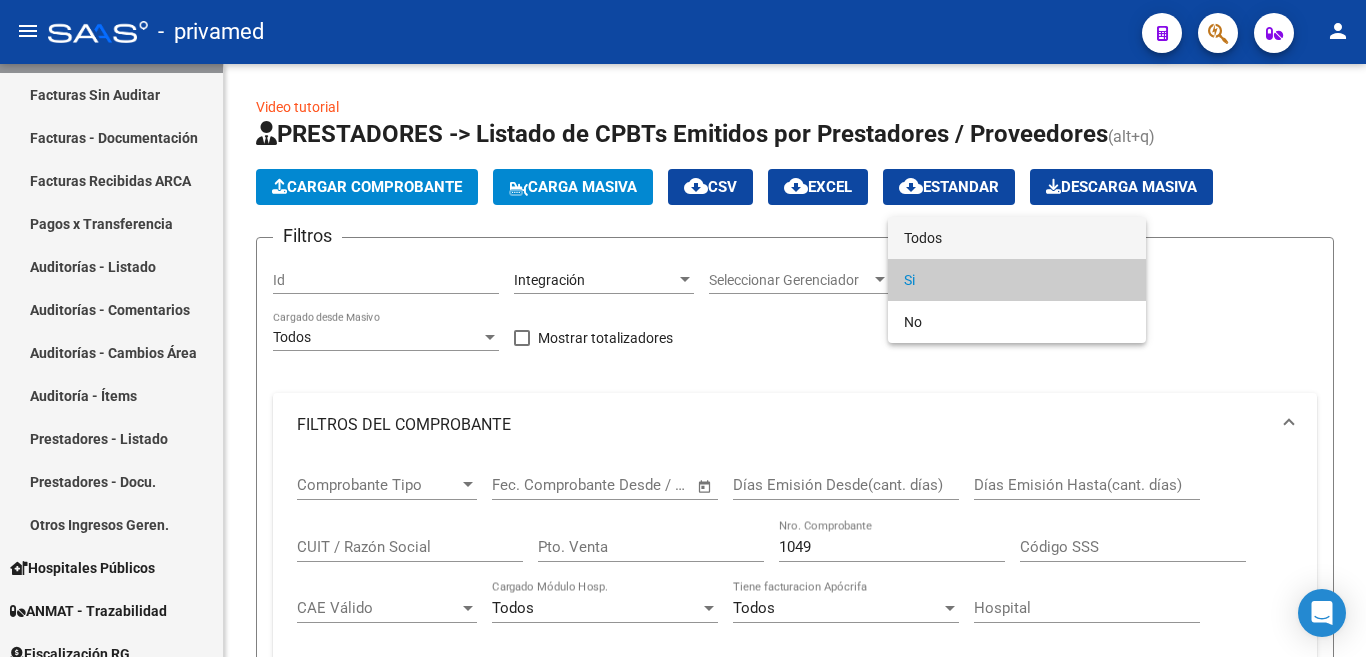 click on "Todos" at bounding box center (1017, 238) 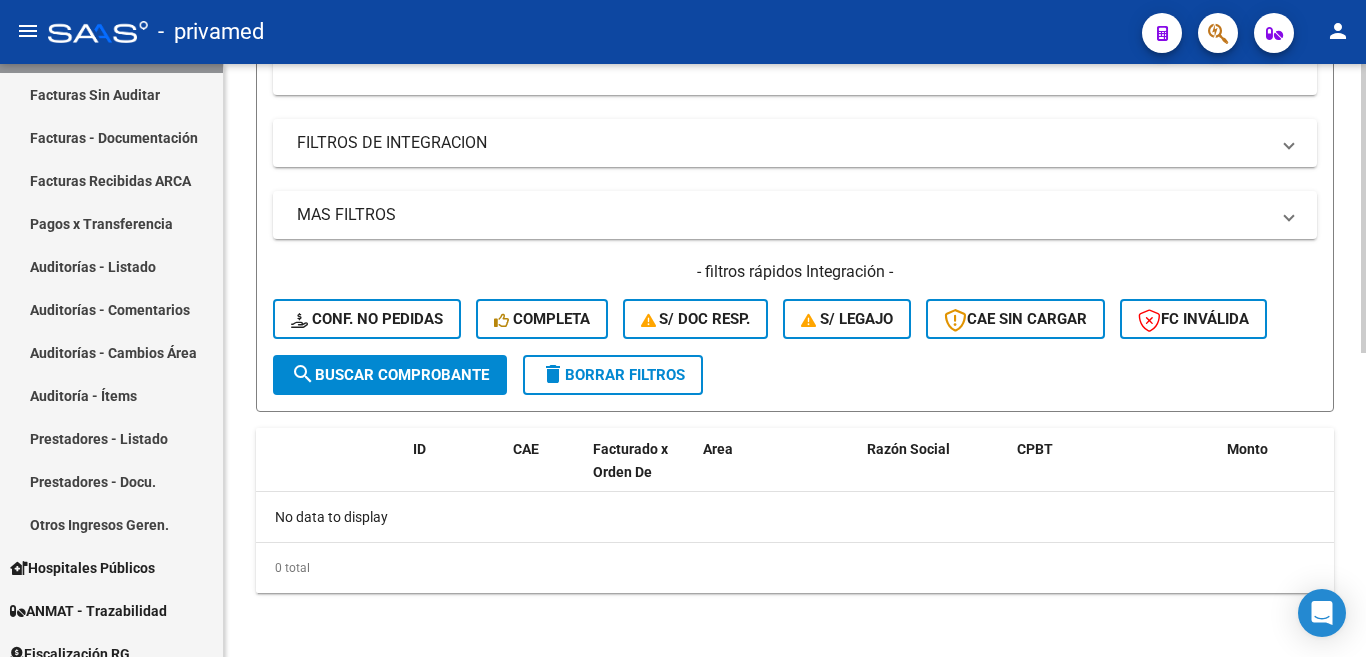 click on "search  Buscar Comprobante" 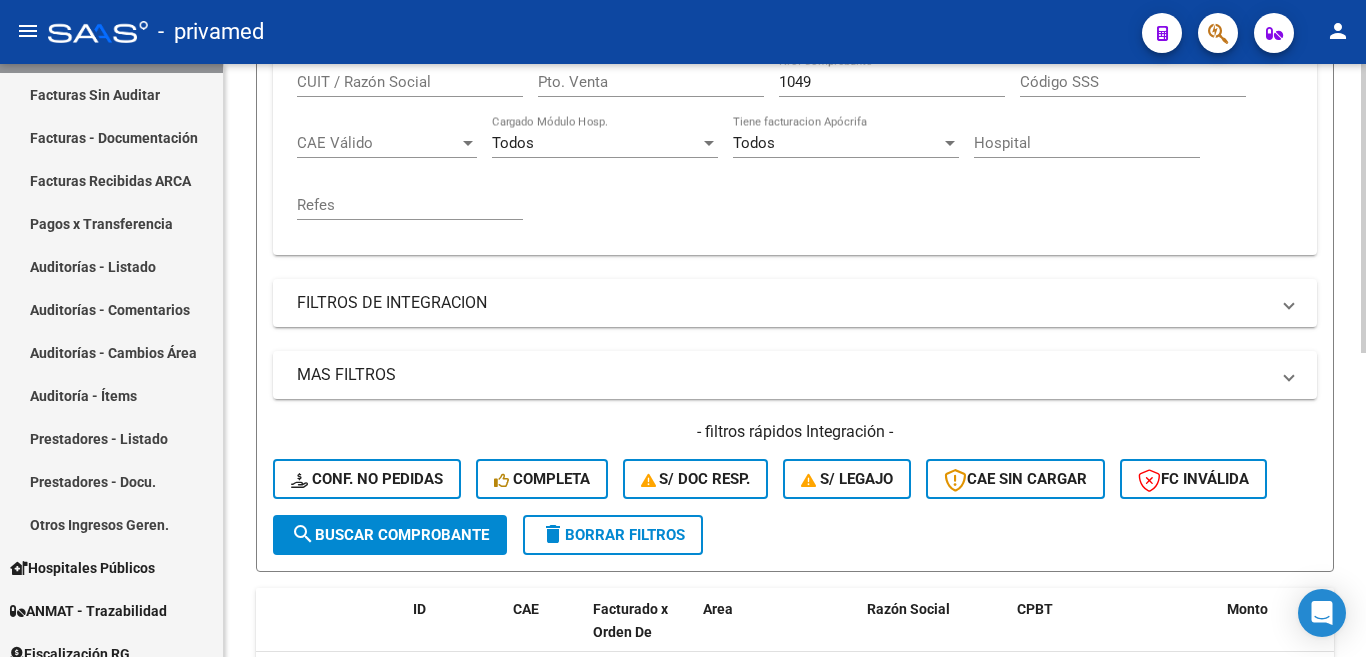 scroll, scrollTop: 500, scrollLeft: 0, axis: vertical 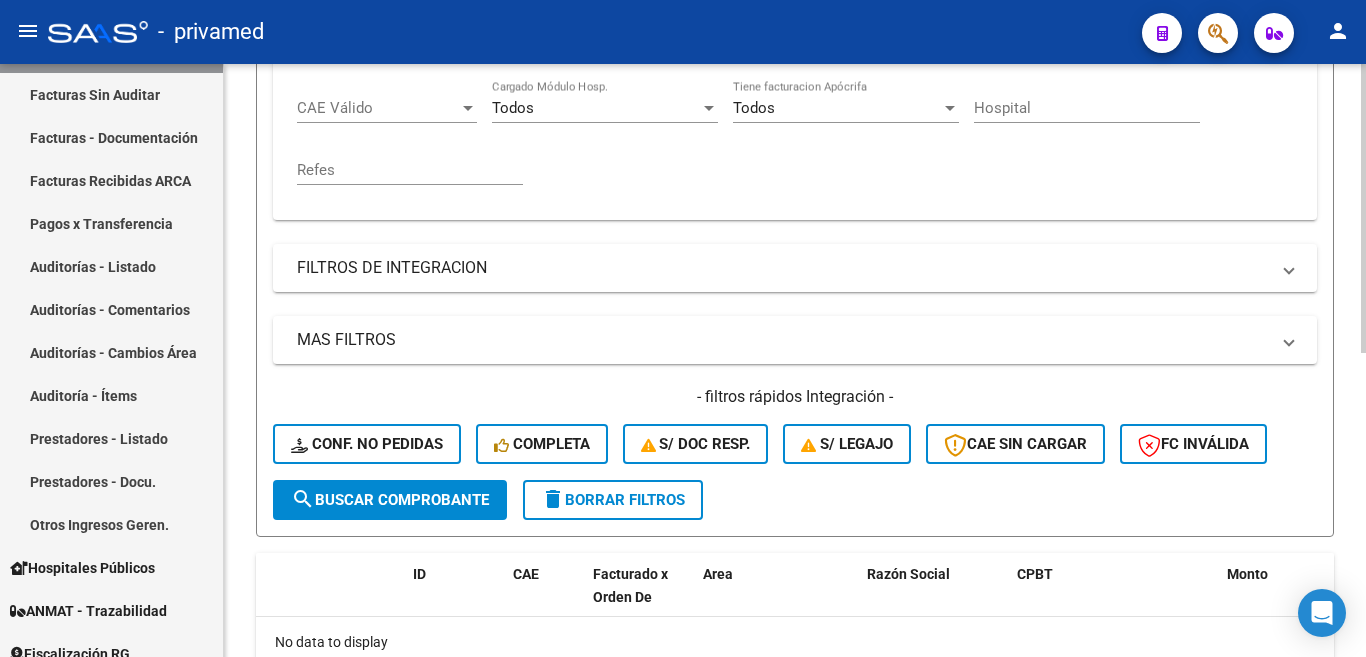 click on "search  Buscar Comprobante" 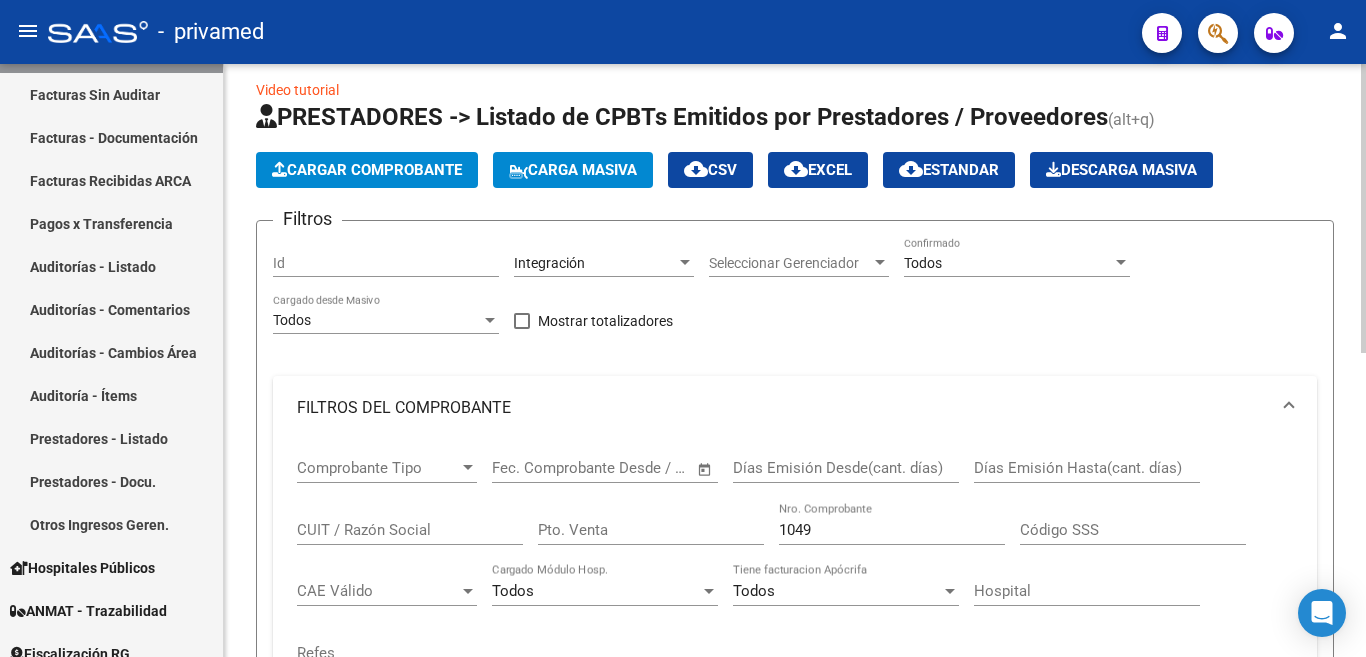 scroll, scrollTop: 0, scrollLeft: 0, axis: both 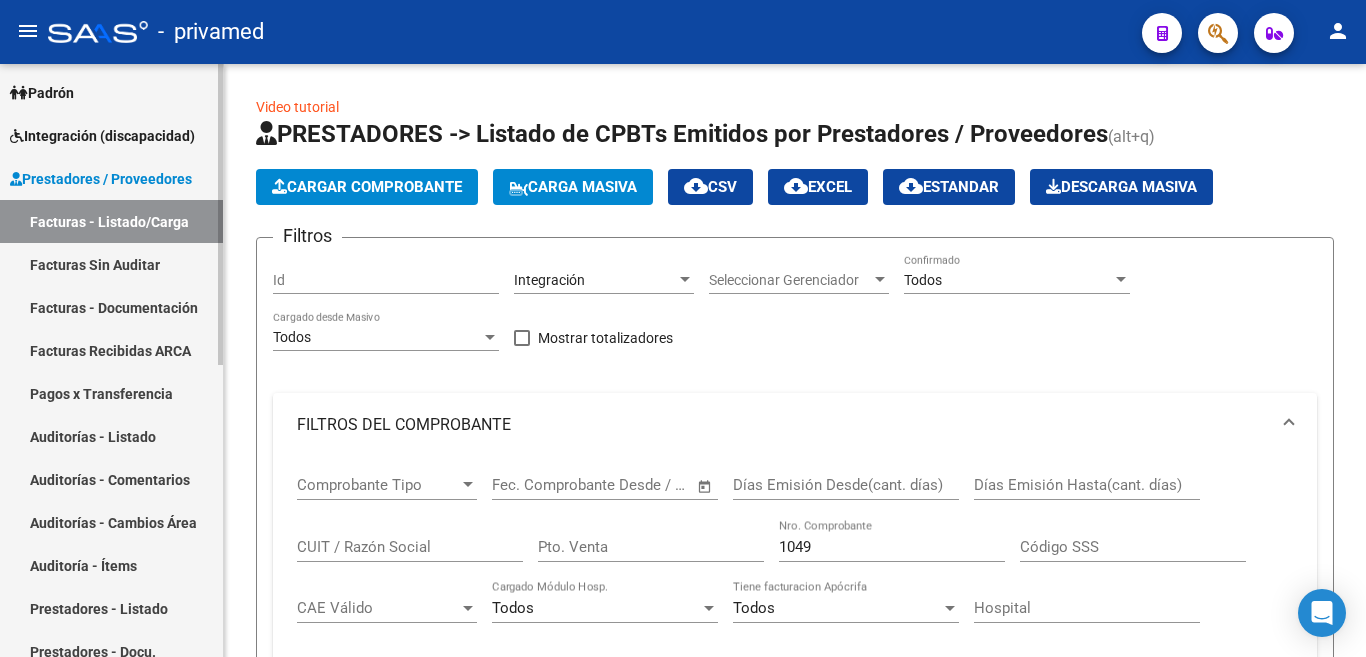 click on "Firma Express     Reportes SUR Expedientes Internos Movimiento de Expte. SSS    Padrón Afiliados Empadronados Movimientos de Afiliados Cambios de Gerenciador Padrón Ágil Análisis Afiliado    Integración (discapacidad) Estado Presentaciones SSS Rendición Certificado Discapacidad Pedido Integración a SSS Datos Contables de Facturas Facturas Liquidadas x SSS Legajos Legajos Documentación    Prestadores / Proveedores Facturas - Listado/Carga Facturas Sin Auditar Facturas - Documentación Facturas Recibidas ARCA Pagos x Transferencia Auditorías - Listado Auditorías - Comentarios Auditorías - Cambios Área Auditoría - Ítems Prestadores - Listado Prestadores - Docu. Otros Ingresos Geren.    Hospitales Públicos SSS - Censo Hospitalario SSS - Preliquidación SSS - Comprobantes SSS - CPBTs Atenciones Notificaciones Internación Débitos Autogestión (viejo)    ANMAT - Trazabilidad    Fiscalización RG Deuda X Empresa Listado de Empresas Análisis Empresa Actas Ingresos Percibidos    SUR SUR" at bounding box center [114, 561] 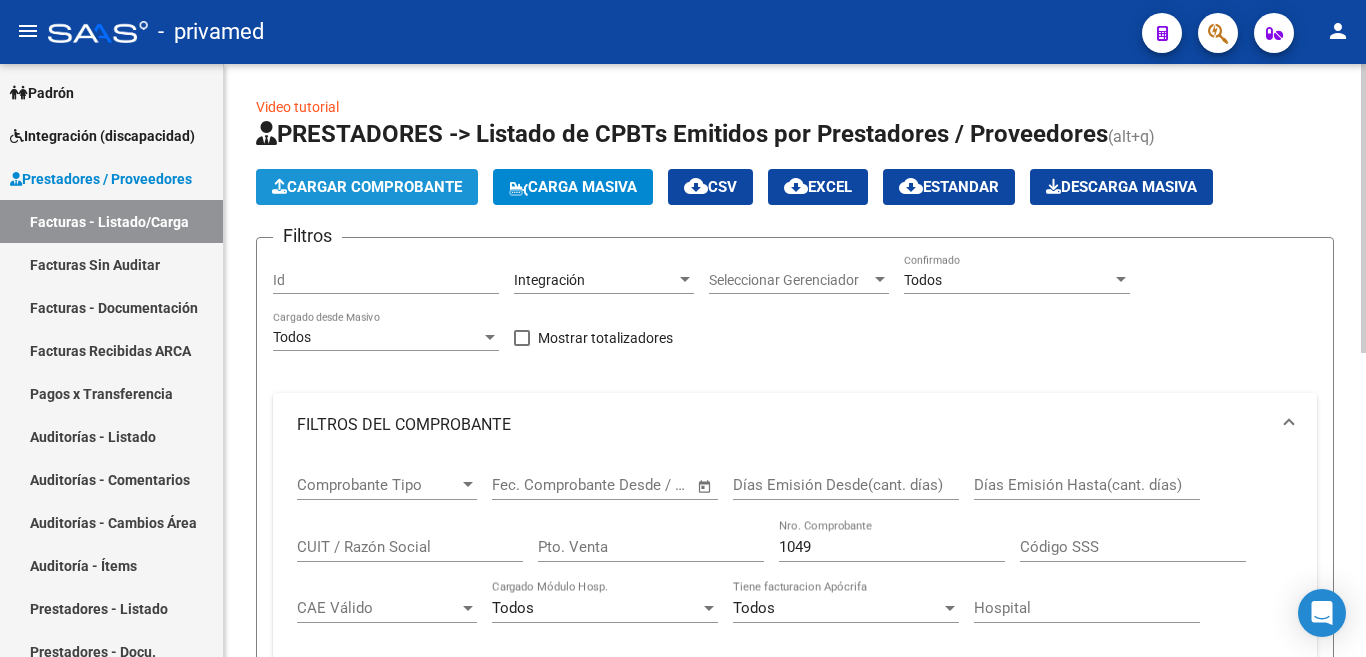 click on "Cargar Comprobante" 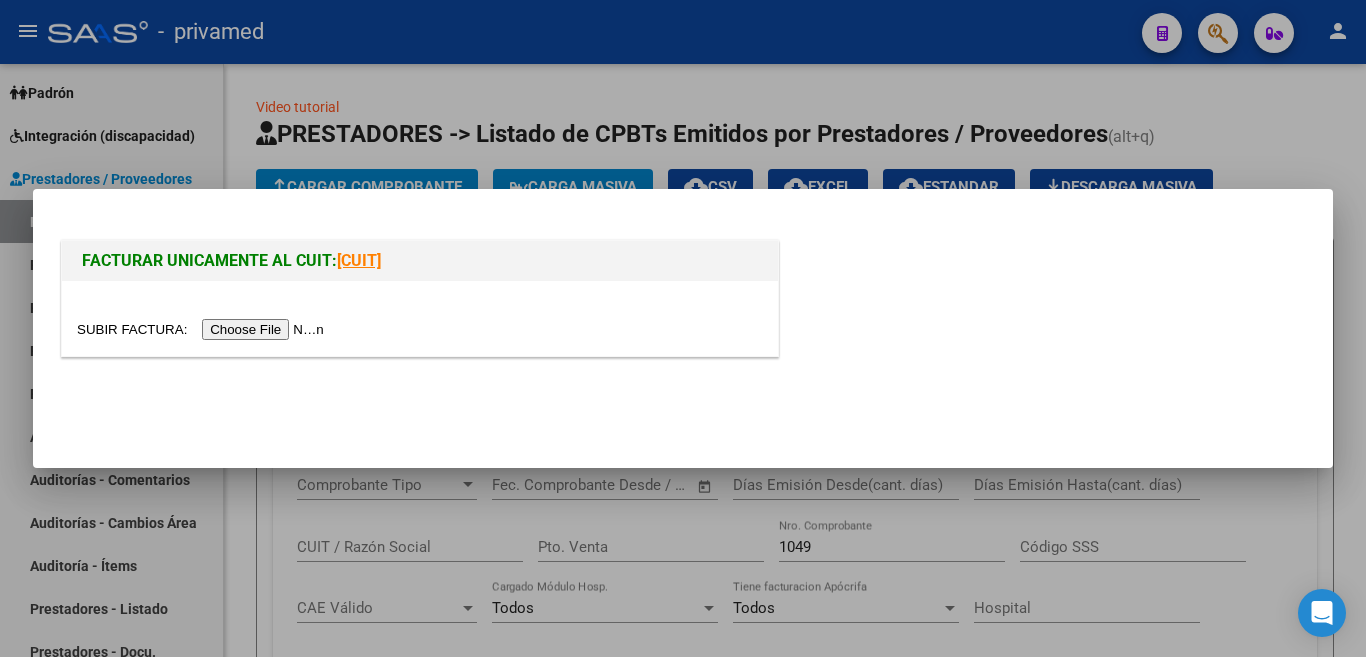 click at bounding box center [203, 329] 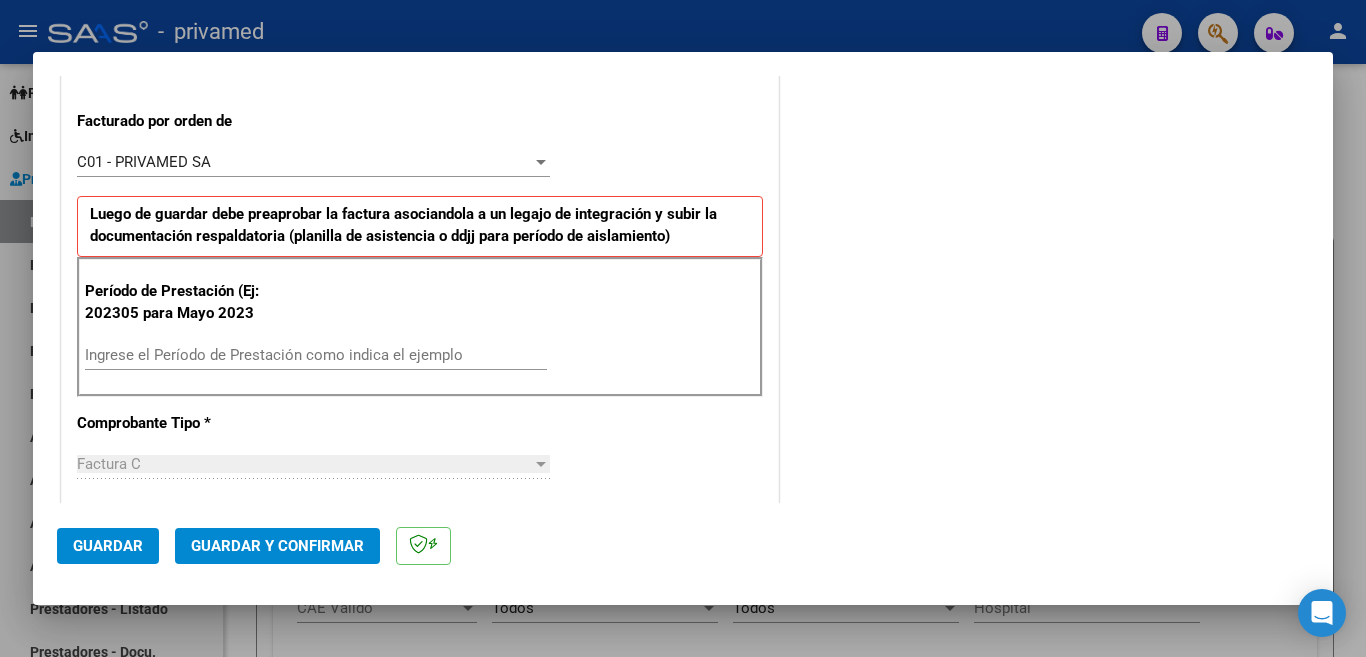scroll, scrollTop: 600, scrollLeft: 0, axis: vertical 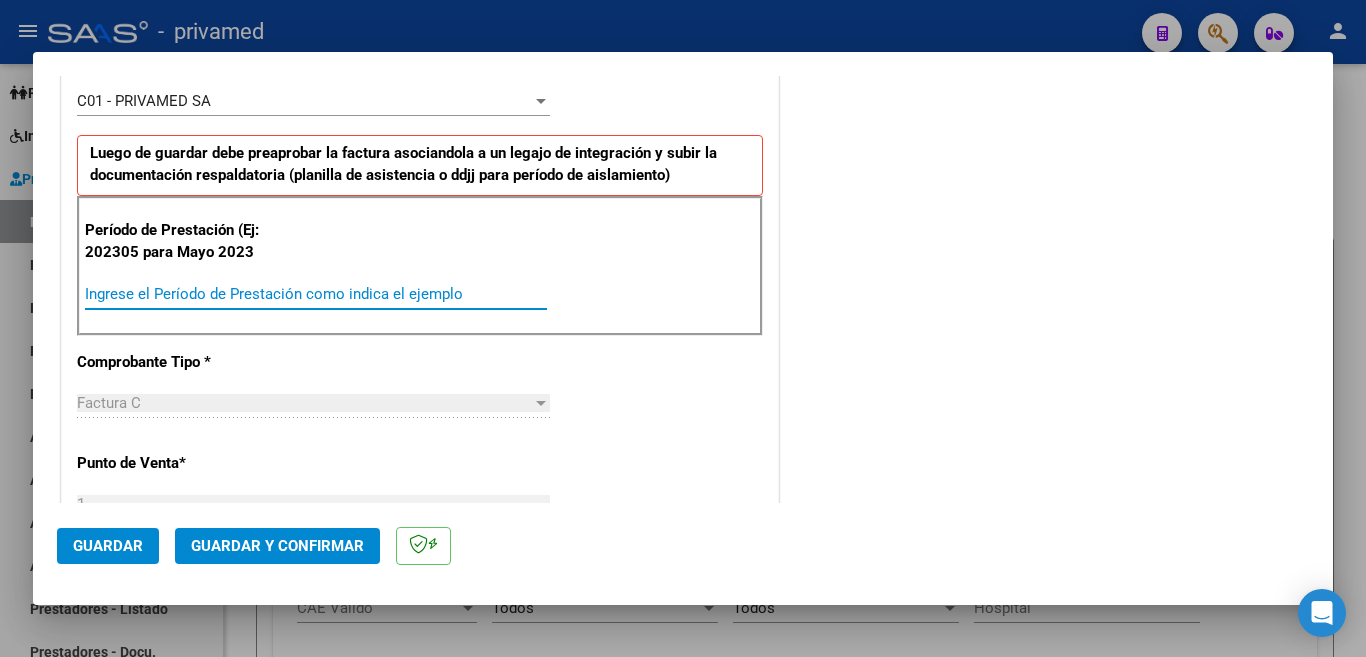 click on "Ingrese el Período de Prestación como indica el ejemplo" at bounding box center [316, 294] 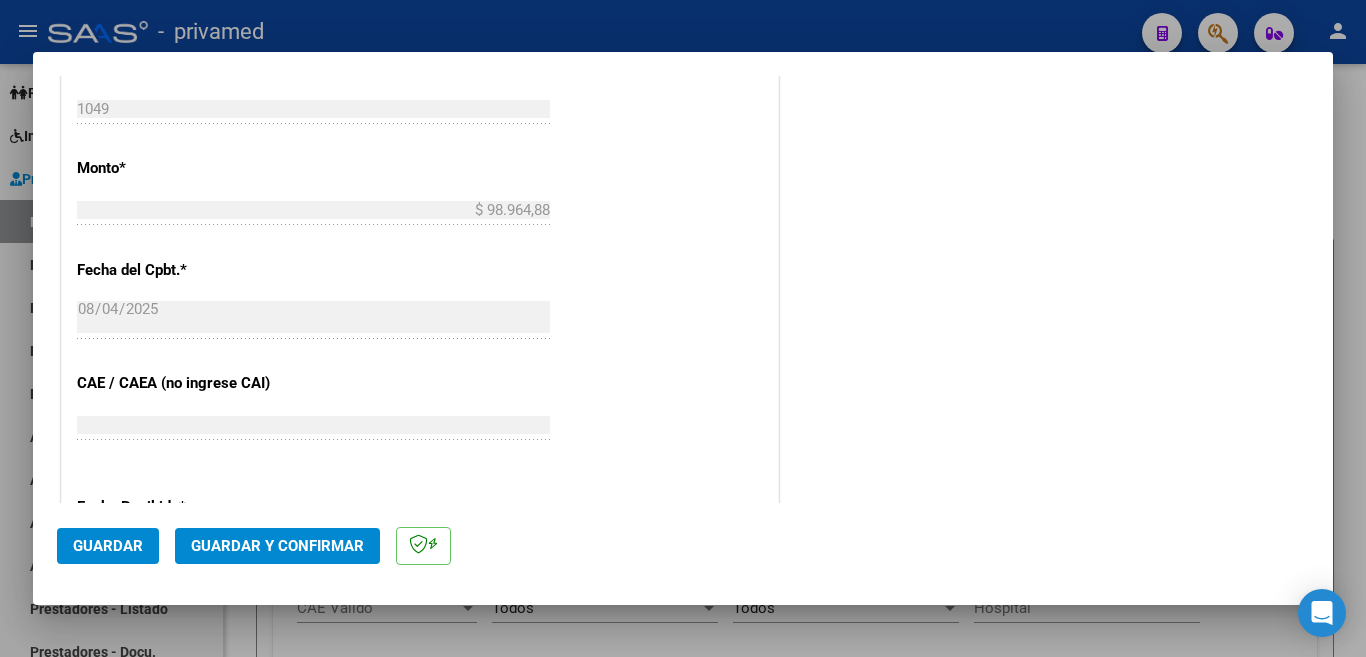 scroll, scrollTop: 1100, scrollLeft: 0, axis: vertical 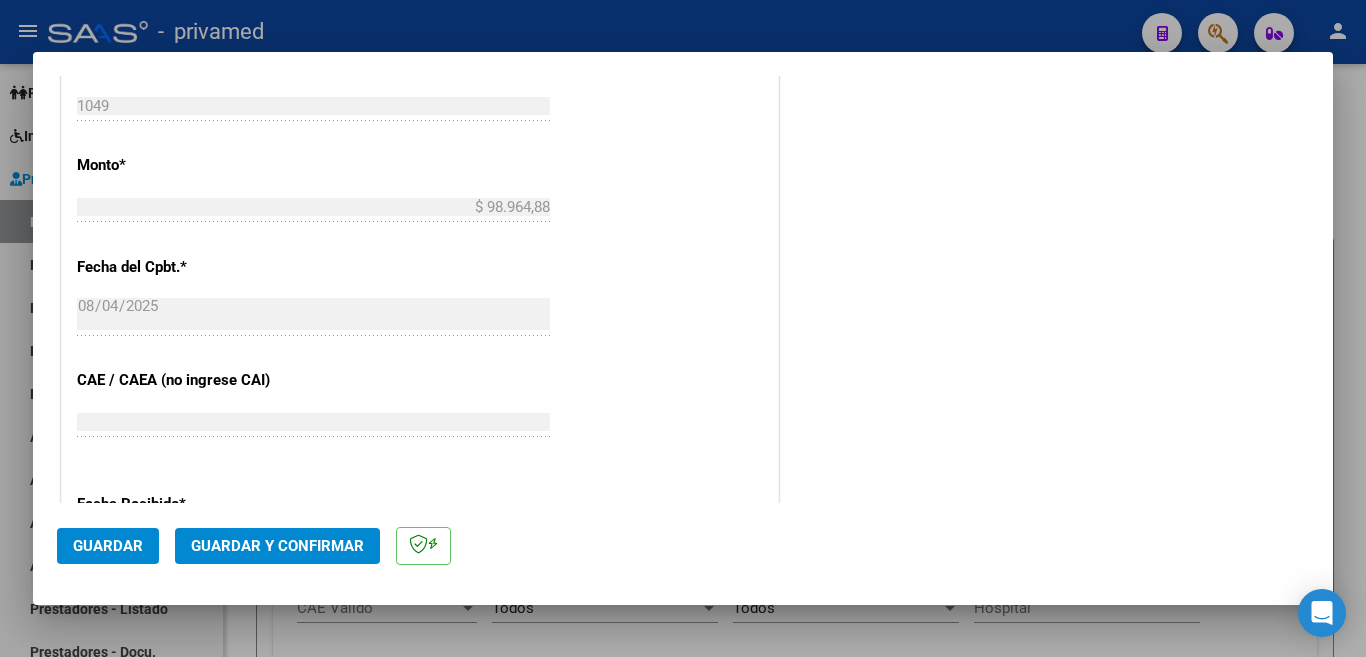 type on "202507" 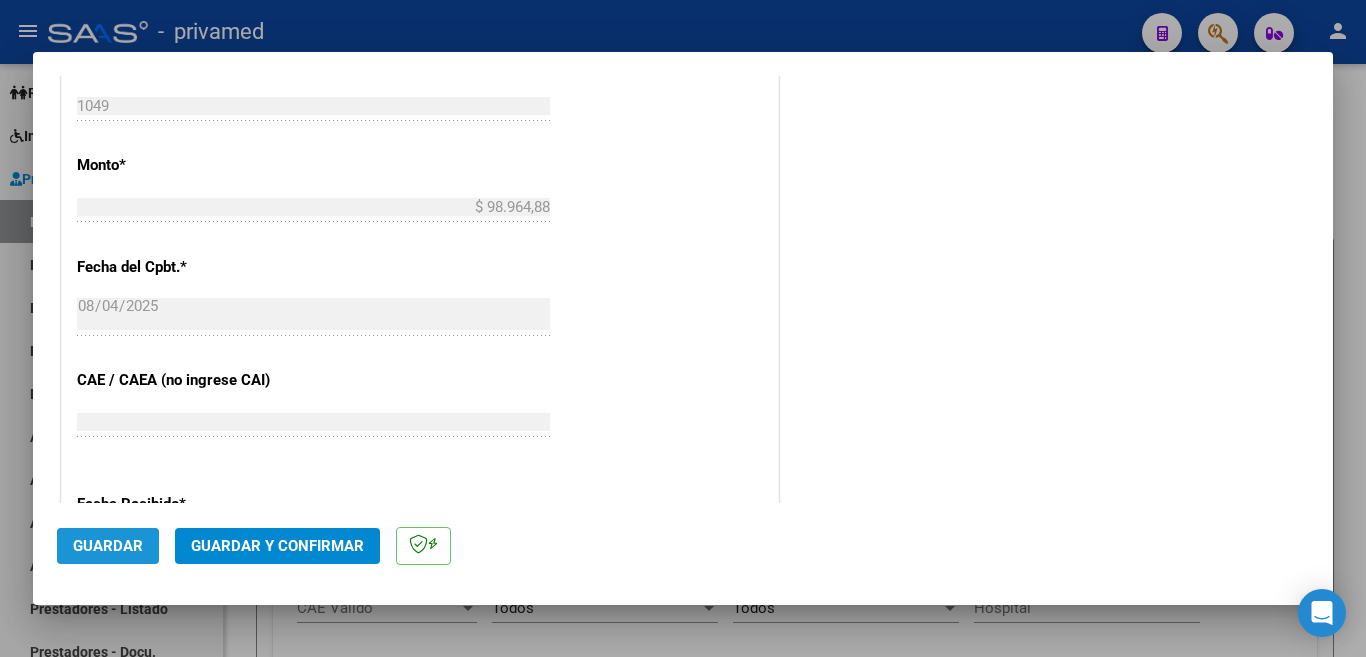 click on "Guardar" 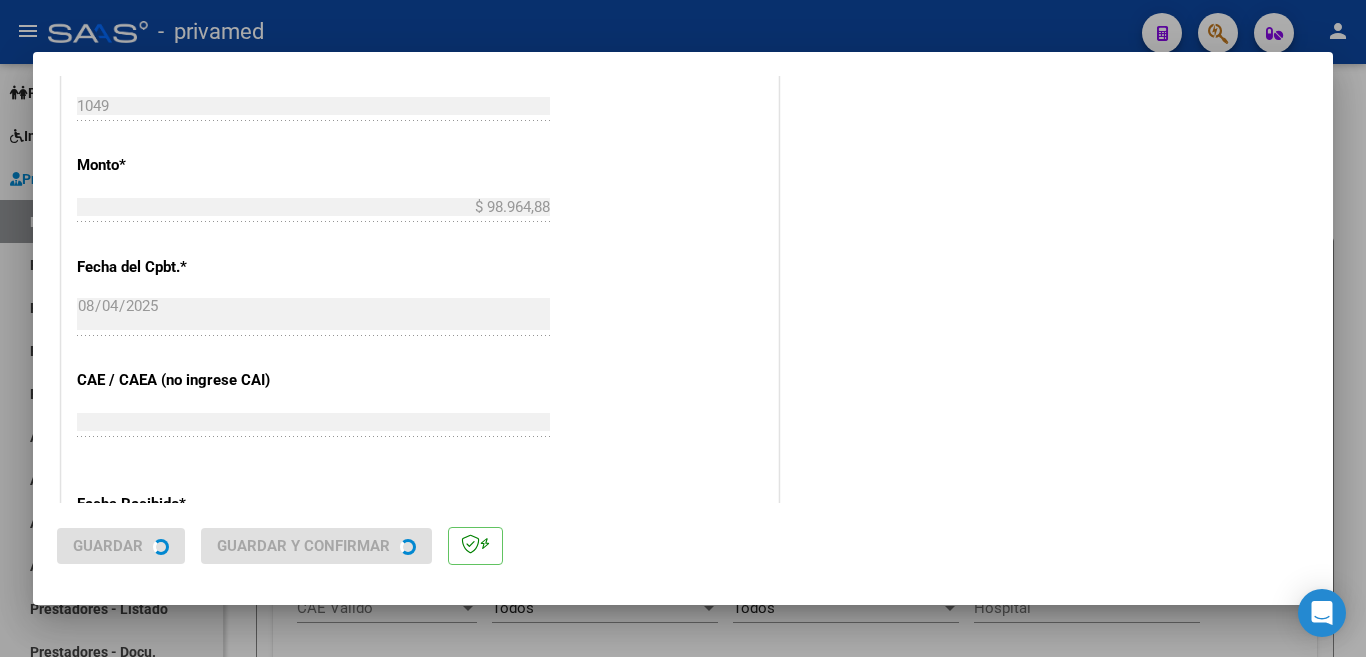 scroll, scrollTop: 0, scrollLeft: 0, axis: both 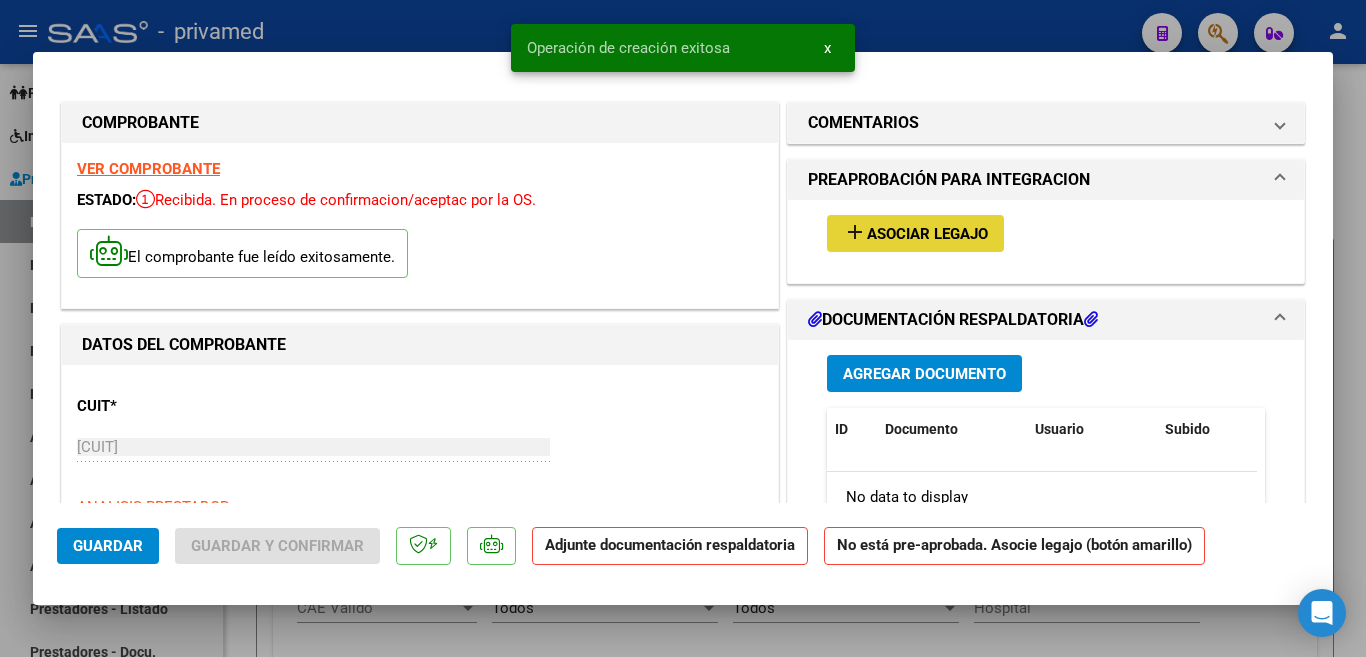 click on "Asociar Legajo" at bounding box center (927, 234) 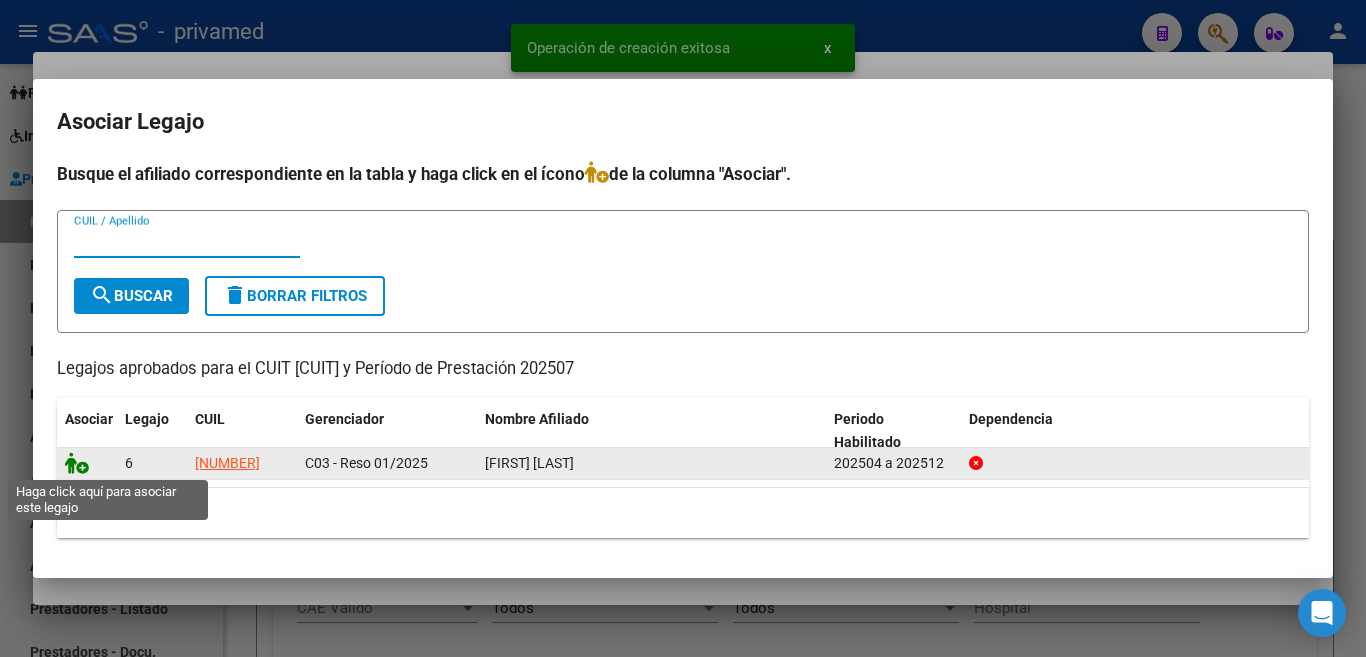 click 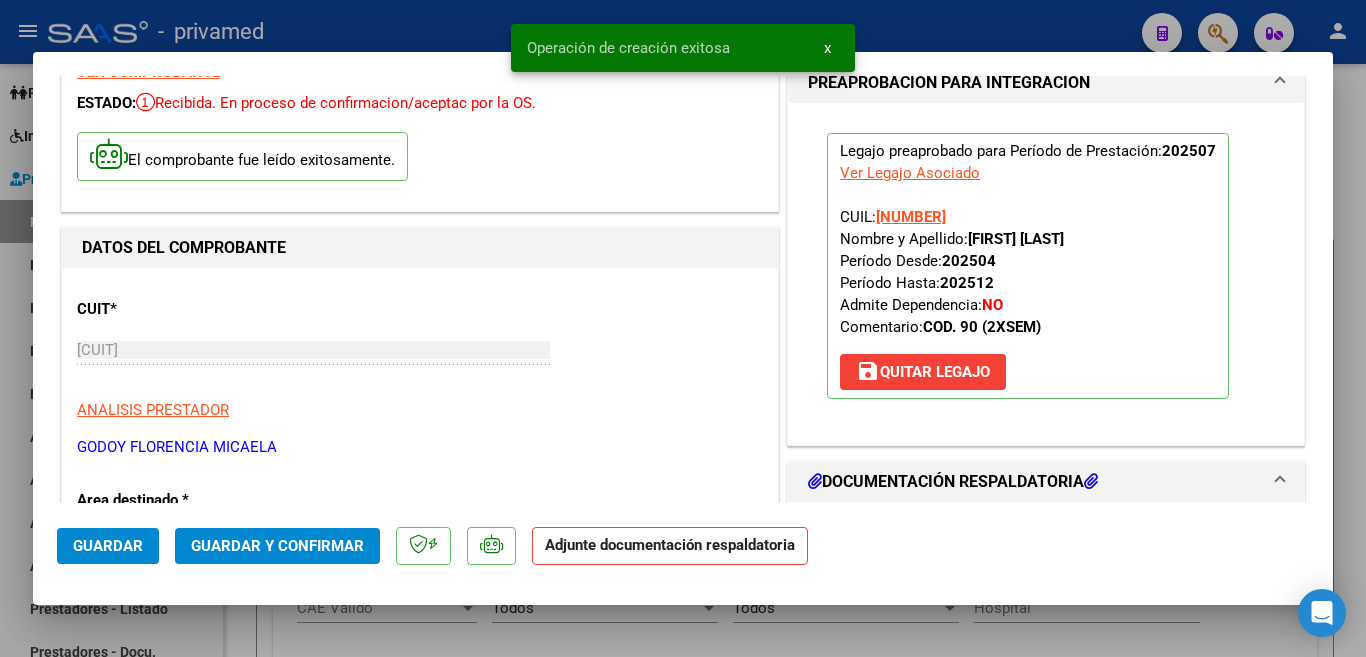 scroll, scrollTop: 200, scrollLeft: 0, axis: vertical 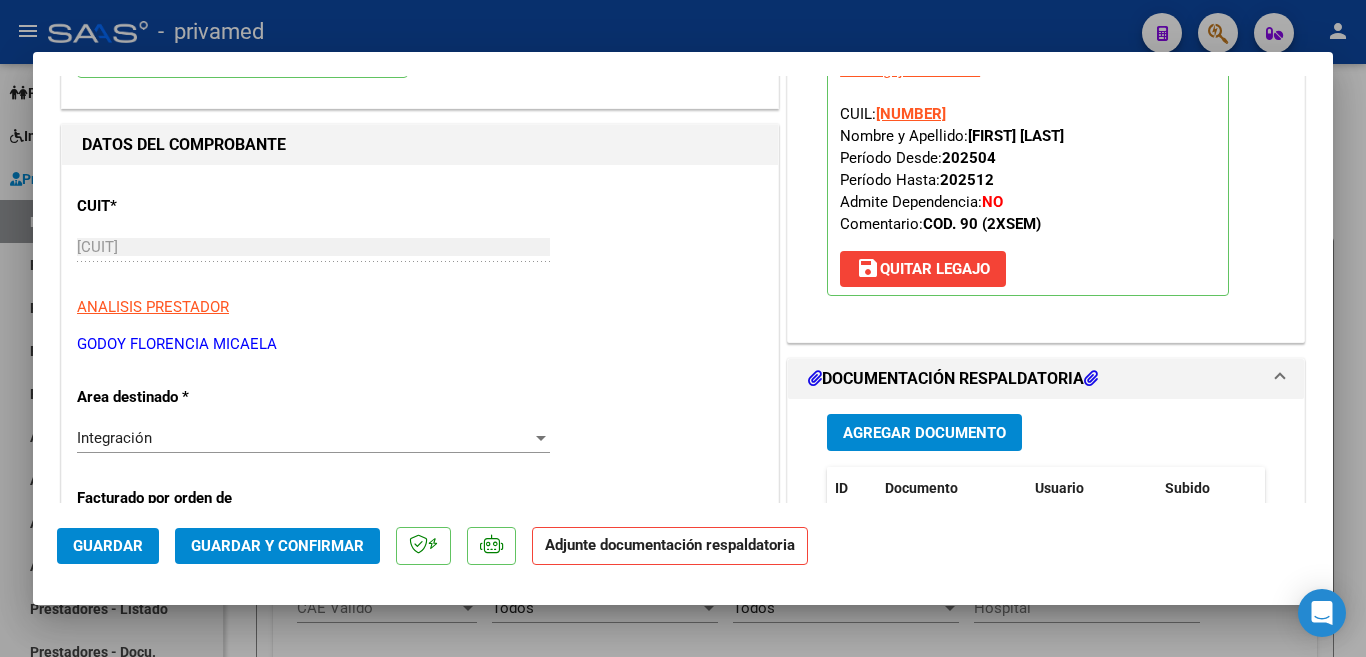 click on "Agregar Documento" at bounding box center [924, 432] 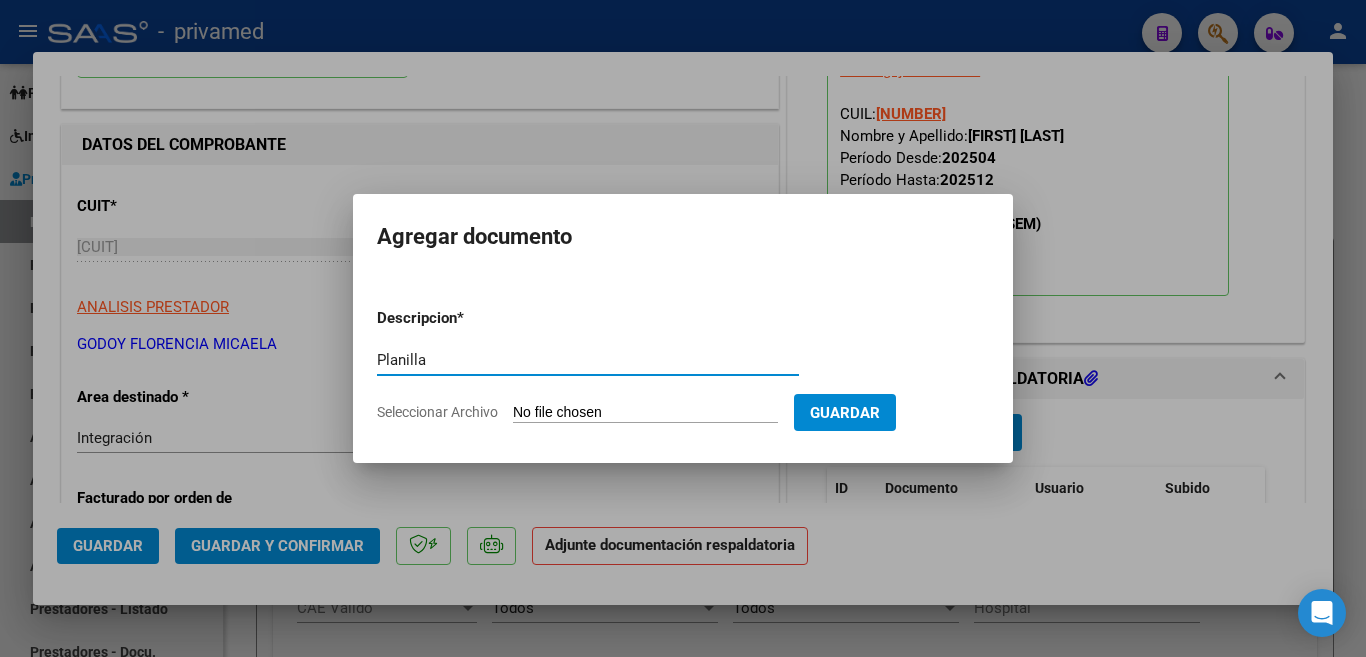 type on "Planilla" 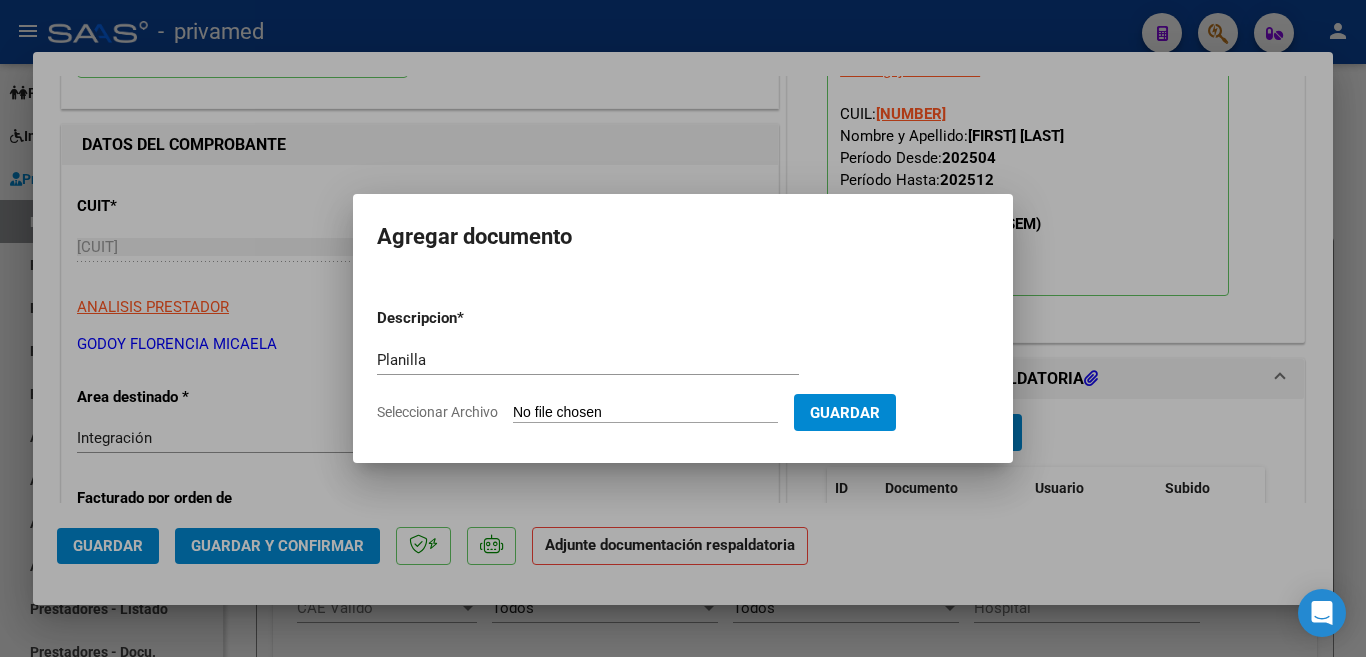 type on "C:\fakepath\[FIRST] AS - TO LOPEZ.pdf" 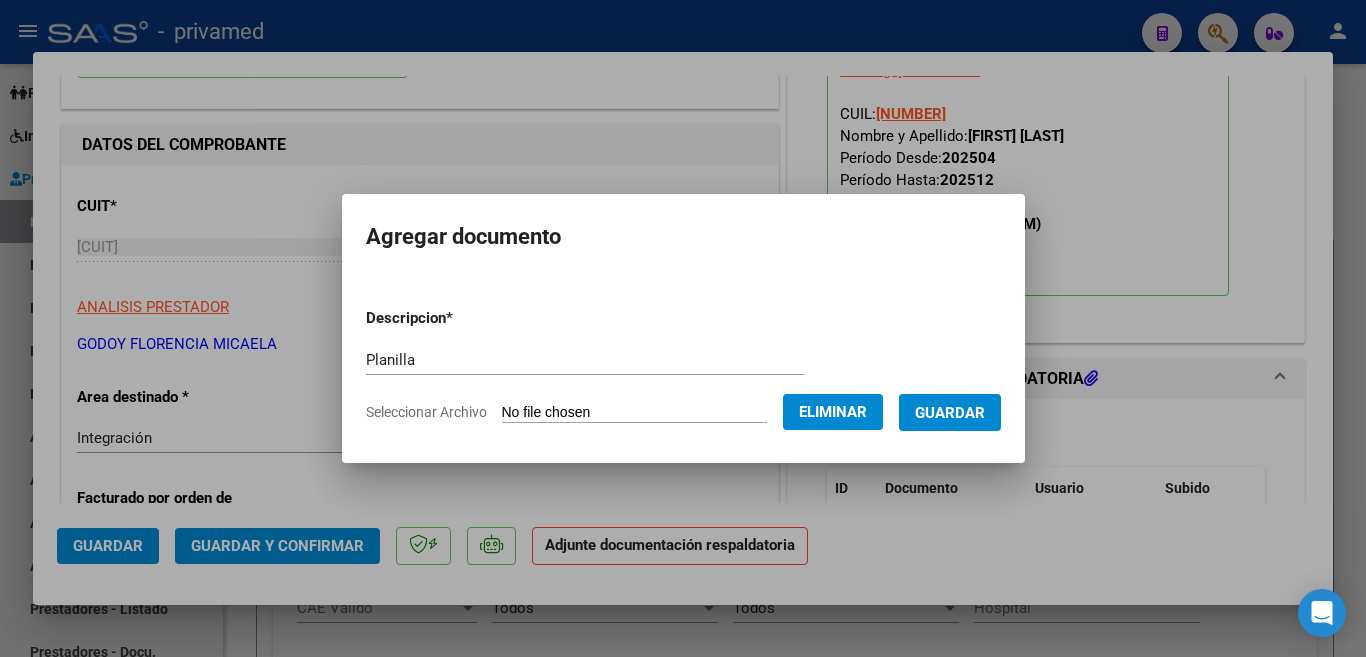 click on "Guardar" at bounding box center [950, 413] 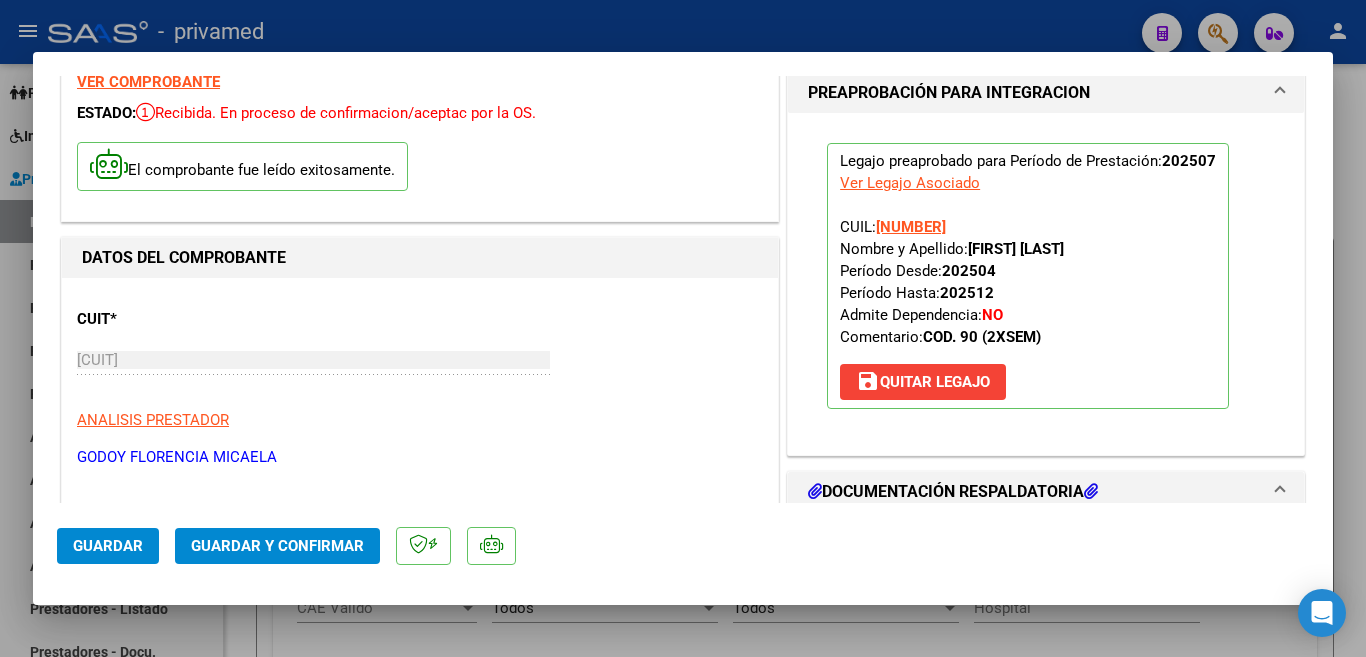scroll, scrollTop: 0, scrollLeft: 0, axis: both 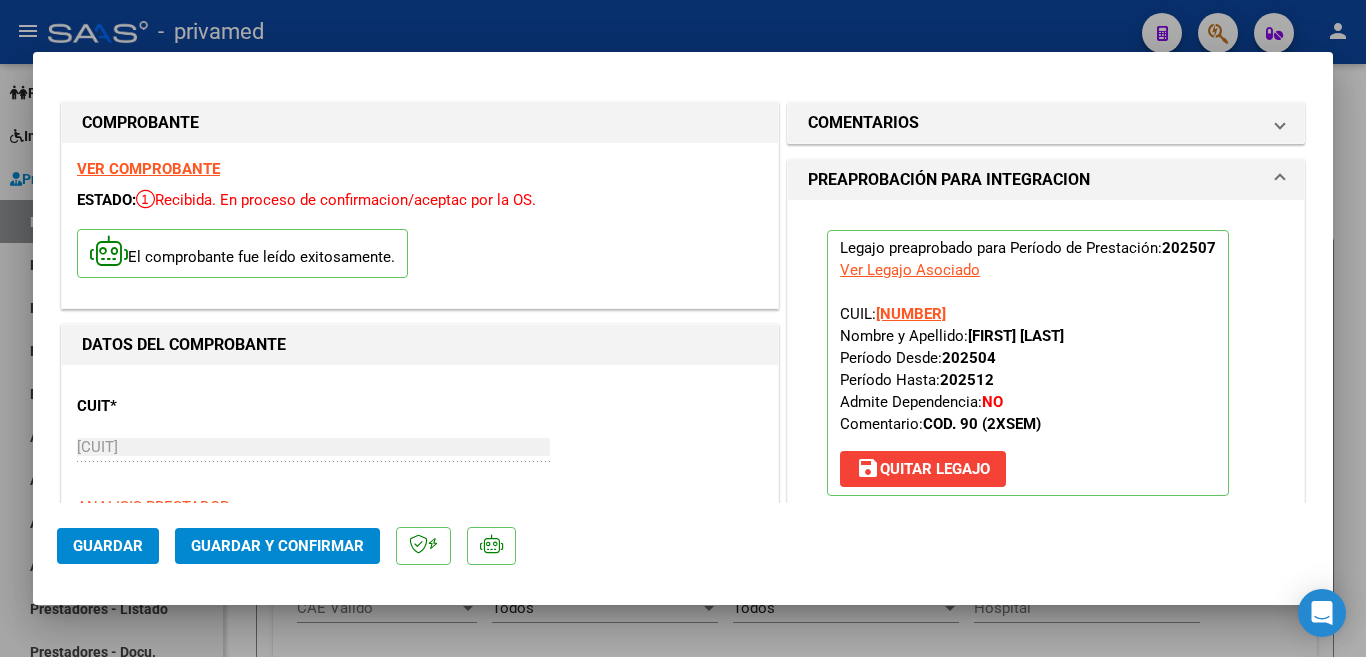 type 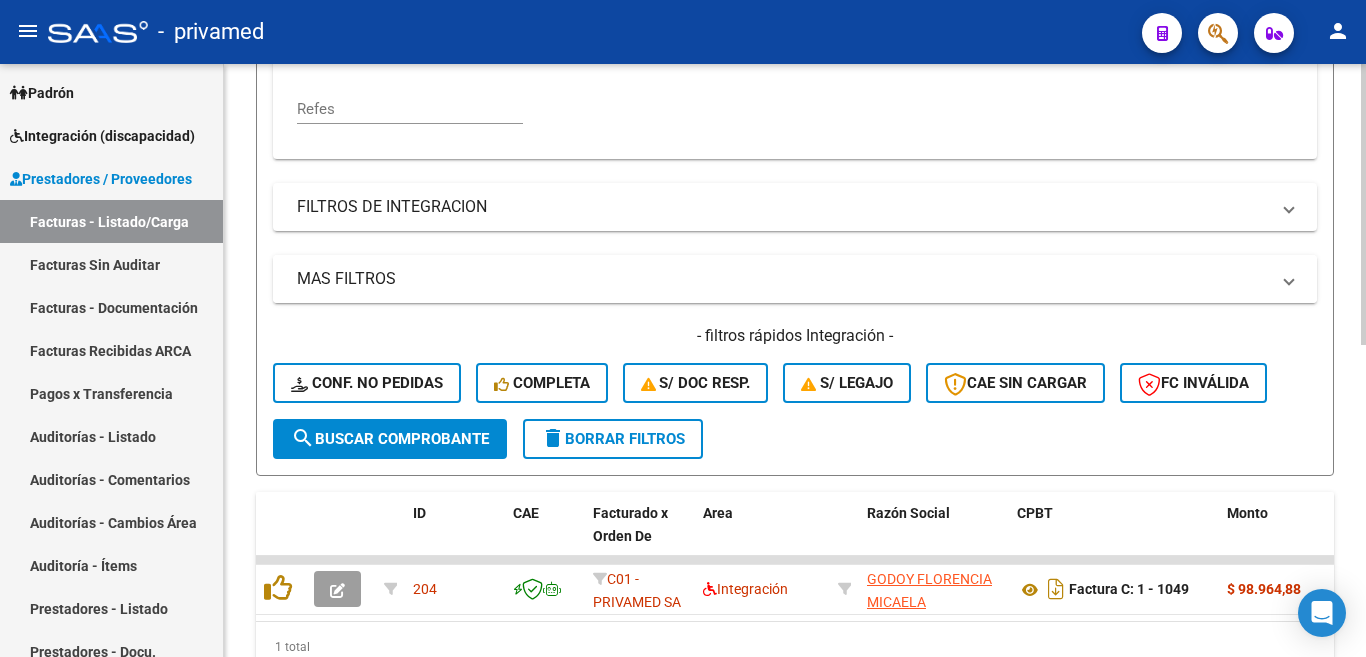 scroll, scrollTop: 600, scrollLeft: 0, axis: vertical 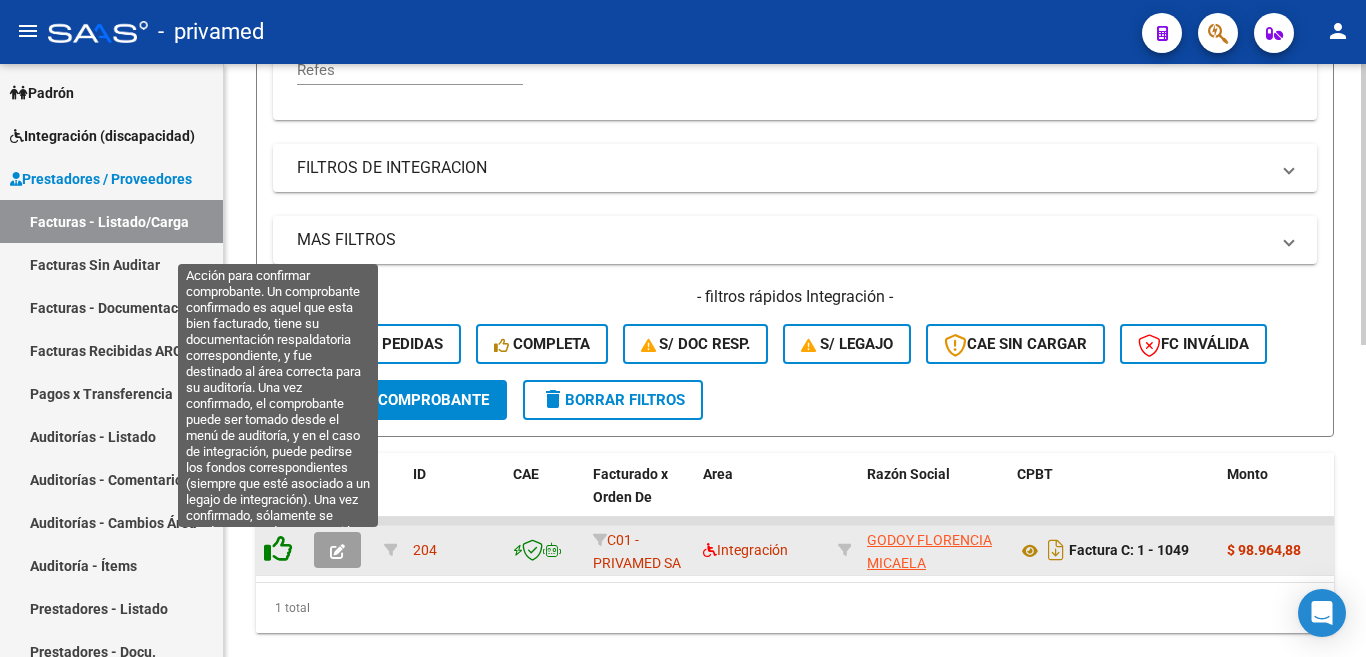 click 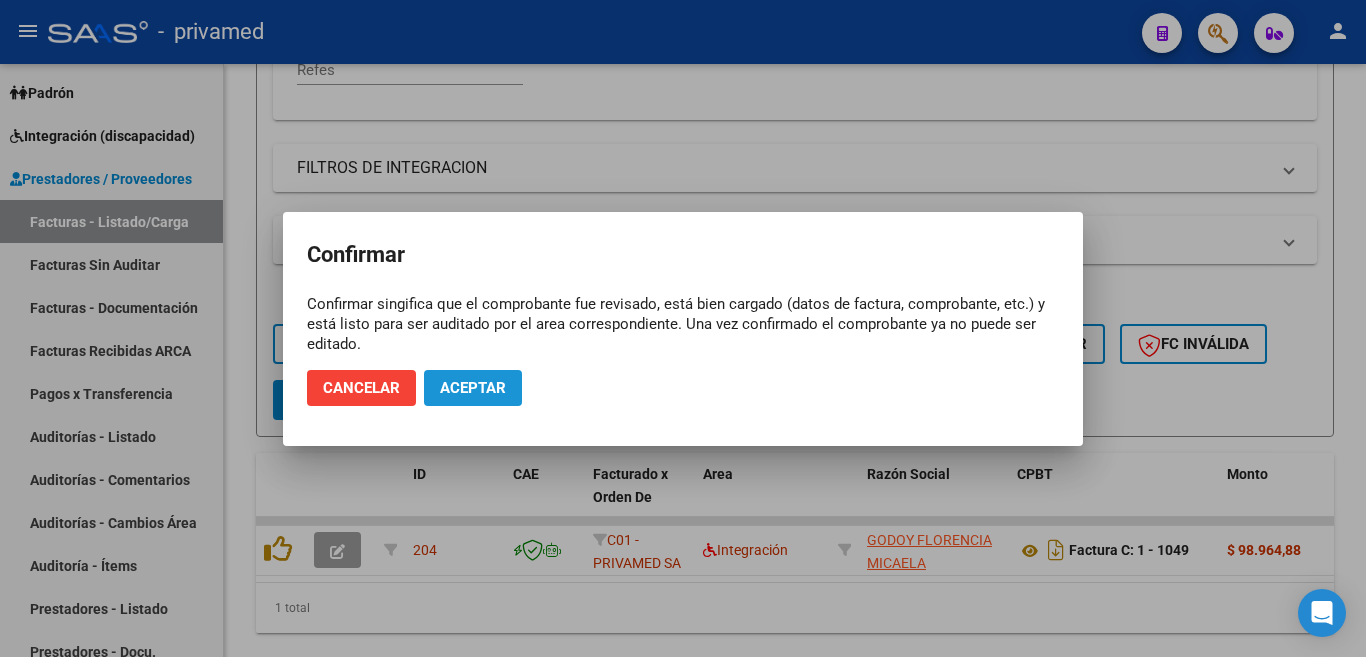 click on "Aceptar" 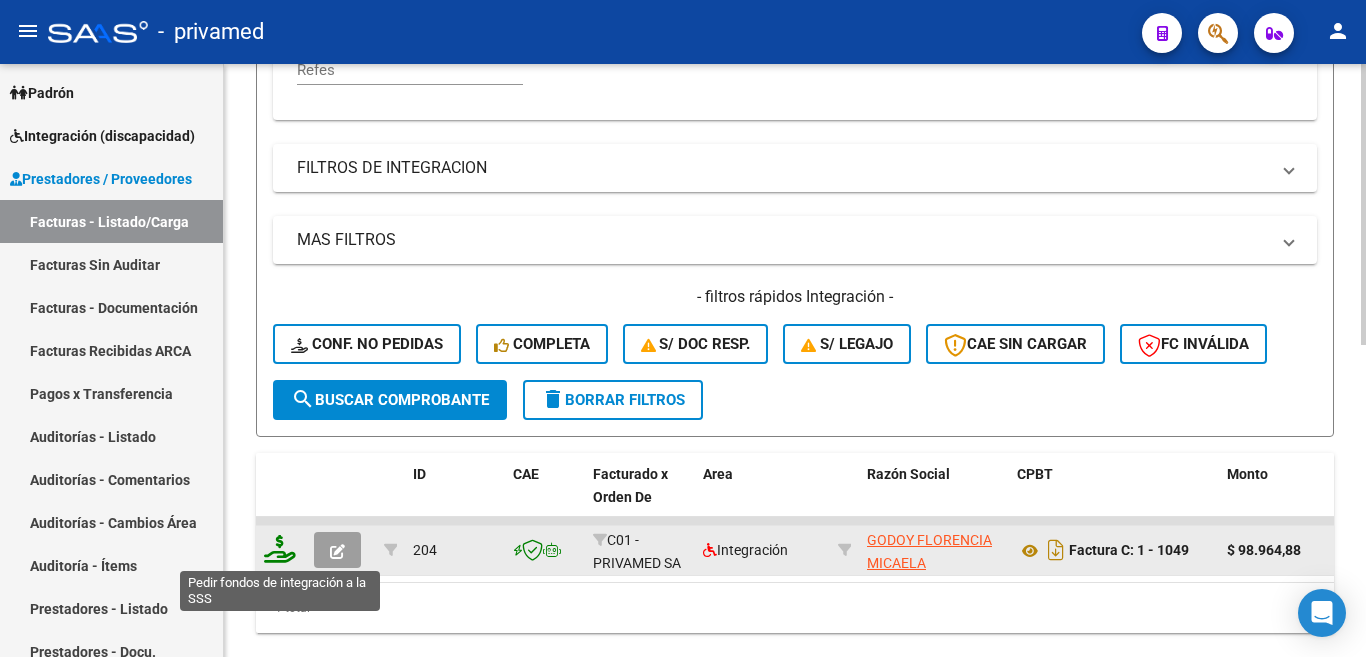 click 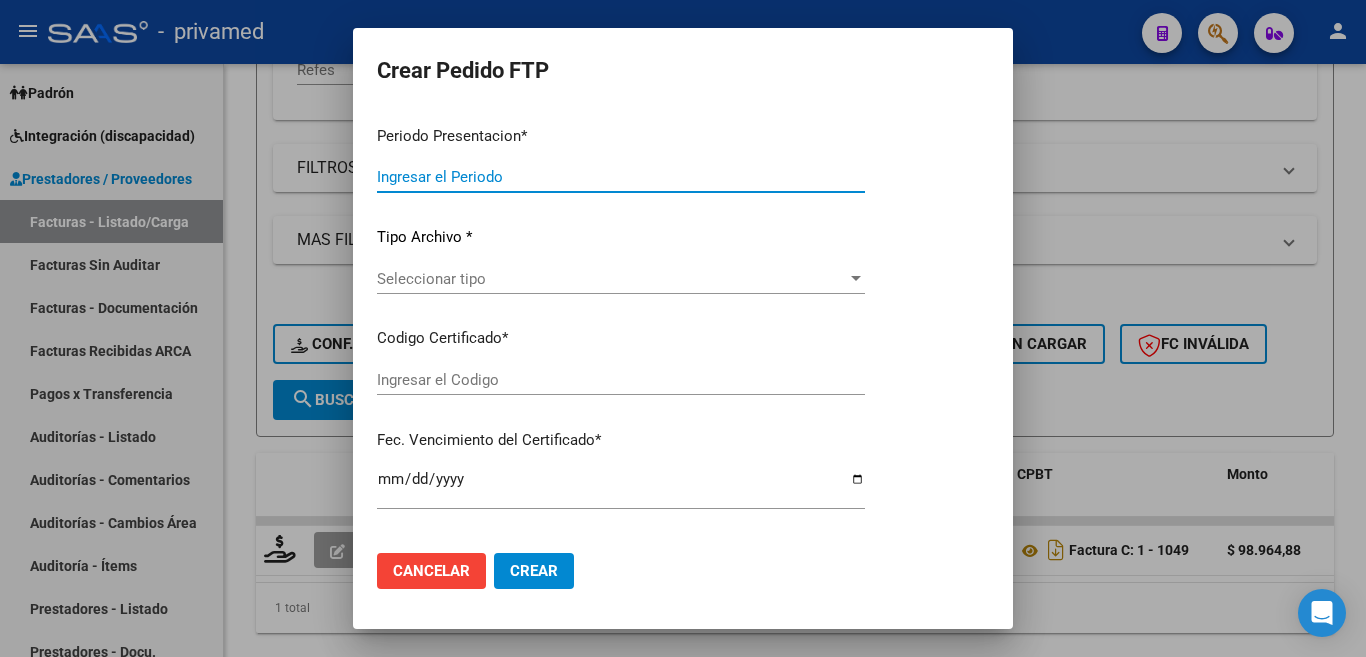 type on "202507" 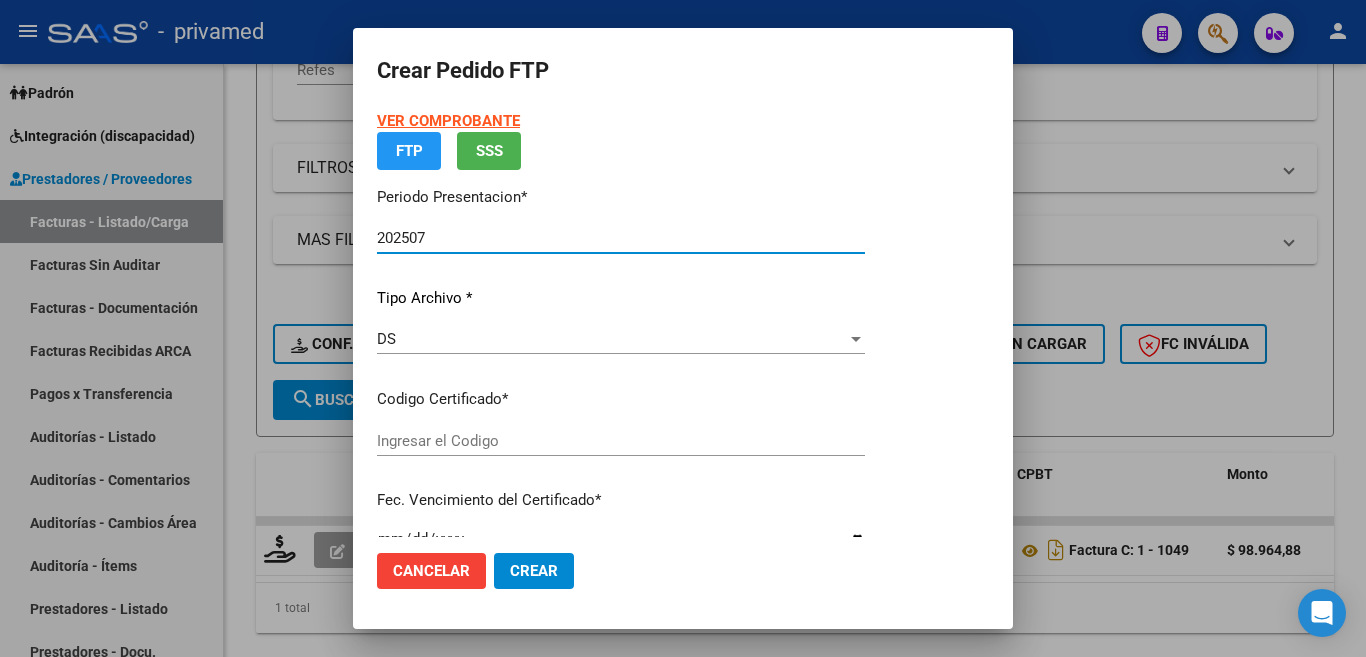 type on "[CERTIFICATE_CODE]" 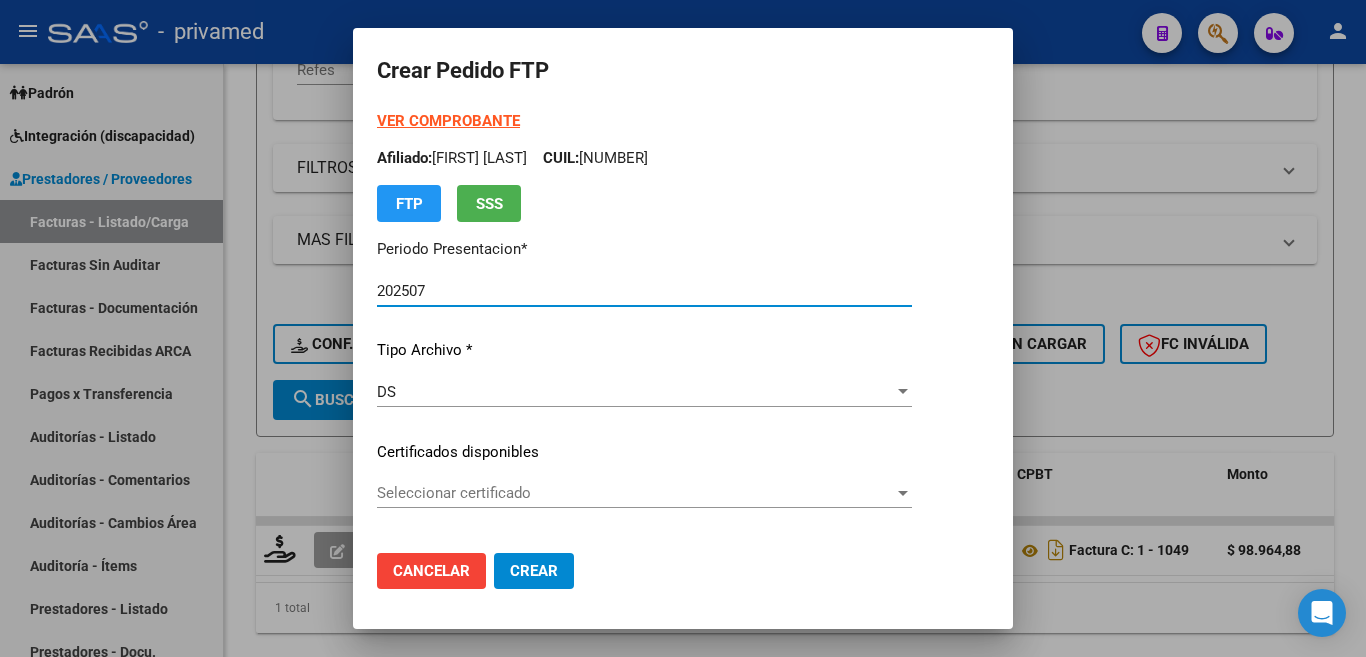 click on "Seleccionar certificado" at bounding box center (635, 493) 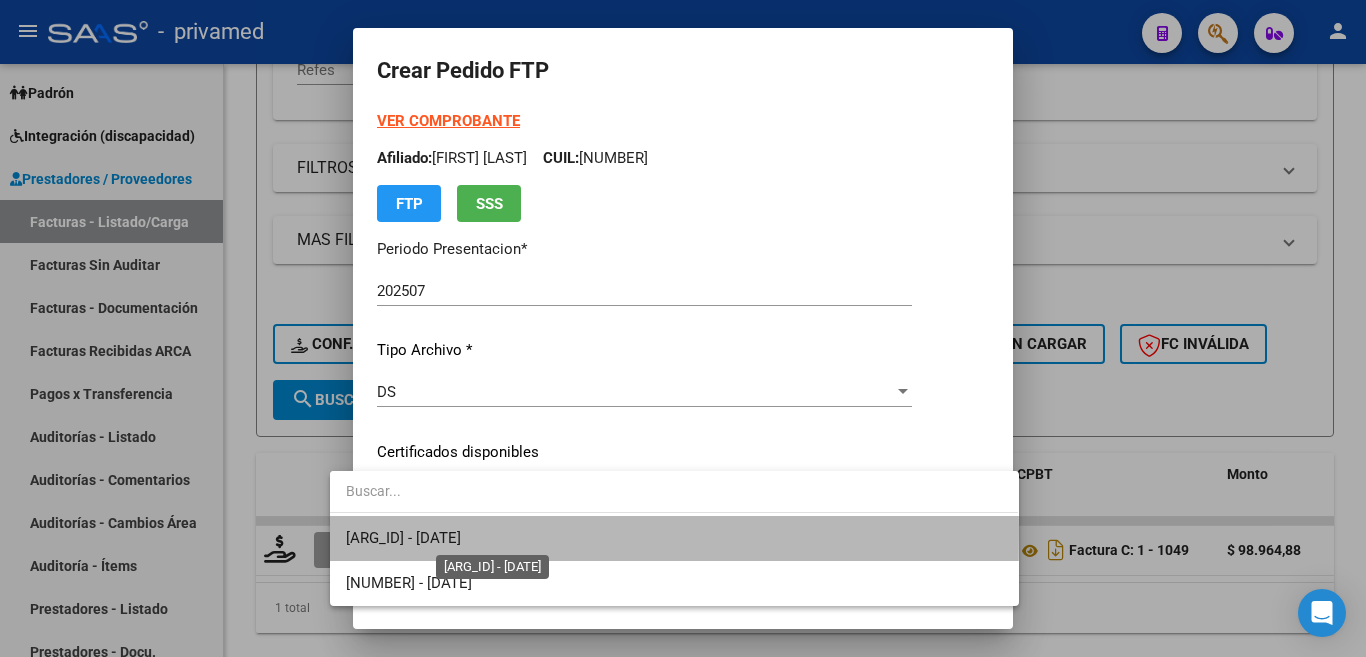 click on "[ARG_ID] - [DATE]" at bounding box center (403, 538) 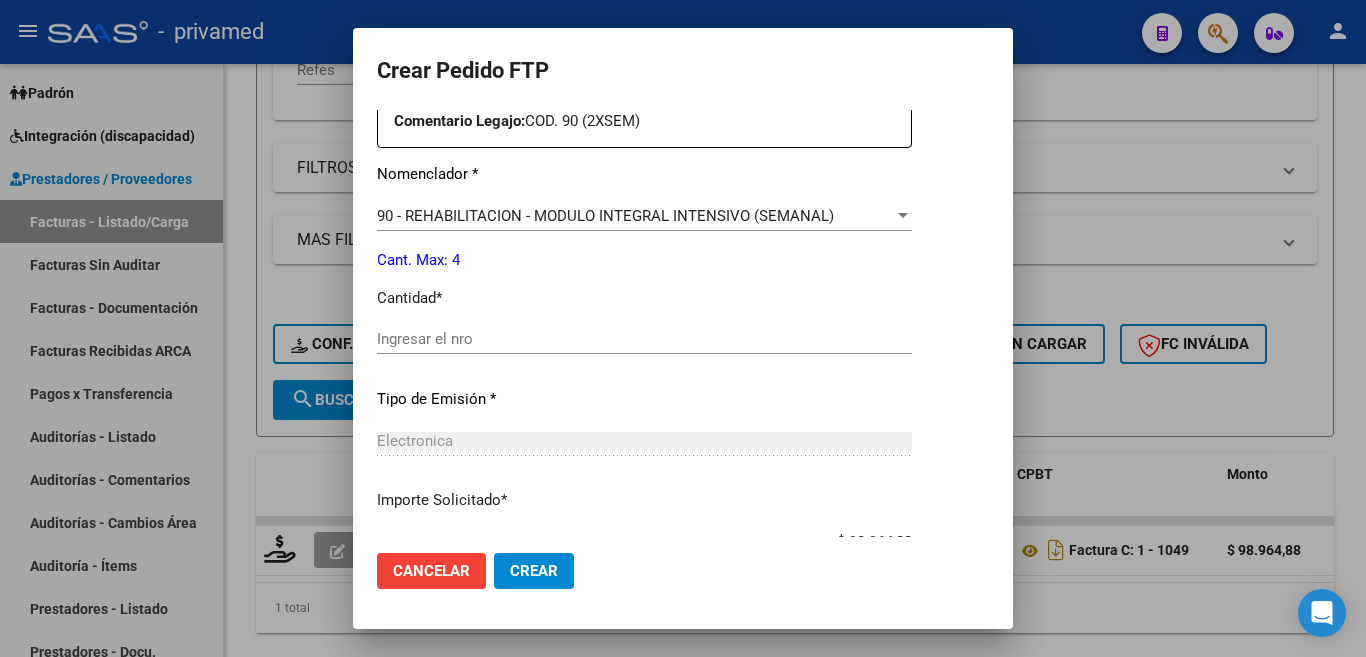 scroll, scrollTop: 800, scrollLeft: 0, axis: vertical 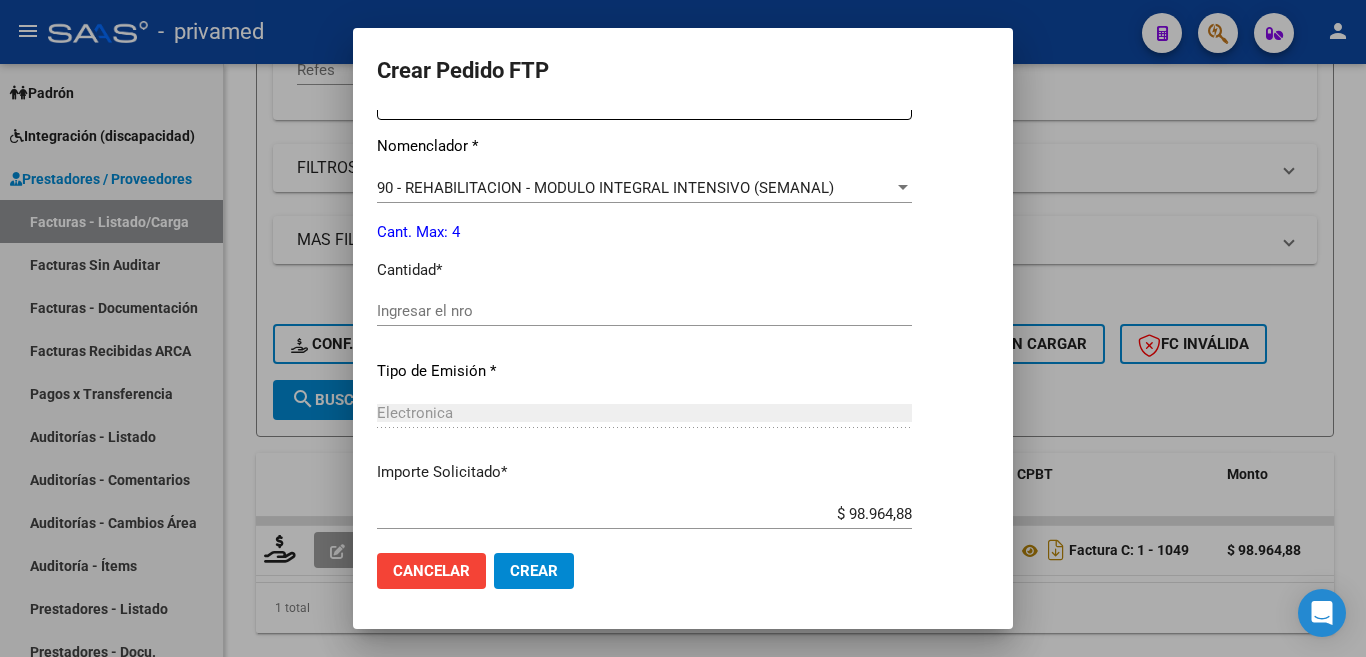 click on "Ingresar el nro" at bounding box center [644, 311] 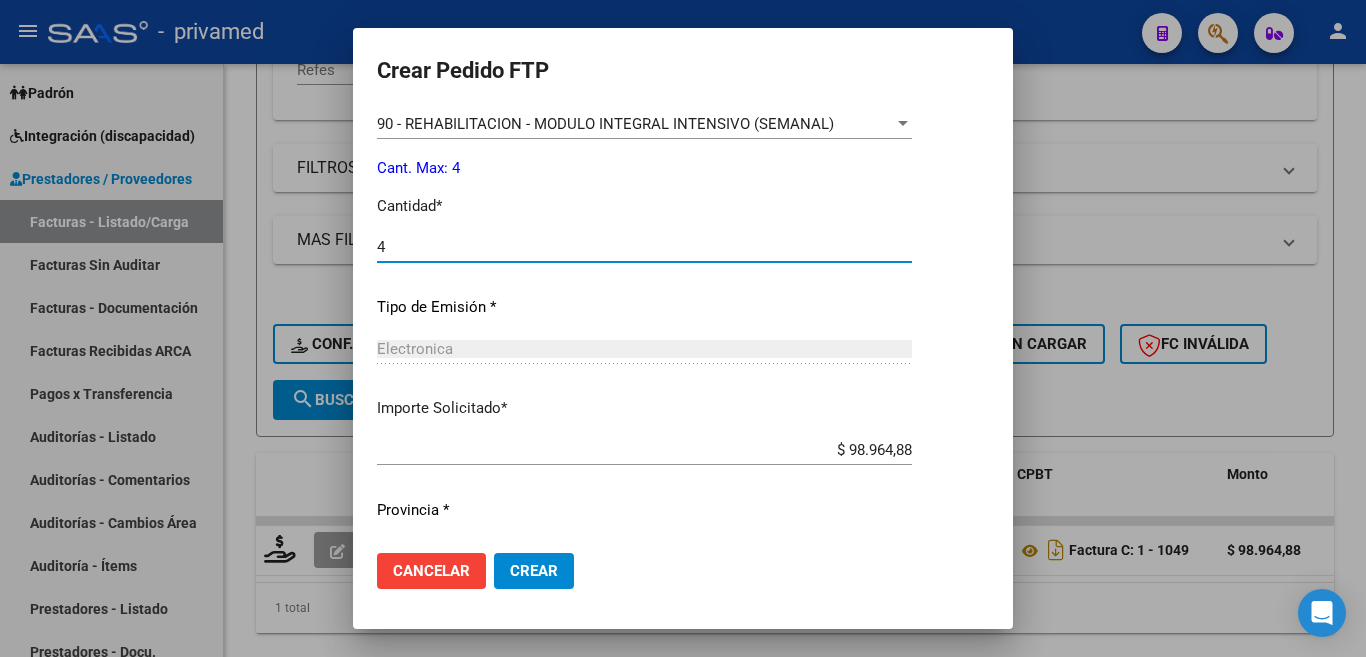 scroll, scrollTop: 899, scrollLeft: 0, axis: vertical 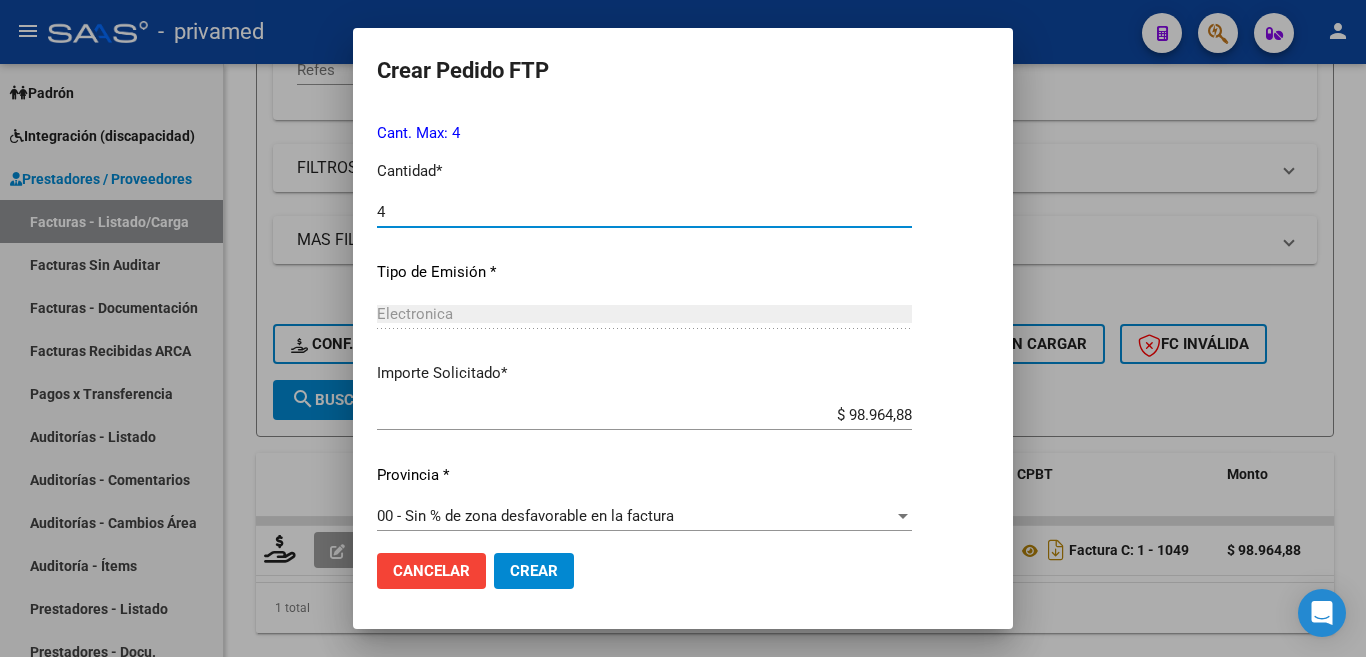 type on "4" 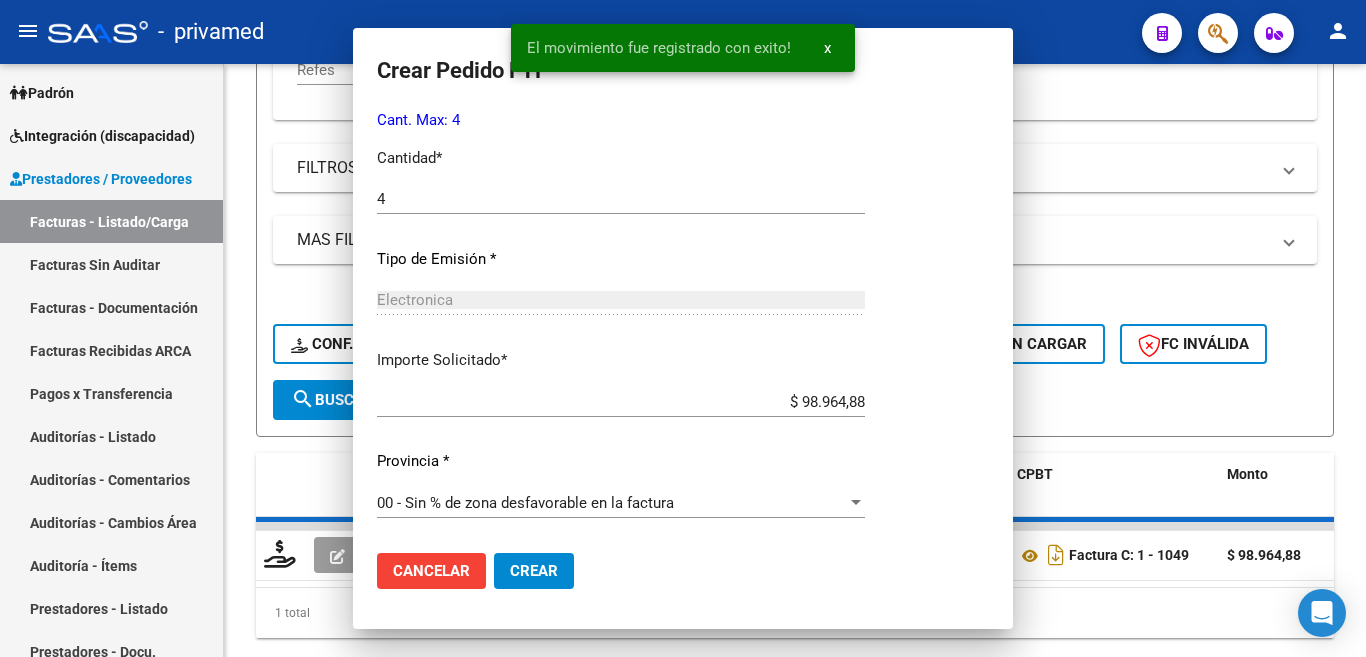 scroll, scrollTop: 786, scrollLeft: 0, axis: vertical 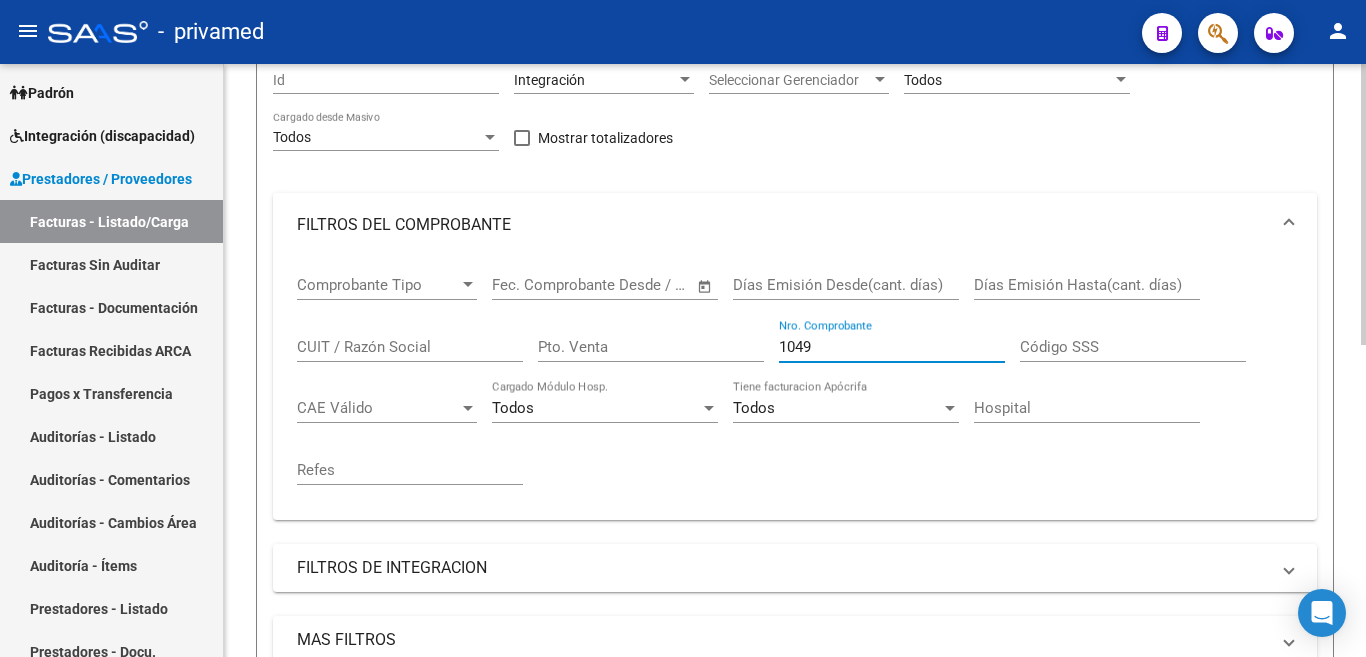 drag, startPoint x: 852, startPoint y: 346, endPoint x: 704, endPoint y: 345, distance: 148.00337 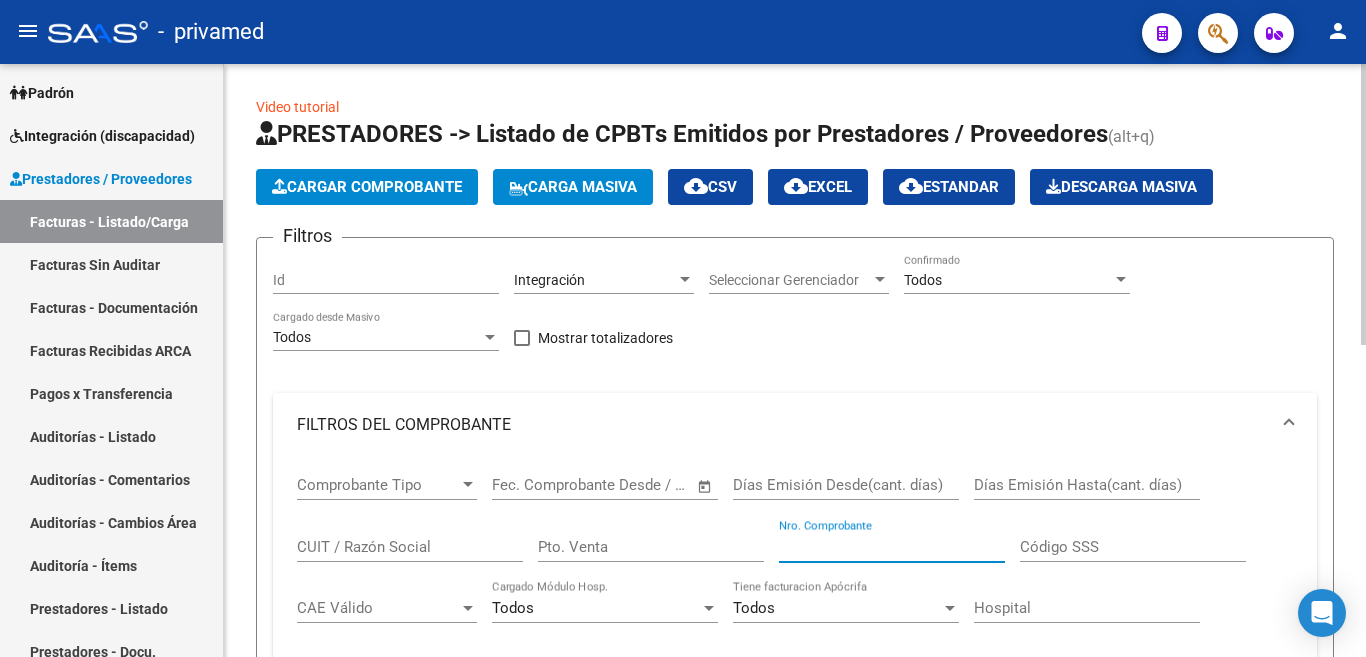 scroll, scrollTop: 300, scrollLeft: 0, axis: vertical 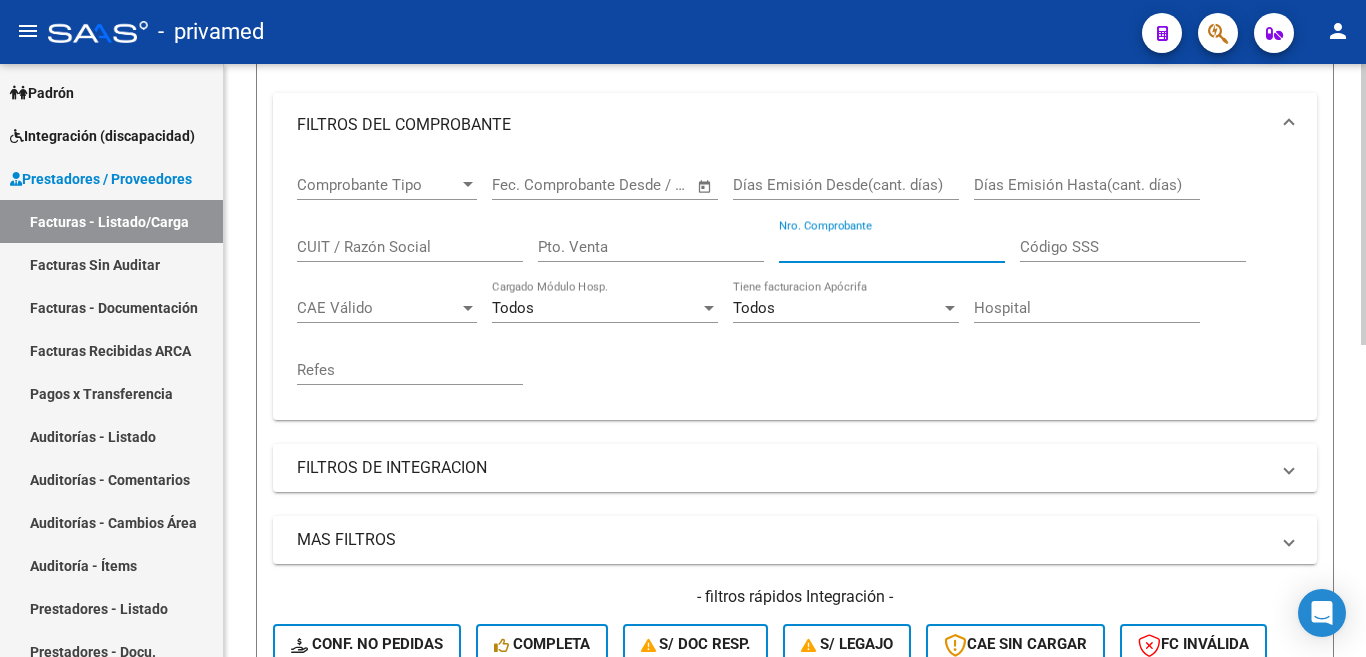 type 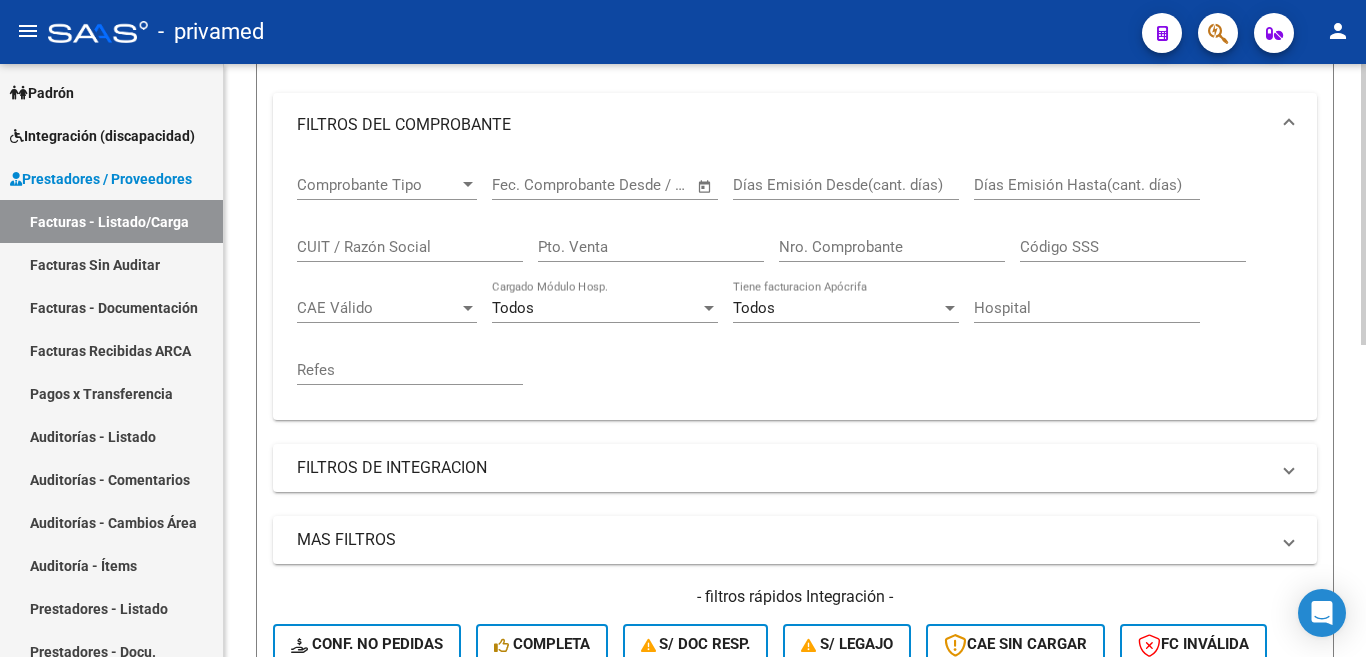 click on "Código SSS" 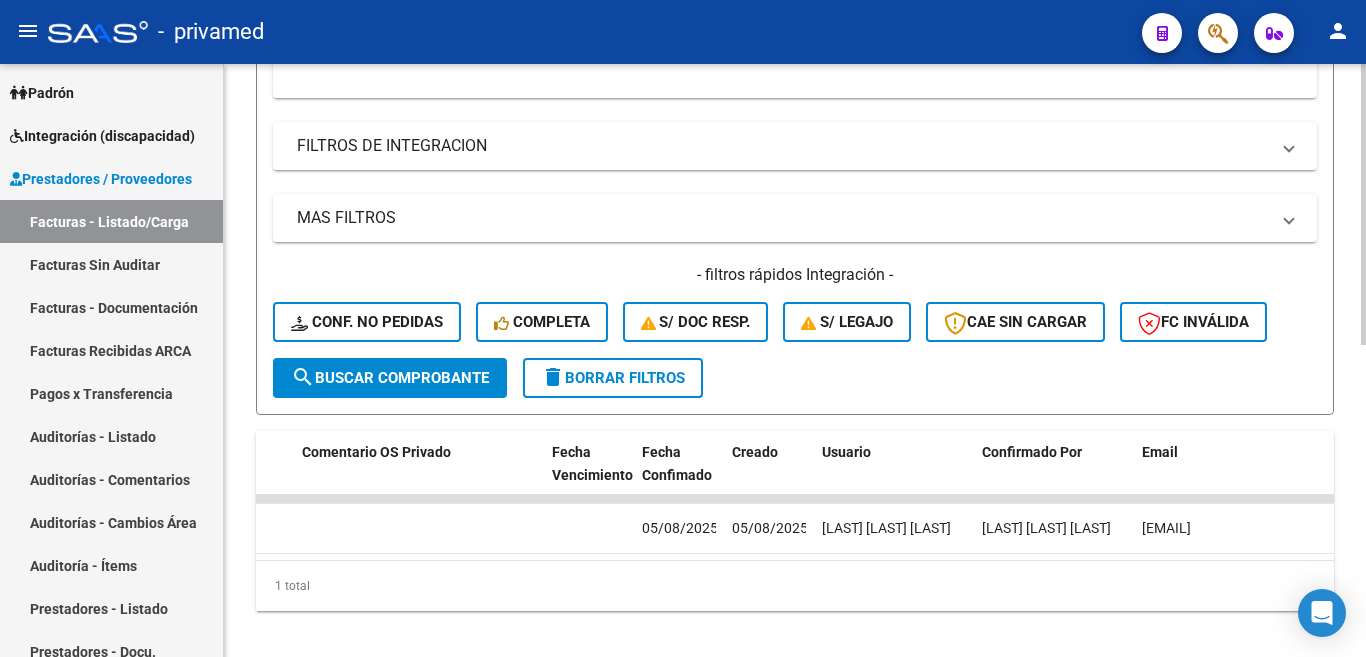 scroll, scrollTop: 657, scrollLeft: 0, axis: vertical 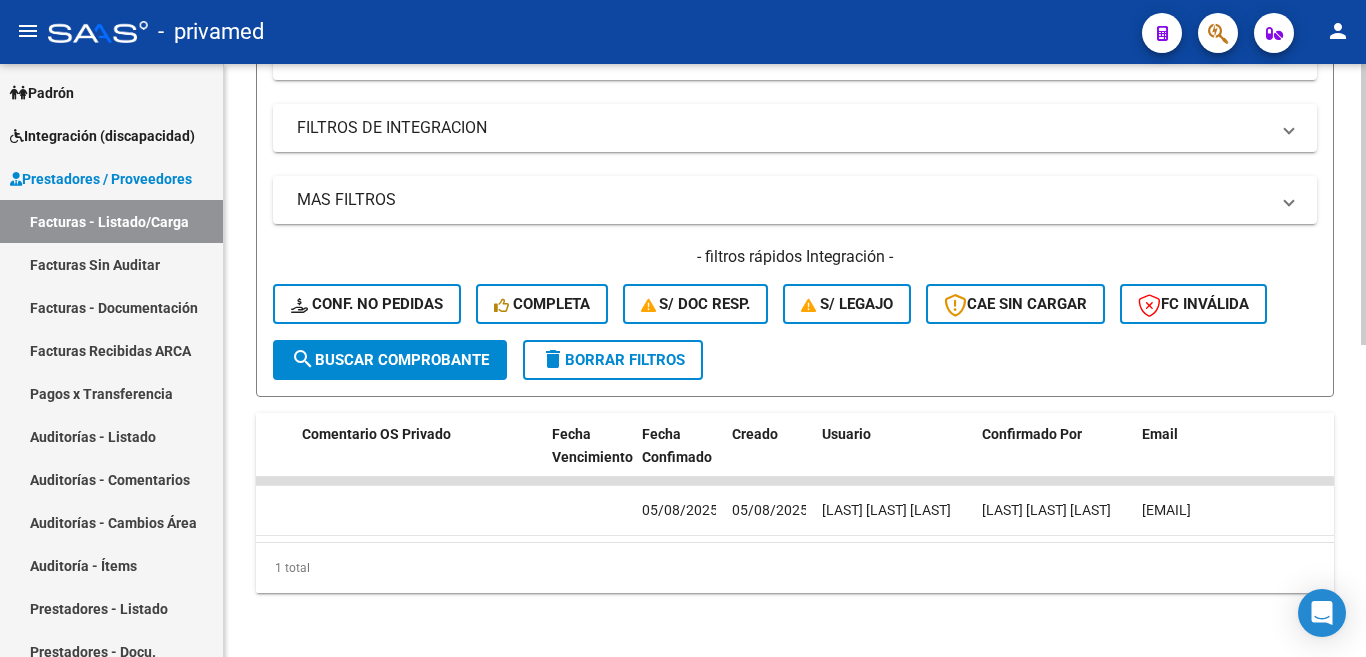 type on "-1" 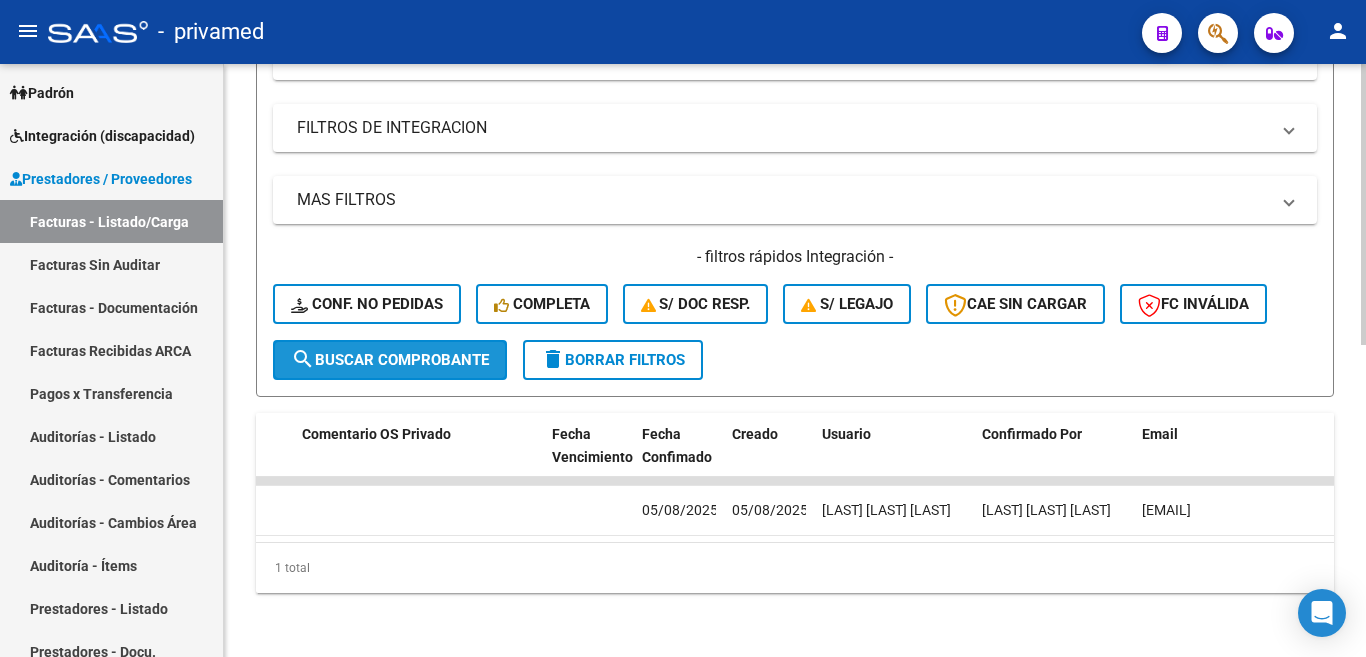 click on "search  Buscar Comprobante" 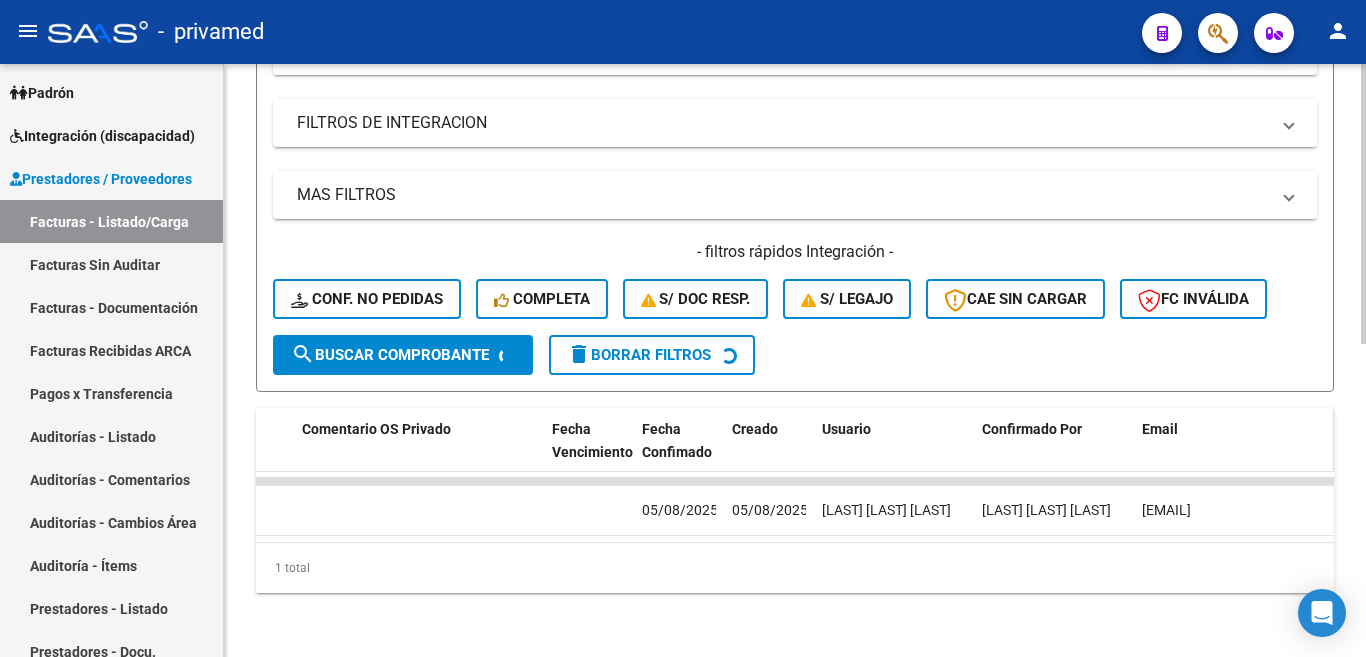 scroll, scrollTop: 0, scrollLeft: 0, axis: both 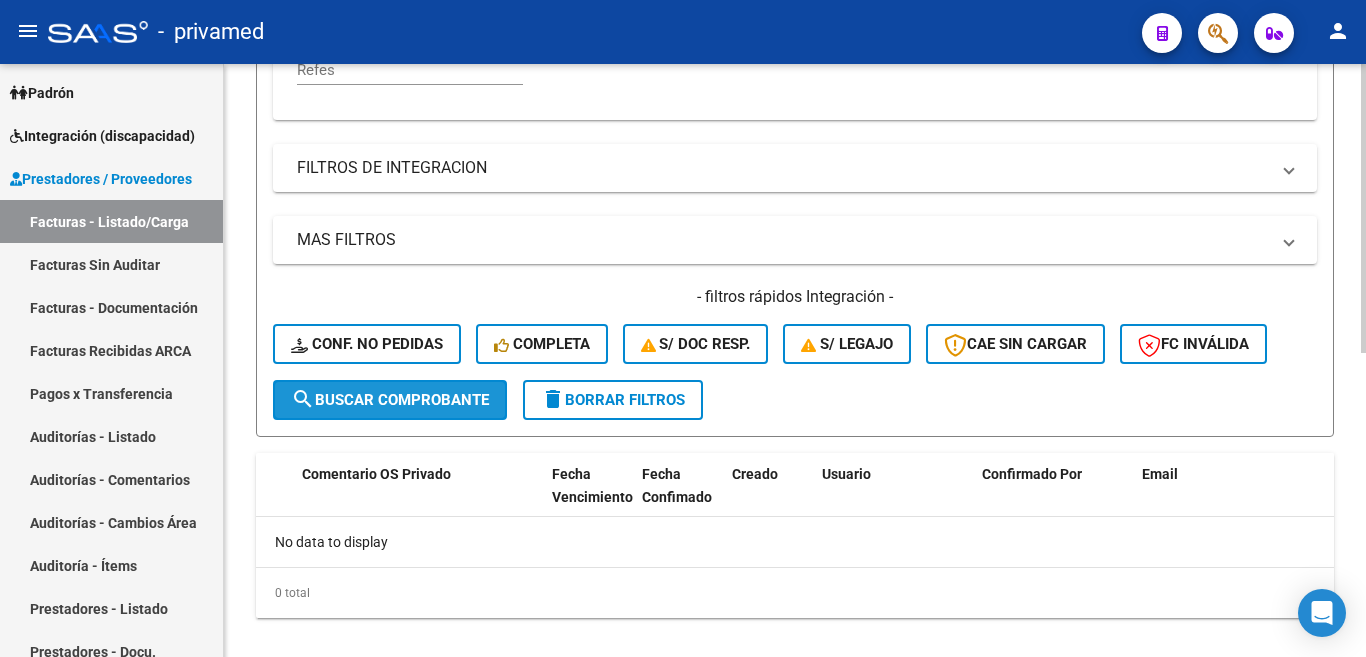 click on "search  Buscar Comprobante" 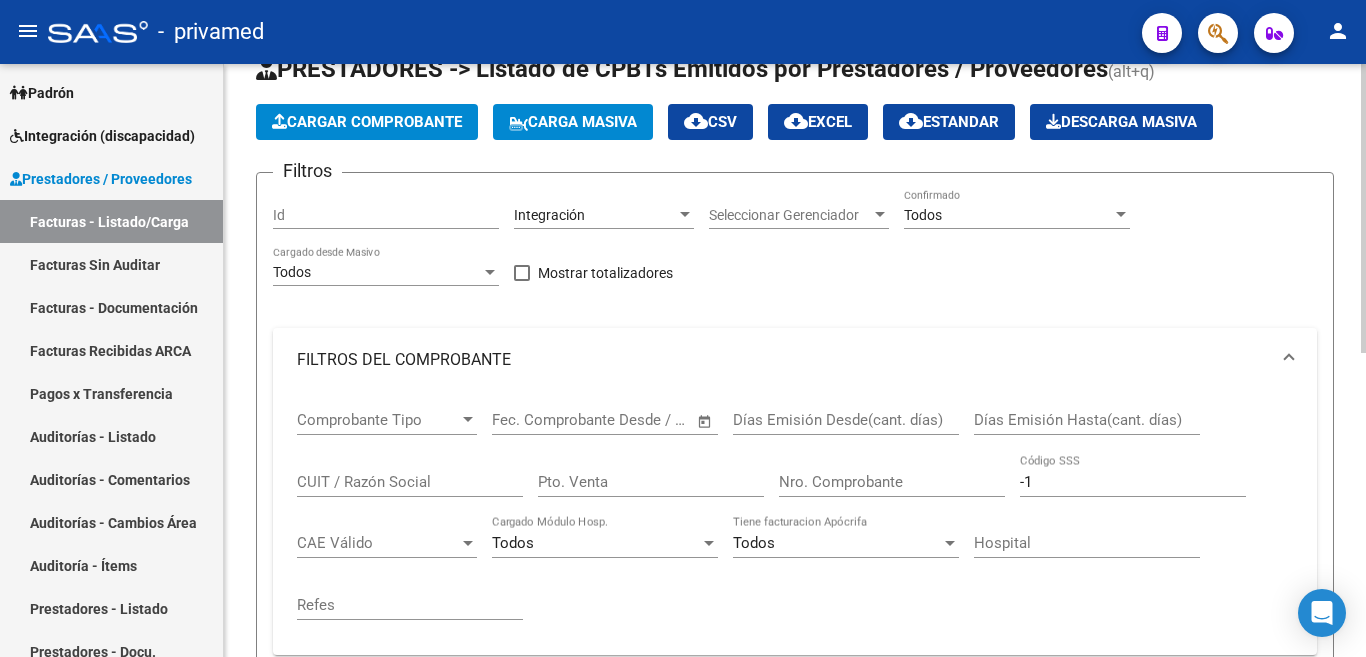 scroll, scrollTop: 100, scrollLeft: 0, axis: vertical 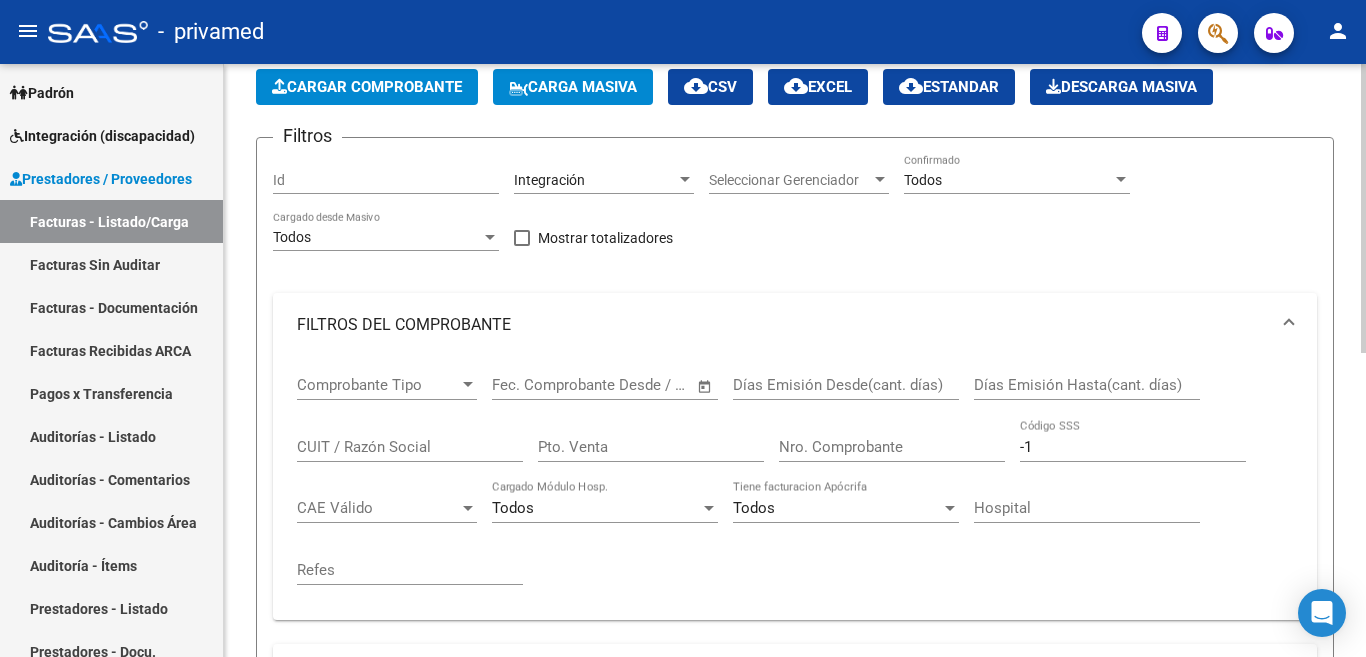click on "-1" at bounding box center [1133, 447] 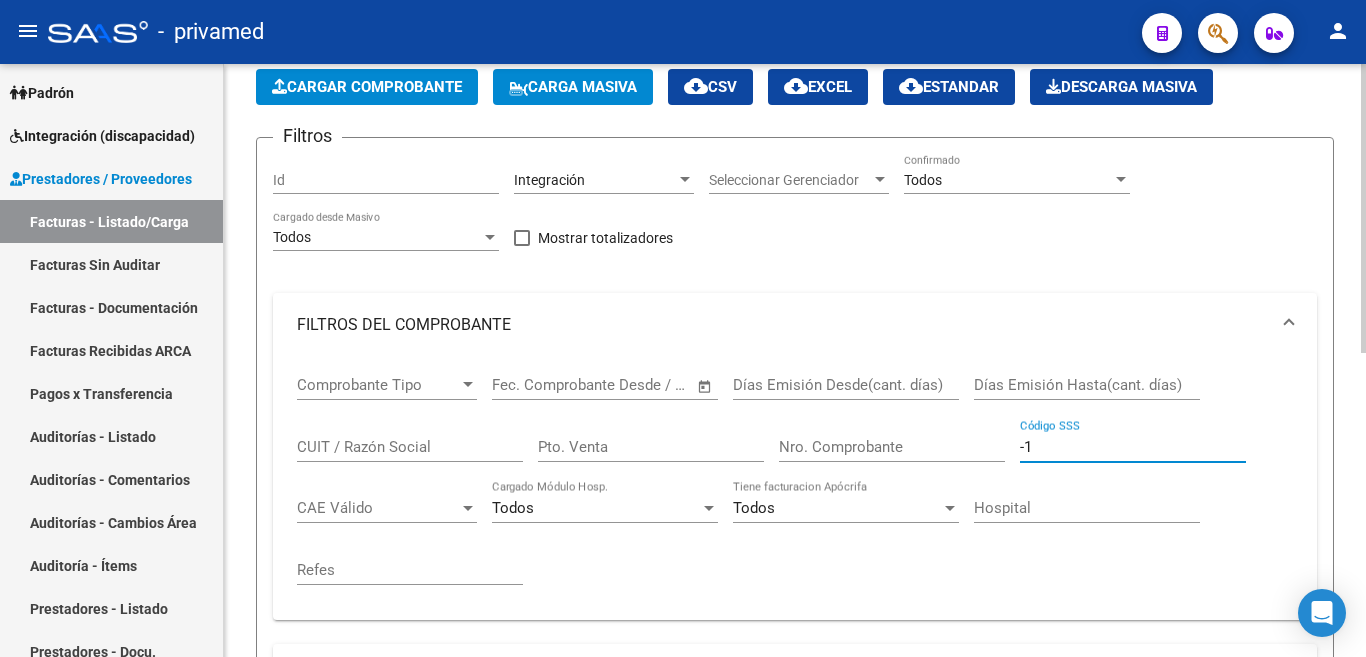 drag, startPoint x: 1062, startPoint y: 452, endPoint x: 929, endPoint y: 425, distance: 135.71294 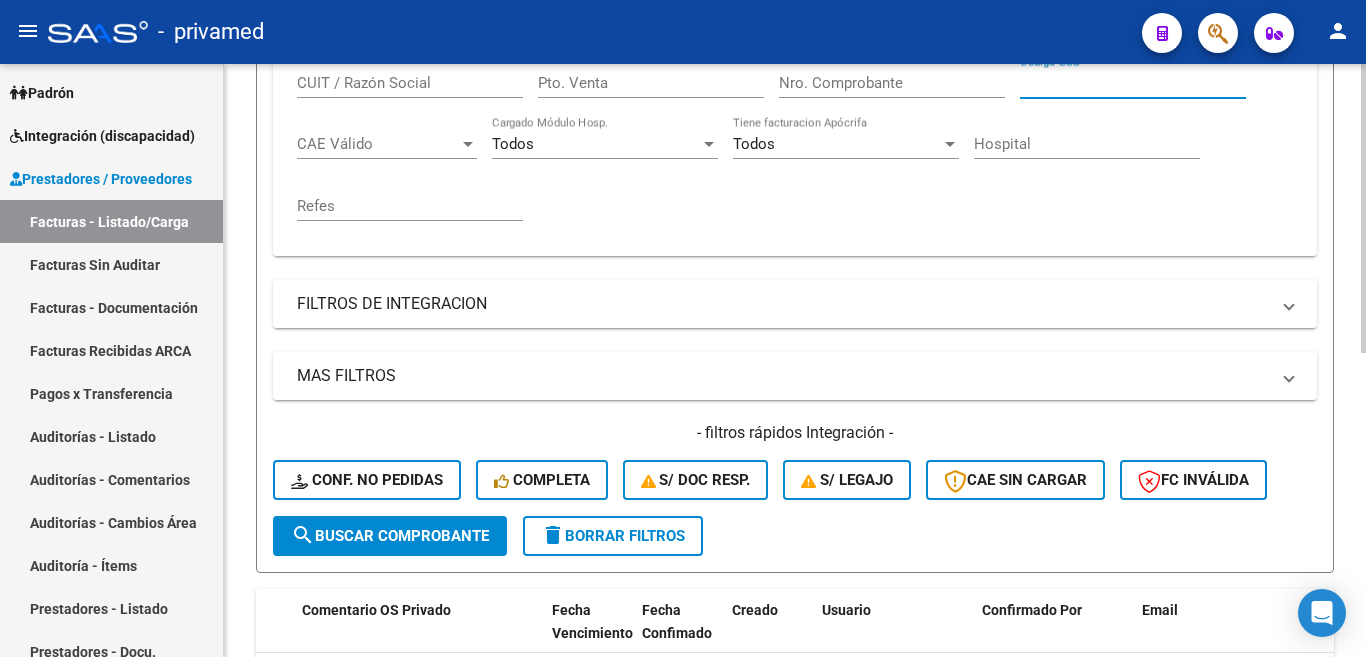 scroll, scrollTop: 500, scrollLeft: 0, axis: vertical 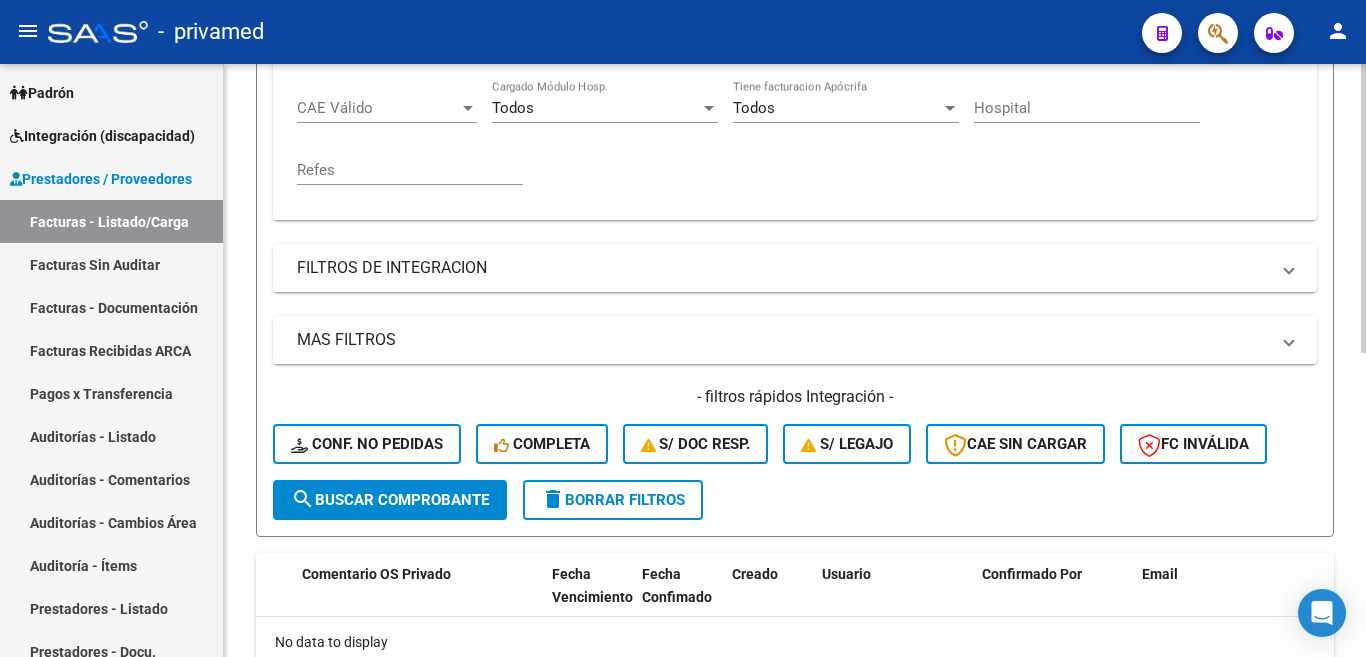 type 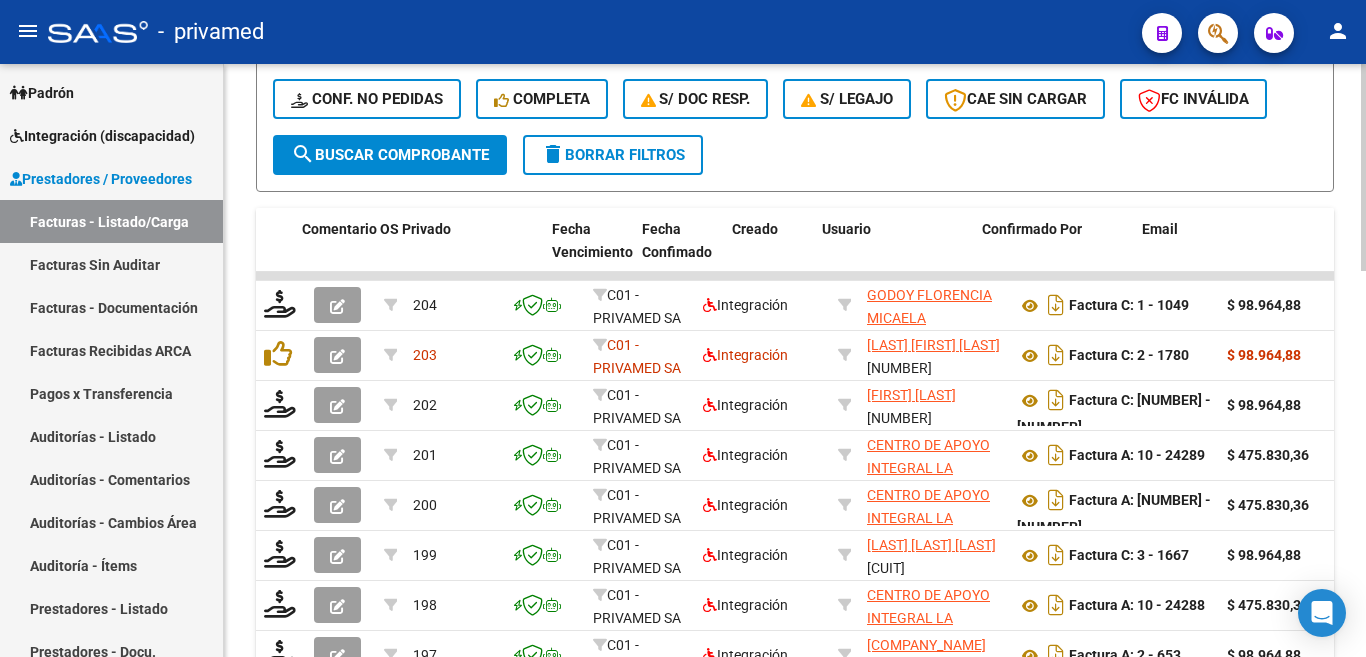 scroll, scrollTop: 880, scrollLeft: 0, axis: vertical 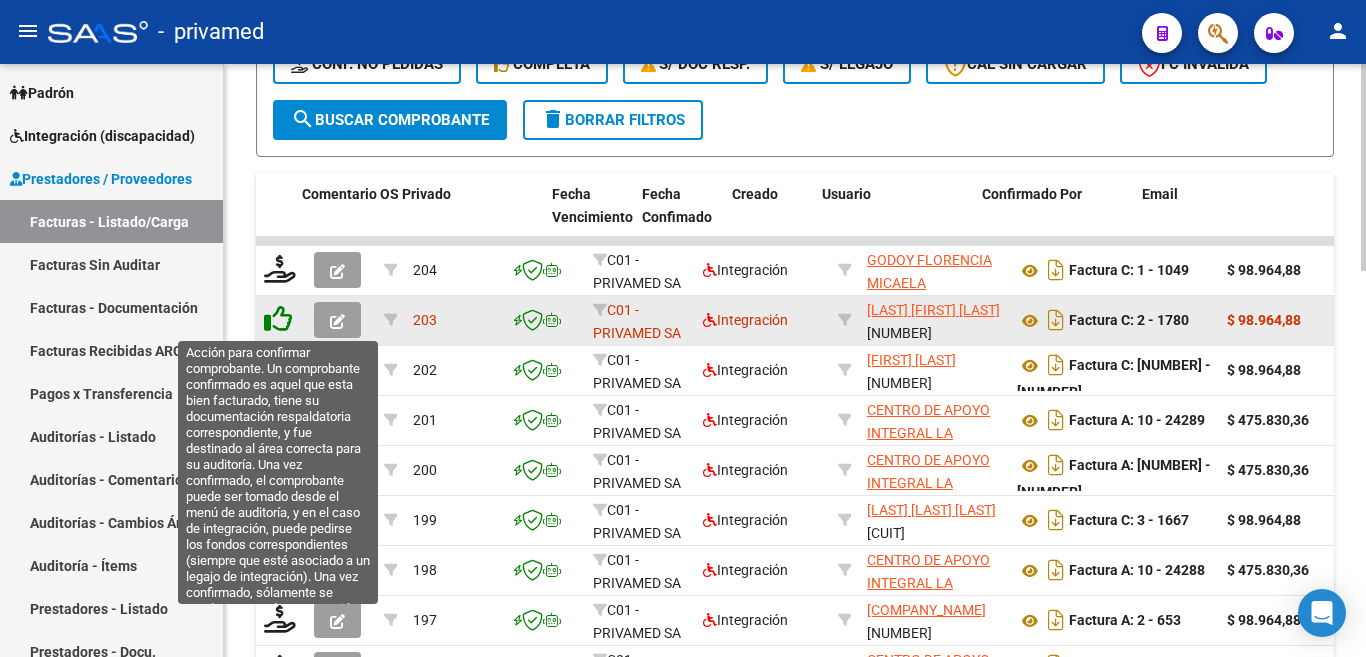click 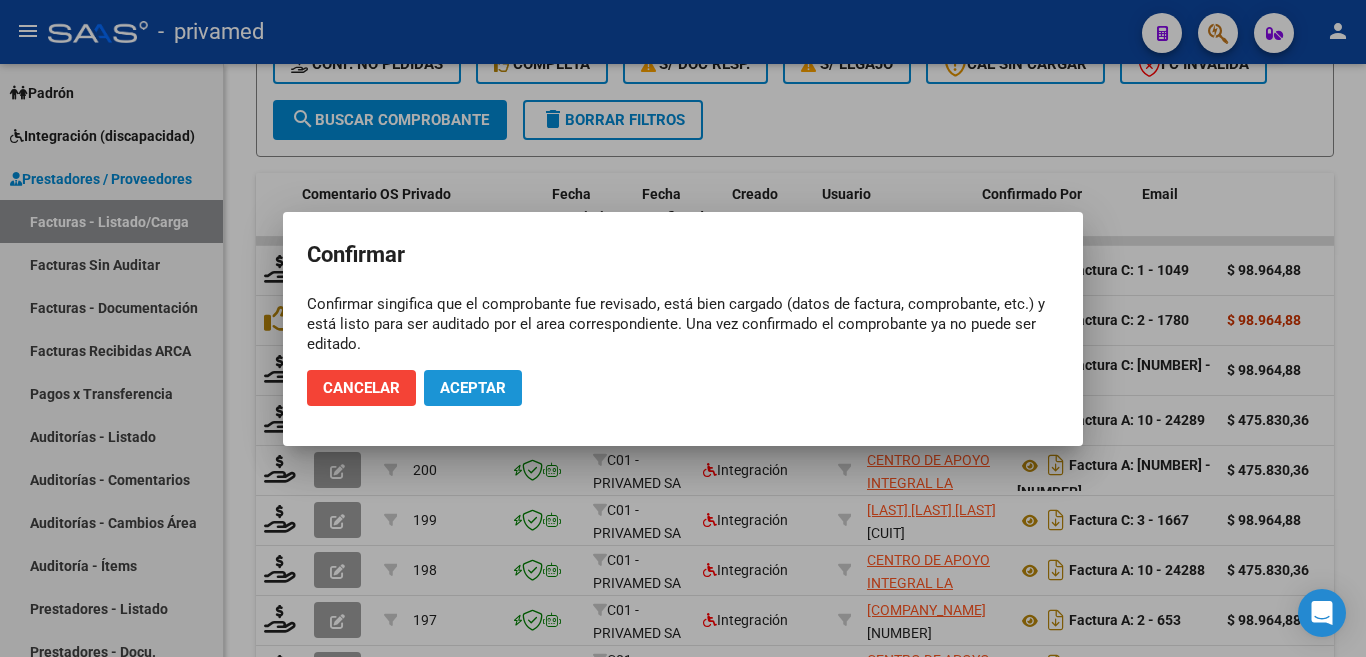 click on "Aceptar" 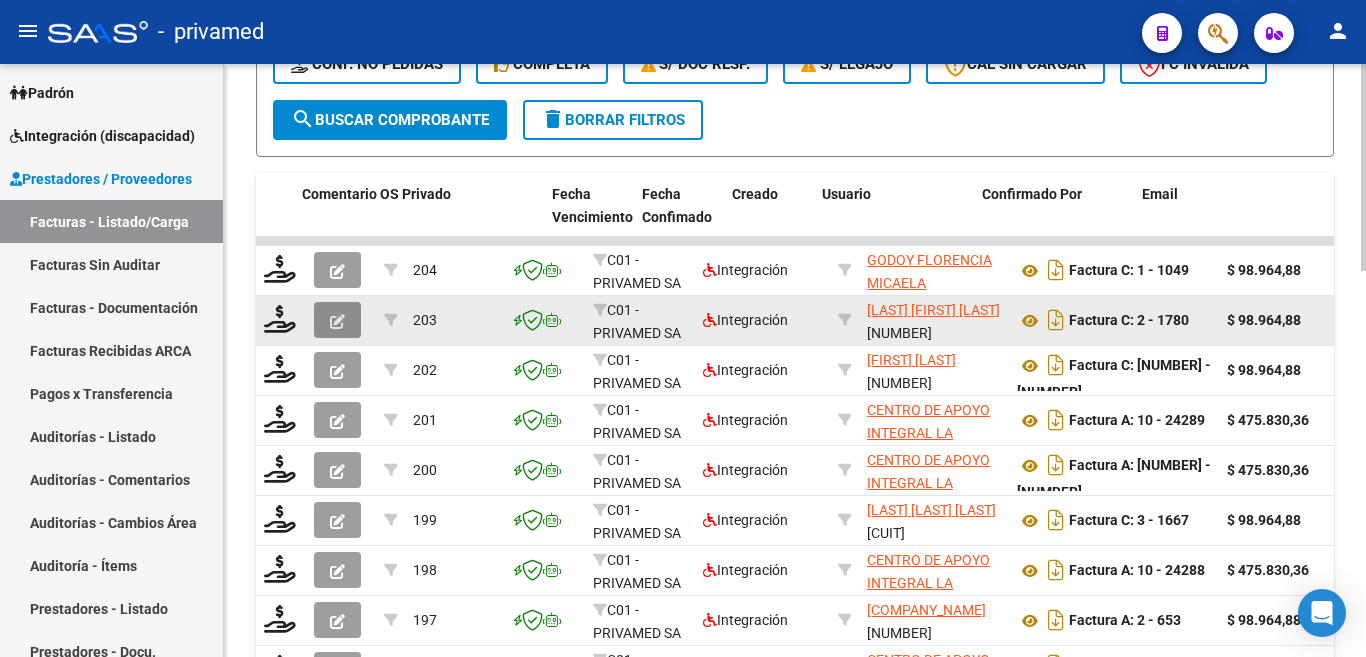 click 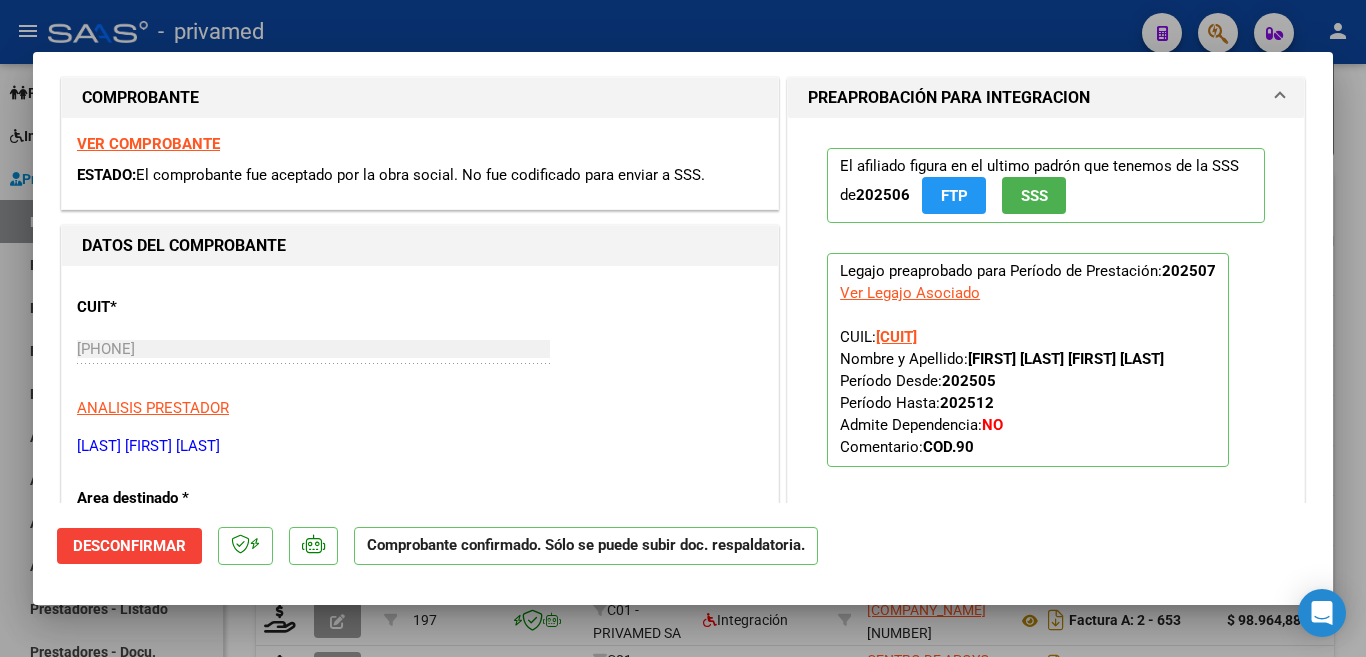 scroll, scrollTop: 0, scrollLeft: 0, axis: both 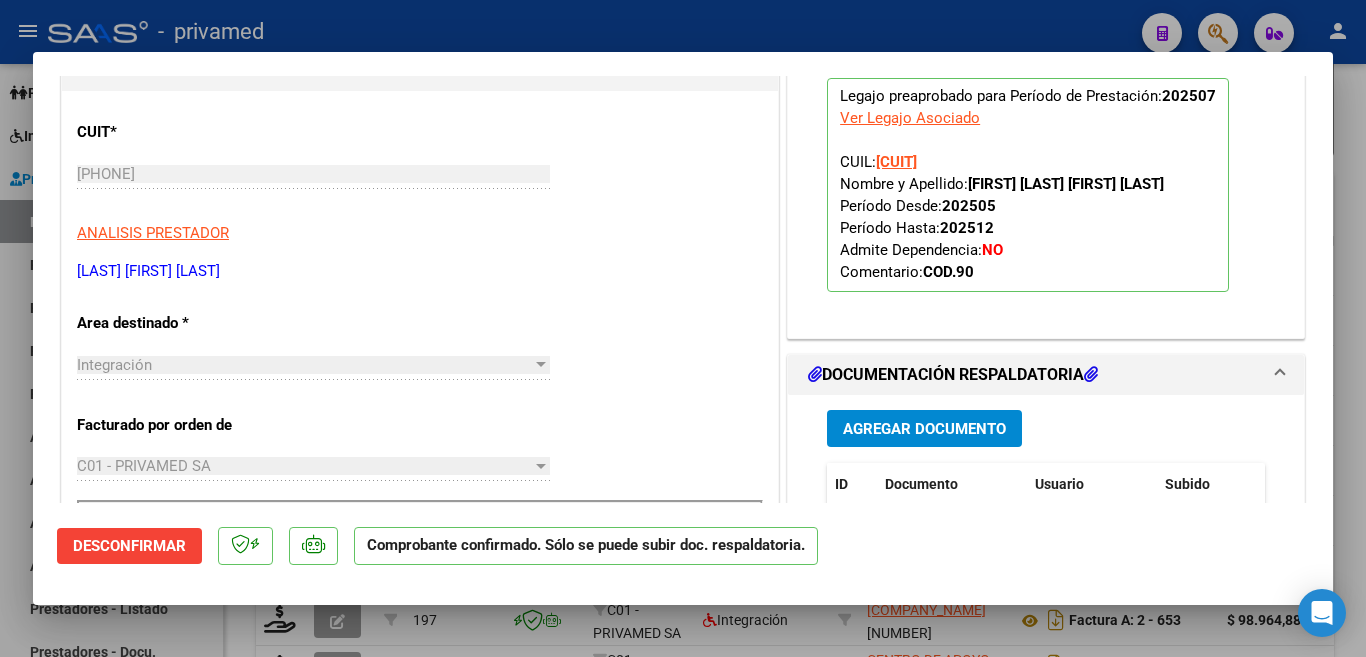 type 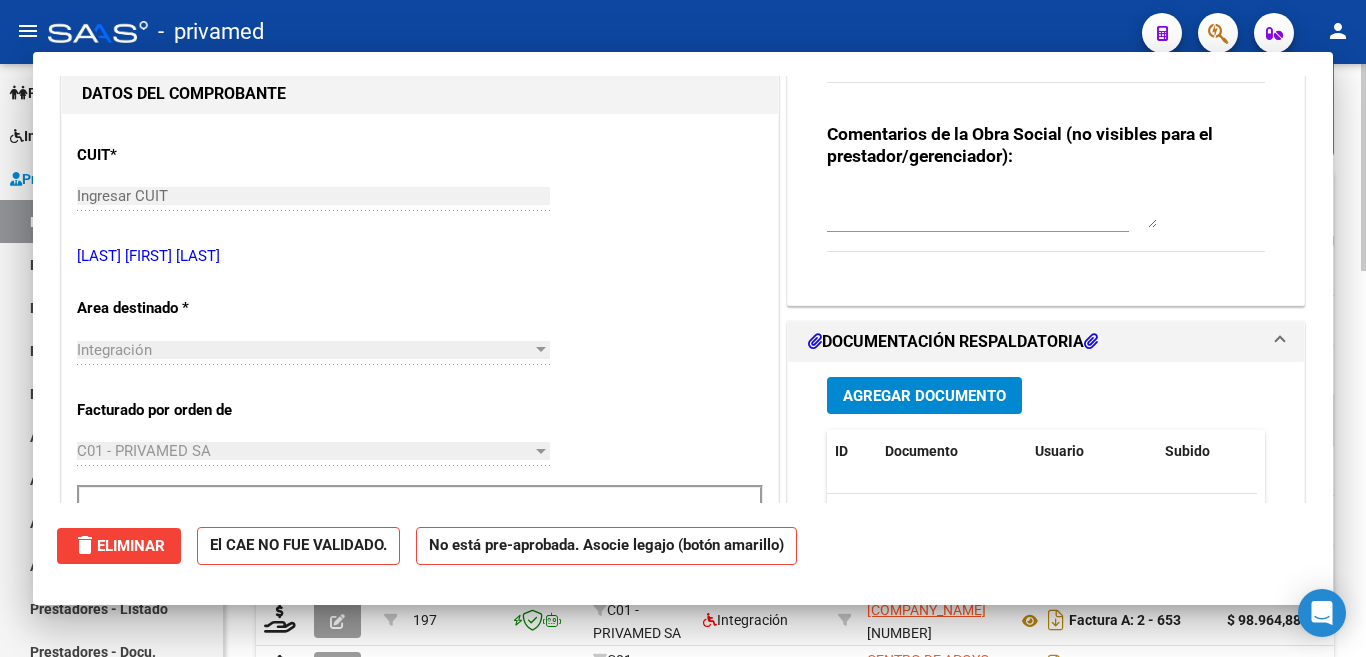 scroll, scrollTop: 222, scrollLeft: 0, axis: vertical 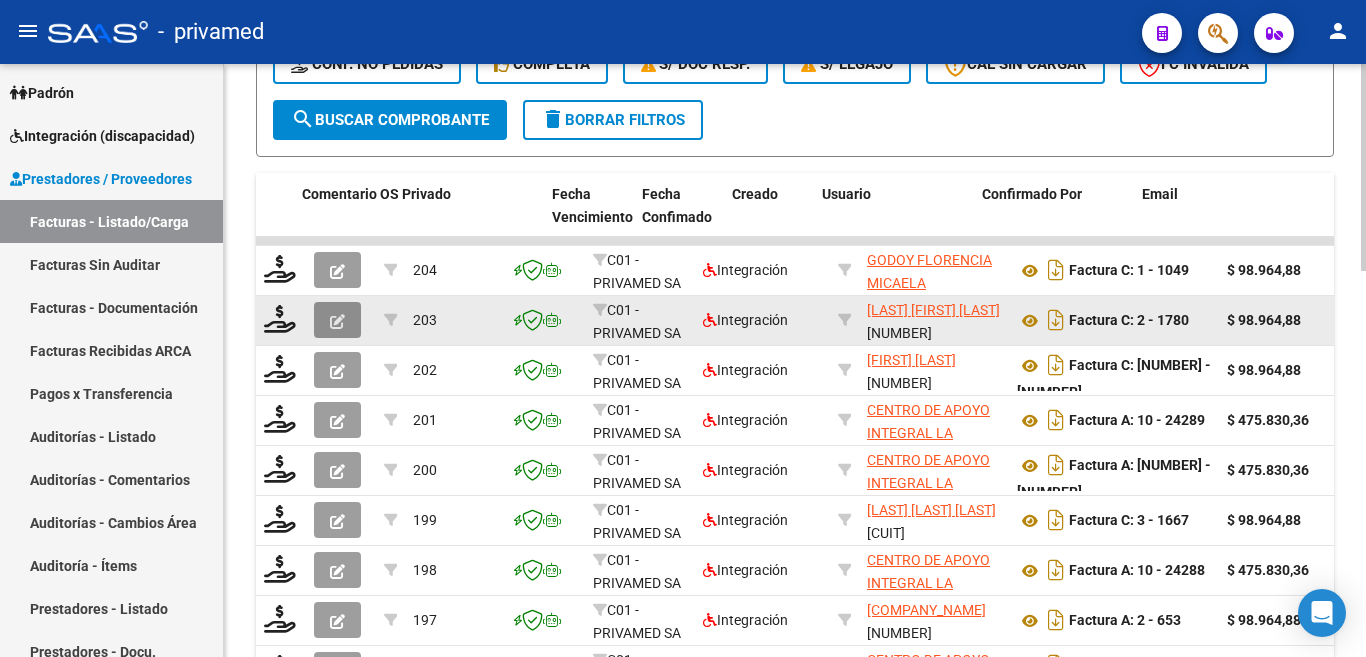 click 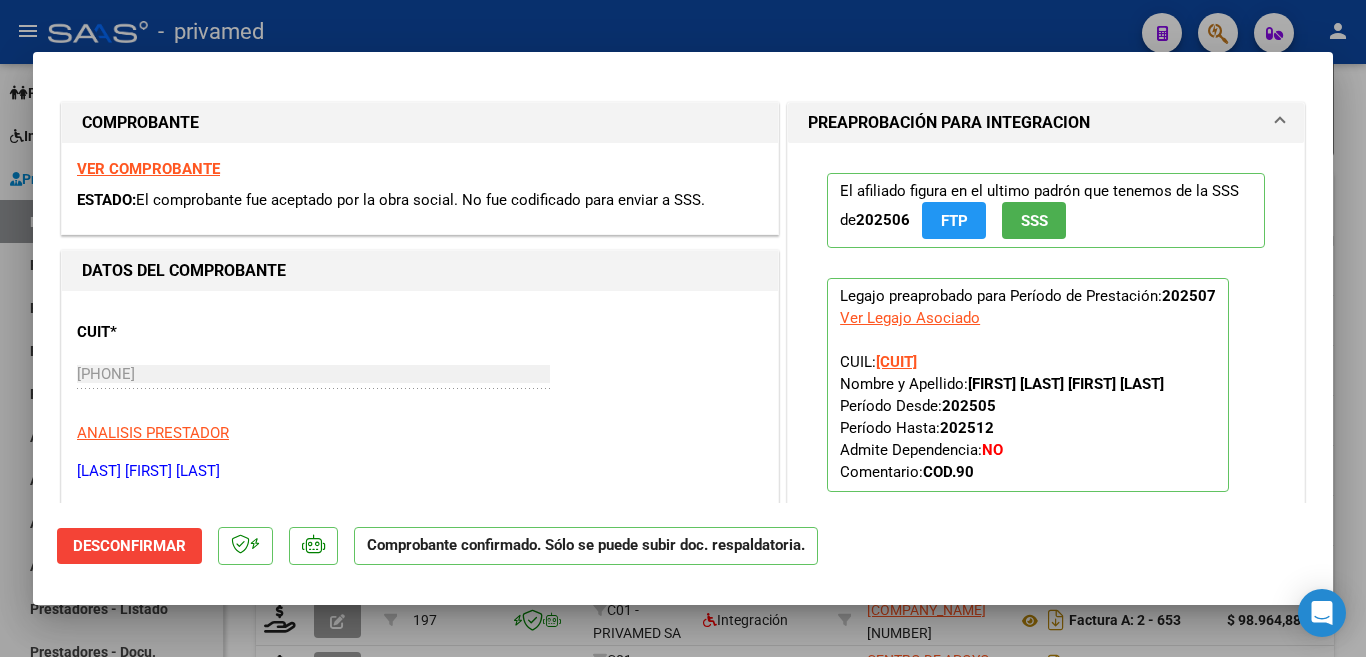 type 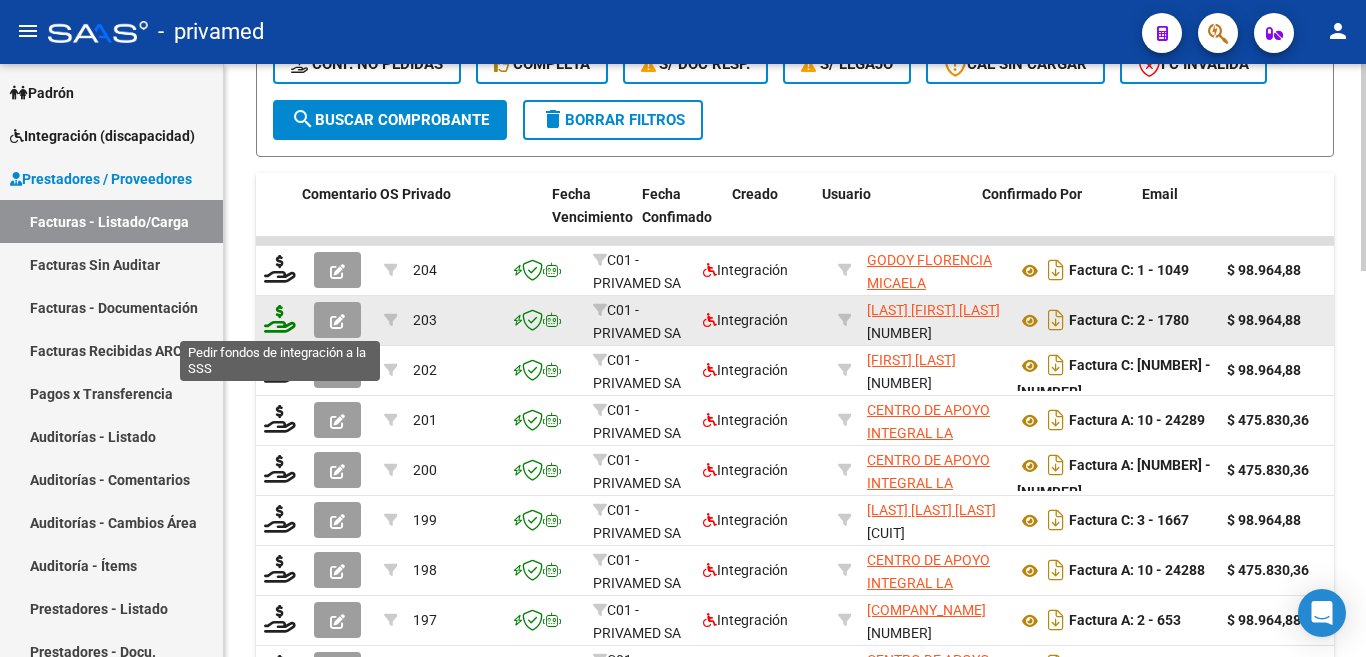 click 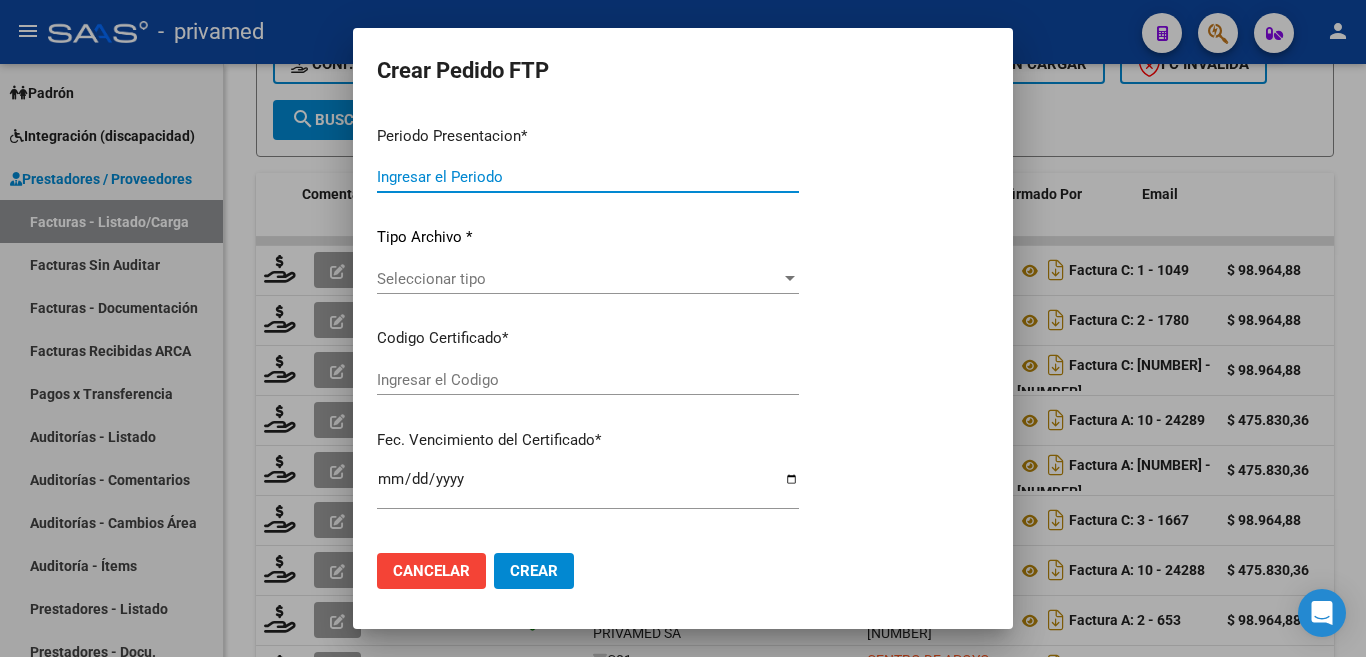 type on "202507" 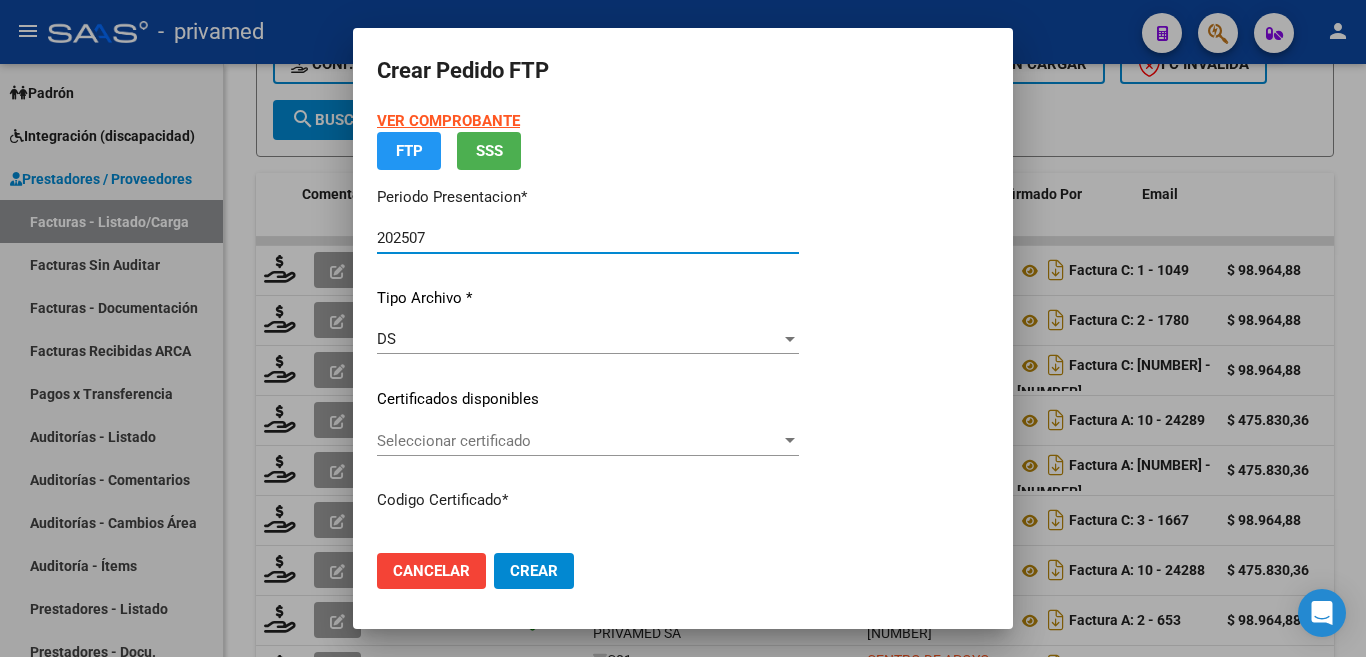 type on "[CERTIFICATE_CODE]" 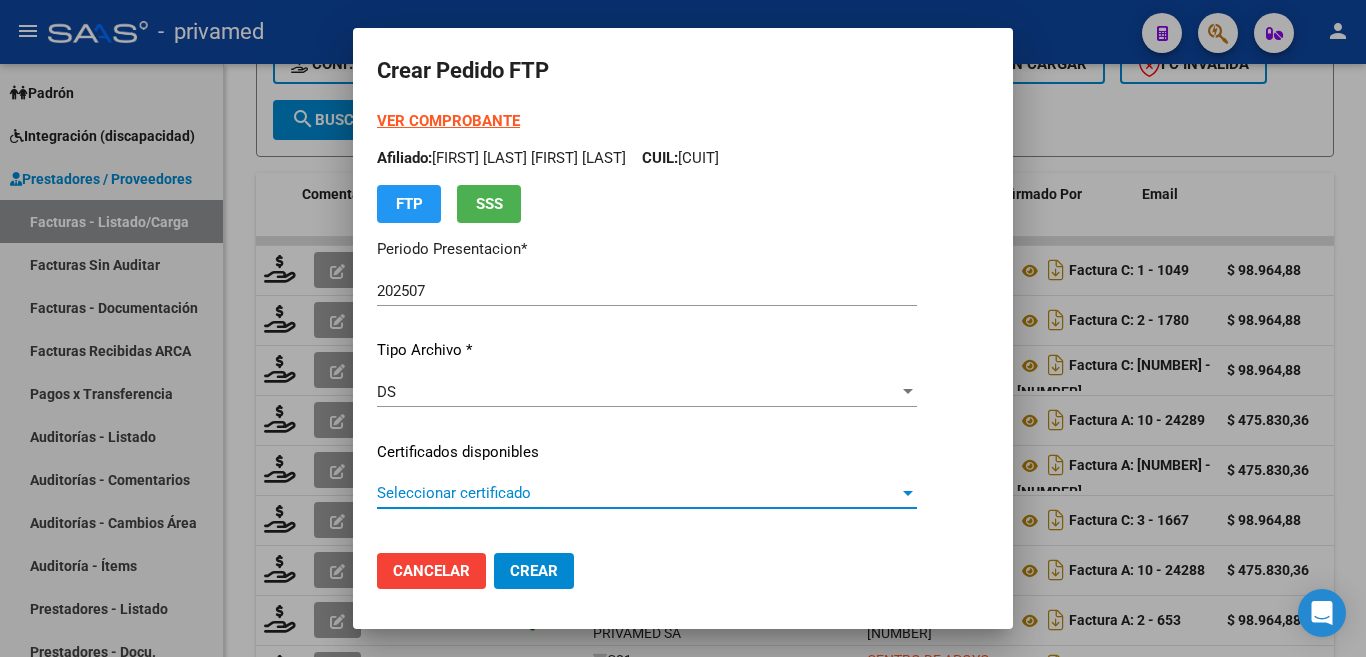 click on "Seleccionar certificado" at bounding box center (638, 493) 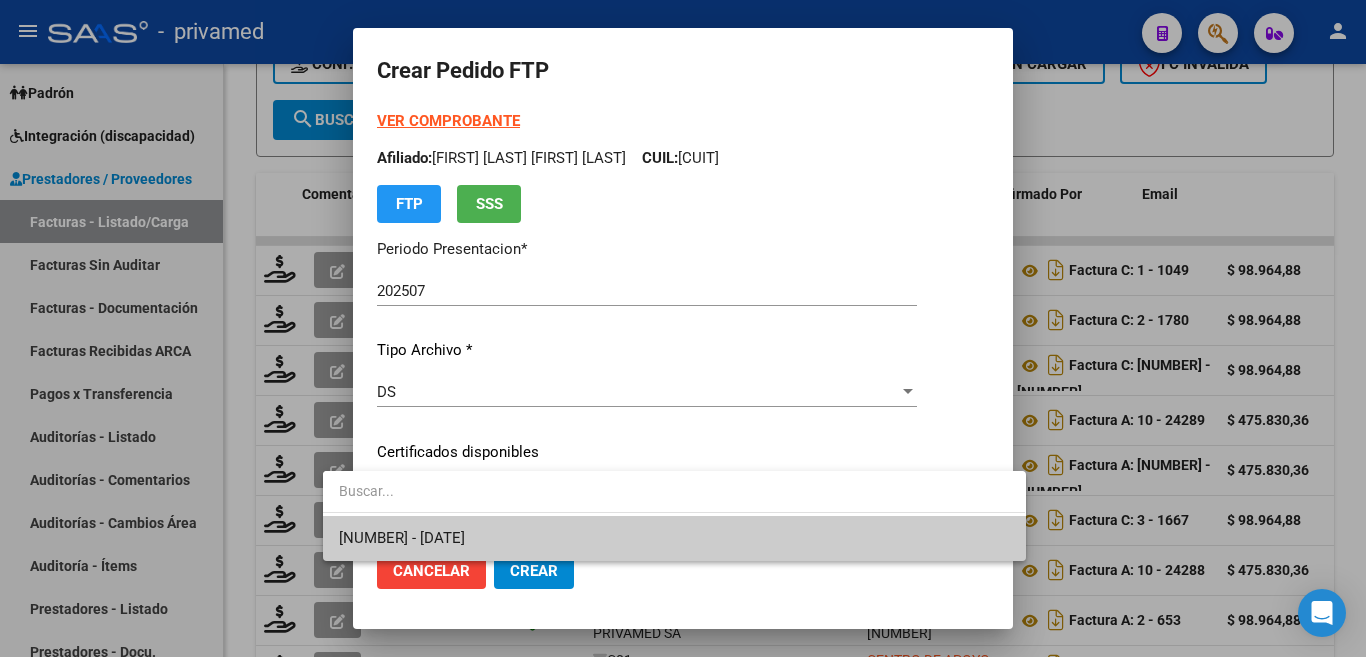 click on "[NUMBER] - [DATE]" at bounding box center [674, 538] 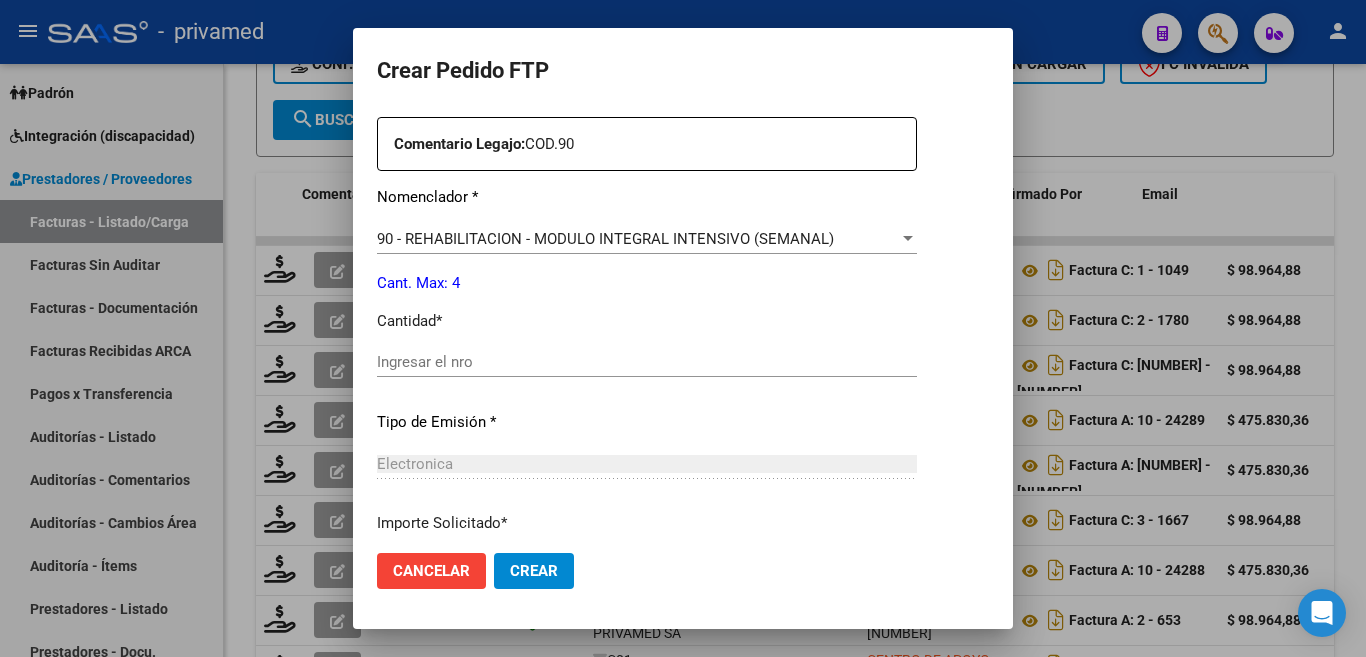 scroll, scrollTop: 800, scrollLeft: 0, axis: vertical 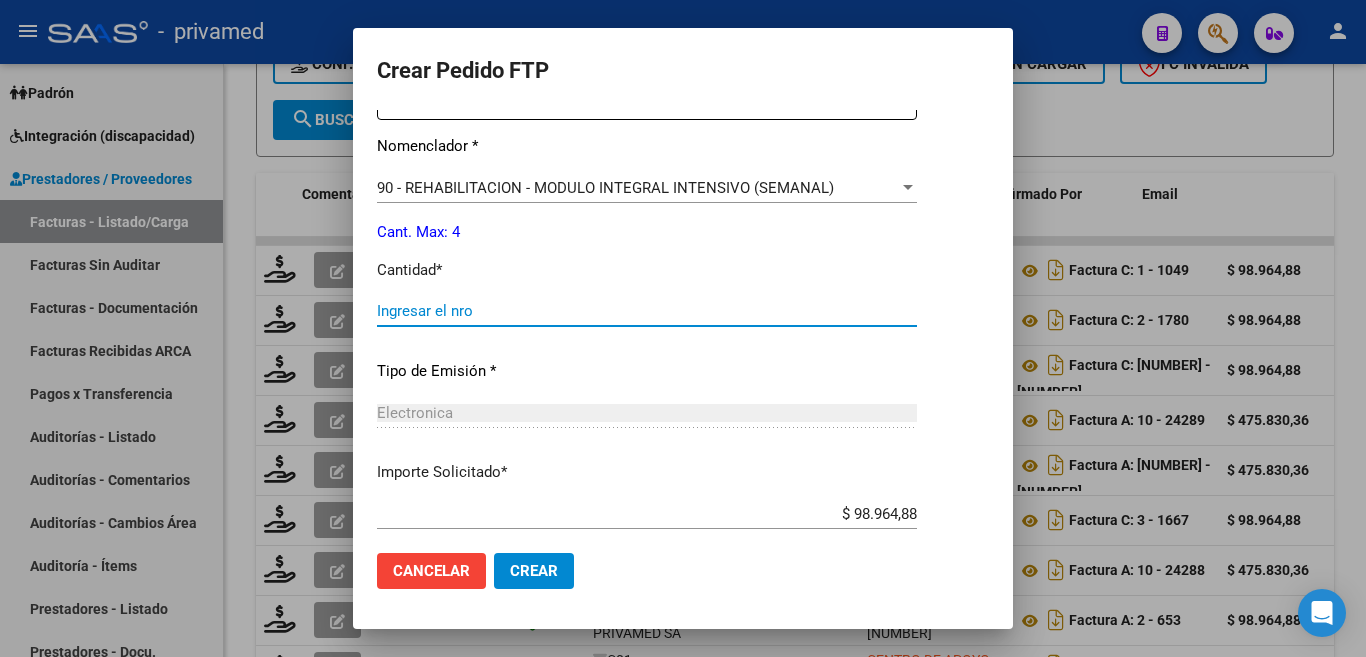 click on "Ingresar el nro" at bounding box center [647, 311] 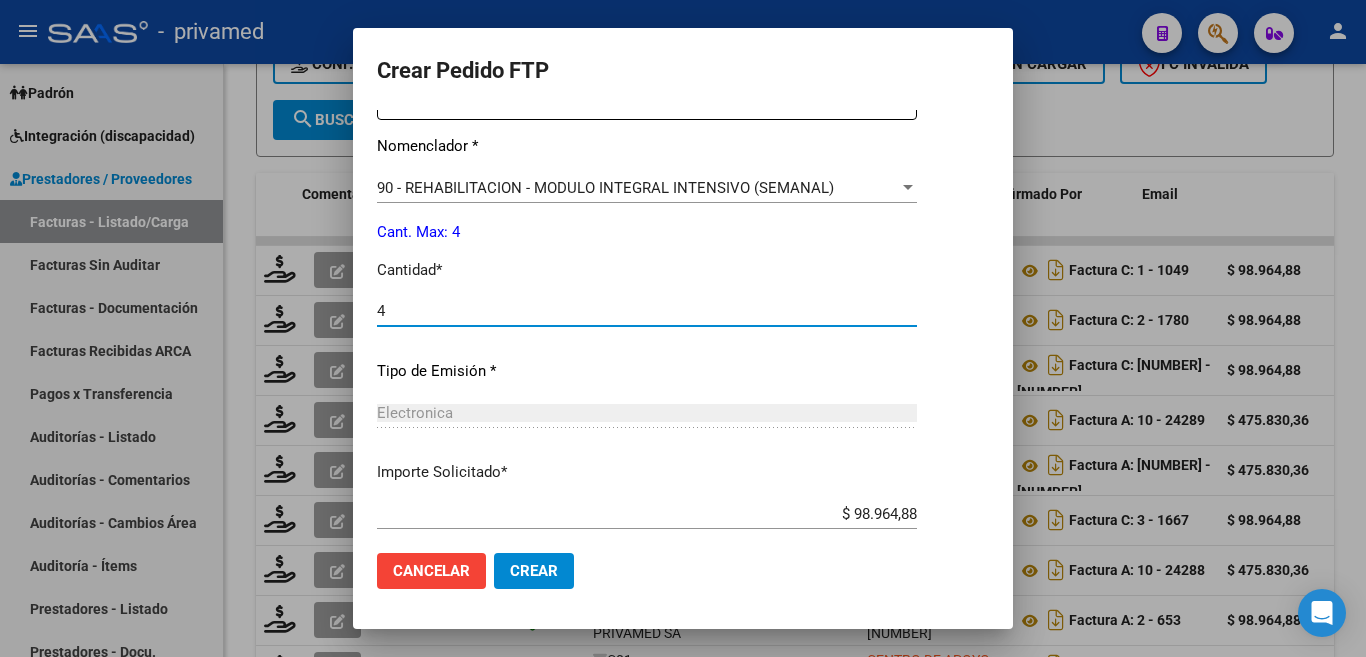 type on "4" 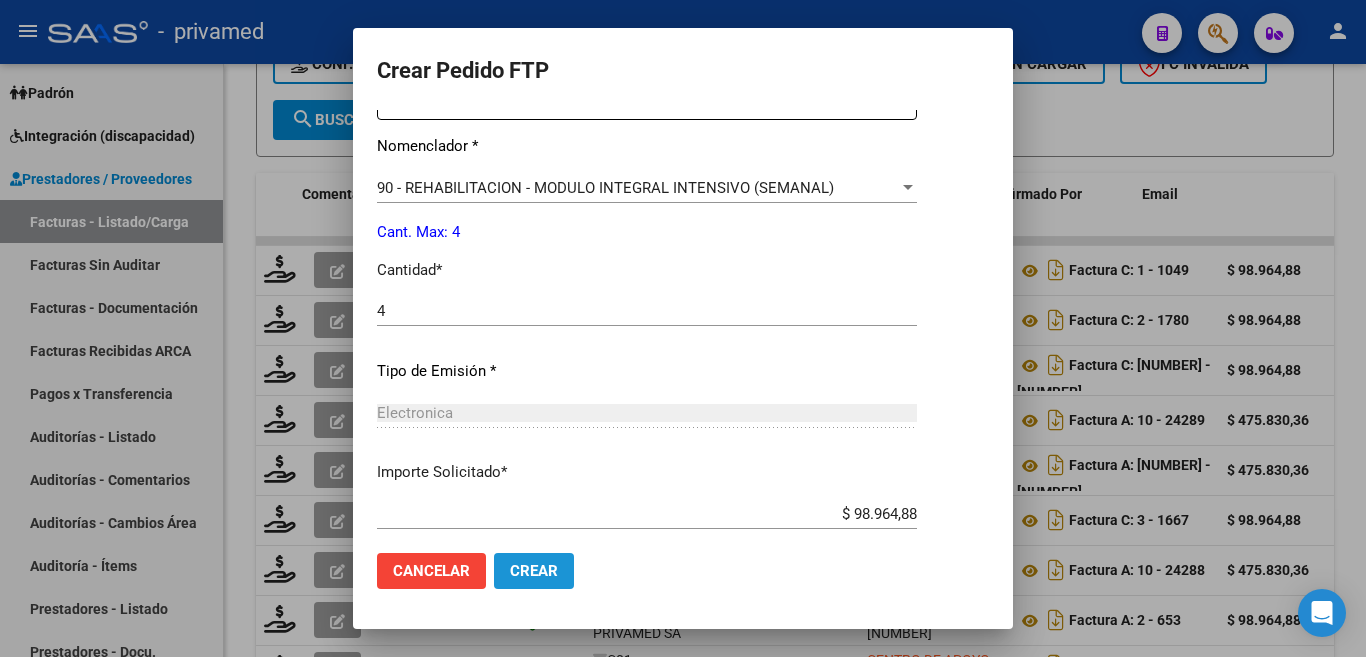 click on "Crear" 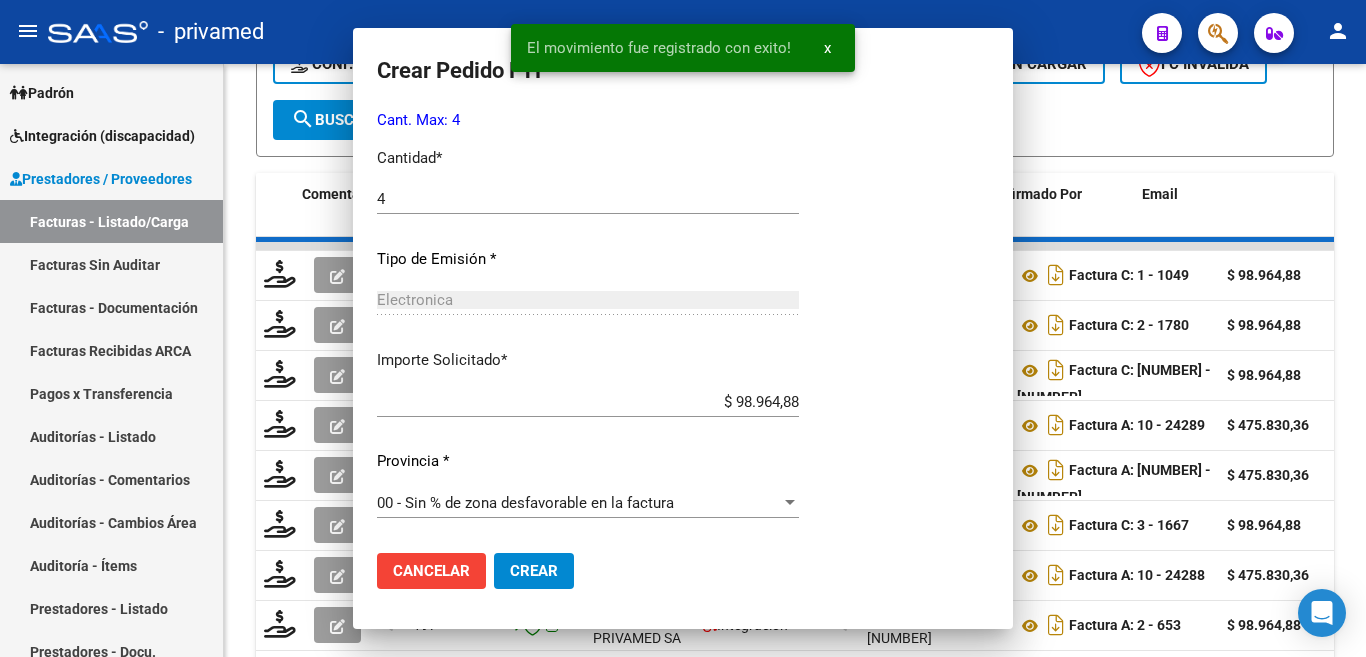scroll, scrollTop: 0, scrollLeft: 0, axis: both 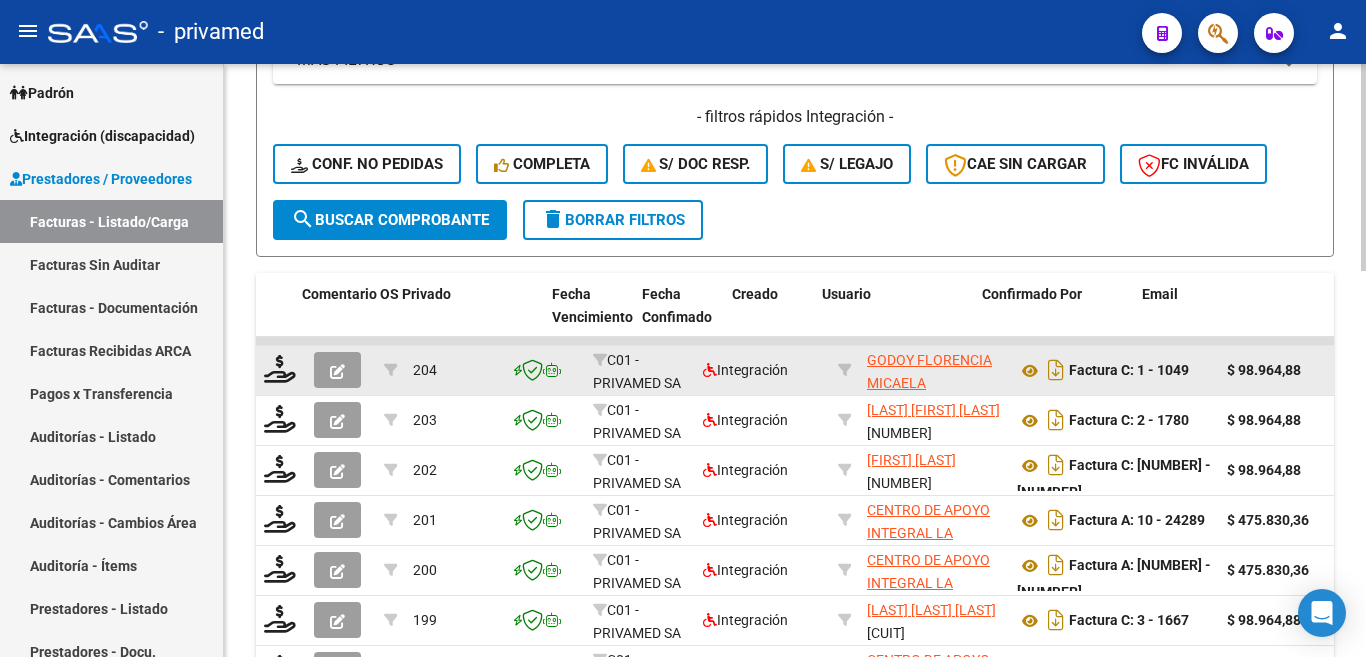 click 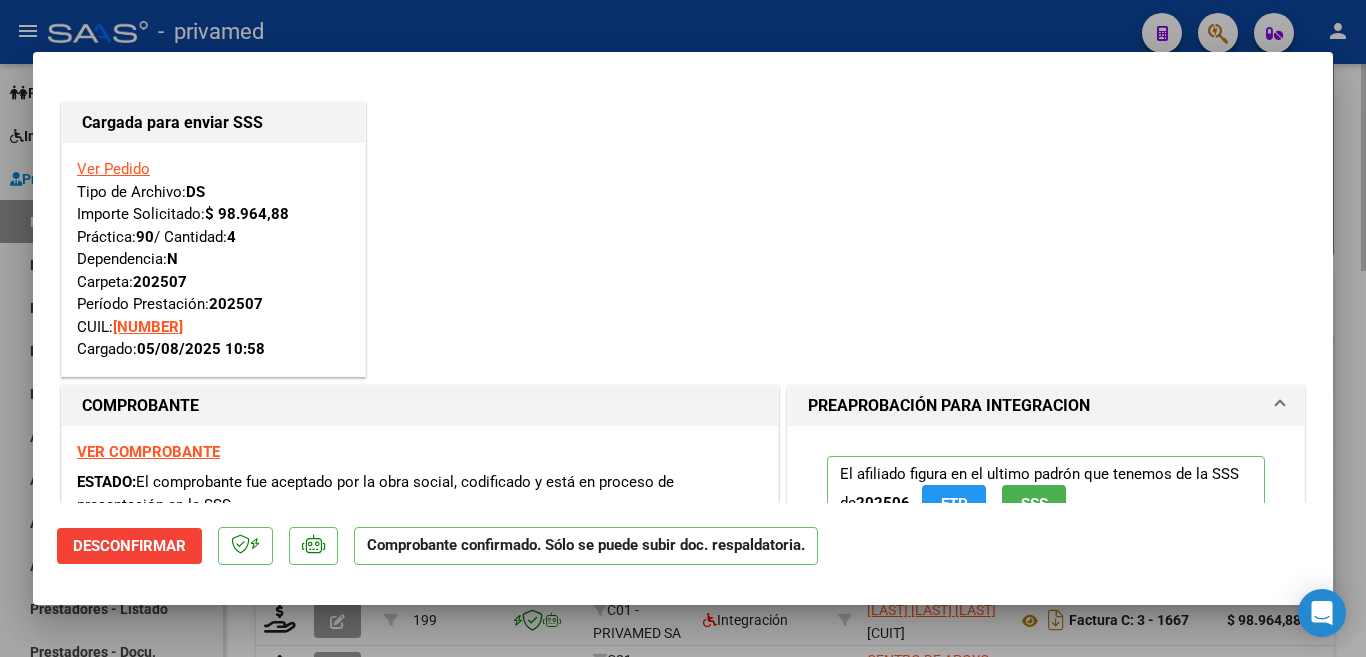 type 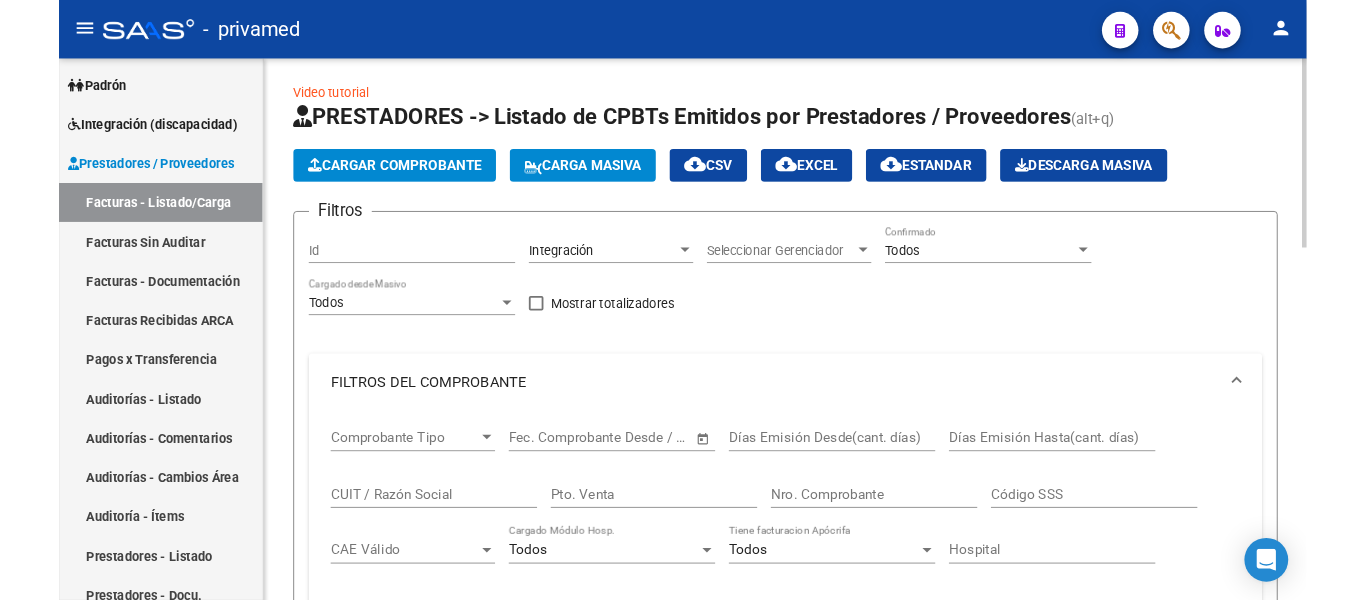 scroll, scrollTop: 0, scrollLeft: 0, axis: both 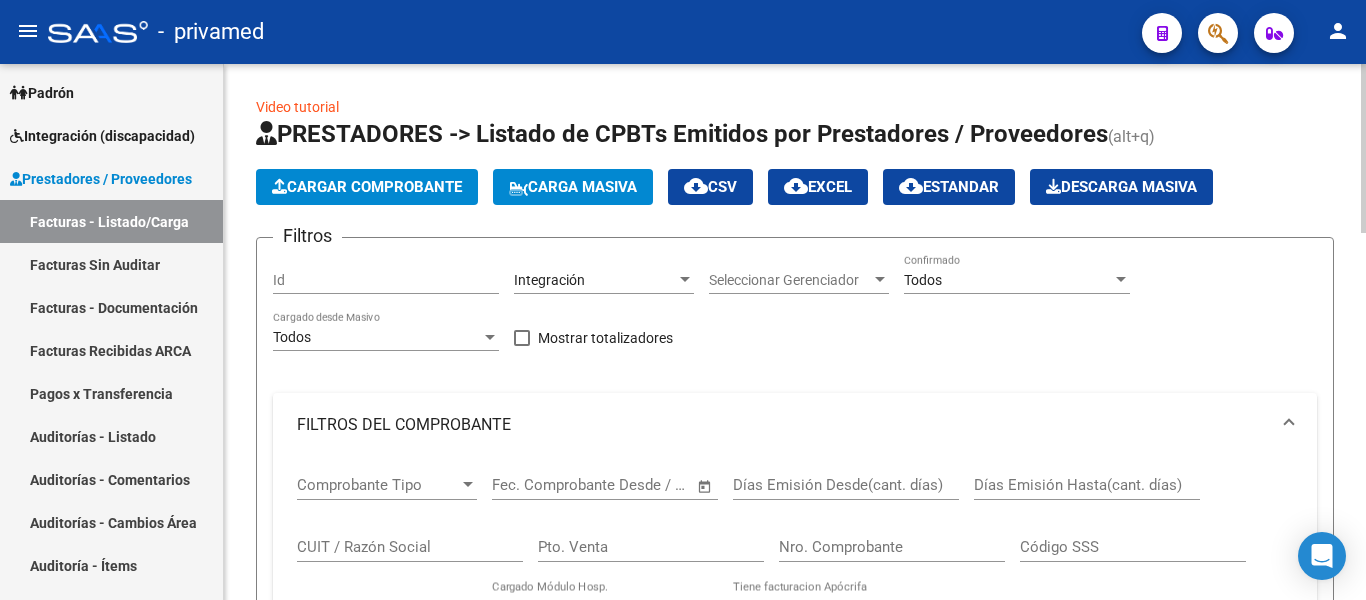 click on "Cargar Comprobante" 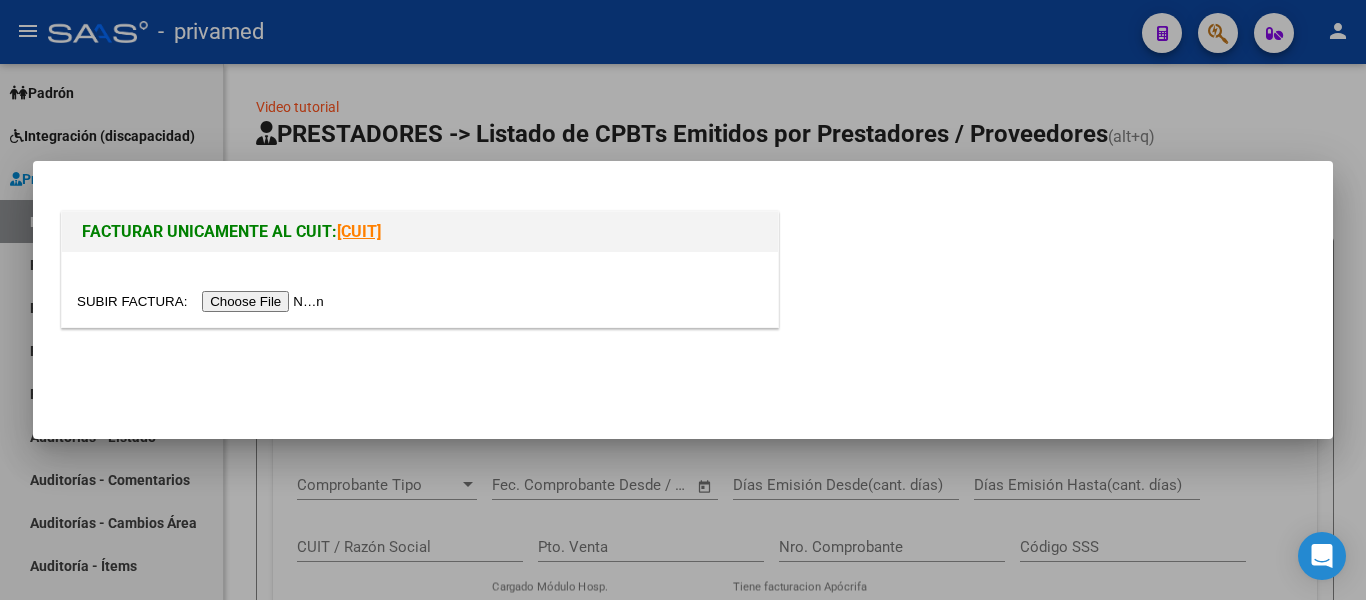 click at bounding box center [203, 301] 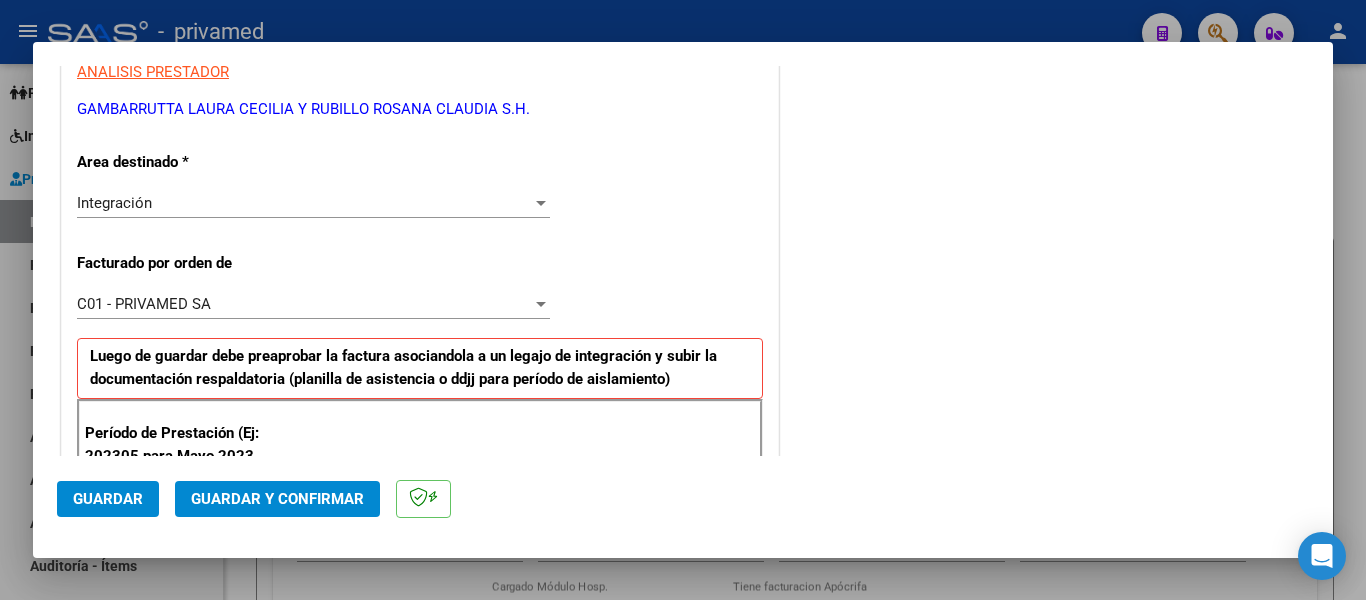 scroll, scrollTop: 500, scrollLeft: 0, axis: vertical 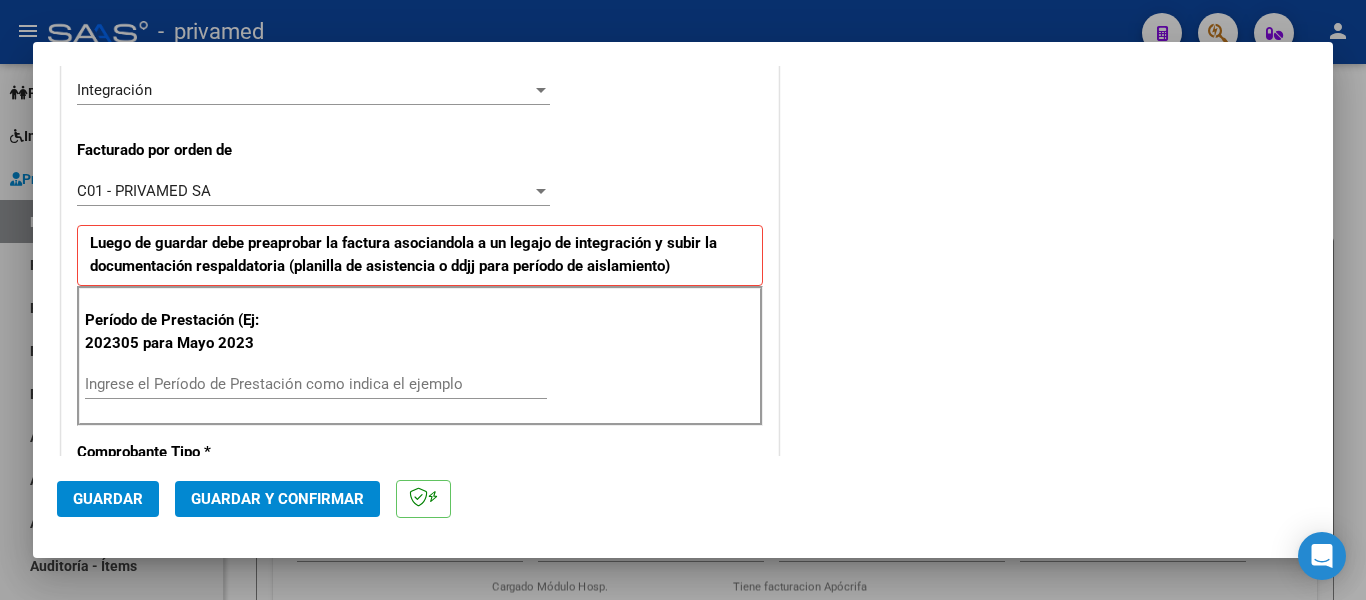 click on "Ingrese el Período de Prestación como indica el ejemplo" at bounding box center (316, 384) 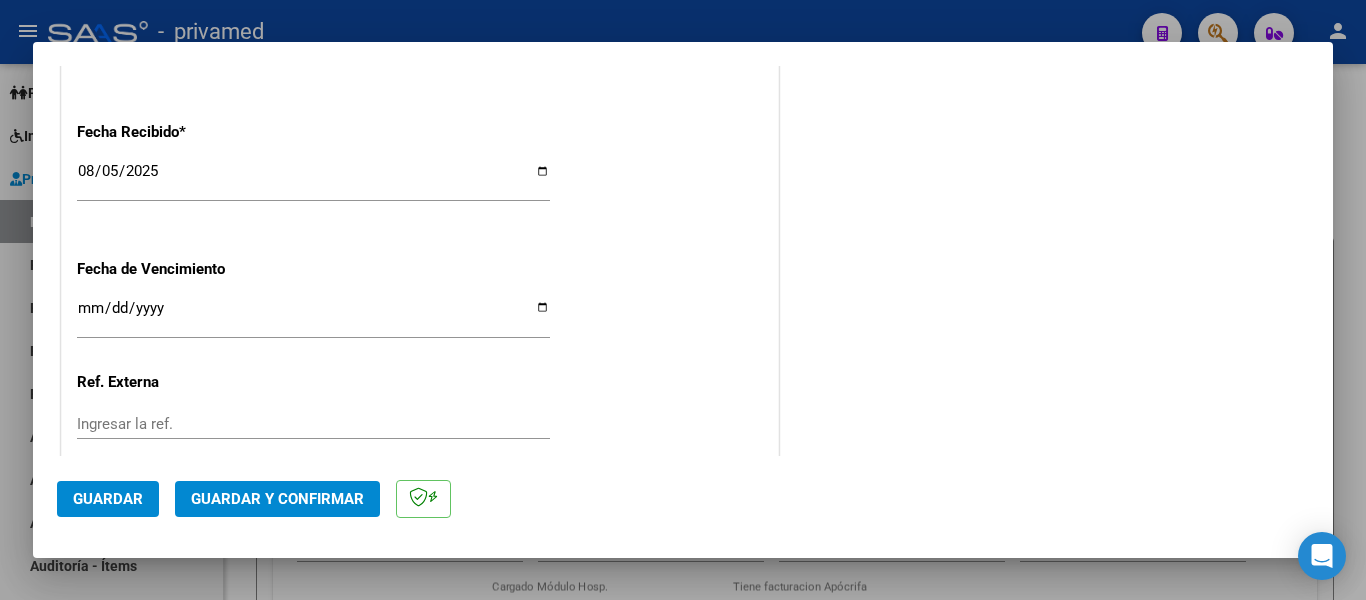 scroll, scrollTop: 1547, scrollLeft: 0, axis: vertical 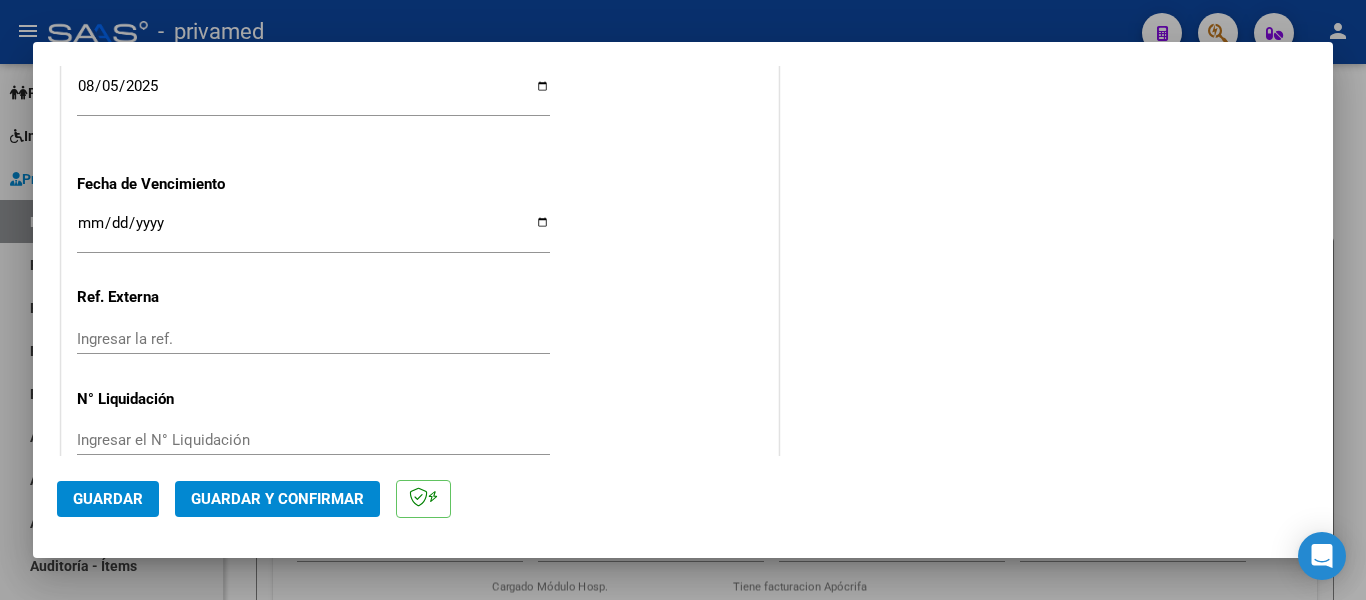 type on "202507" 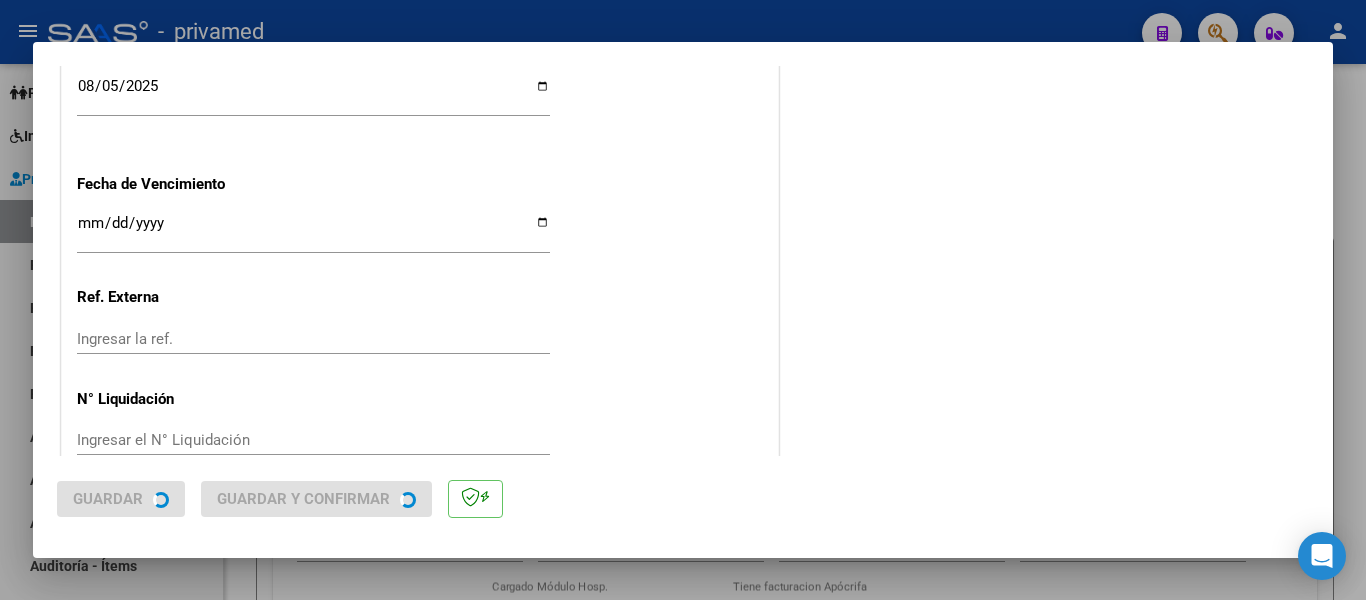 scroll, scrollTop: 0, scrollLeft: 0, axis: both 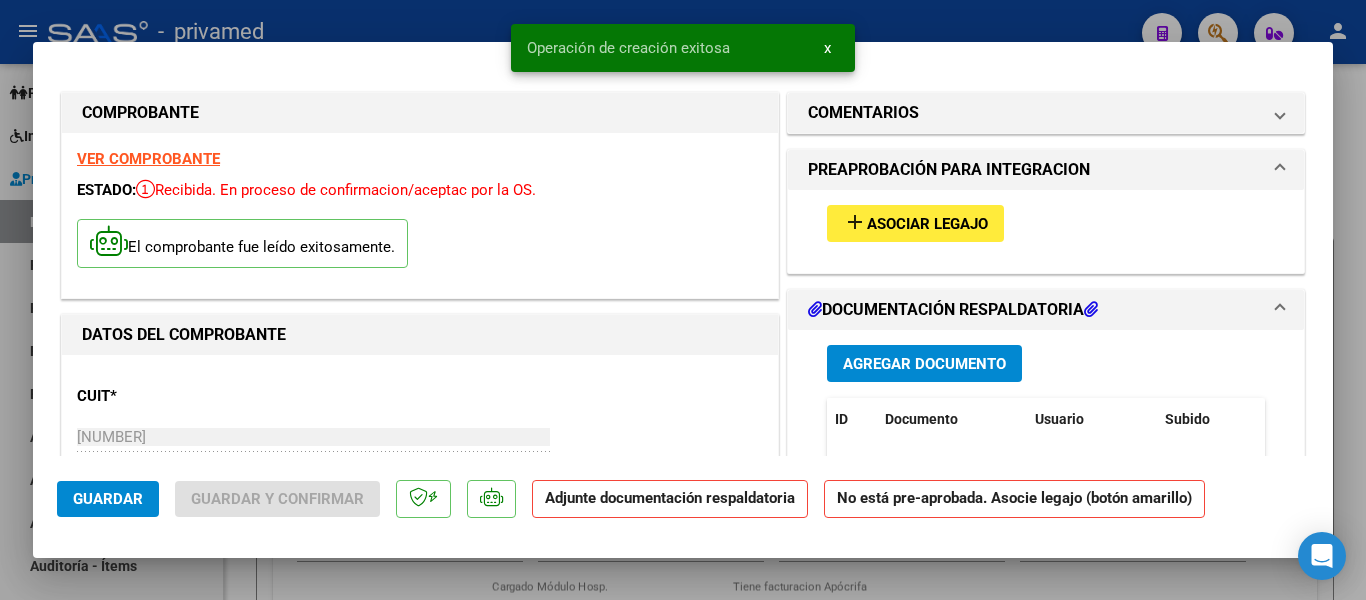 click on "Asociar Legajo" at bounding box center [927, 224] 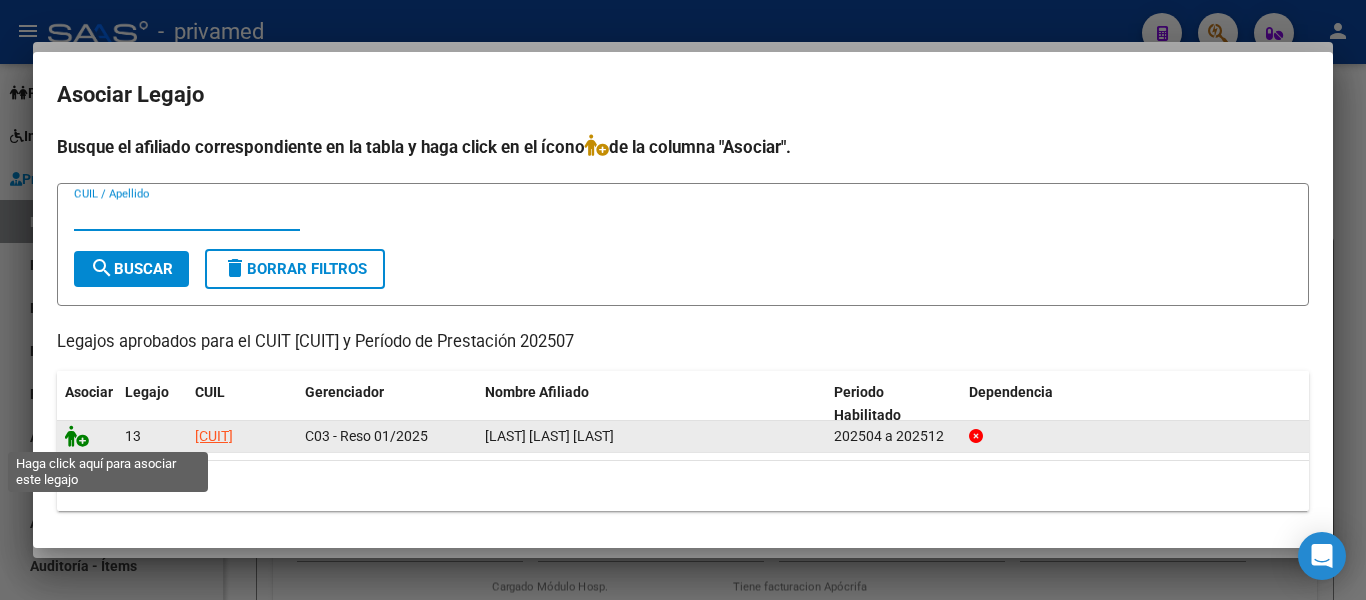 click 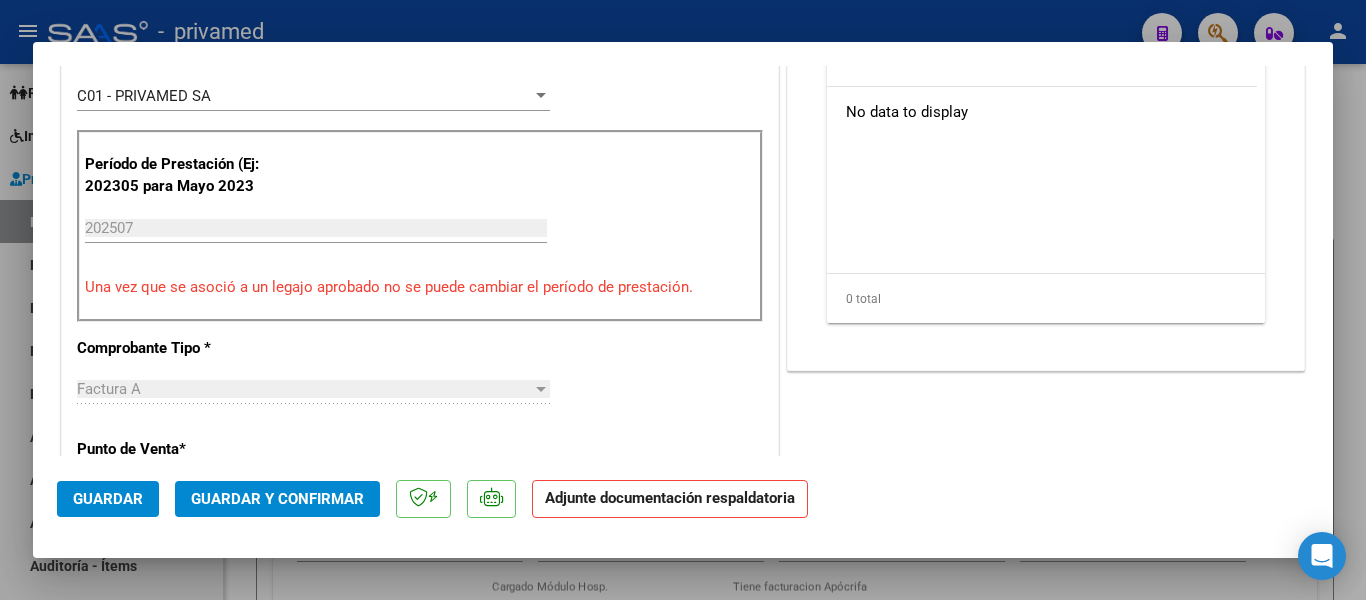 scroll, scrollTop: 600, scrollLeft: 0, axis: vertical 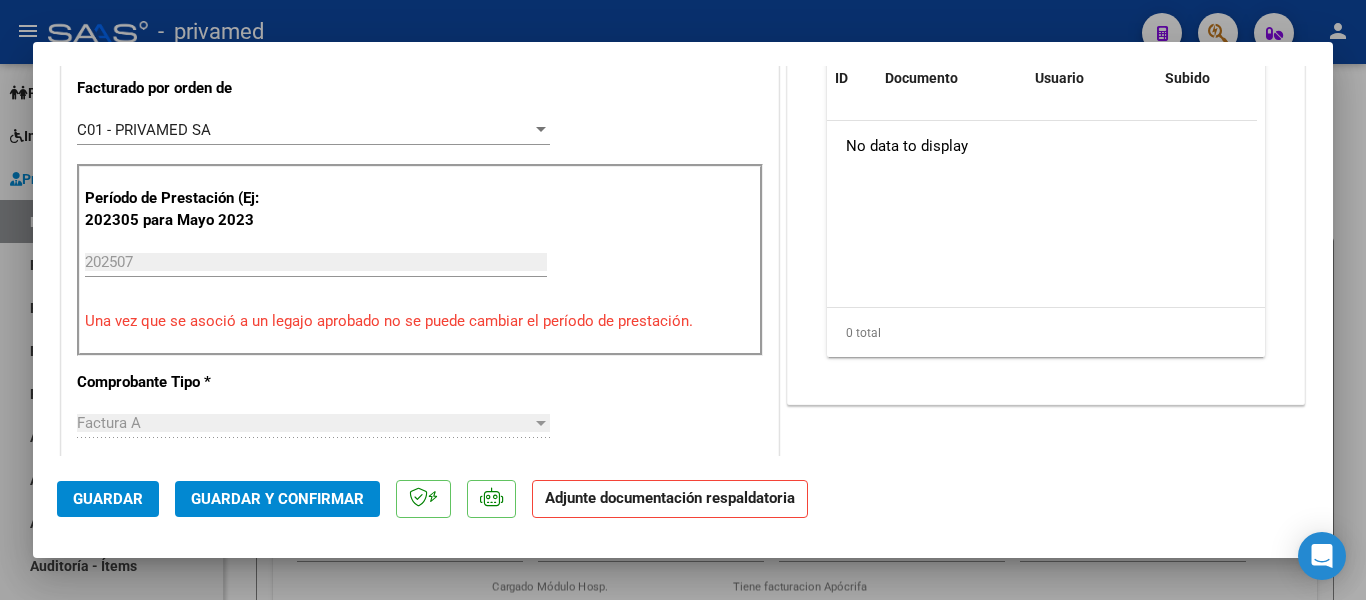 click on "202507" at bounding box center (316, 262) 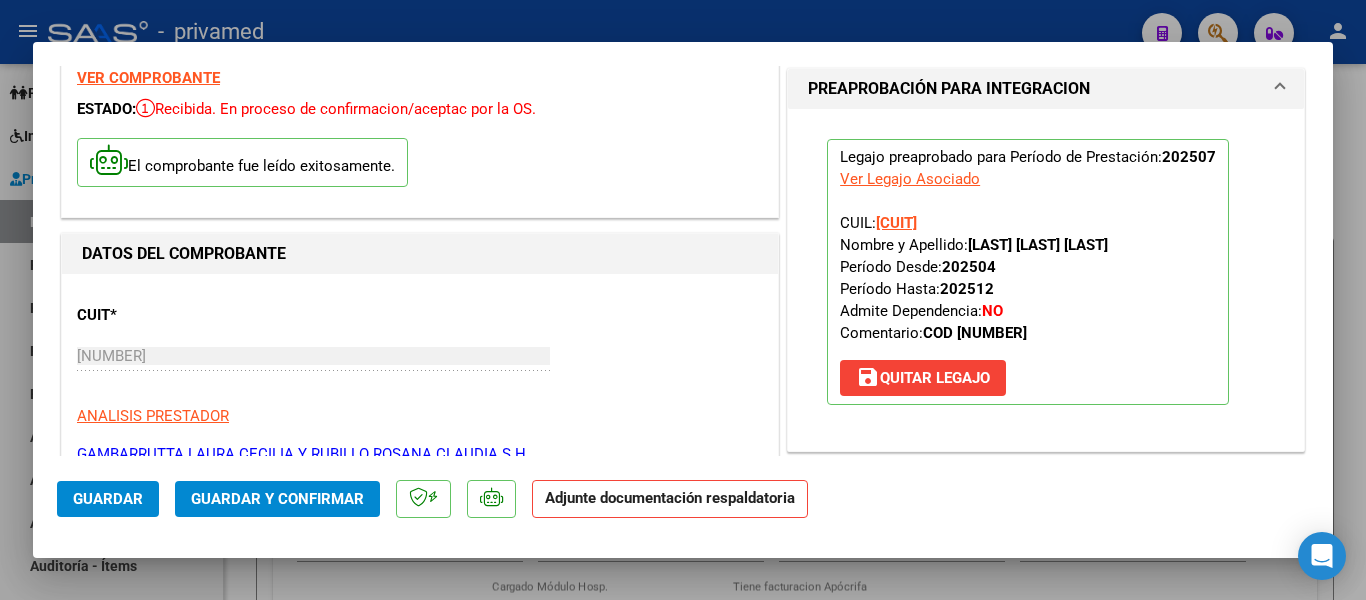 scroll, scrollTop: 200, scrollLeft: 0, axis: vertical 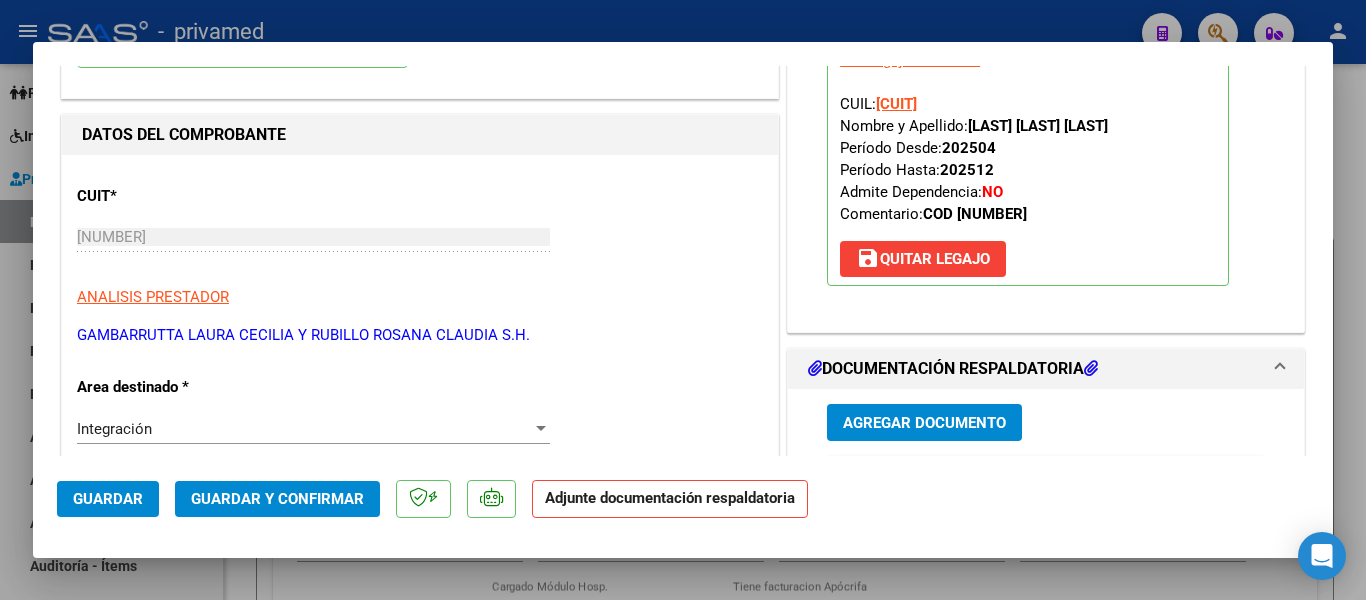 click on "save  Quitar Legajo" at bounding box center (923, 259) 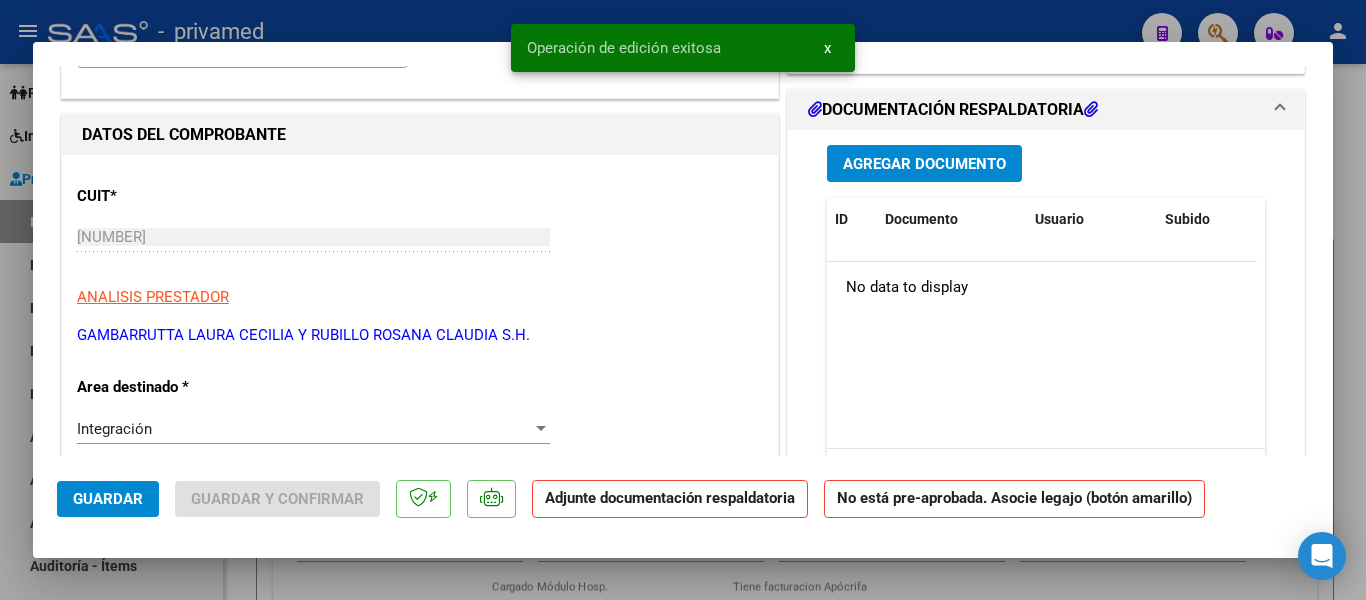 scroll, scrollTop: 0, scrollLeft: 0, axis: both 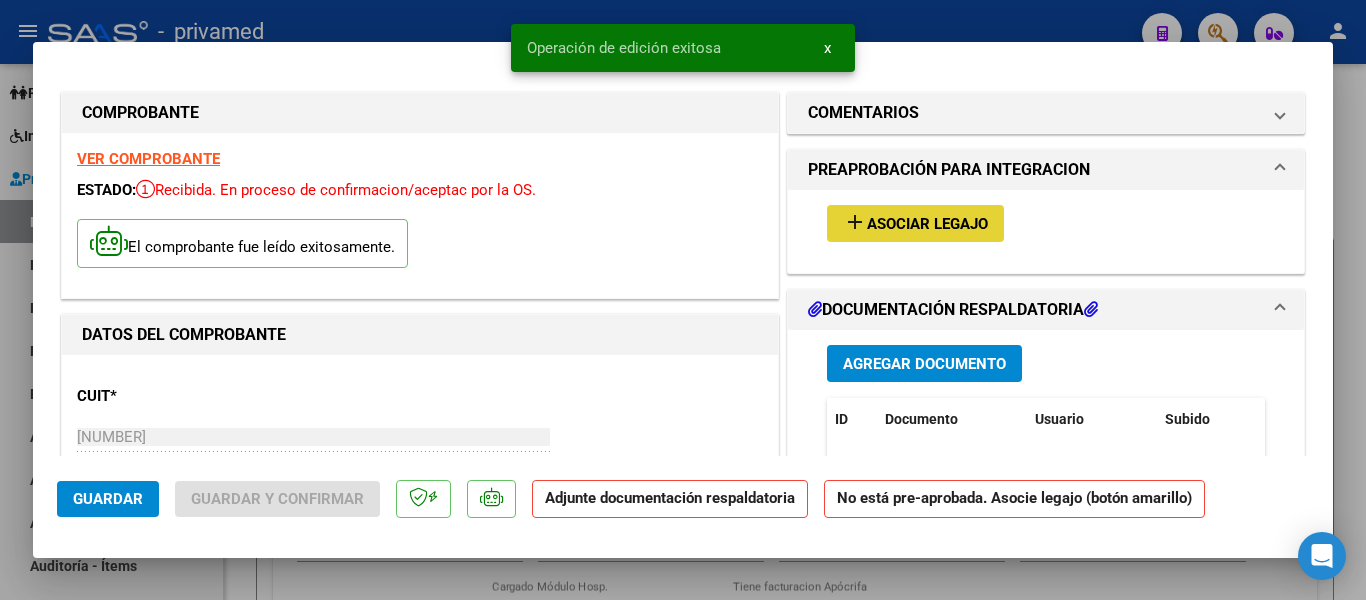 click on "Asociar Legajo" at bounding box center [927, 224] 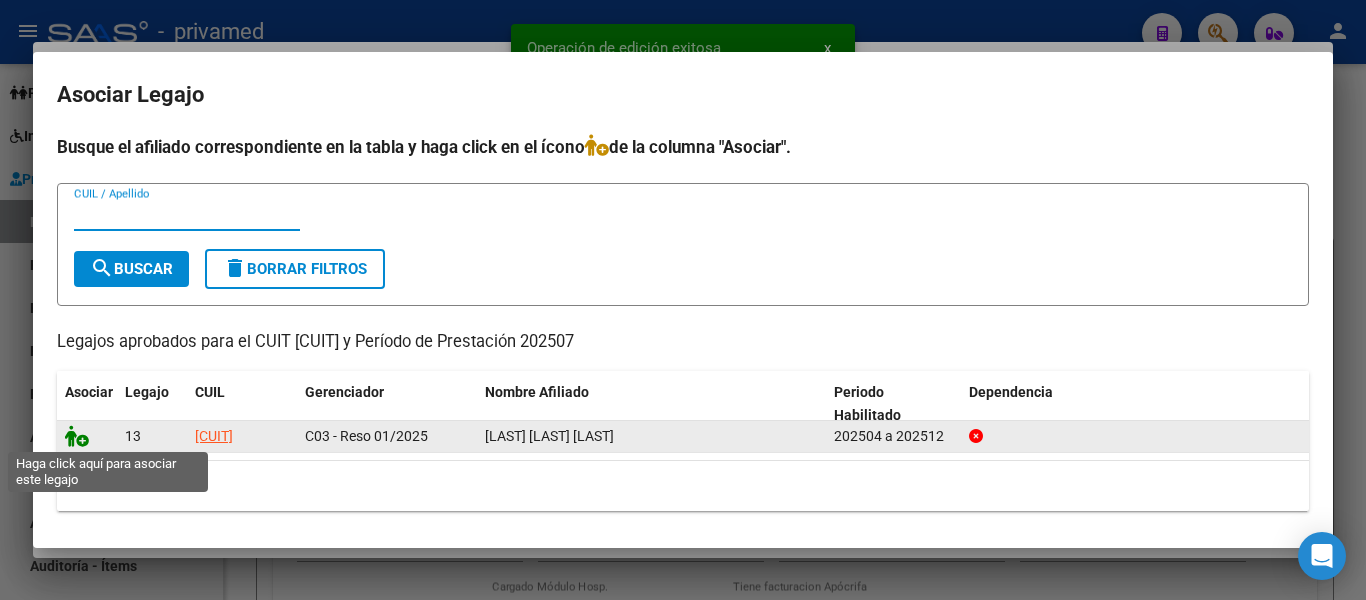 click 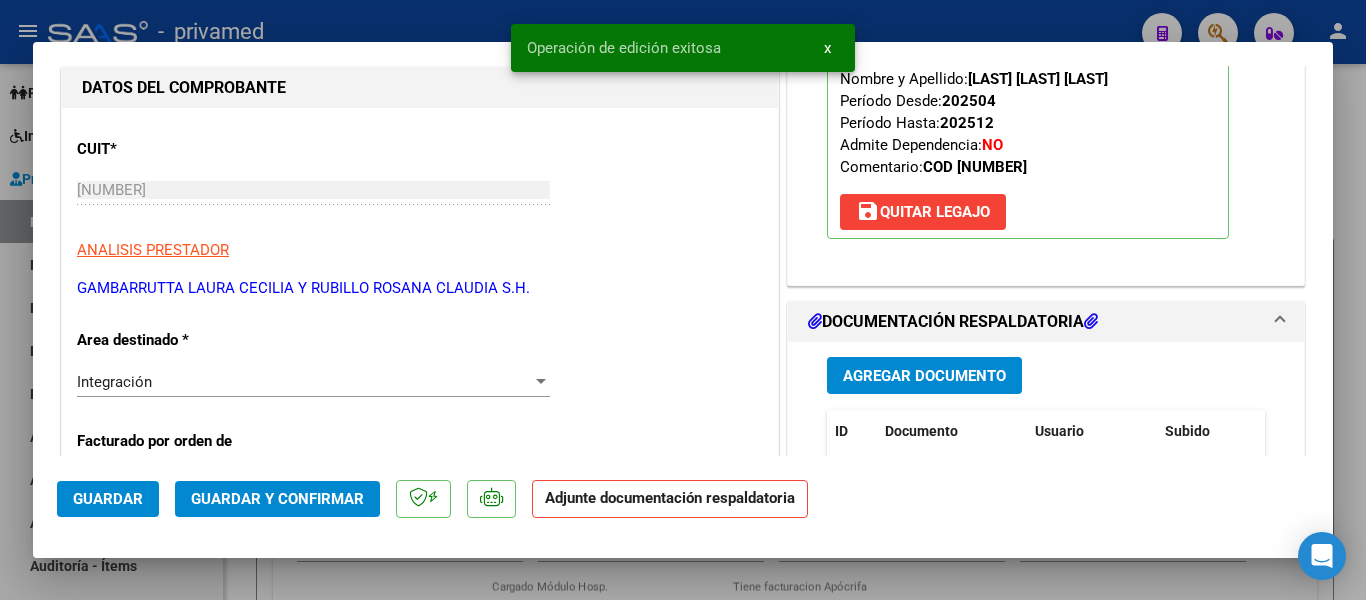 scroll, scrollTop: 300, scrollLeft: 0, axis: vertical 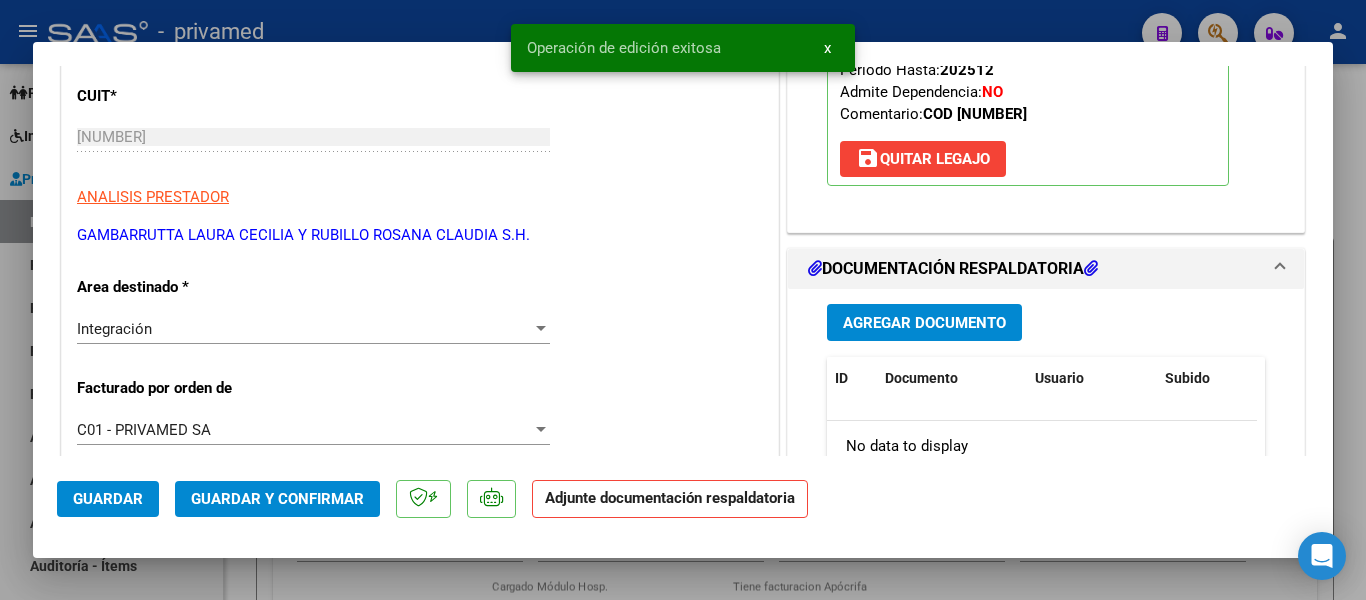 click on "Agregar Documento" at bounding box center (924, 323) 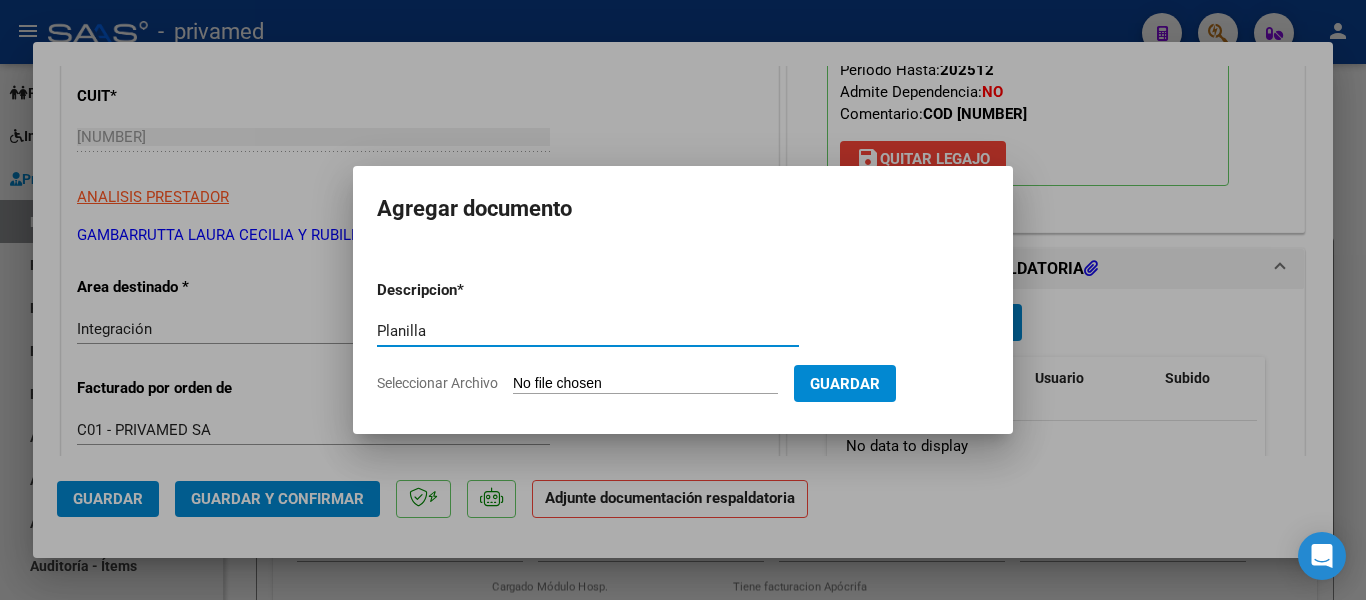 type on "Planilla" 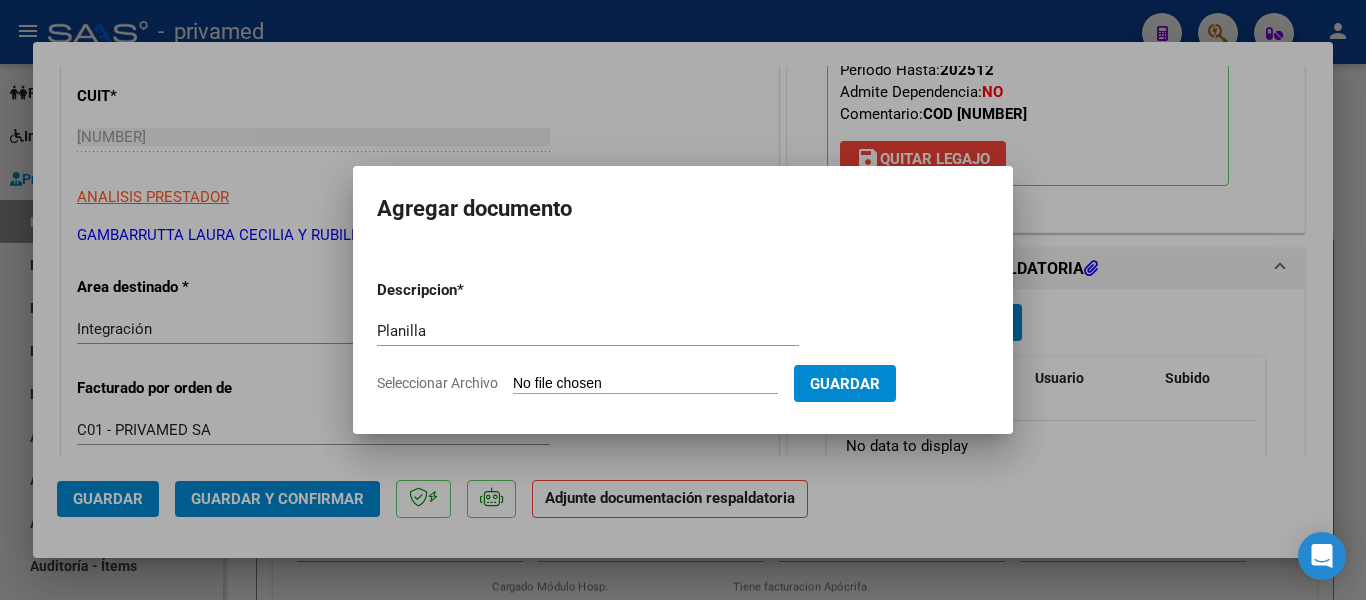 type on "C:\fakepath\[NAME] [NAME] [MONTH].pdf" 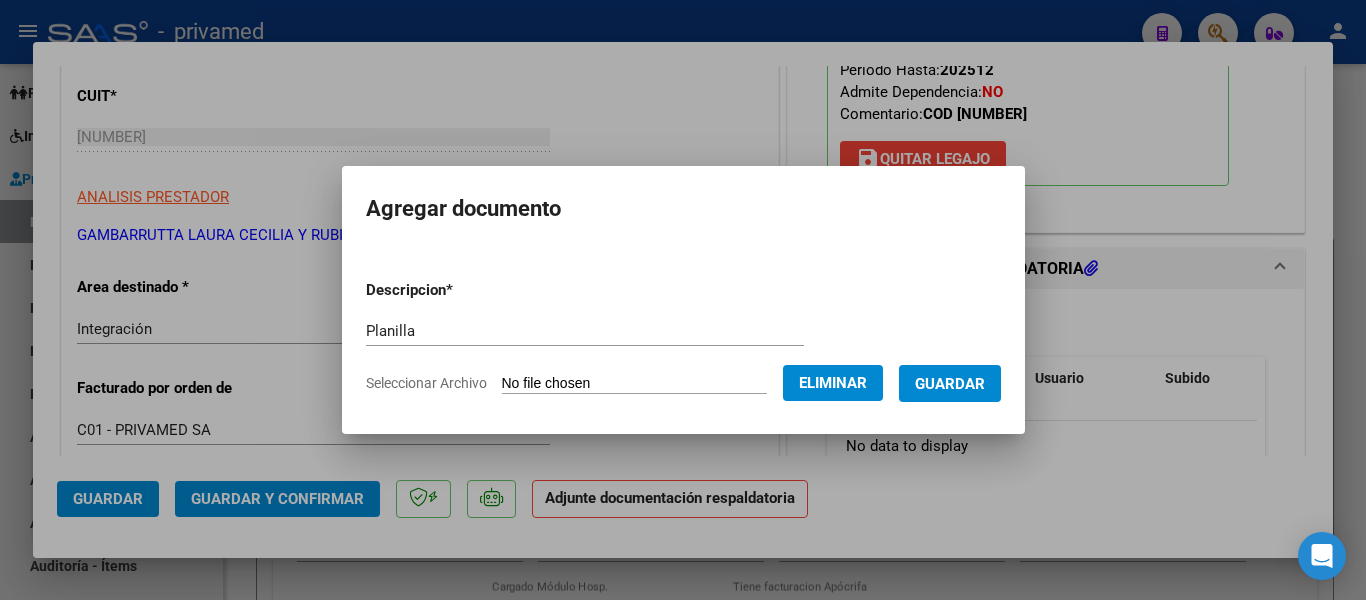 click on "Guardar" at bounding box center [950, 384] 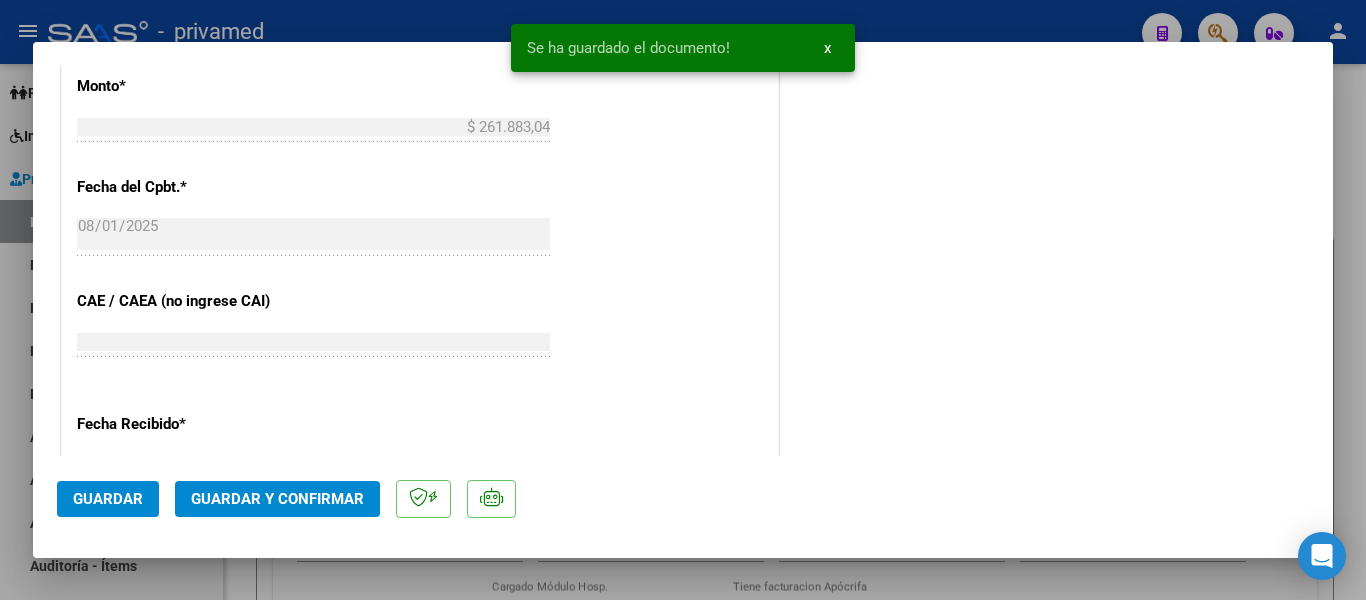 scroll, scrollTop: 1577, scrollLeft: 0, axis: vertical 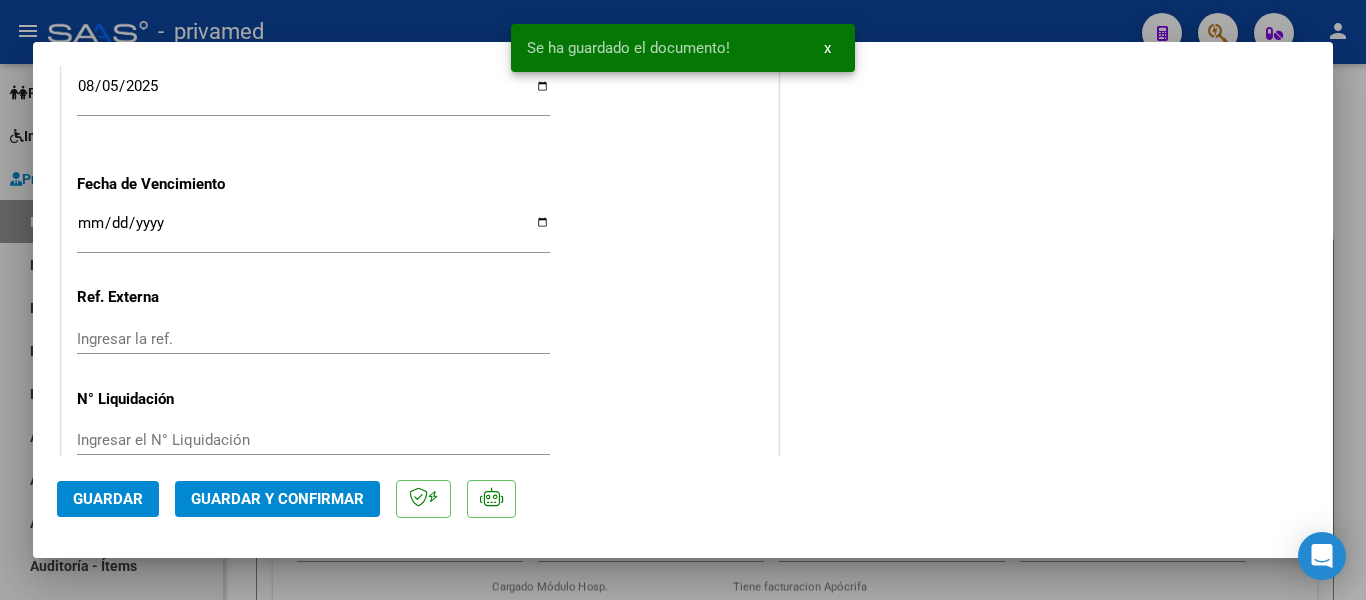 click on "Guardar" 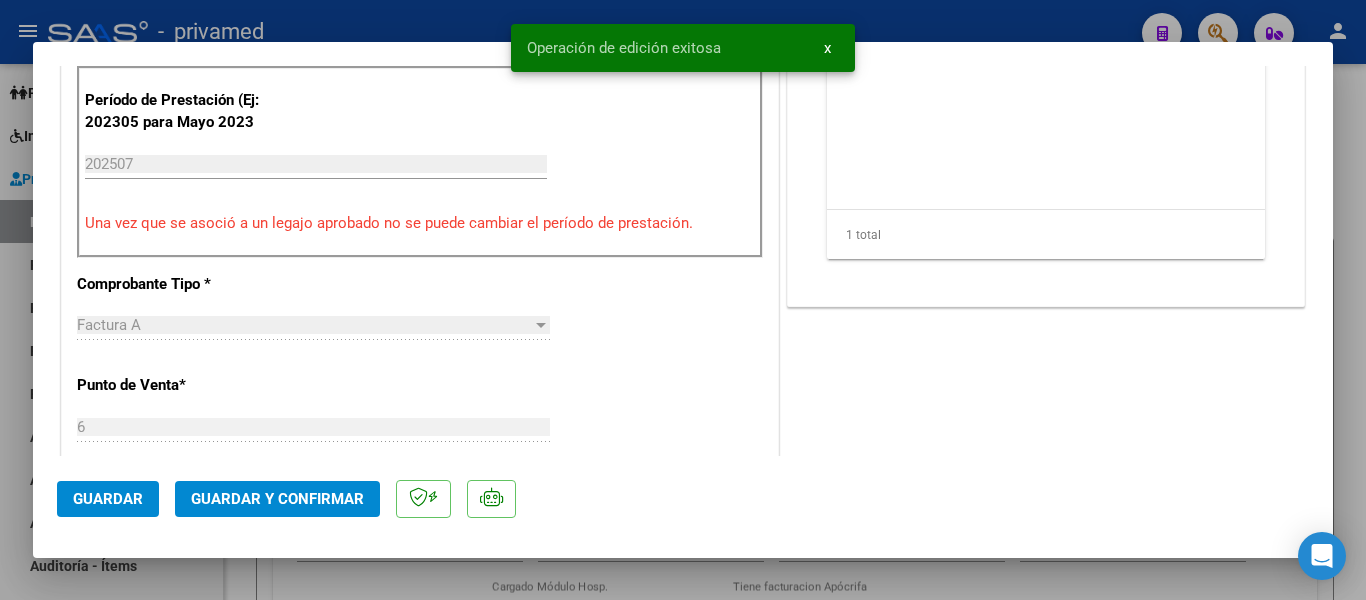 scroll, scrollTop: 677, scrollLeft: 0, axis: vertical 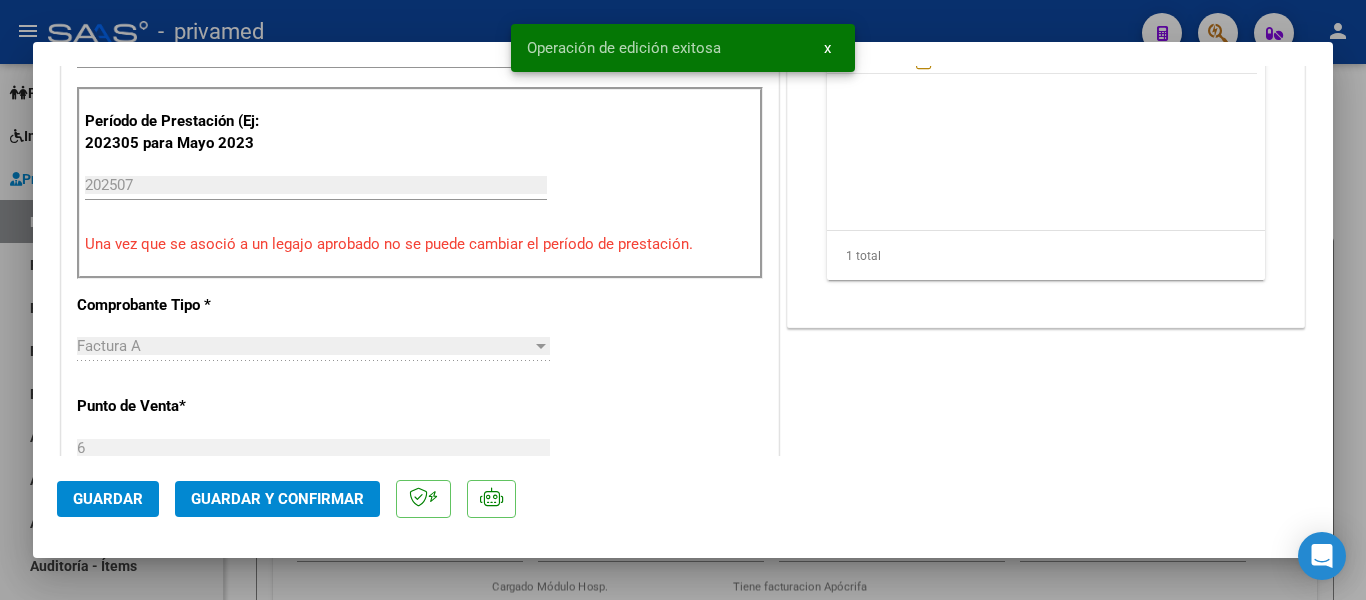 type 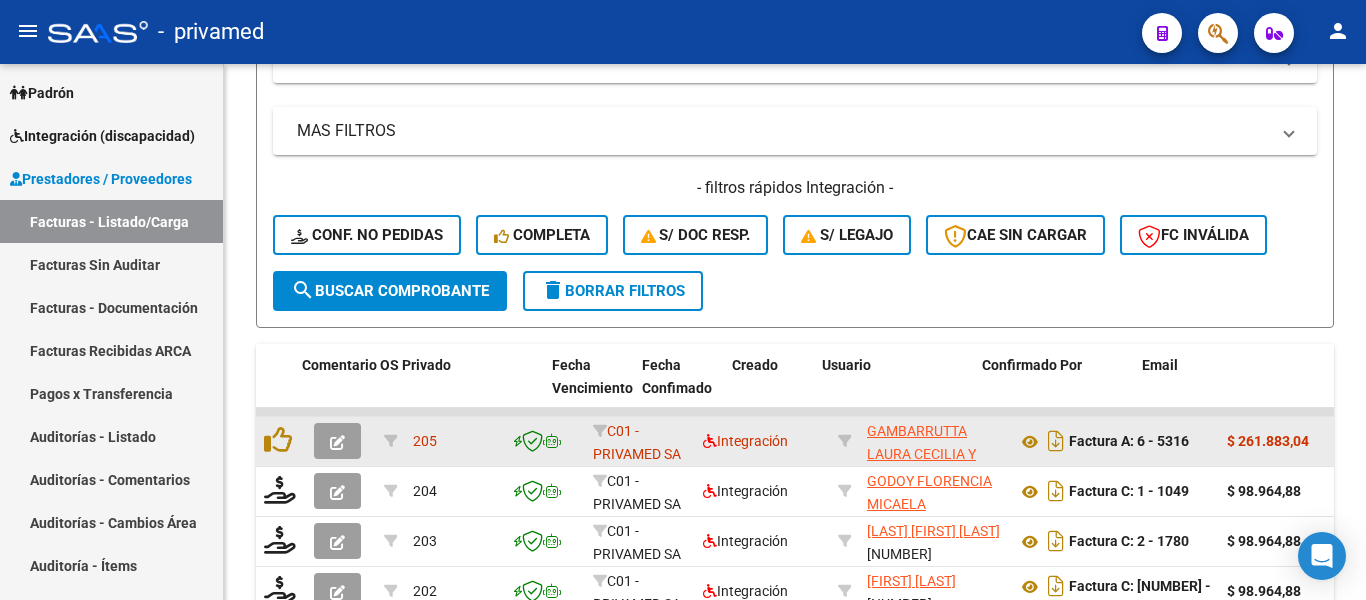scroll, scrollTop: 900, scrollLeft: 0, axis: vertical 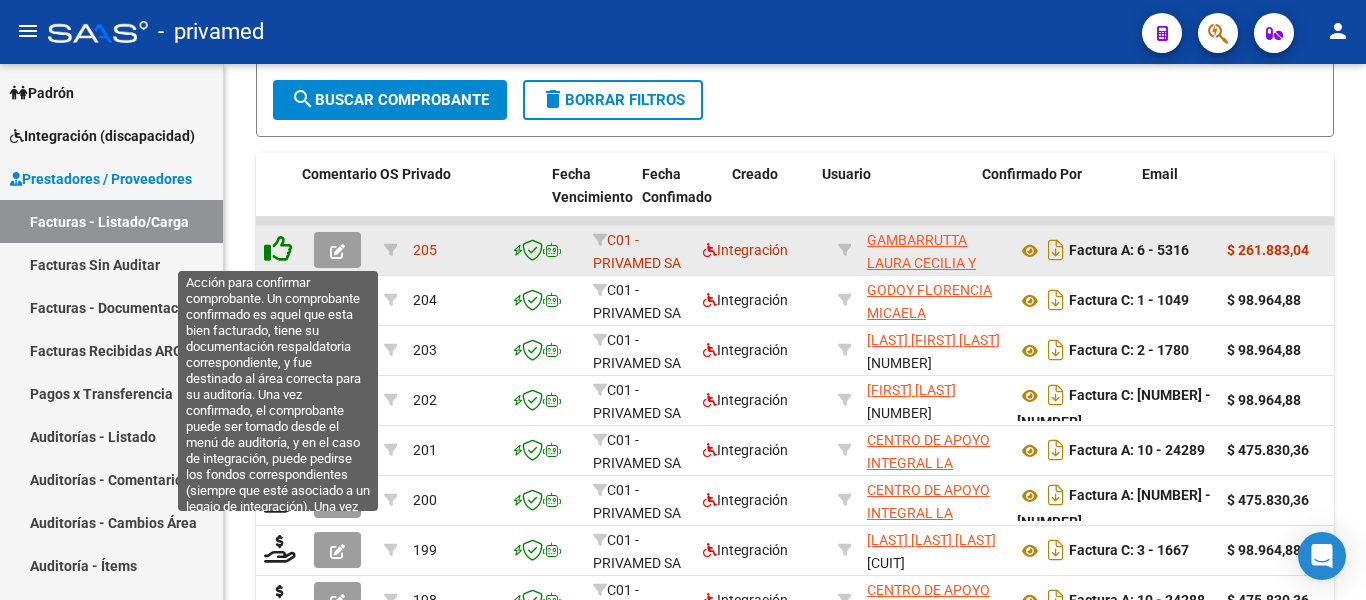 click 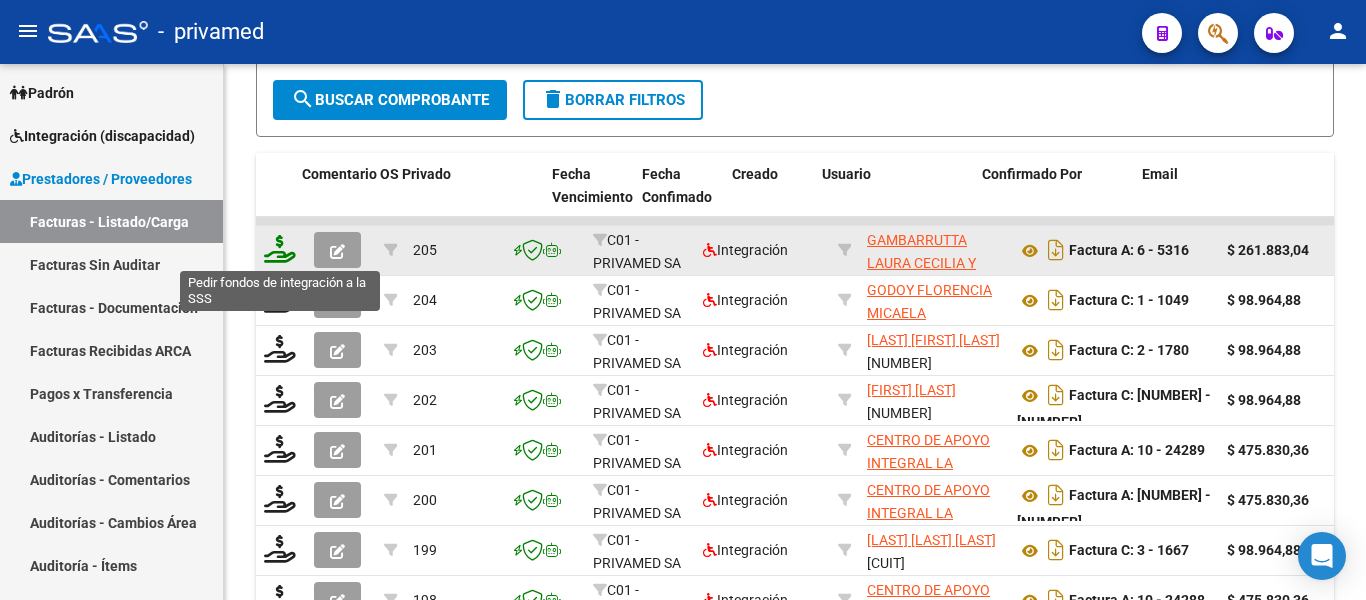 click 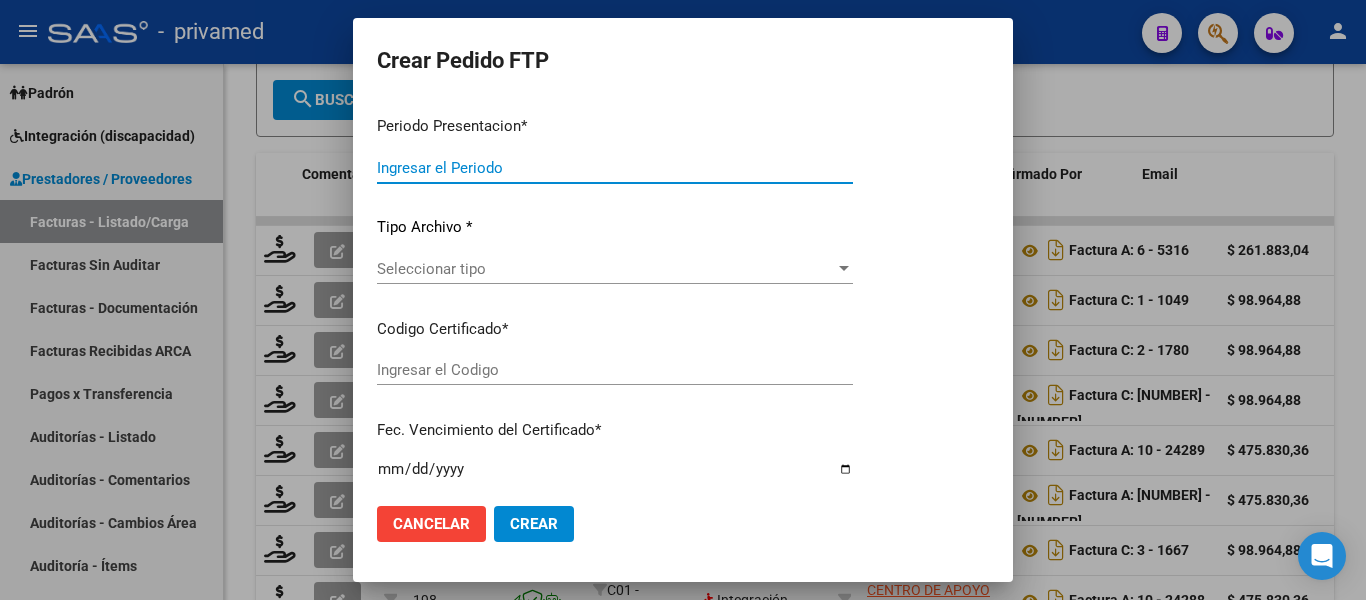 type on "202507" 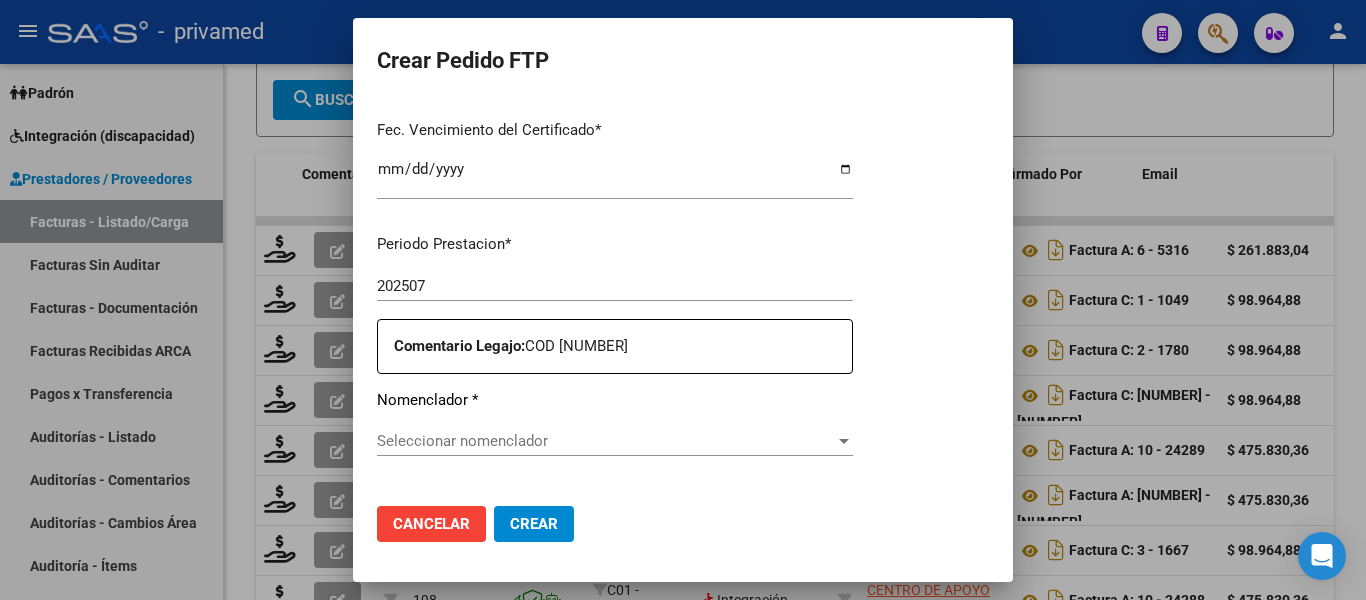 type on "[NUMBER]" 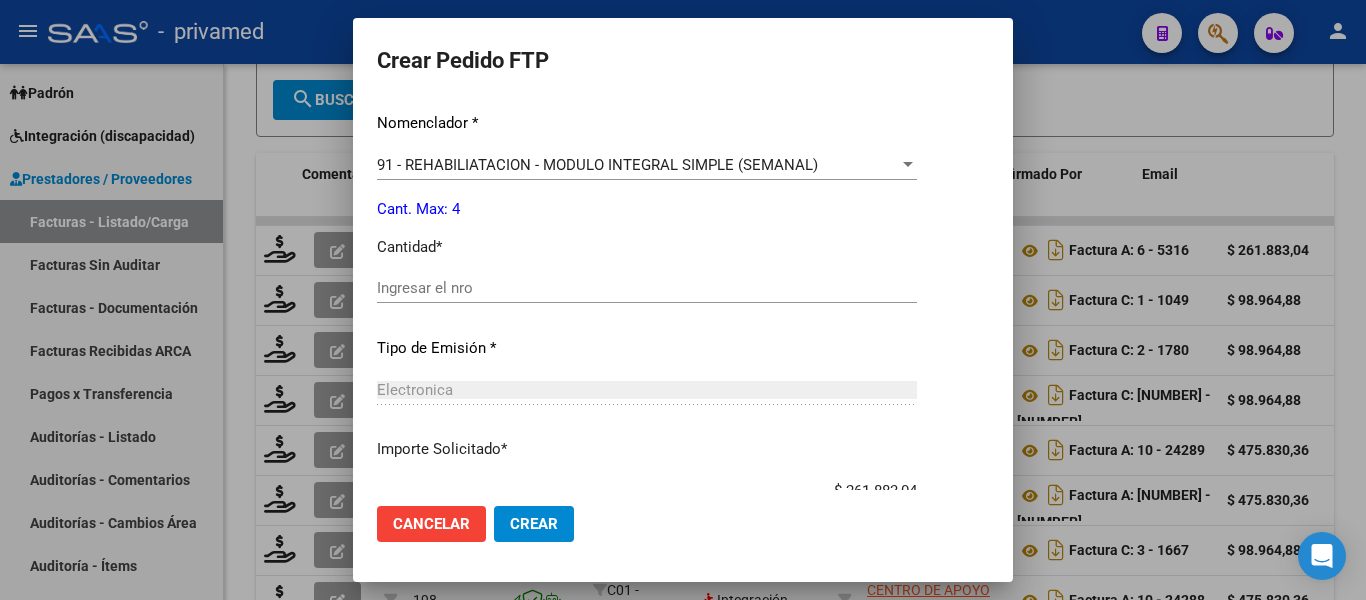 scroll, scrollTop: 913, scrollLeft: 0, axis: vertical 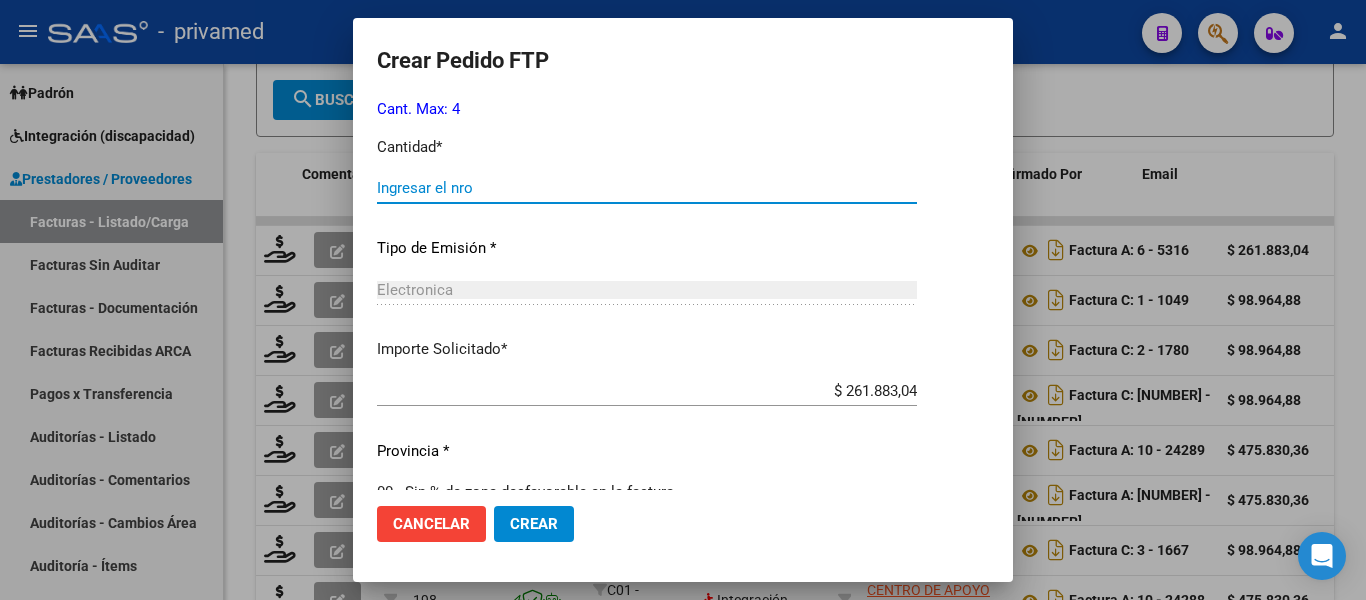click on "Ingresar el nro" at bounding box center (647, 188) 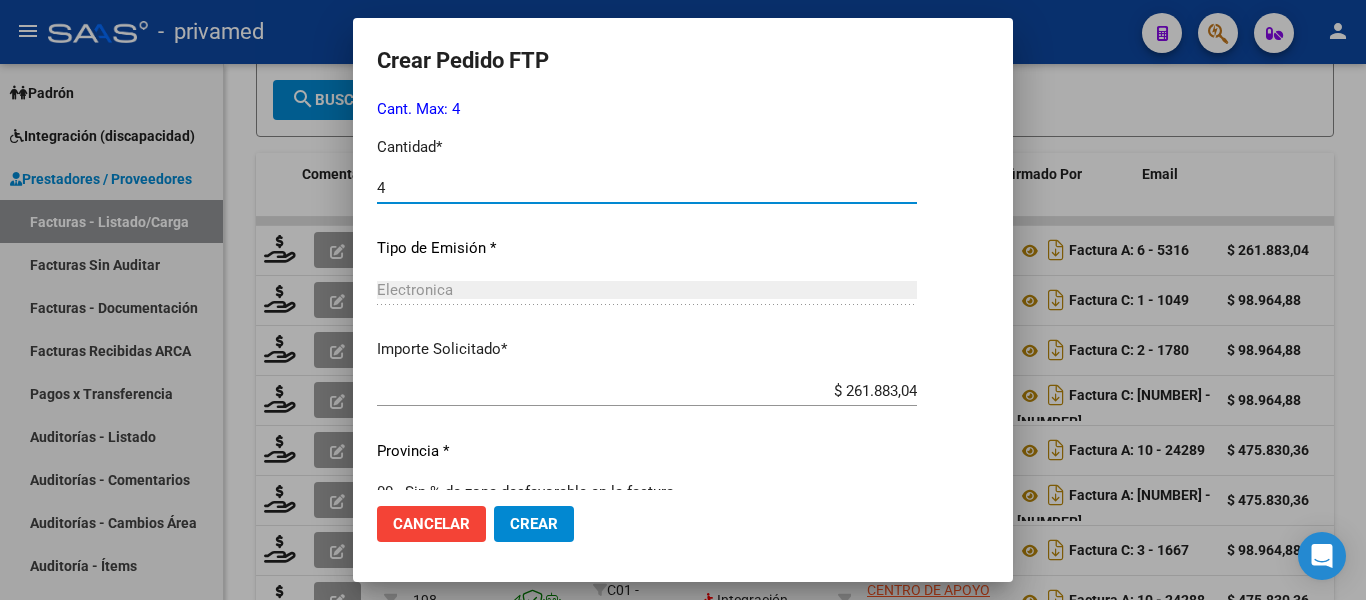 type on "4" 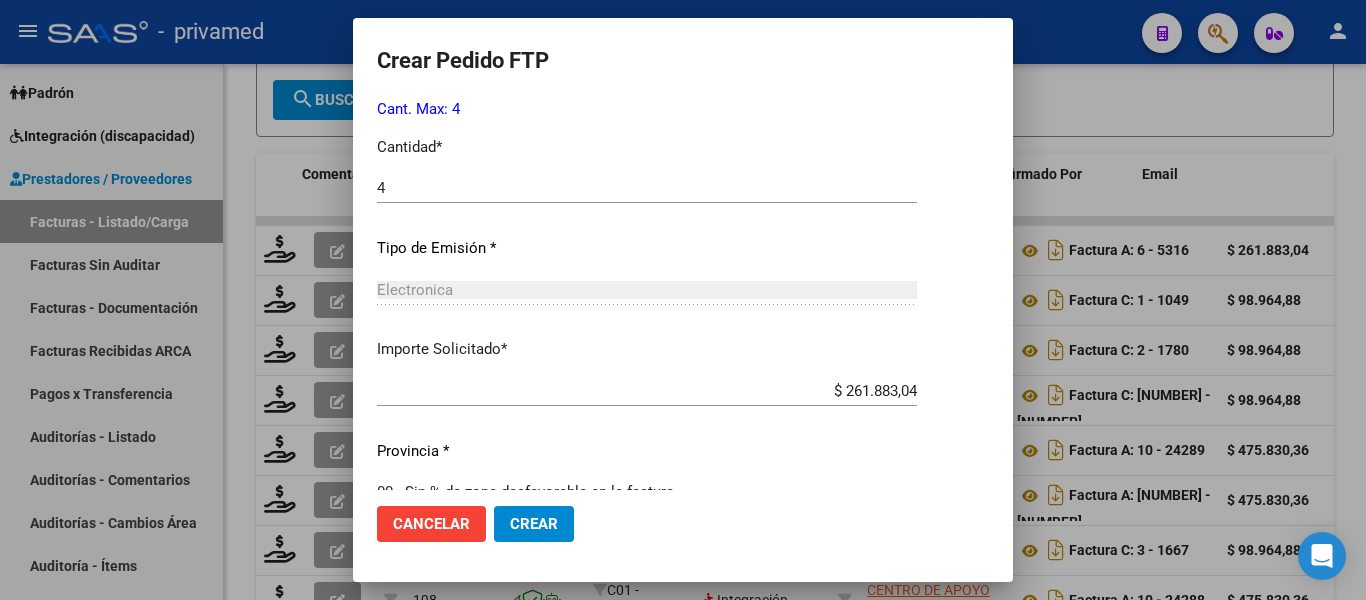 click on "Electronica Seleccionar tipo" 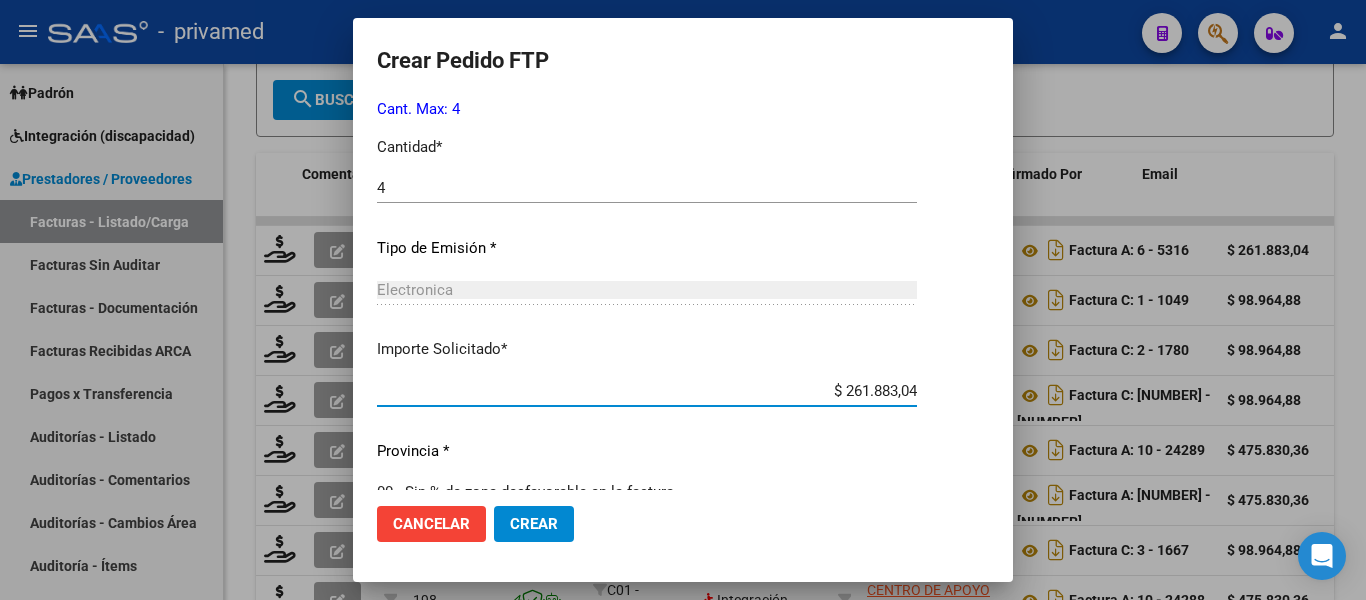 click on "$ 261.883,04" at bounding box center (647, 391) 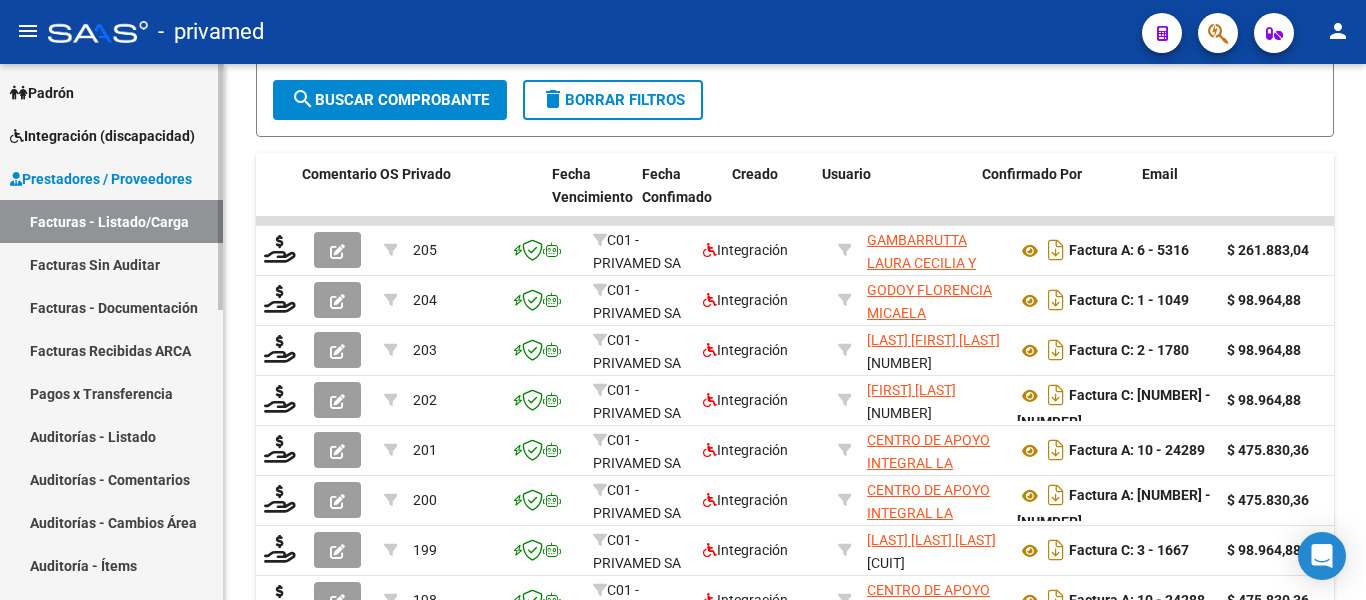scroll, scrollTop: 0, scrollLeft: 0, axis: both 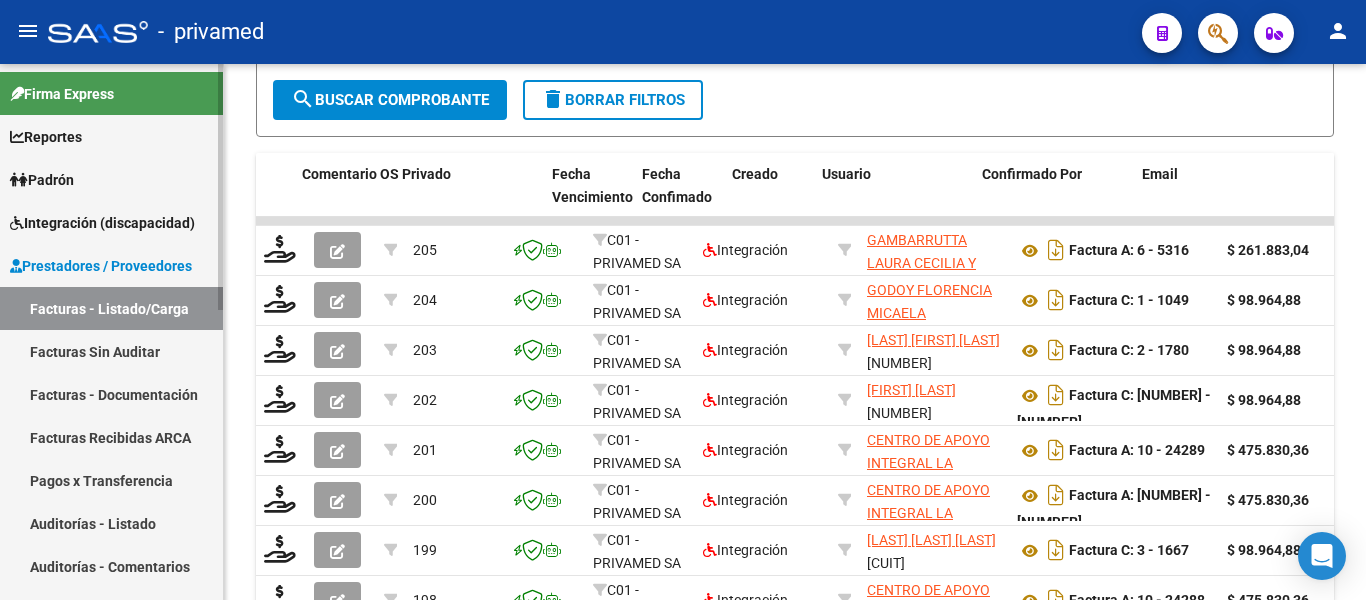 click on "Facturas - Listado/Carga" at bounding box center [111, 308] 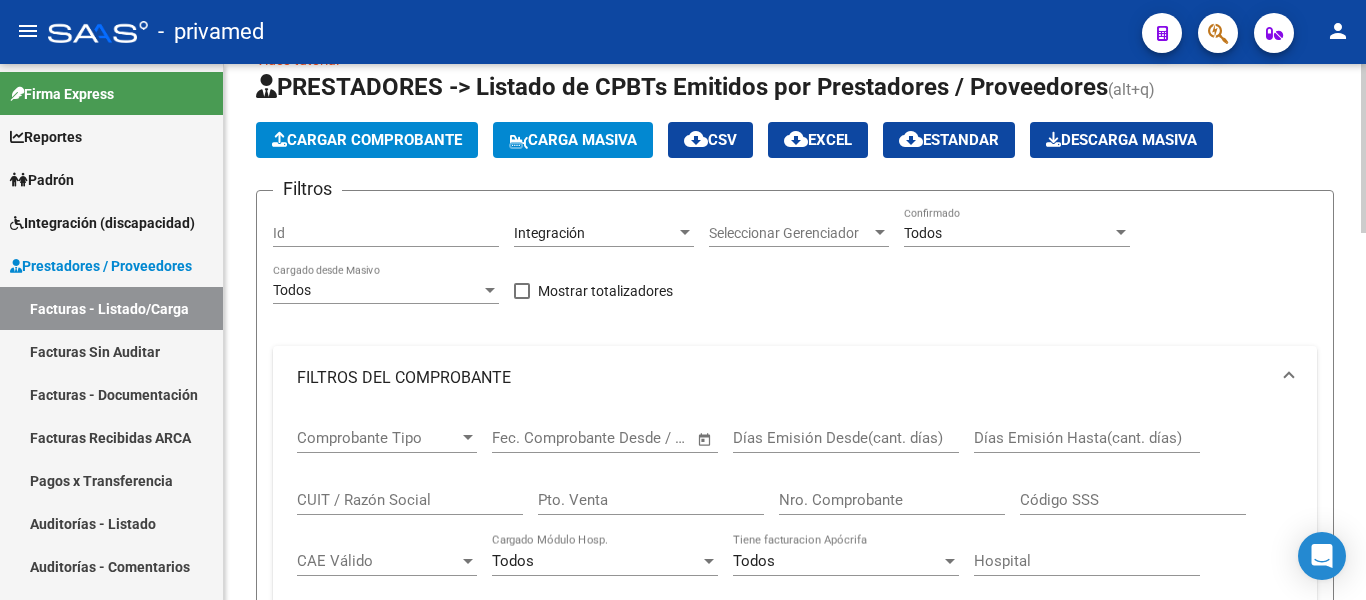 scroll, scrollTop: 0, scrollLeft: 0, axis: both 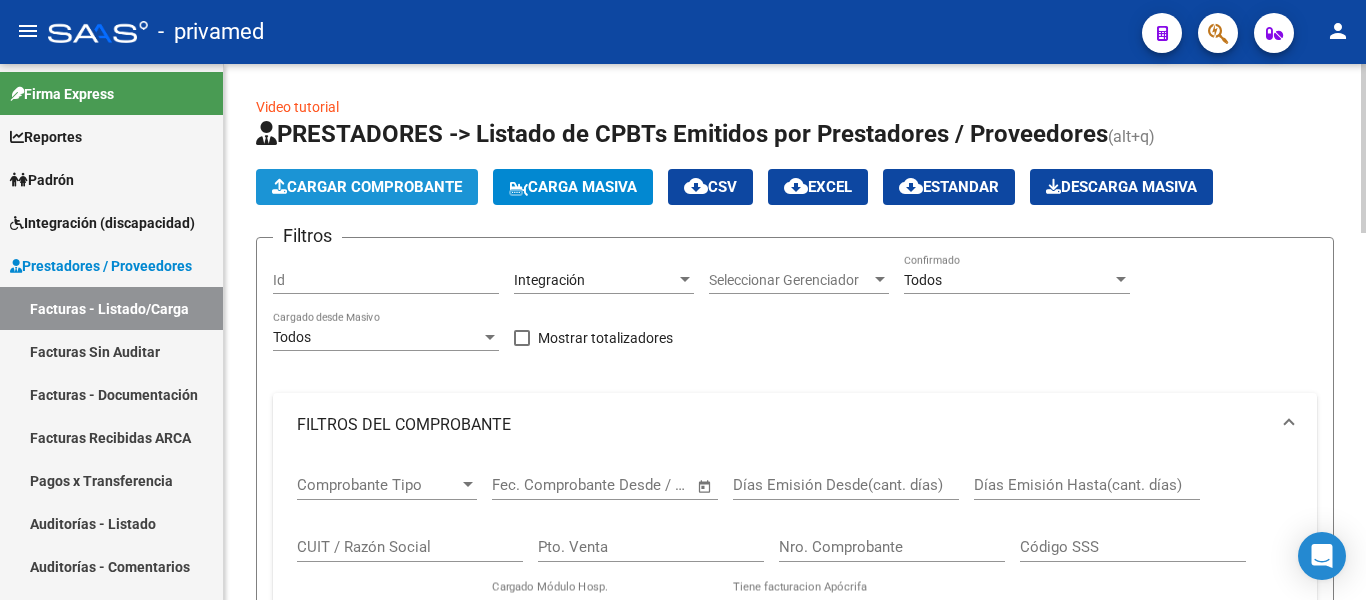click on "Cargar Comprobante" 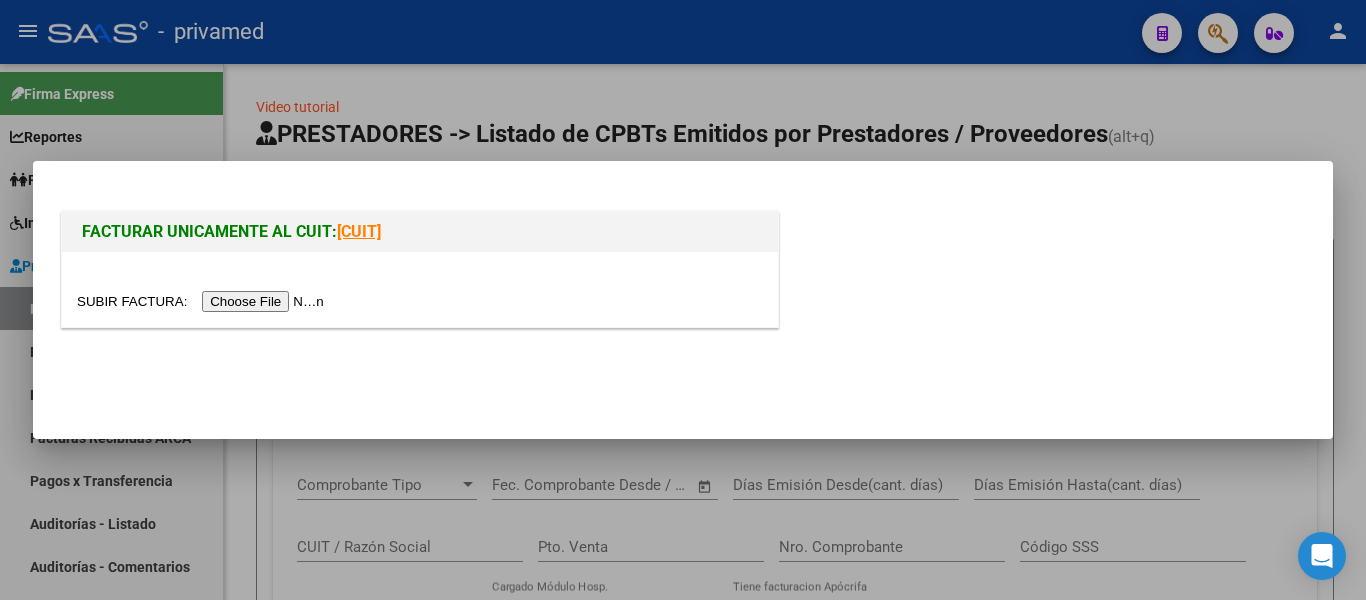 click at bounding box center (203, 301) 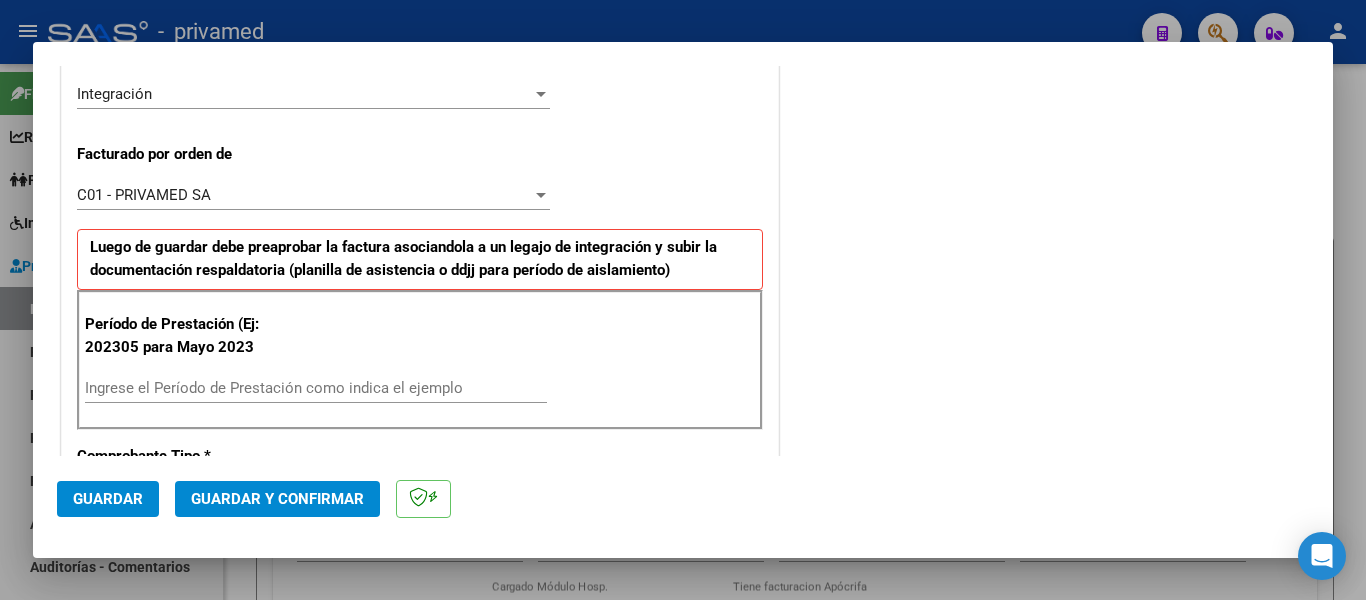 scroll, scrollTop: 500, scrollLeft: 0, axis: vertical 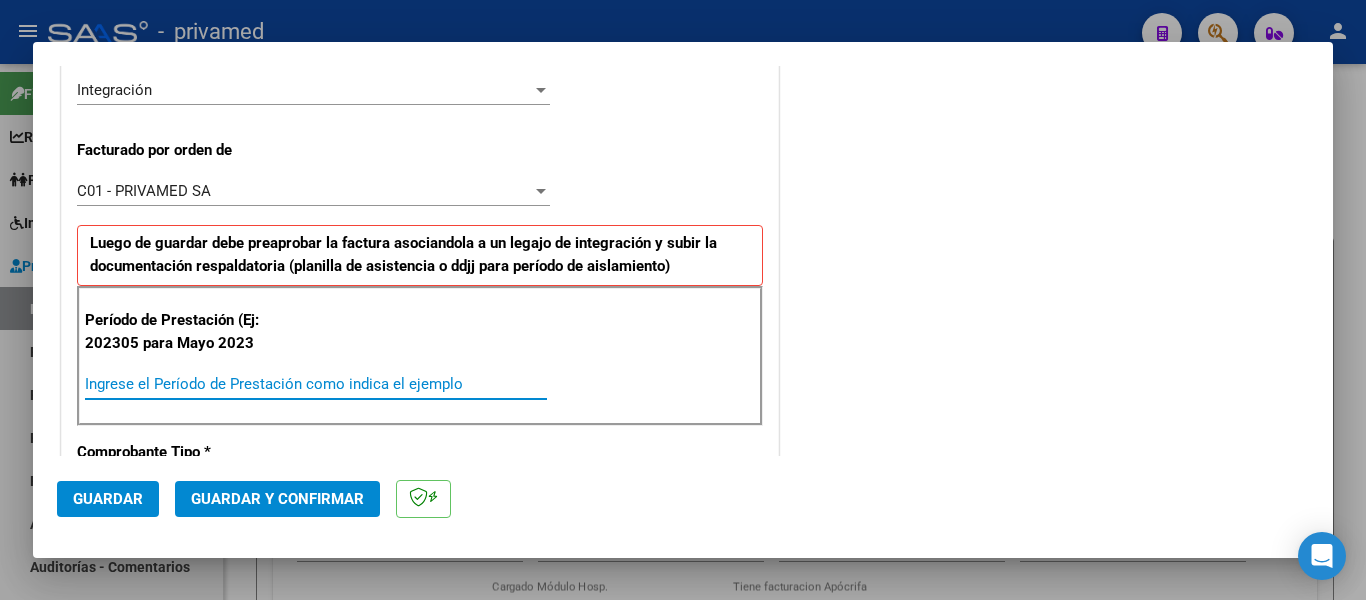 click on "Ingrese el Período de Prestación como indica el ejemplo" at bounding box center (316, 384) 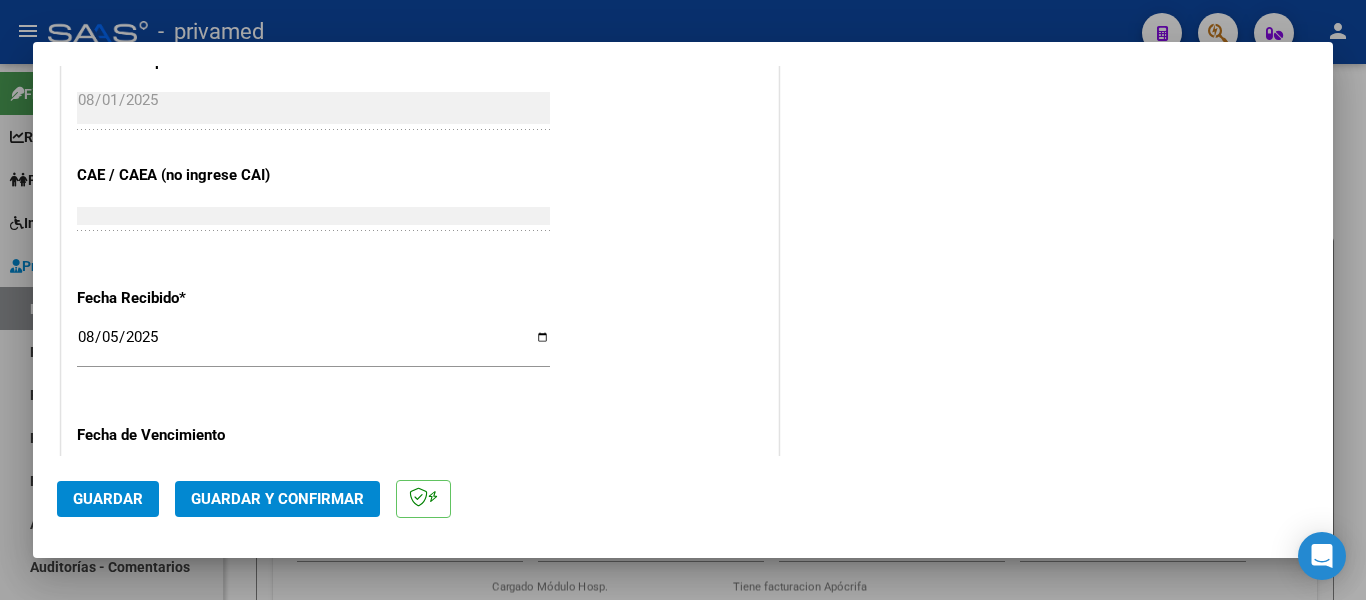 scroll, scrollTop: 1400, scrollLeft: 0, axis: vertical 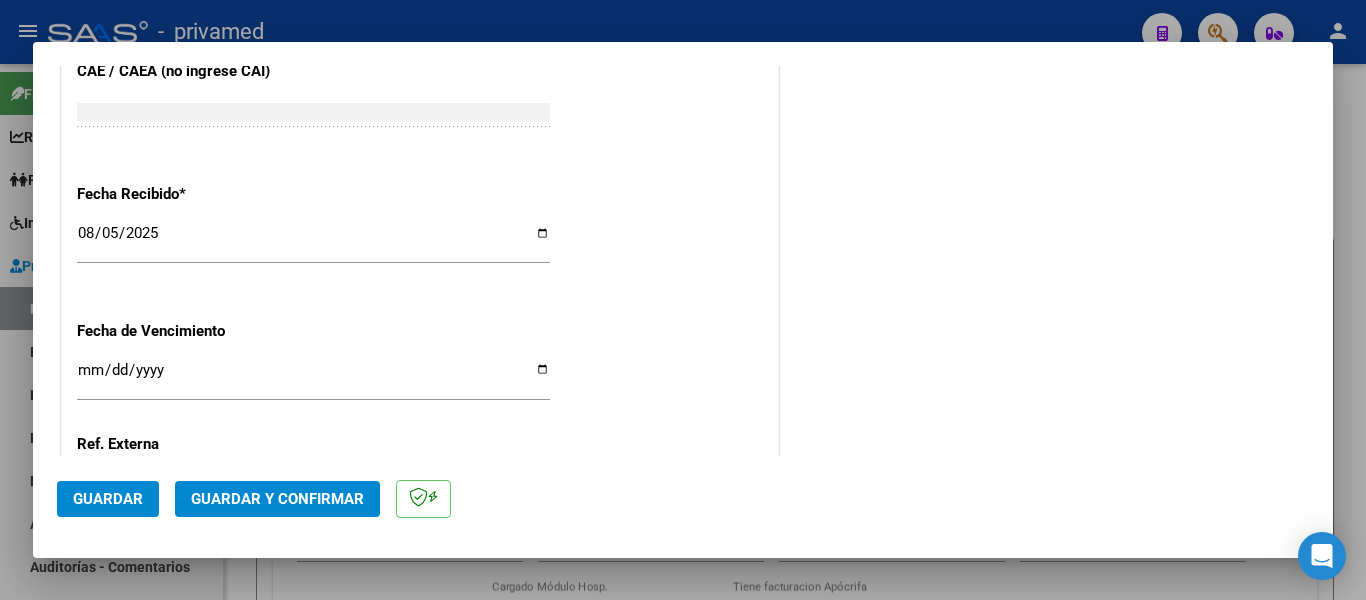 type on "202507" 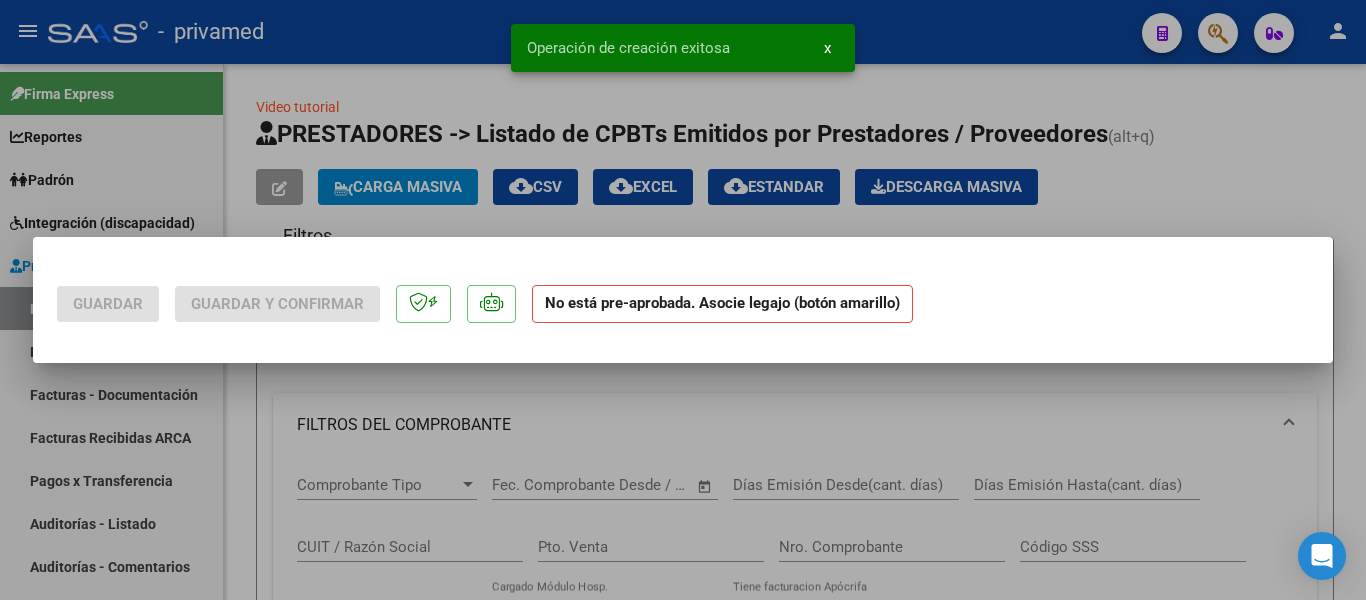 scroll, scrollTop: 0, scrollLeft: 0, axis: both 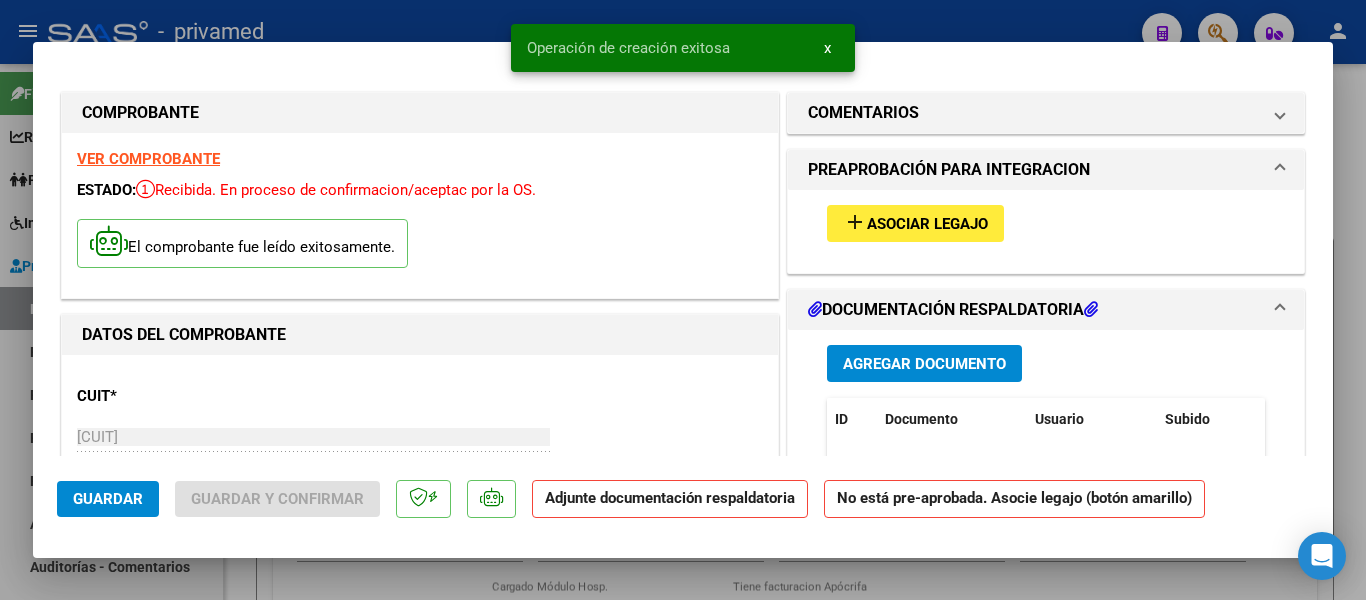 click on "add" at bounding box center (855, 222) 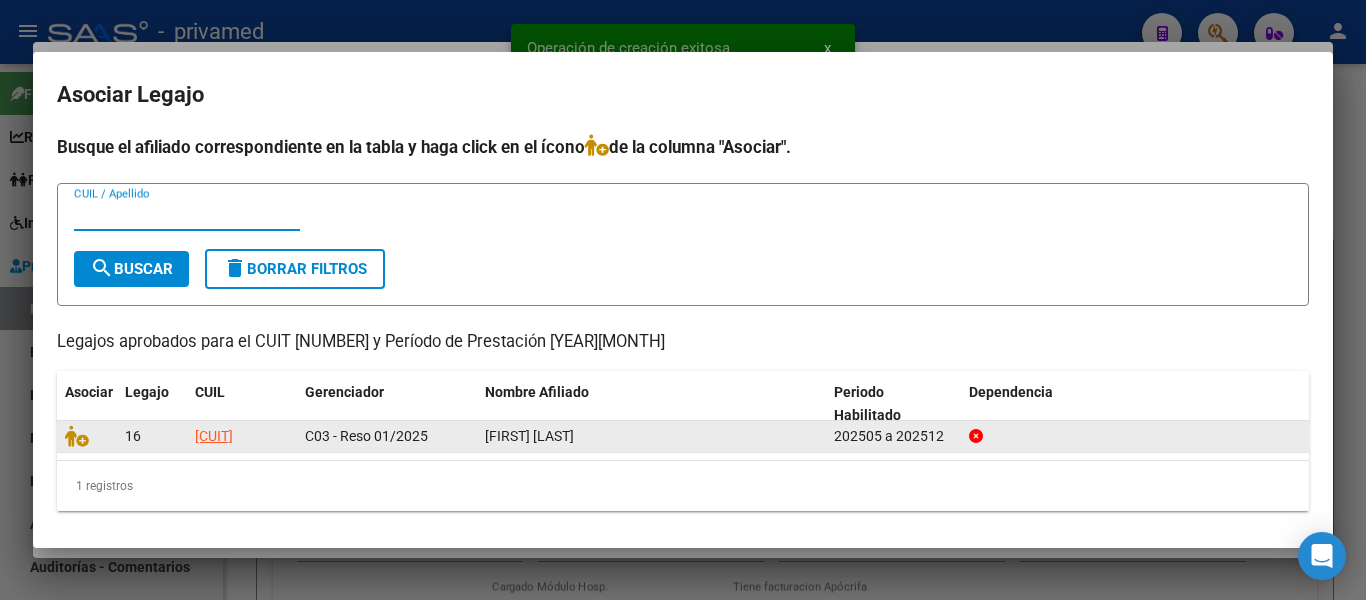 click 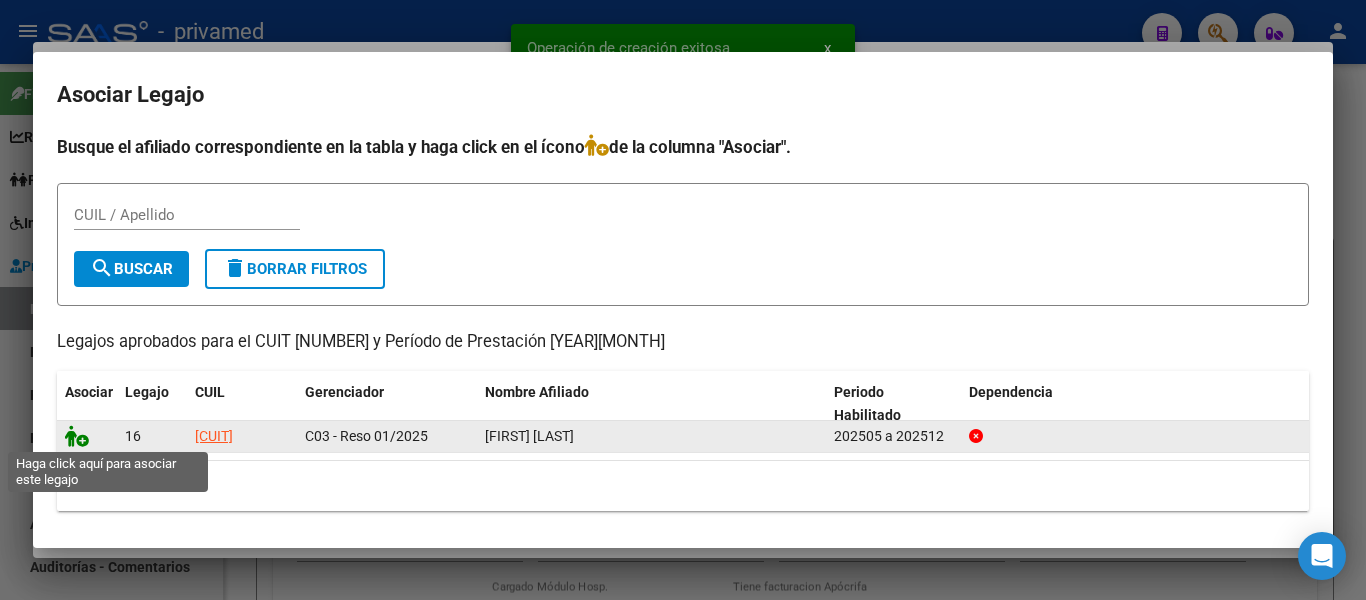 click 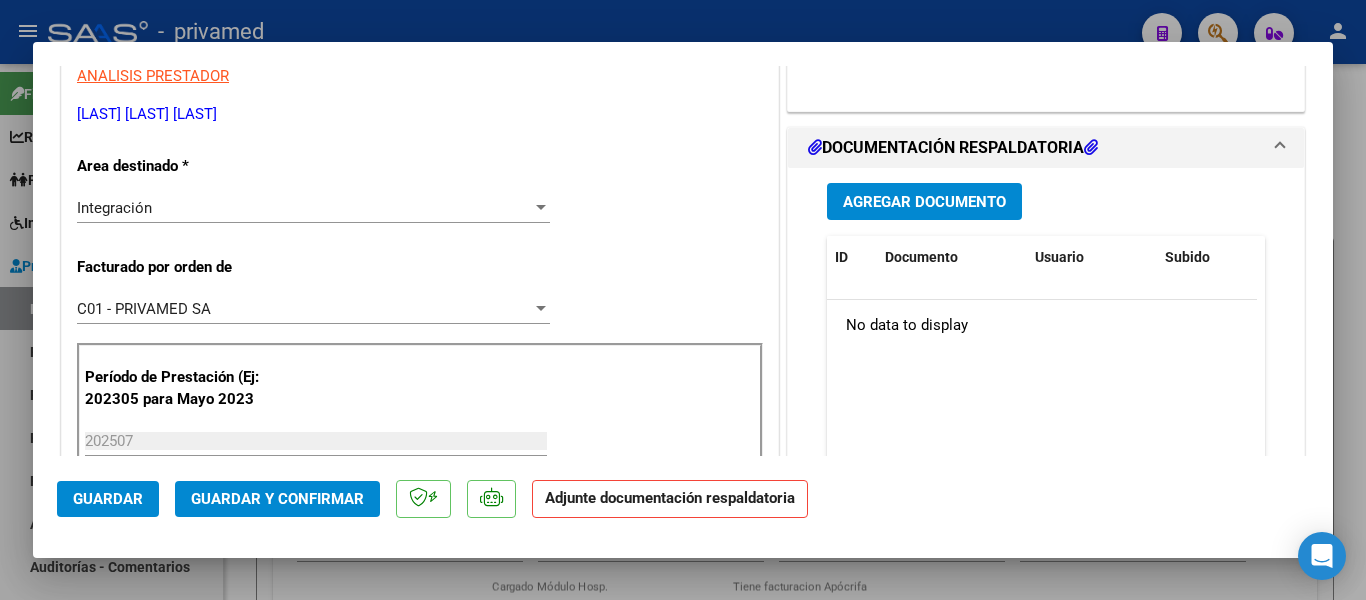 scroll, scrollTop: 500, scrollLeft: 0, axis: vertical 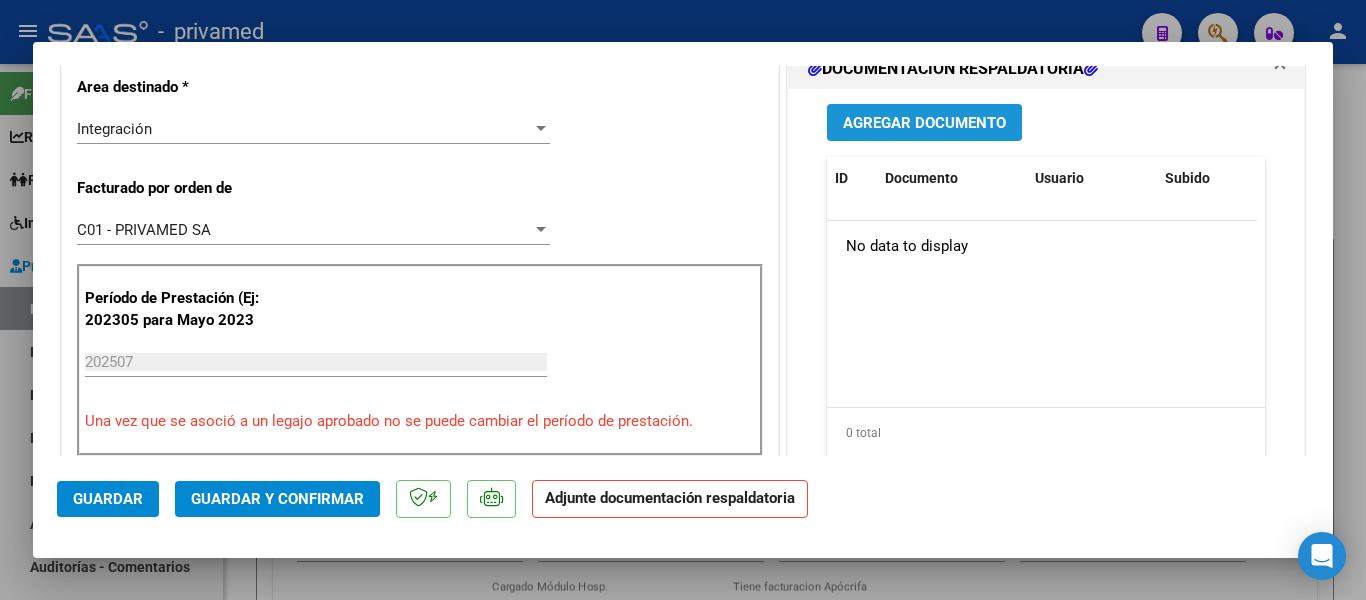 click on "Agregar Documento" at bounding box center [924, 123] 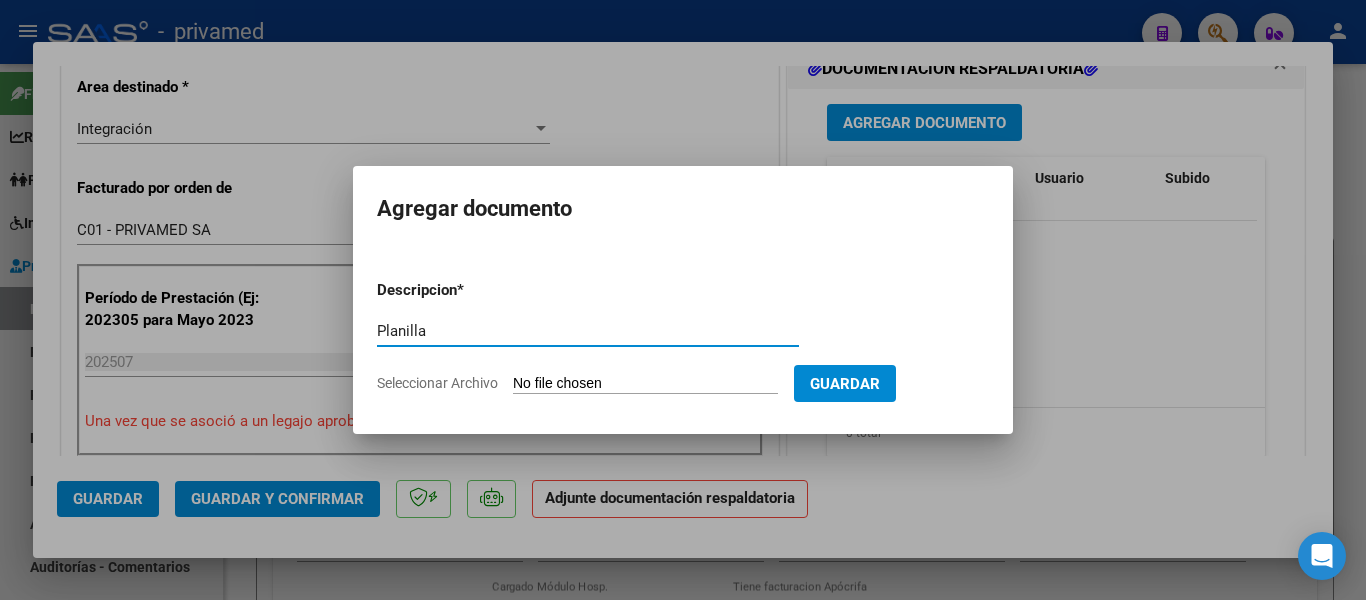 type on "Planilla" 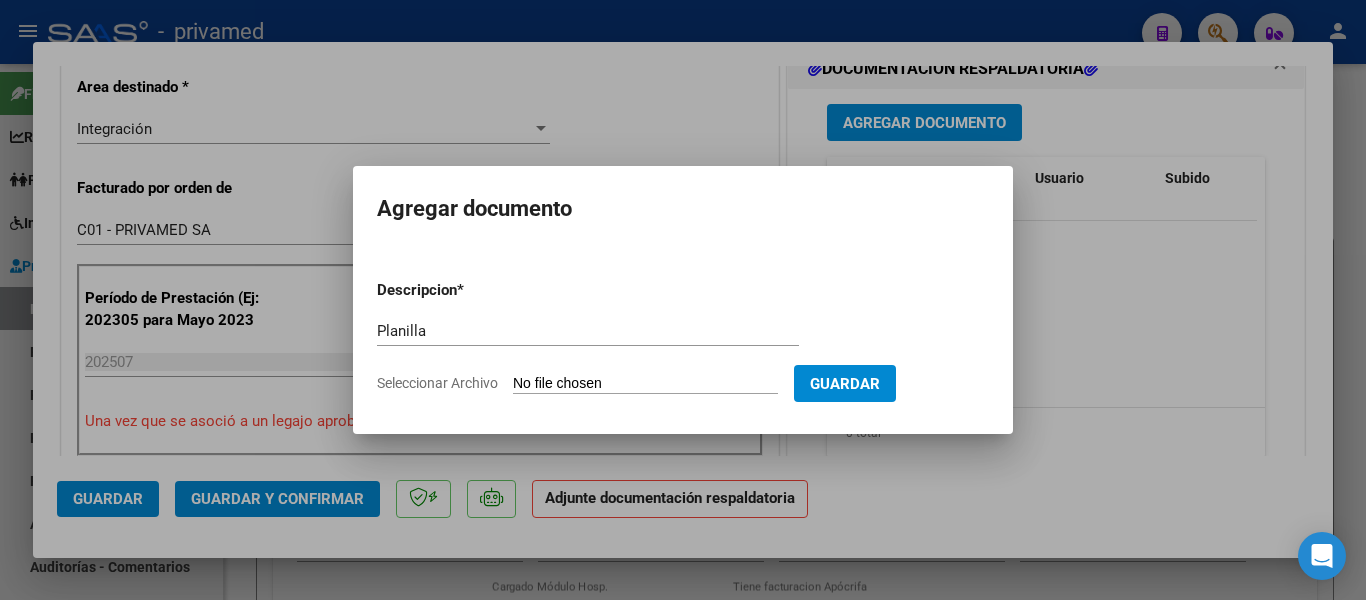 type on "C:\fakepath\[NAME] [MONTH] [YEAR].pdf" 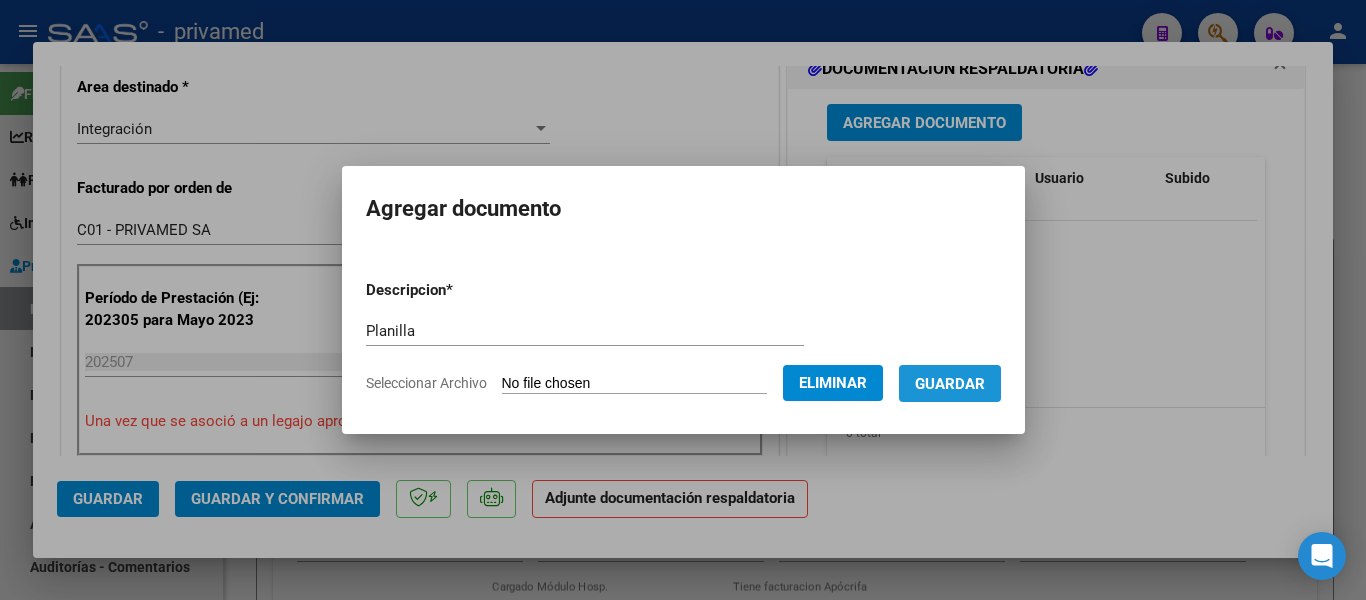 click on "Guardar" at bounding box center [950, 384] 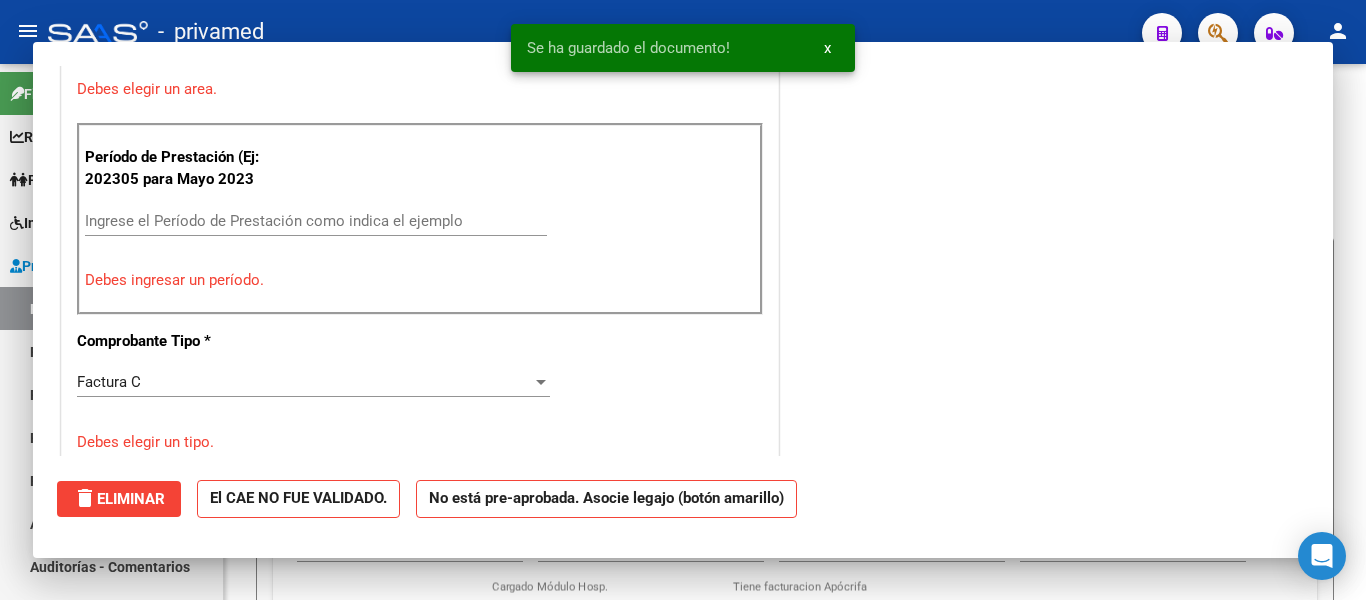 scroll, scrollTop: 0, scrollLeft: 0, axis: both 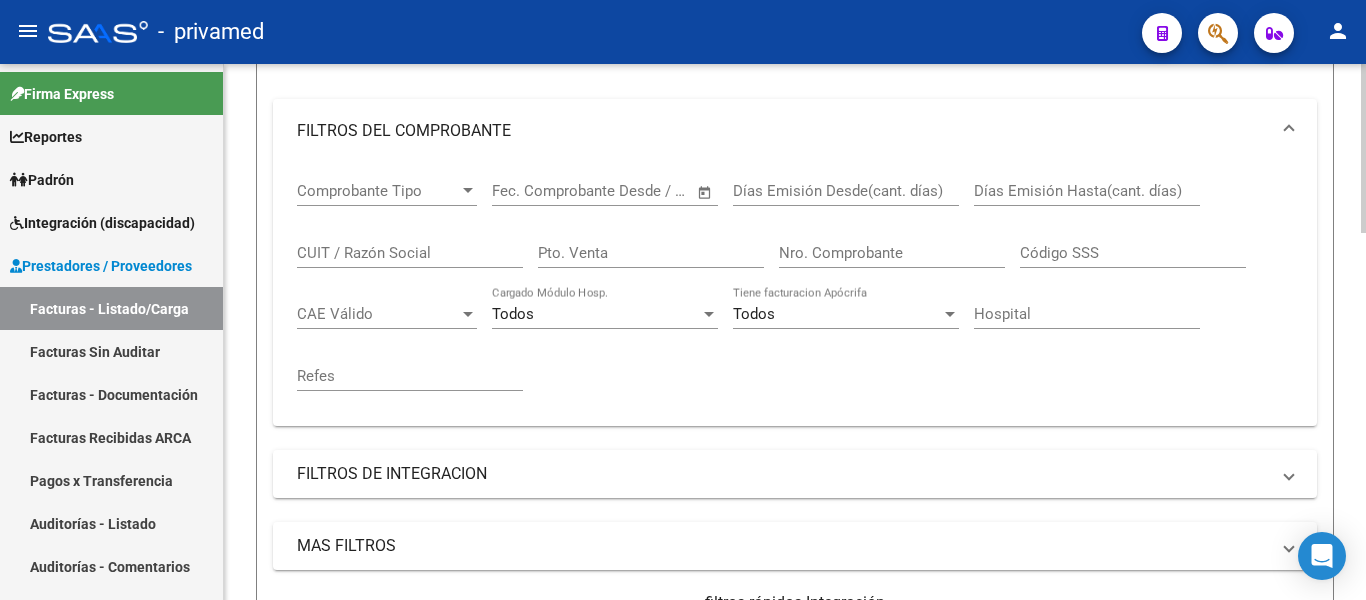 click 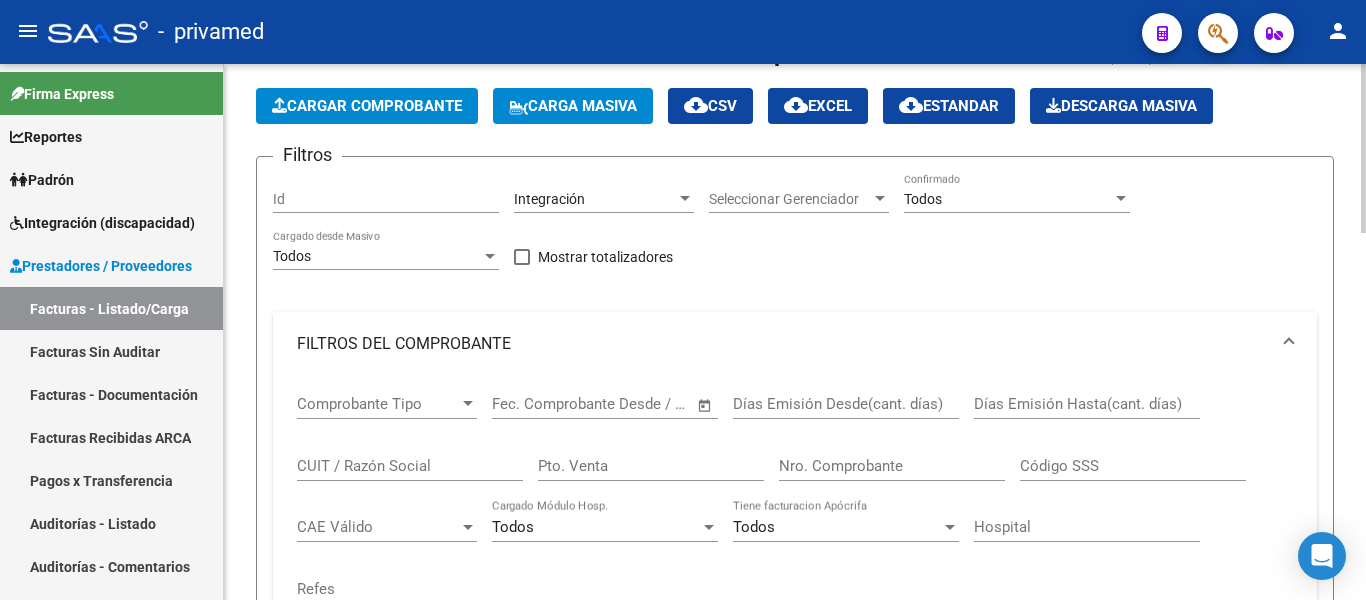 scroll, scrollTop: 0, scrollLeft: 0, axis: both 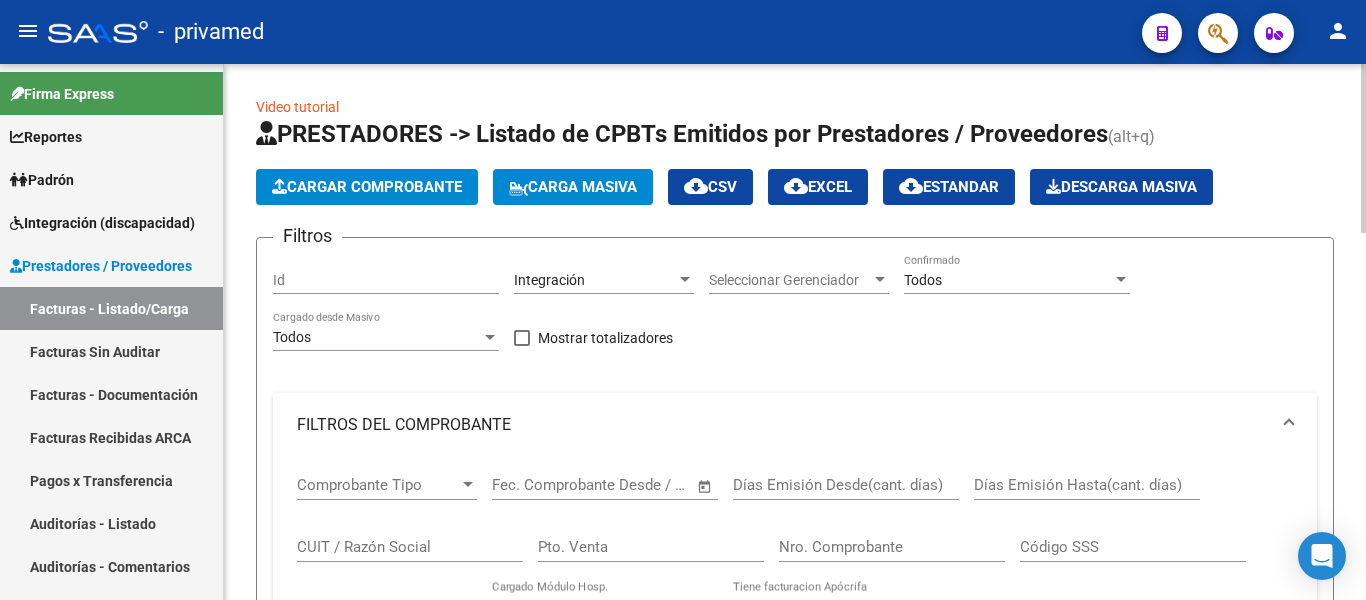 click 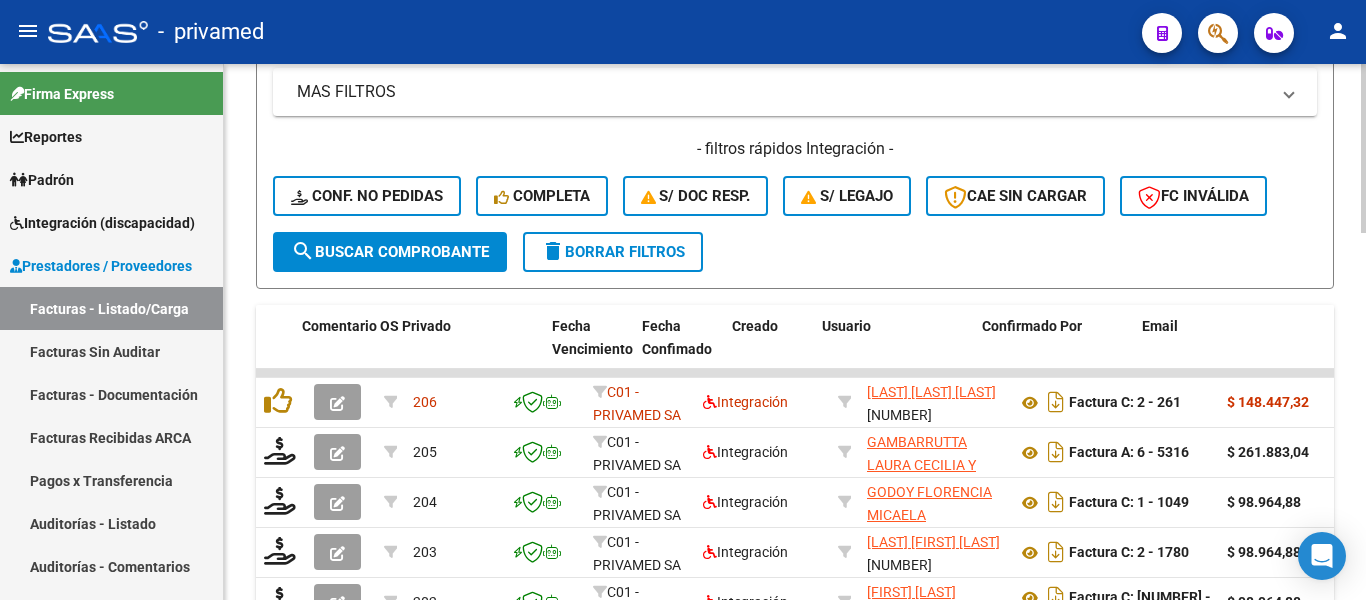 scroll, scrollTop: 0, scrollLeft: 0, axis: both 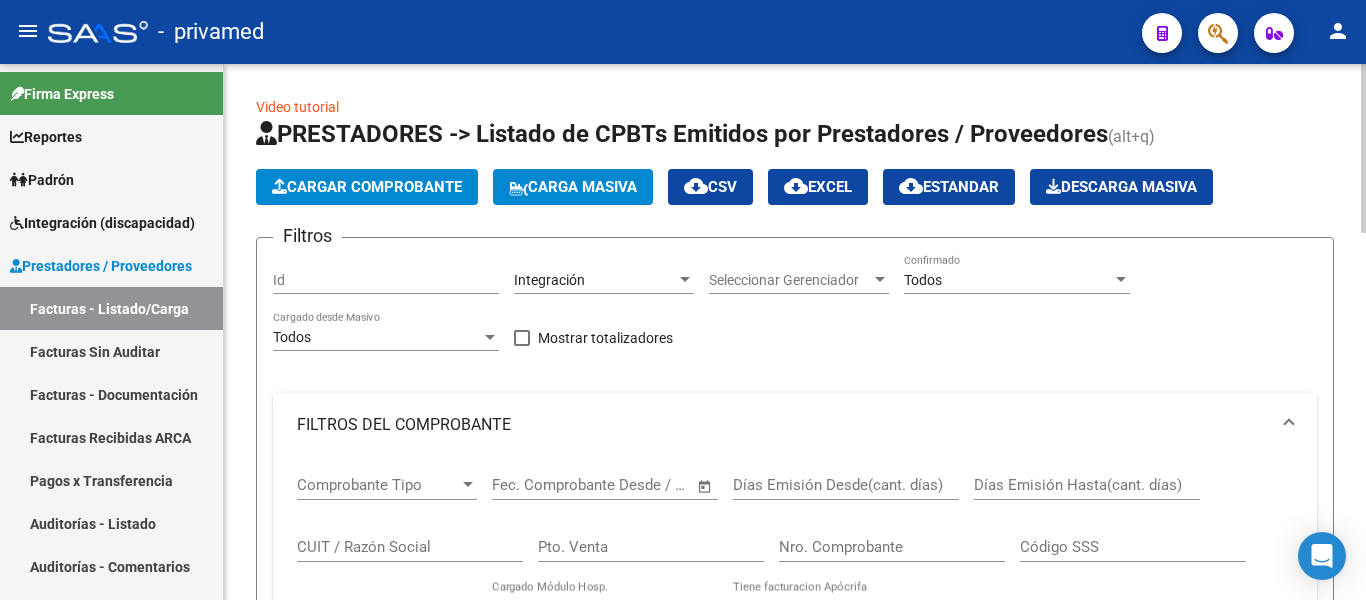 click on "menu -   privamed  person    Firma Express     Reportes SUR Expedientes Internos Movimiento de Expte. SSS    Padrón Afiliados Empadronados Movimientos de Afiliados Cambios de Gerenciador Padrón Ágil Análisis Afiliado    Integración (discapacidad) Estado Presentaciones SSS Rendición Certificado Discapacidad Pedido Integración a SSS Datos Contables de Facturas Facturas Liquidadas x SSS Legajos Legajos Documentación    Prestadores / Proveedores Facturas - Listado/Carga Facturas Sin Auditar Facturas - Documentación Facturas Recibidas ARCA Pagos x Transferencia Auditorías - Listado Auditorías - Comentarios Auditorías - Cambios Área Auditoría - Ítems Prestadores - Listado Prestadores - Docu. Otros Ingresos Geren.    Hospitales Públicos SSS - Censo Hospitalario SSS - Preliquidación SSS - Comprobantes SSS - CPBTs Atenciones Notificaciones Internación Débitos Autogestión (viejo)    ANMAT - Trazabilidad    Fiscalización RG Deuda X Empresa Listado de Empresas Análisis Empresa Actas" at bounding box center [683, 300] 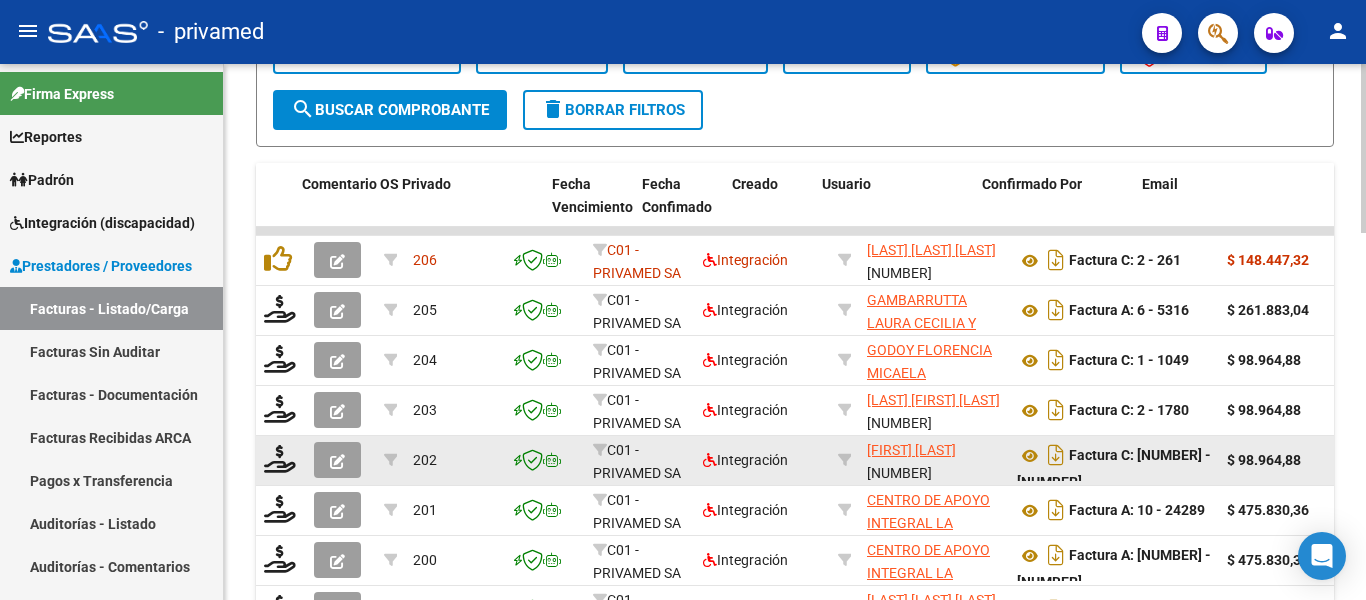 scroll, scrollTop: 1000, scrollLeft: 0, axis: vertical 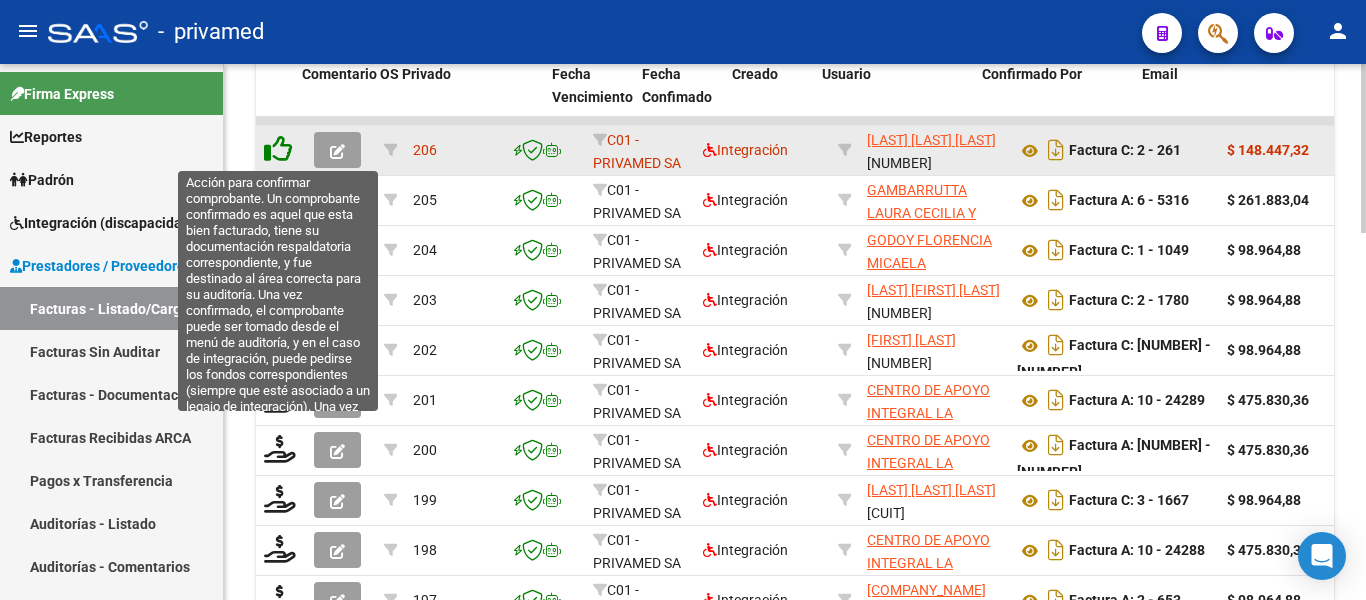 click 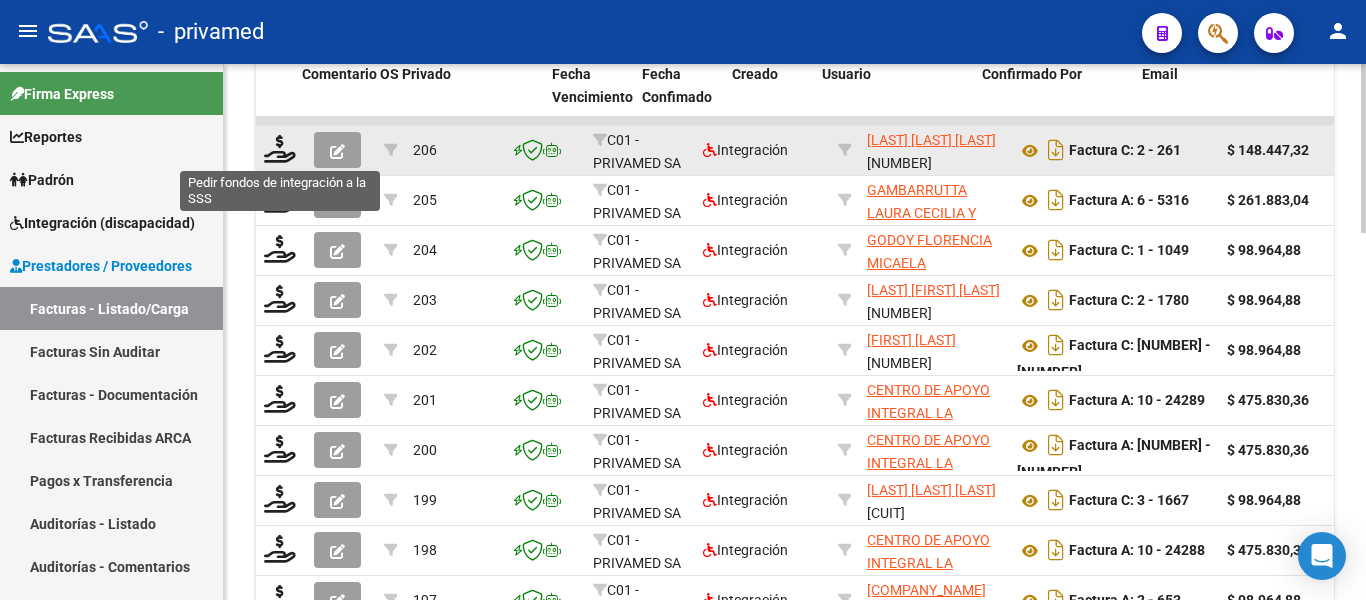 click 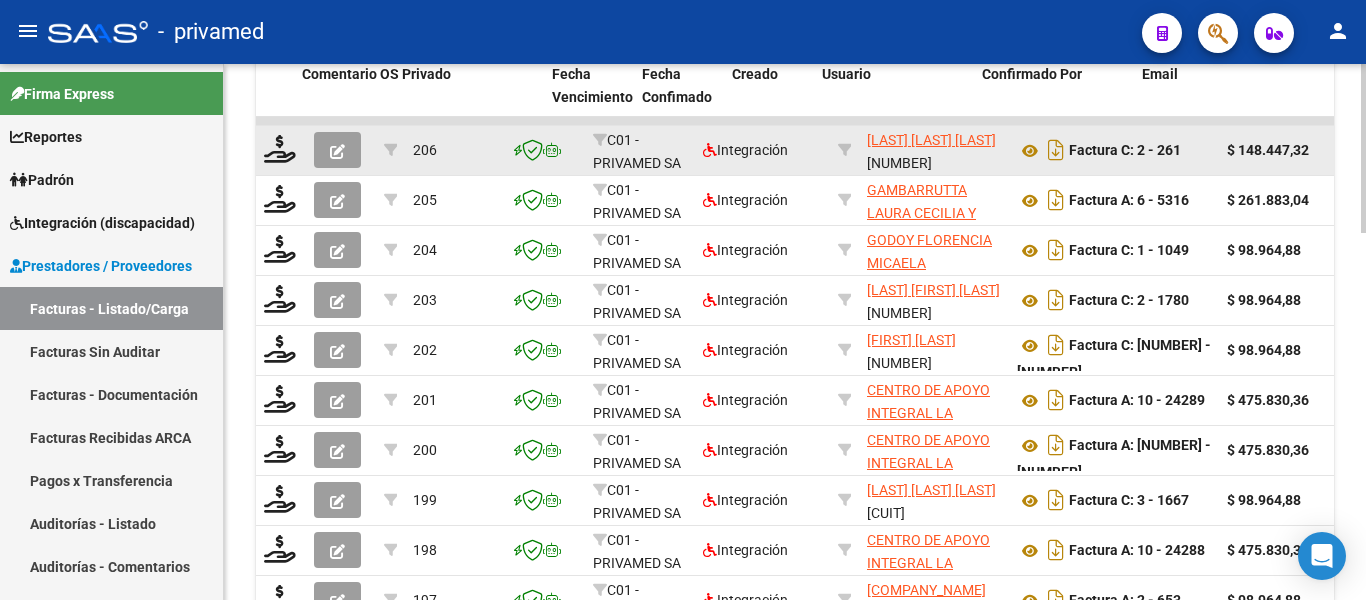 click 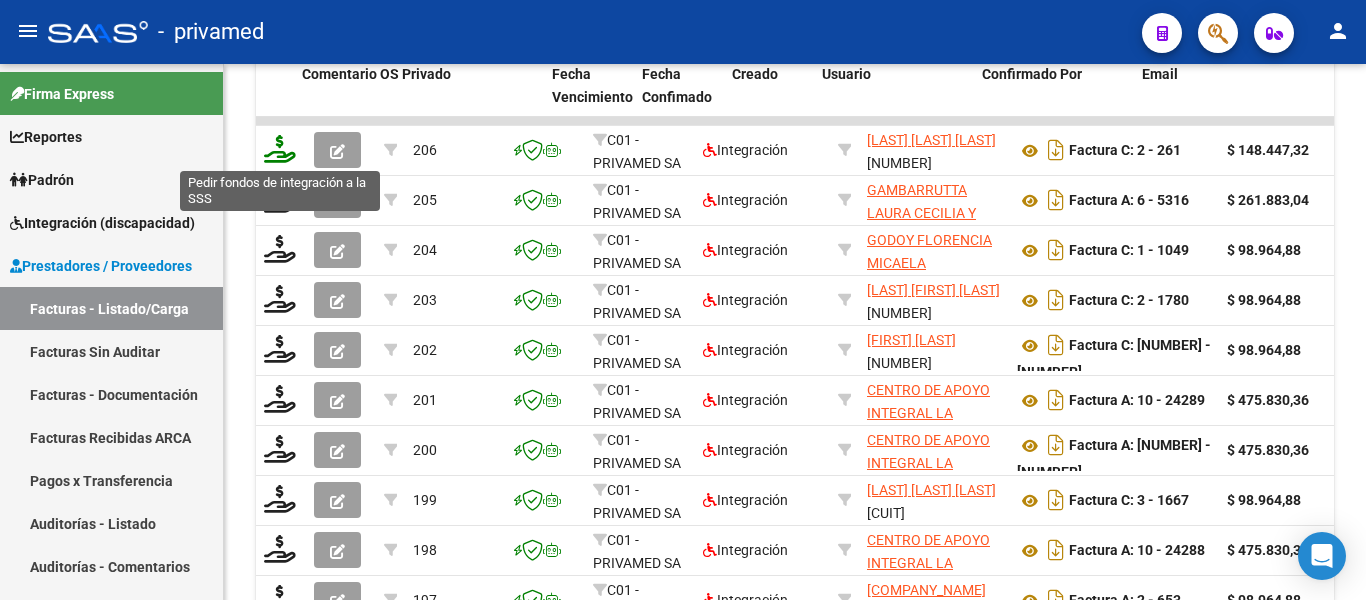 click 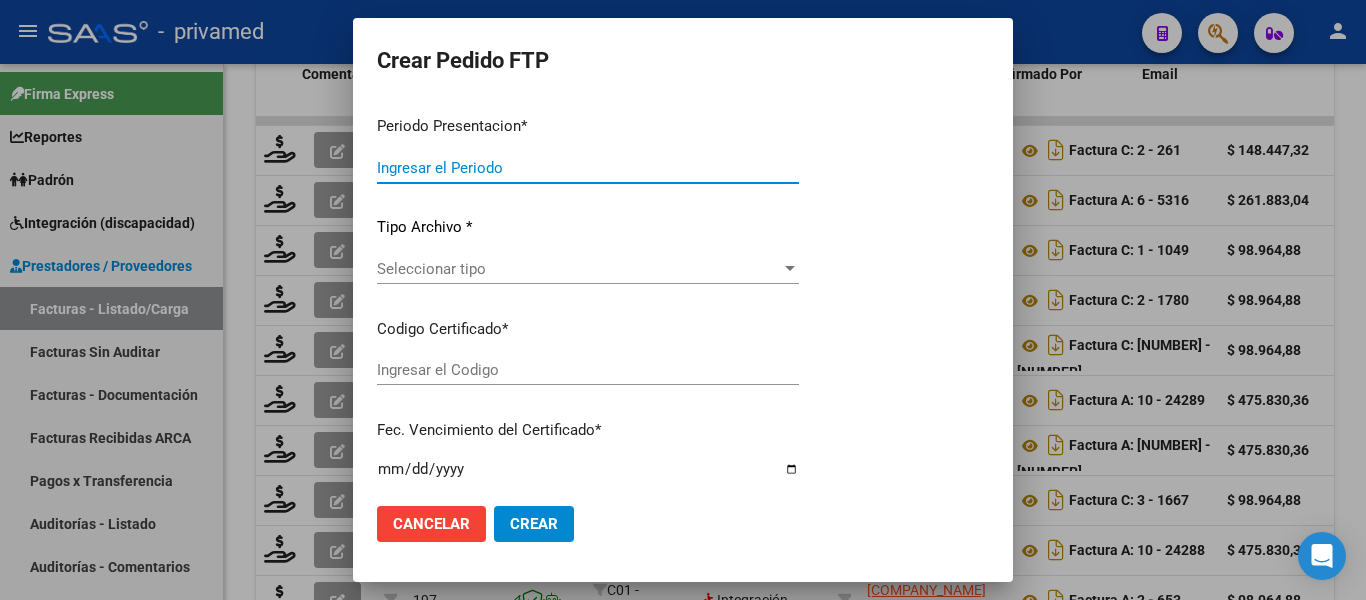 type on "202507" 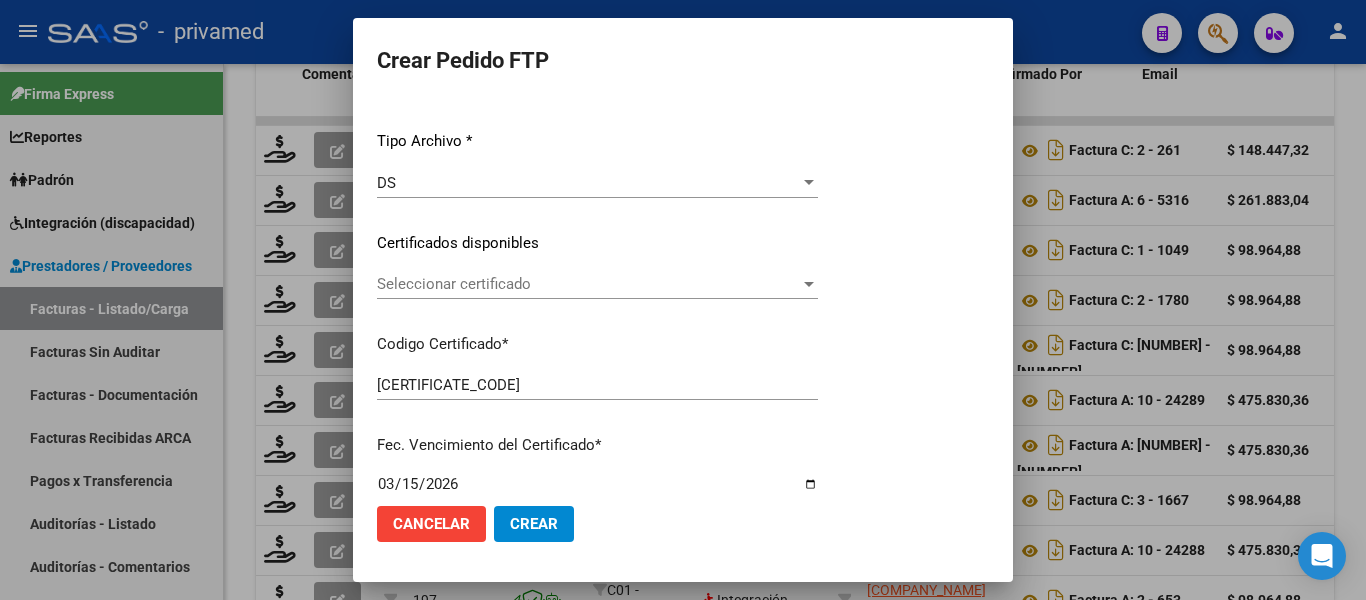 scroll, scrollTop: 200, scrollLeft: 0, axis: vertical 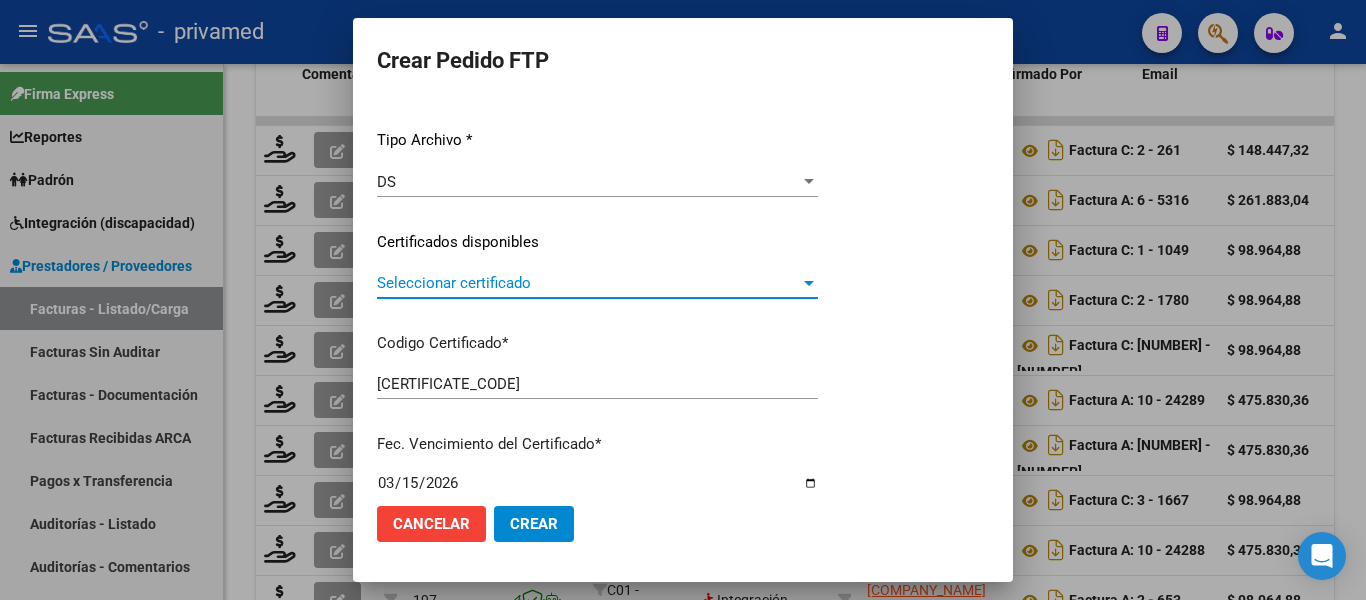 click on "Seleccionar certificado" at bounding box center [588, 283] 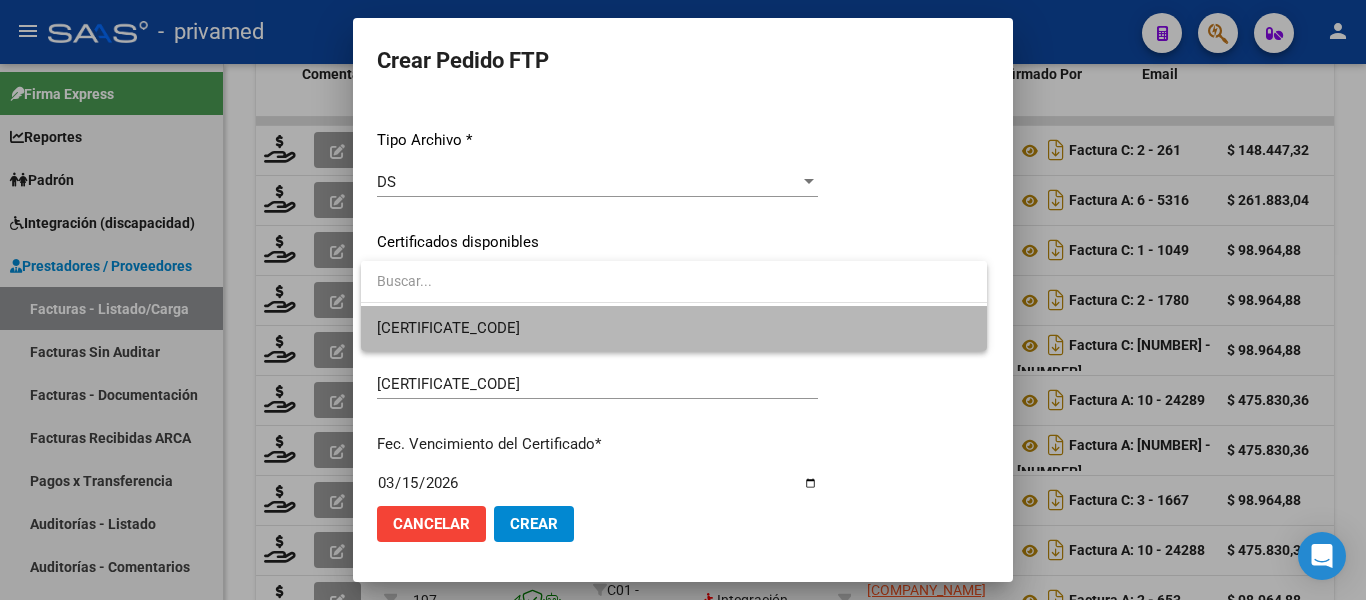 click on "[CERTIFICATE_CODE]" at bounding box center (674, 328) 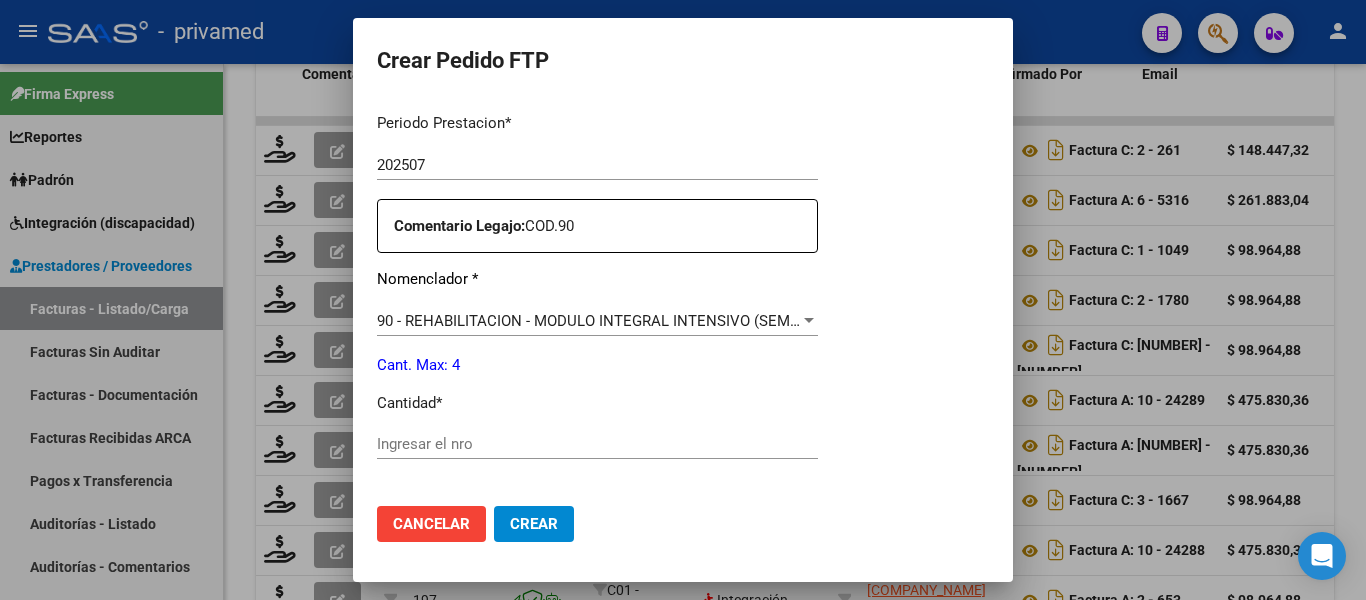 scroll, scrollTop: 700, scrollLeft: 0, axis: vertical 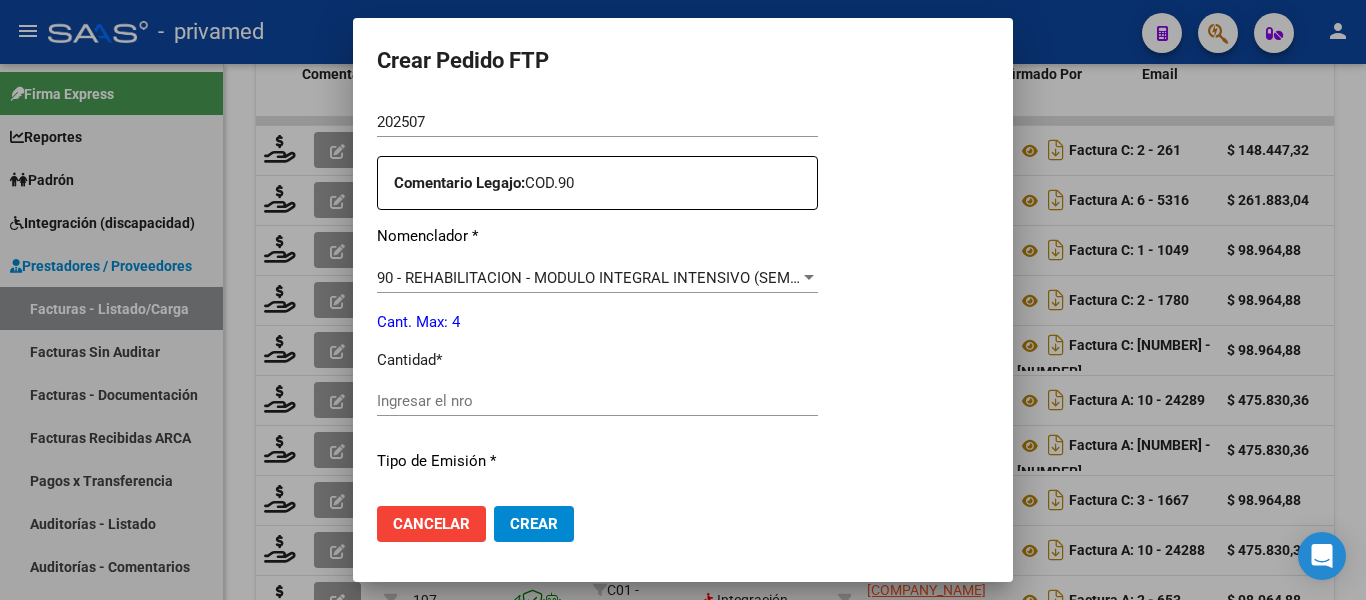 click on "Ingresar el nro" at bounding box center (597, 401) 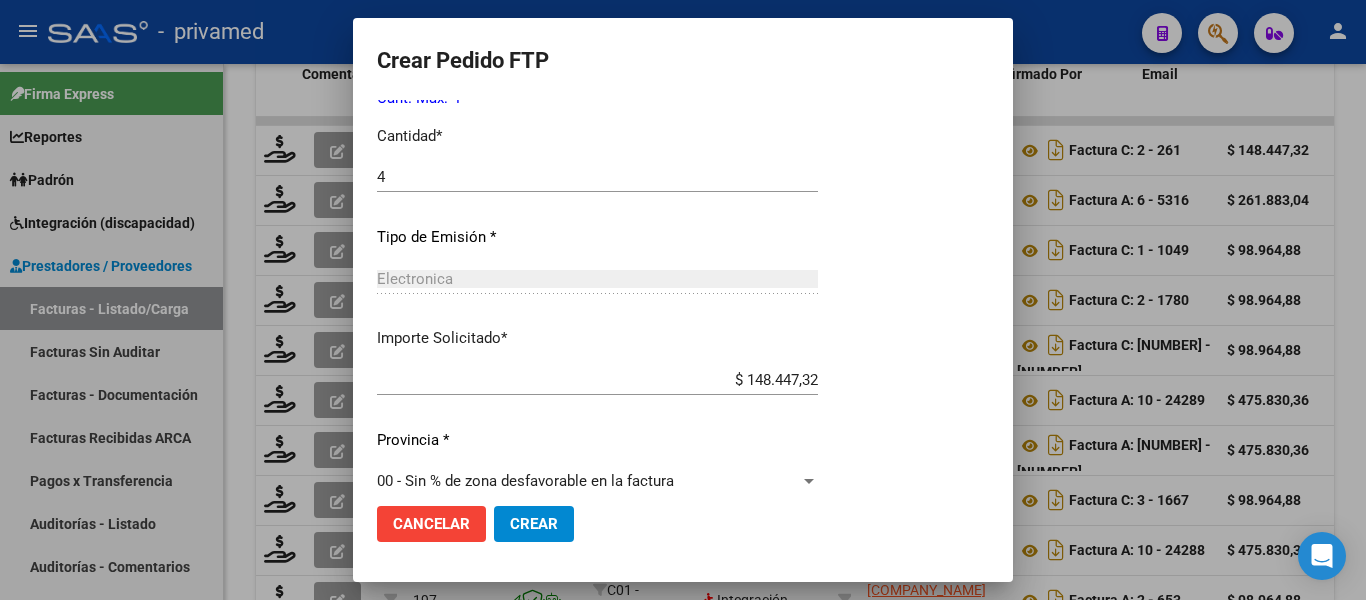 scroll, scrollTop: 936, scrollLeft: 0, axis: vertical 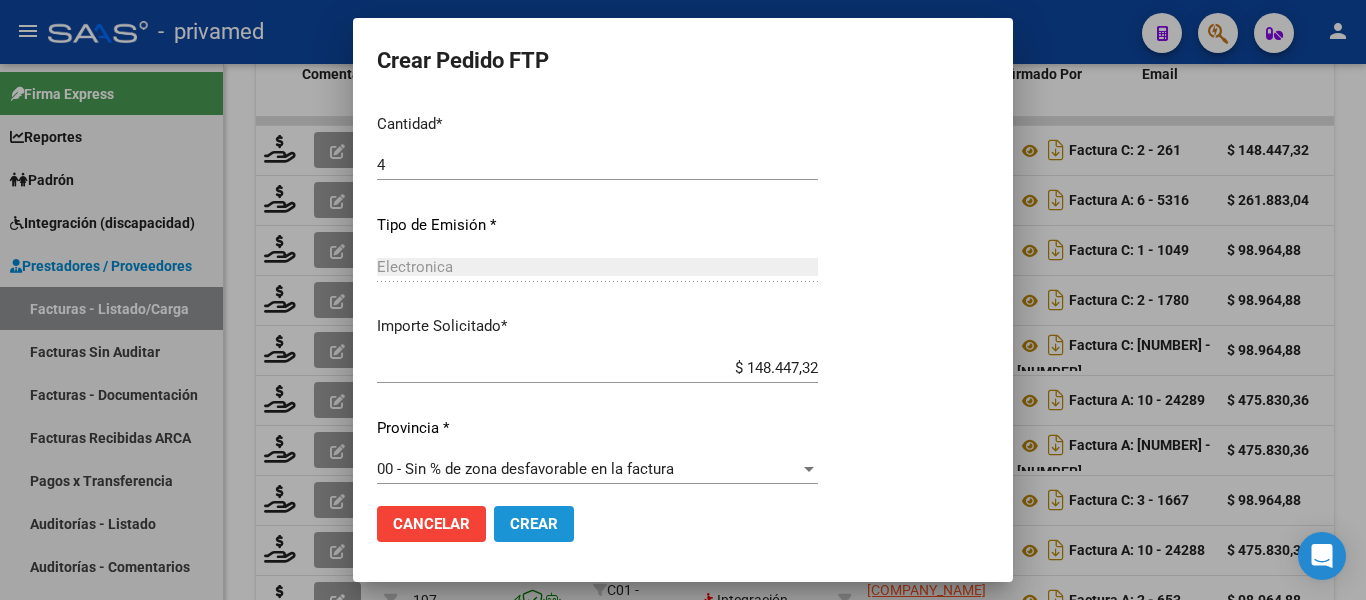 click on "Crear" 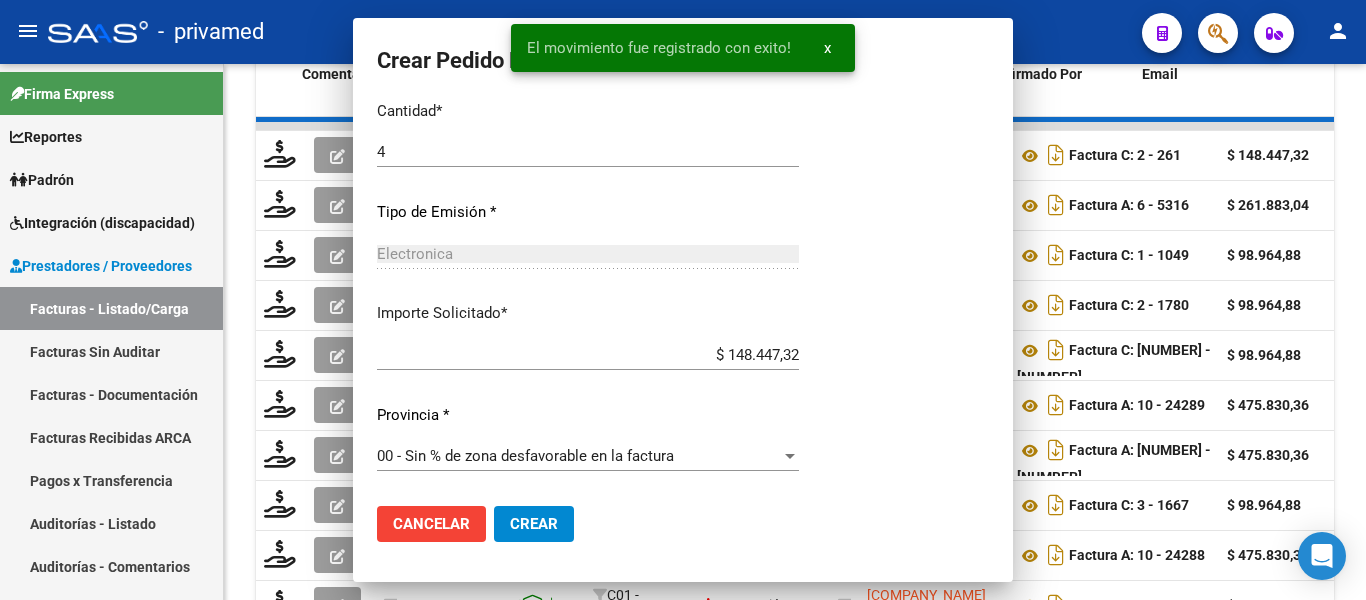 scroll, scrollTop: 823, scrollLeft: 0, axis: vertical 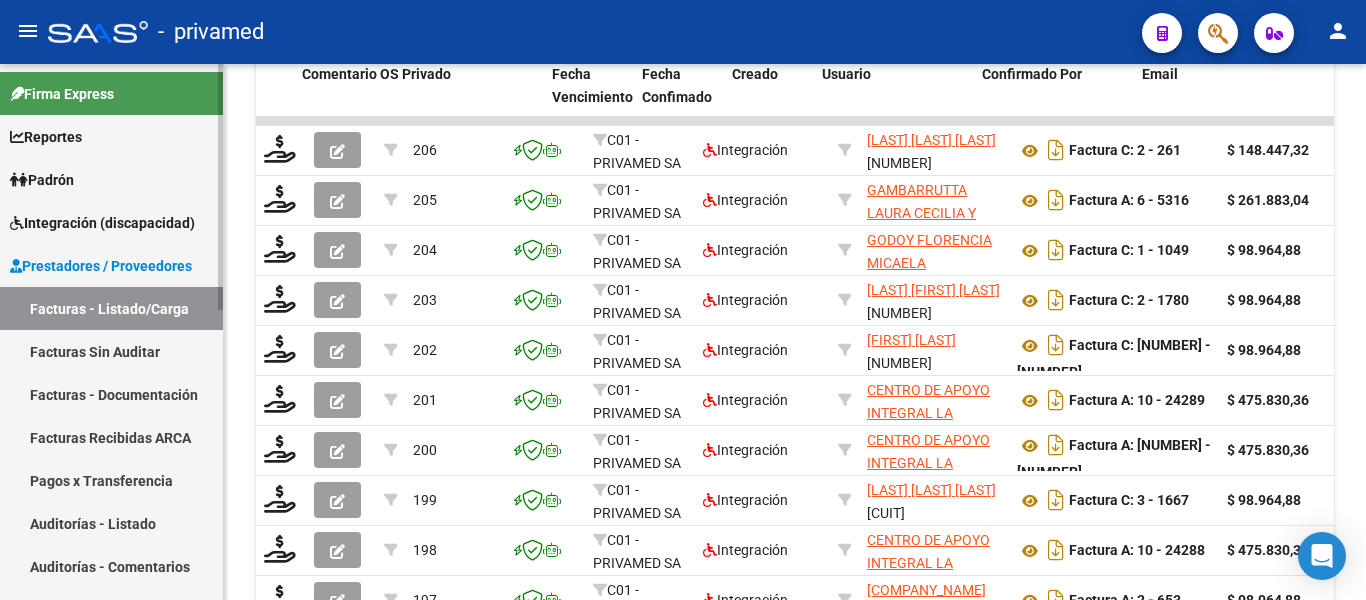click on "Facturas - Listado/Carga" at bounding box center [111, 308] 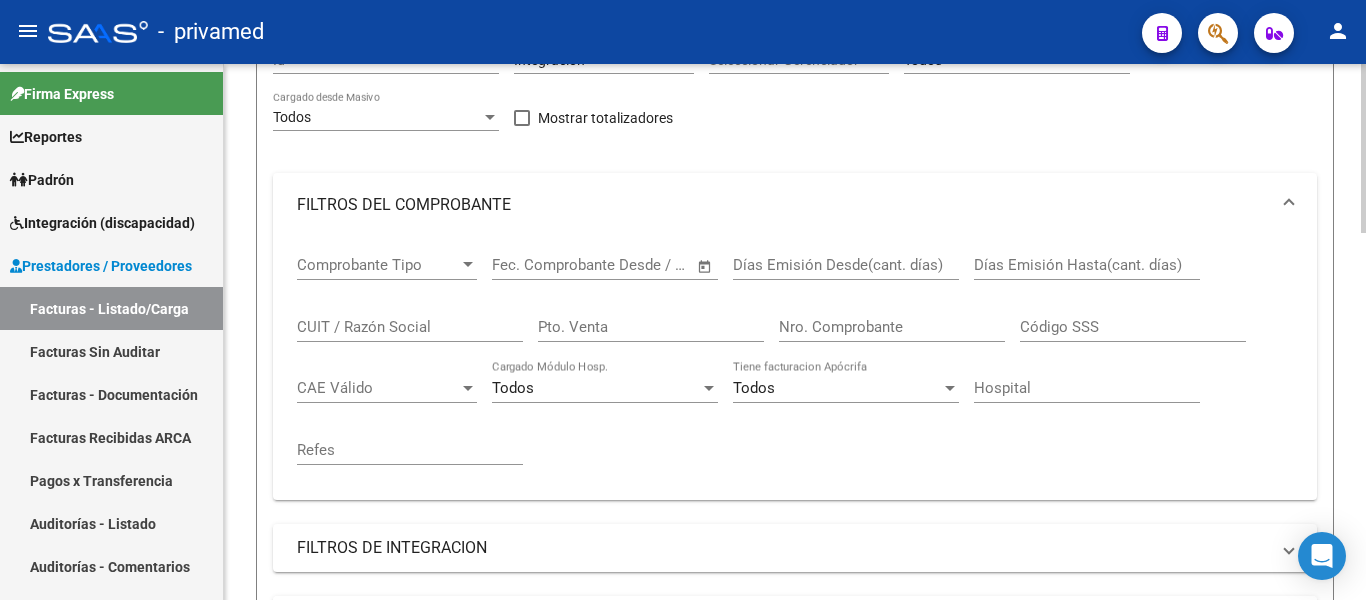 scroll, scrollTop: 0, scrollLeft: 0, axis: both 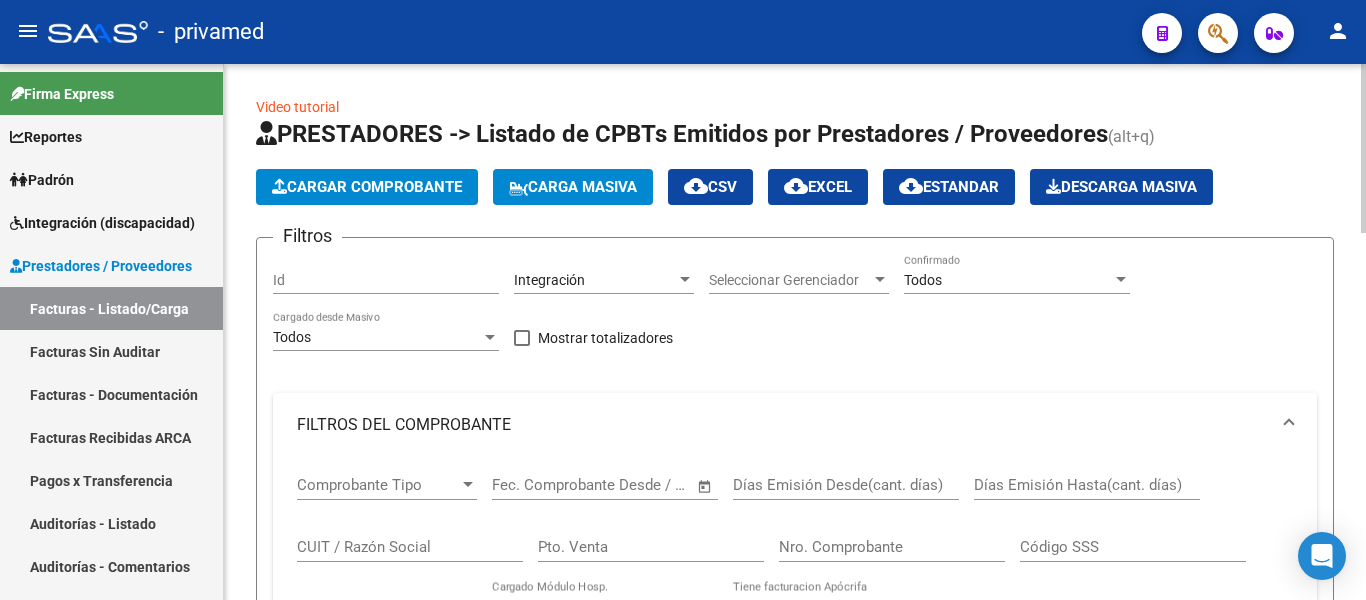 click on "Cargar Comprobante" 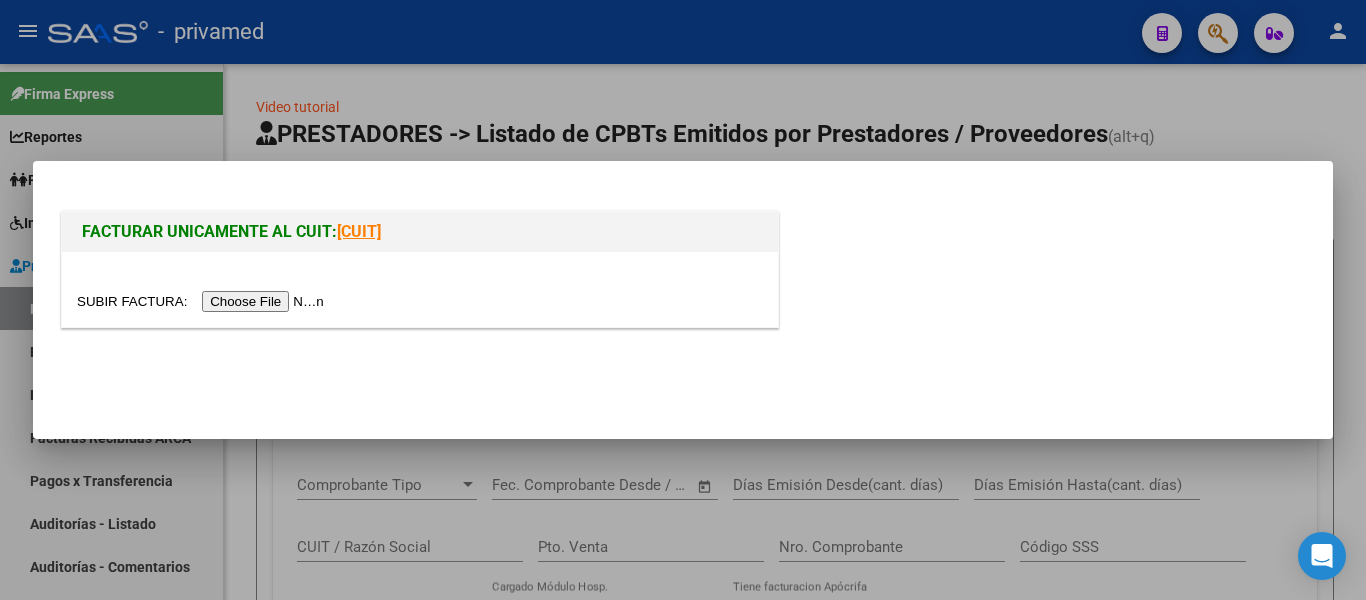 click at bounding box center (203, 301) 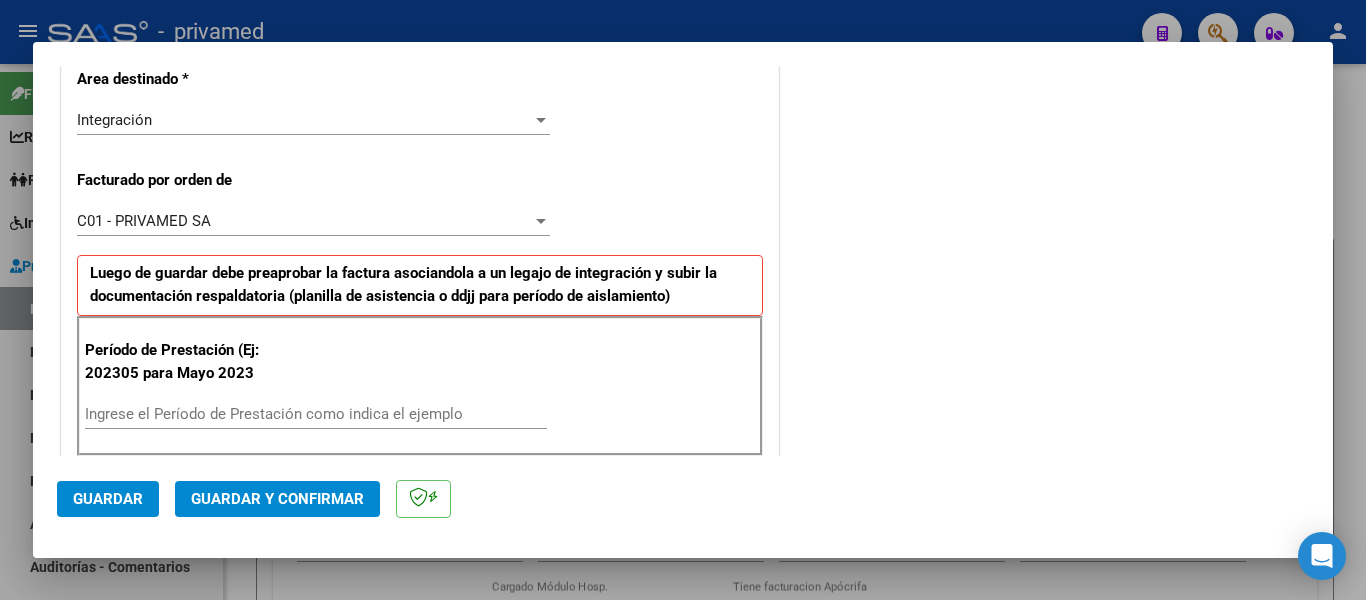 scroll, scrollTop: 500, scrollLeft: 0, axis: vertical 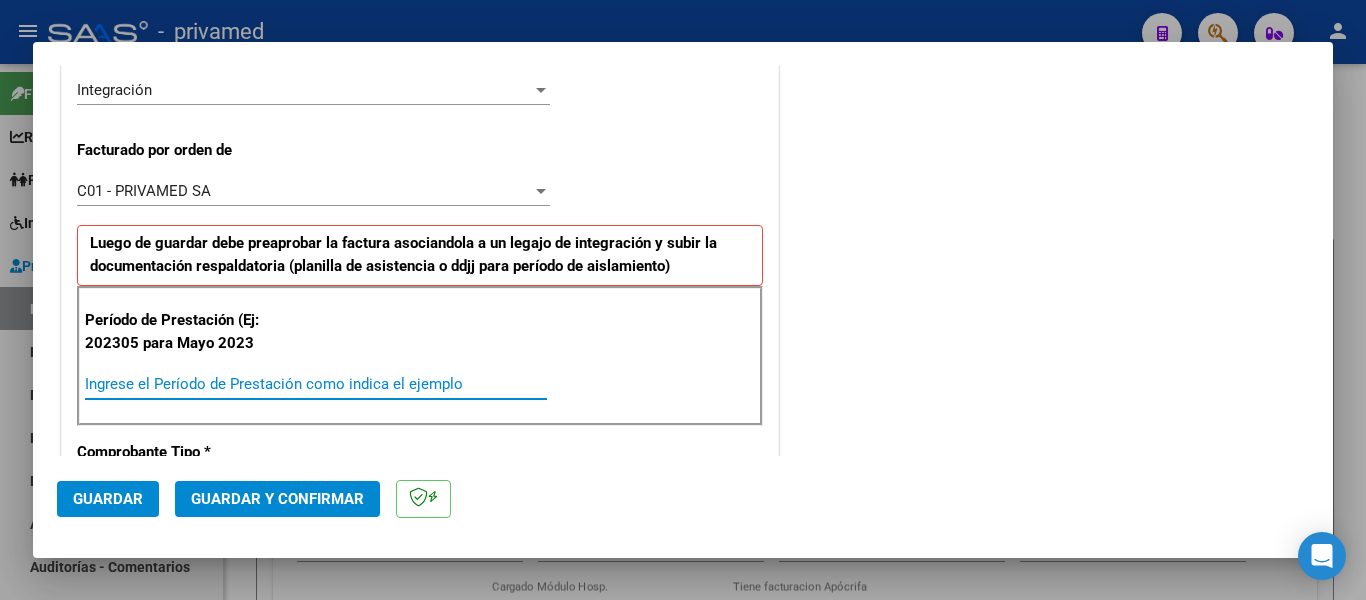 click on "Ingrese el Período de Prestación como indica el ejemplo" at bounding box center [316, 384] 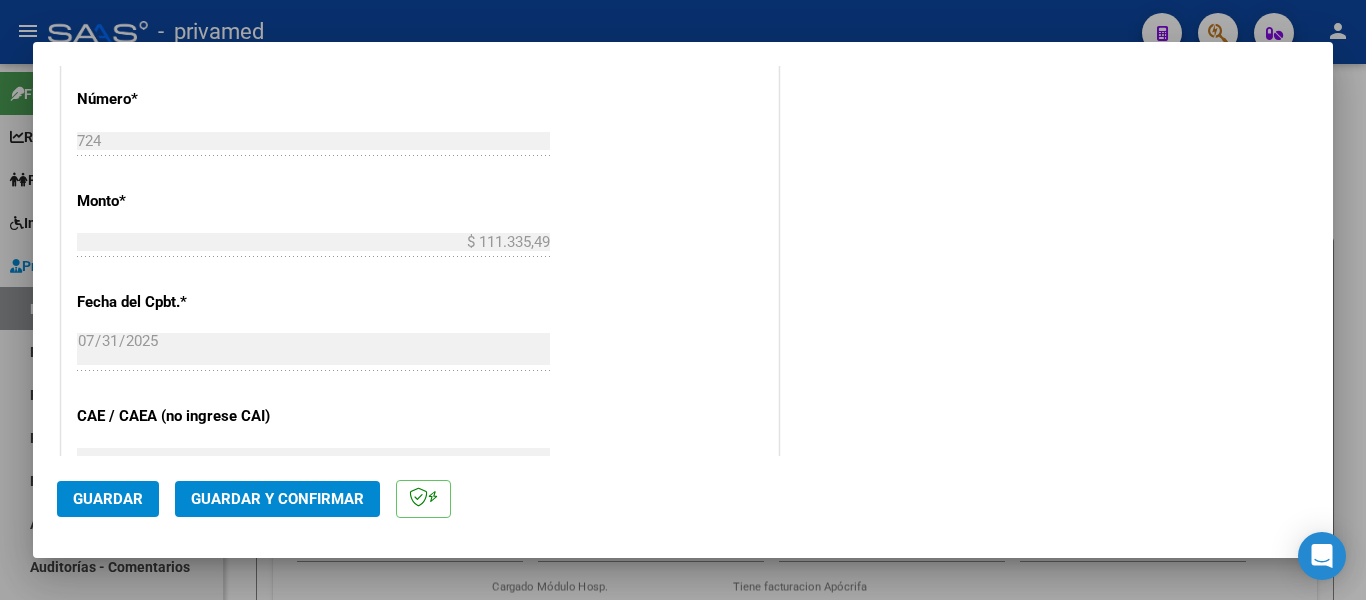 scroll, scrollTop: 1100, scrollLeft: 0, axis: vertical 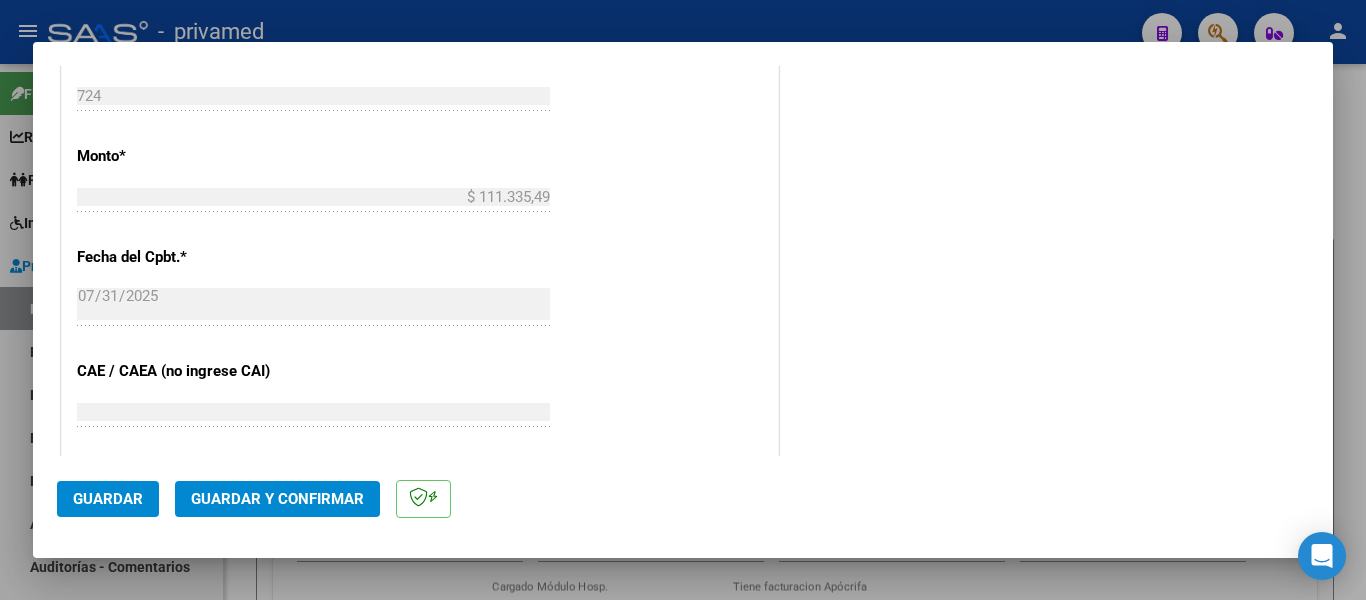 click on "Guardar" 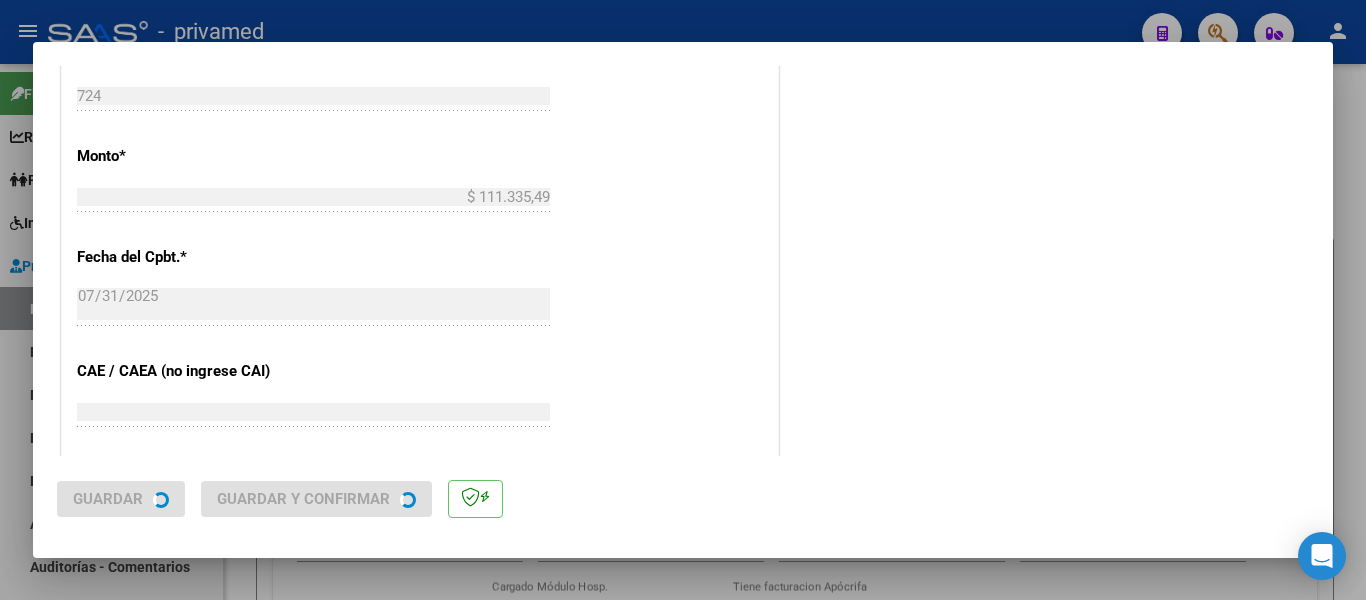 scroll, scrollTop: 0, scrollLeft: 0, axis: both 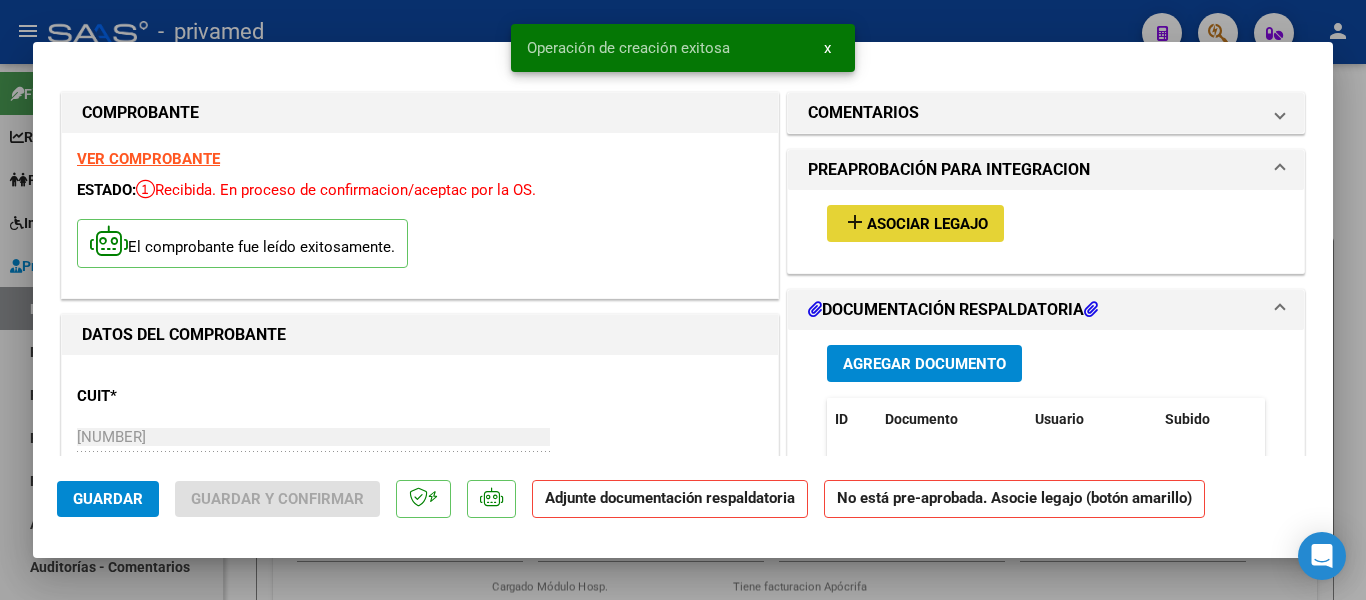 click on "Asociar Legajo" at bounding box center [927, 224] 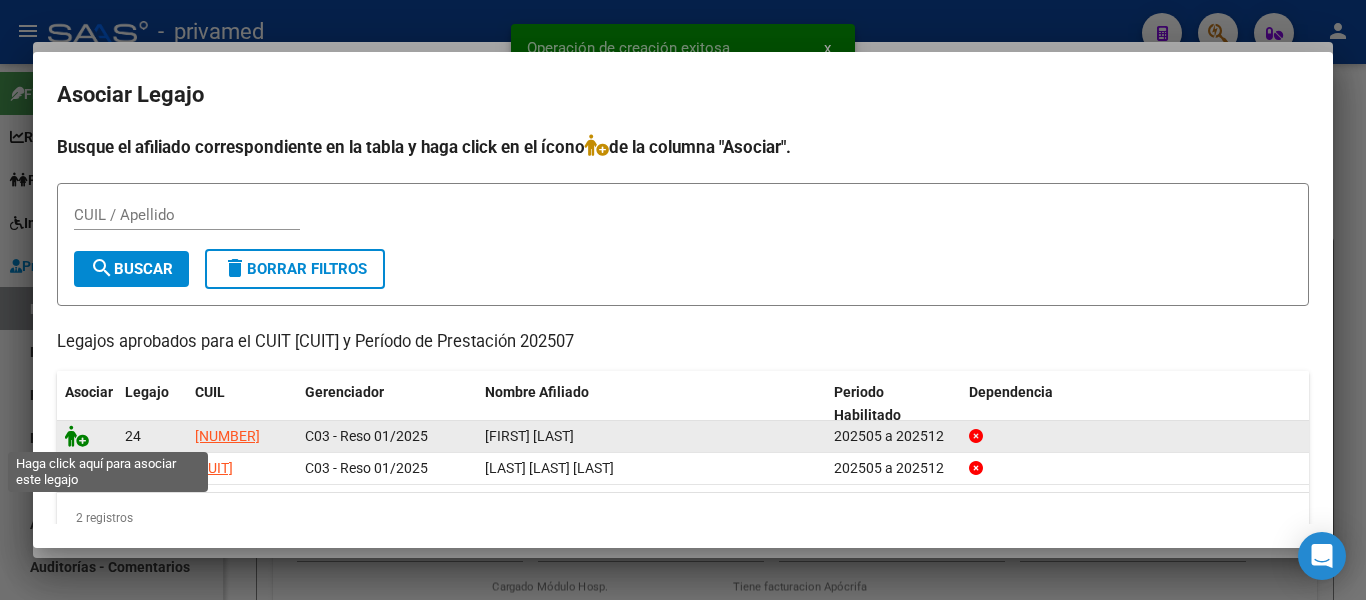 click 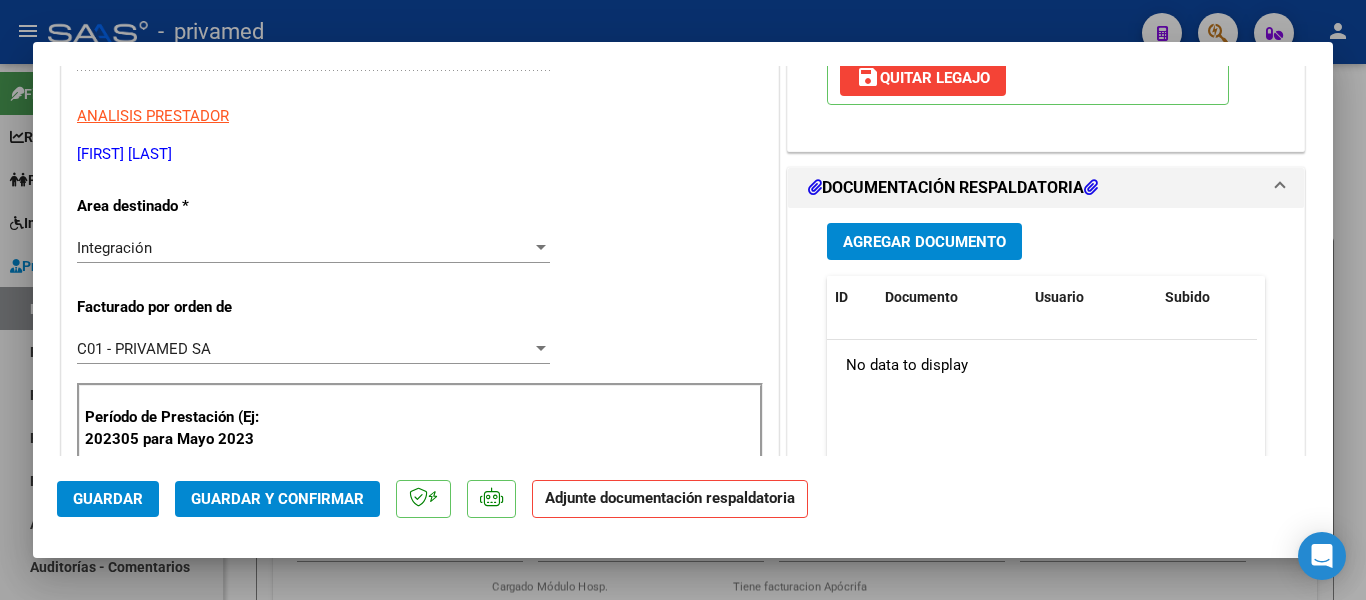 scroll, scrollTop: 400, scrollLeft: 0, axis: vertical 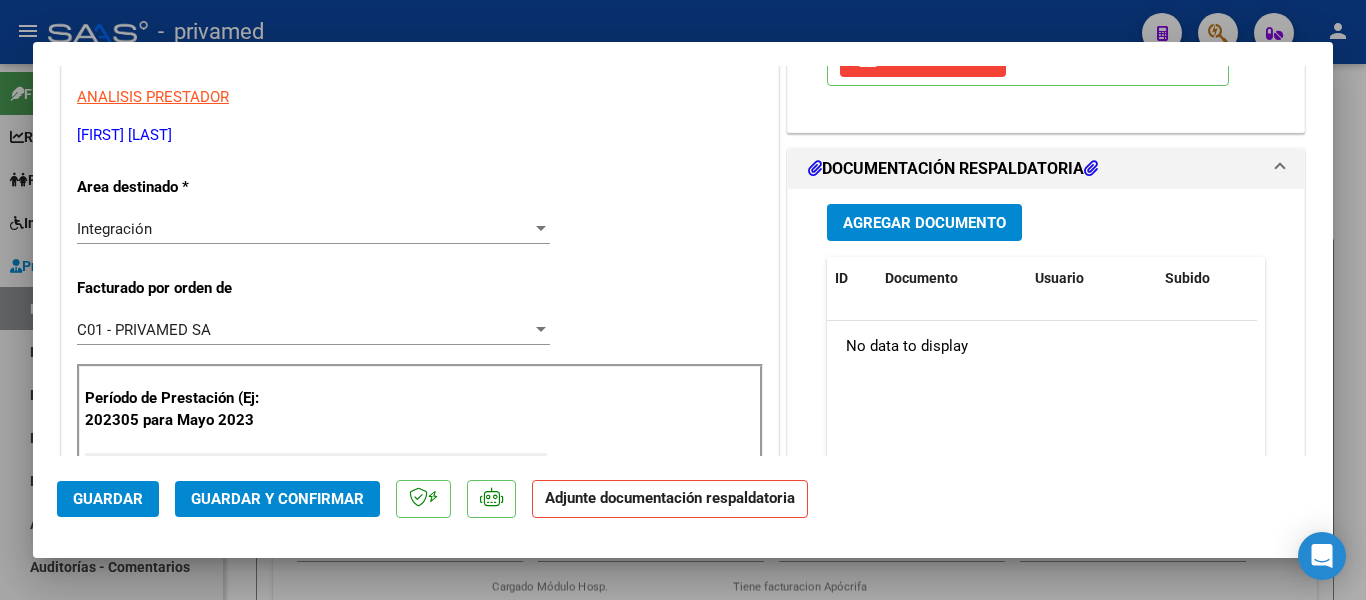 click on "Agregar Documento" at bounding box center (924, 223) 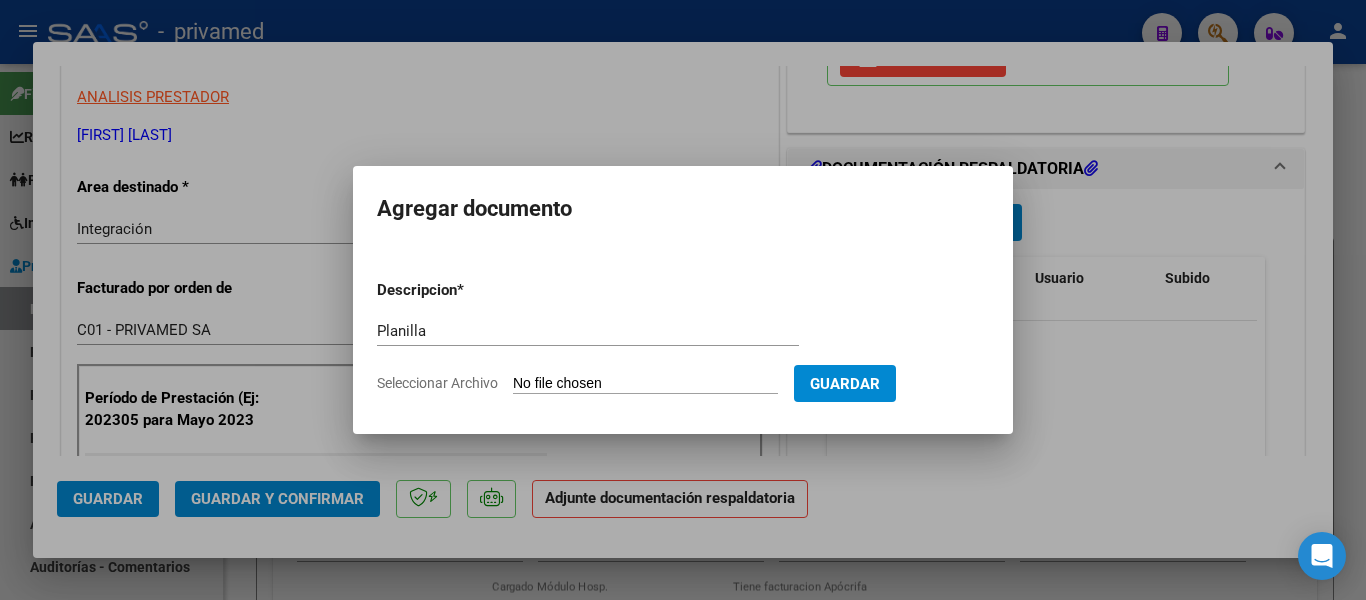 click on "Seleccionar Archivo" at bounding box center [645, 384] 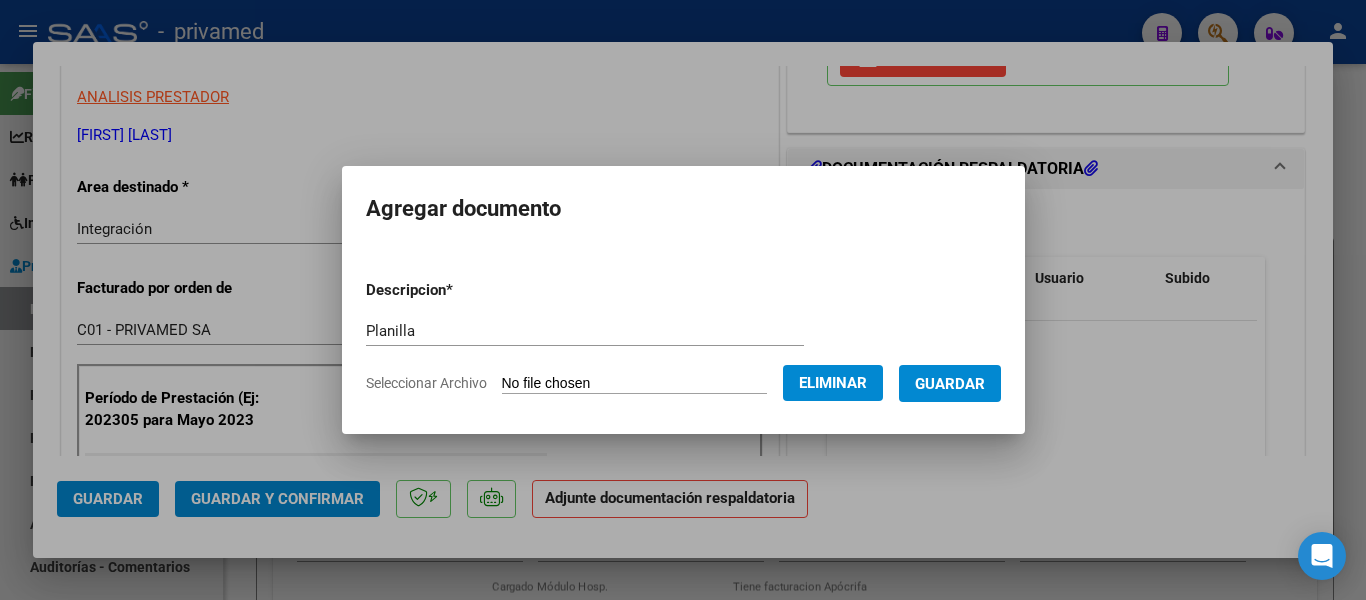 click on "Guardar" at bounding box center [950, 384] 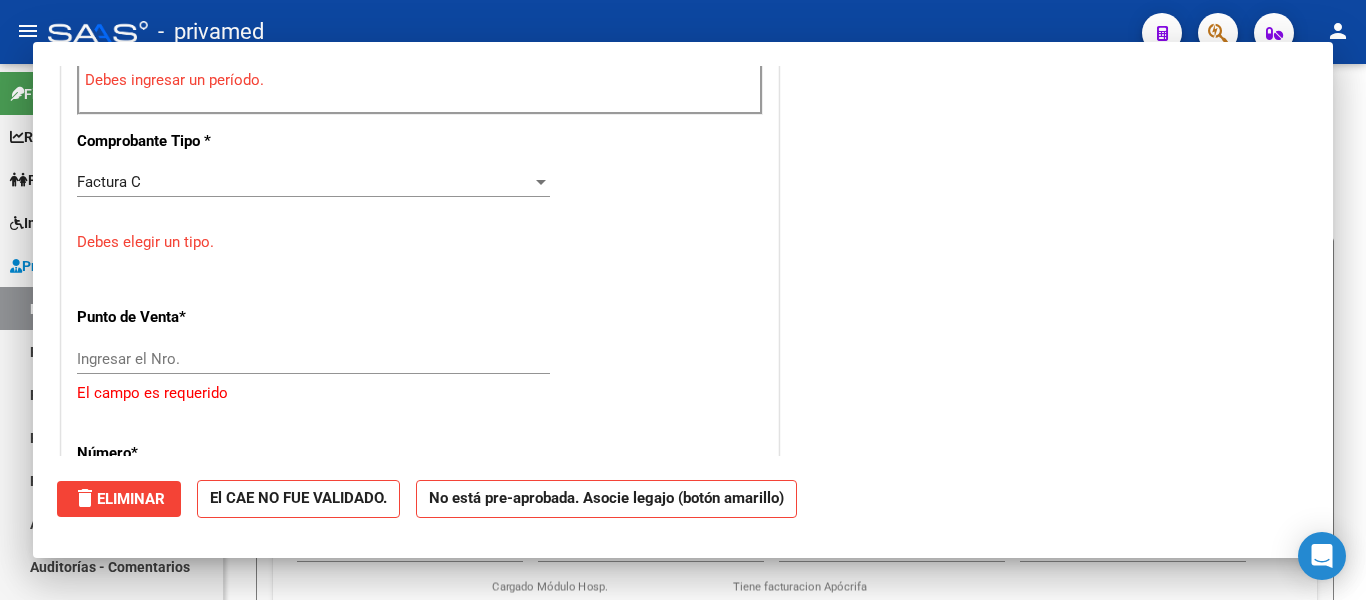 scroll, scrollTop: 759, scrollLeft: 0, axis: vertical 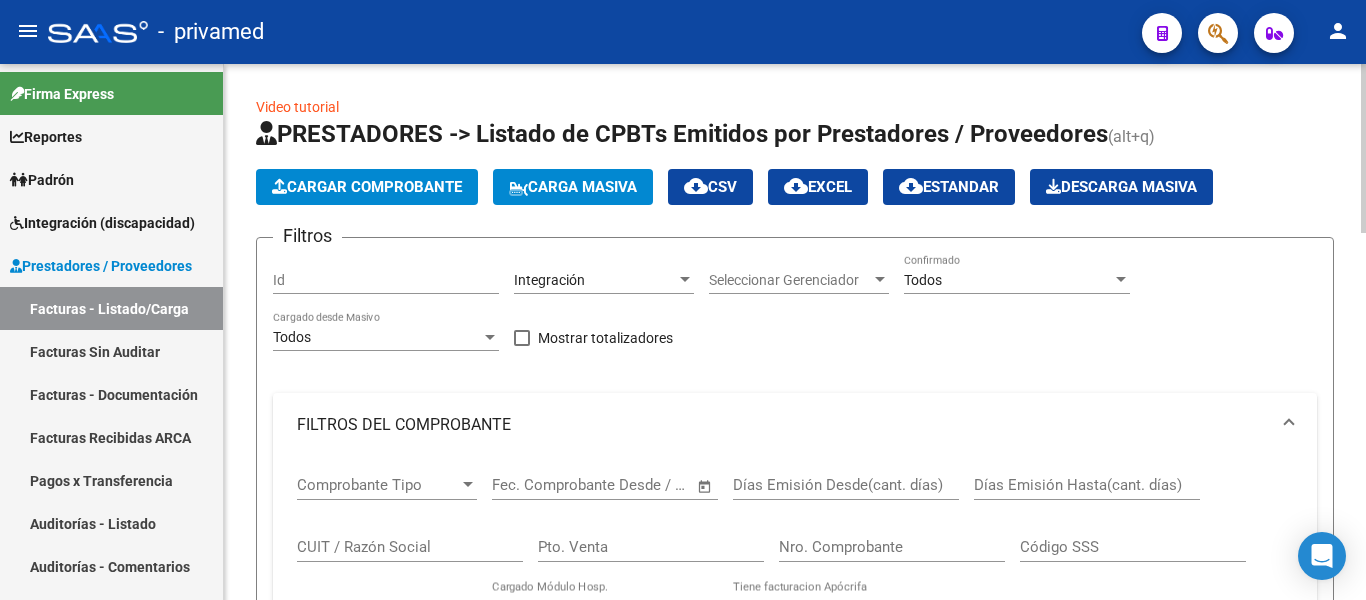click on "Cargar Comprobante" 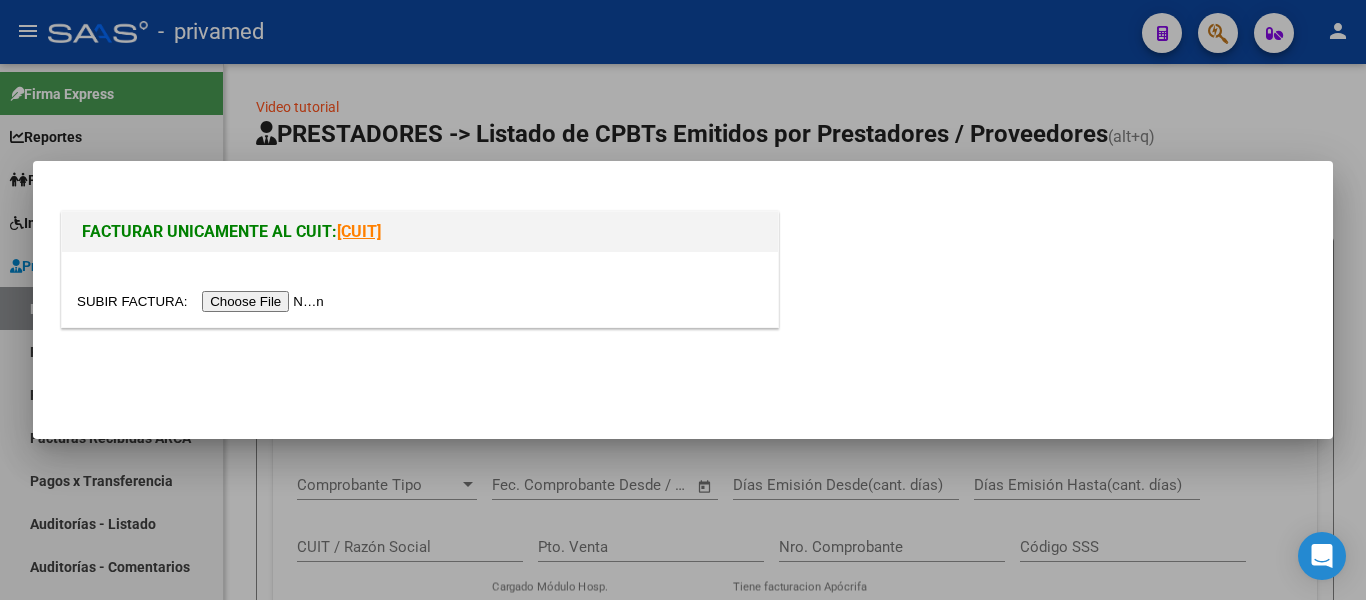 click at bounding box center (203, 301) 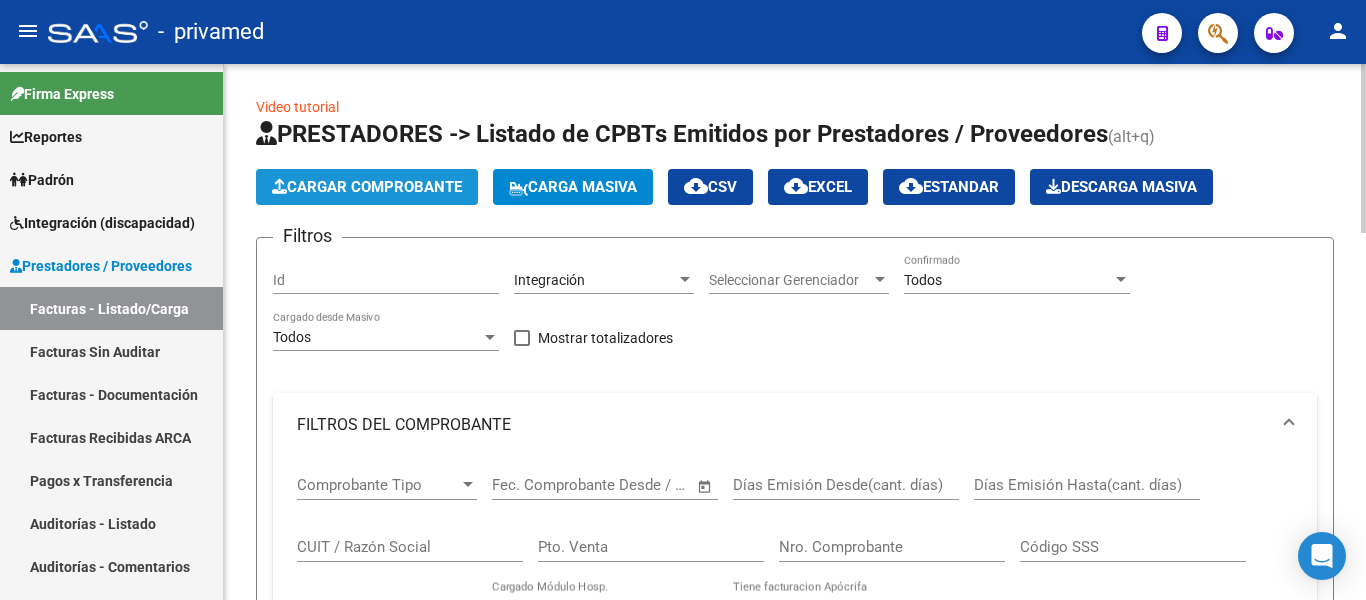 click on "Cargar Comprobante" 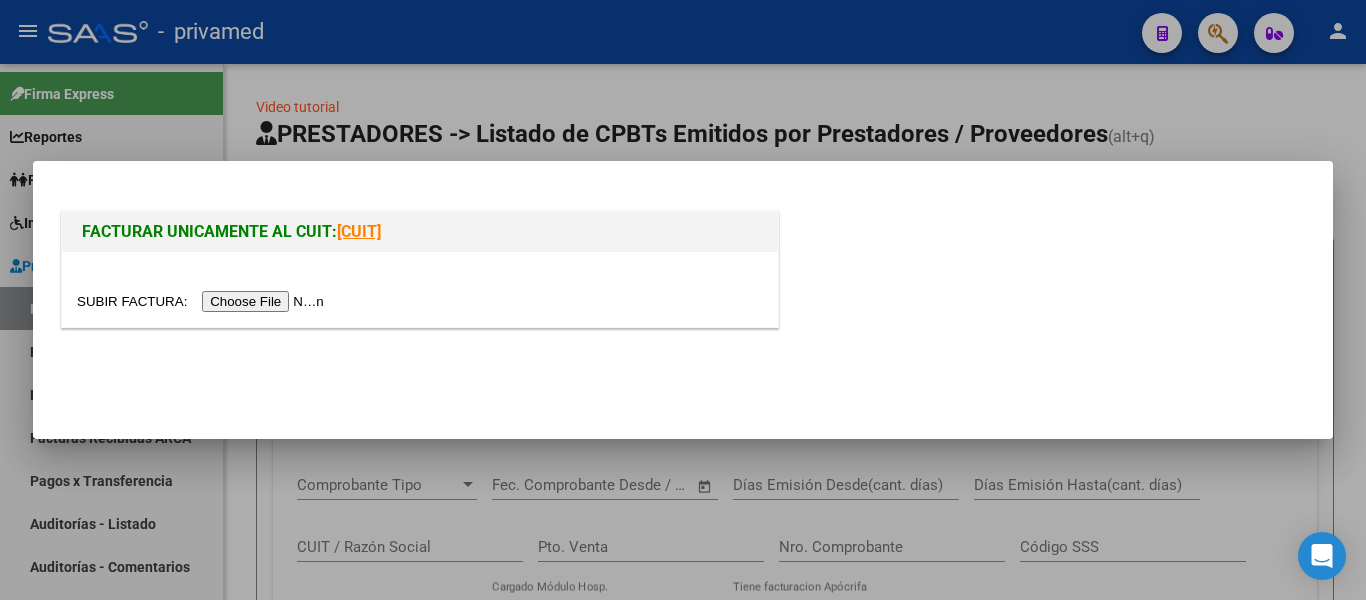 click at bounding box center (203, 301) 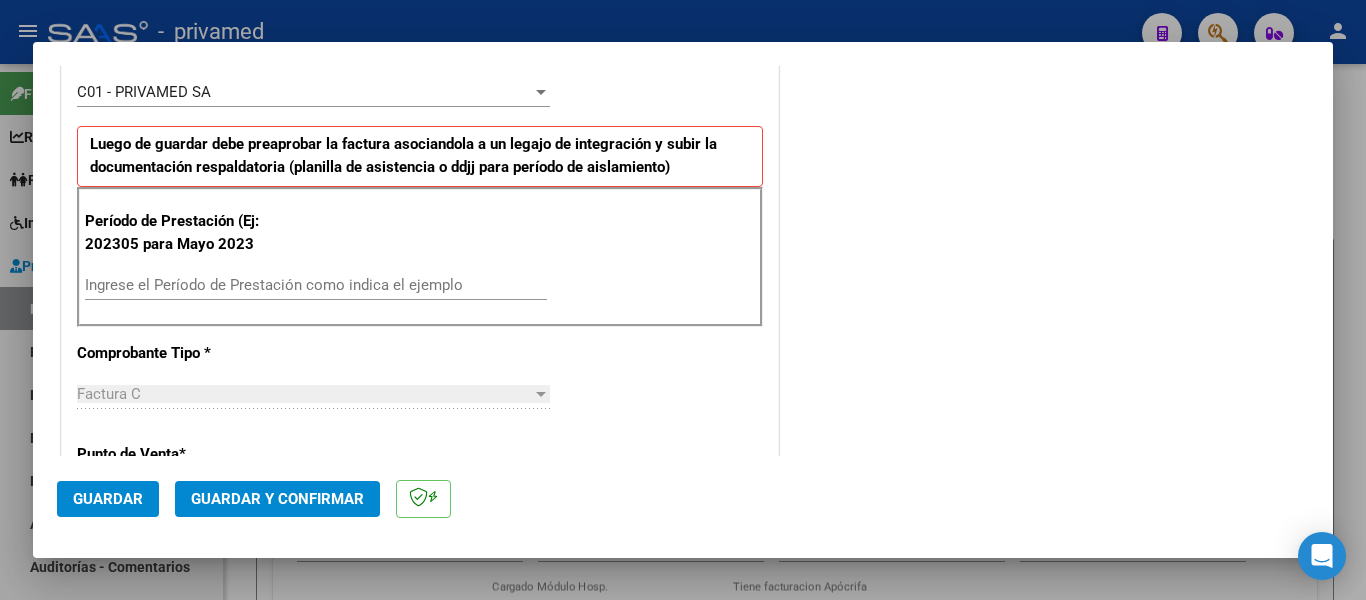 scroll, scrollTop: 600, scrollLeft: 0, axis: vertical 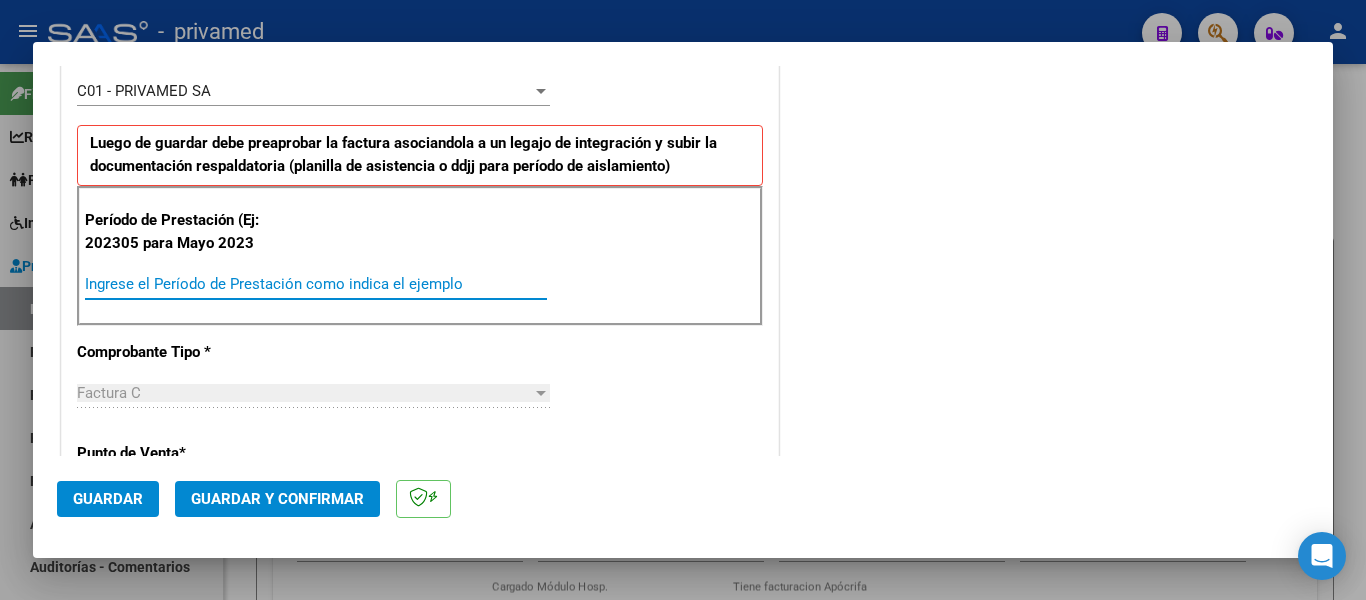 click on "Ingrese el Período de Prestación como indica el ejemplo" at bounding box center (316, 284) 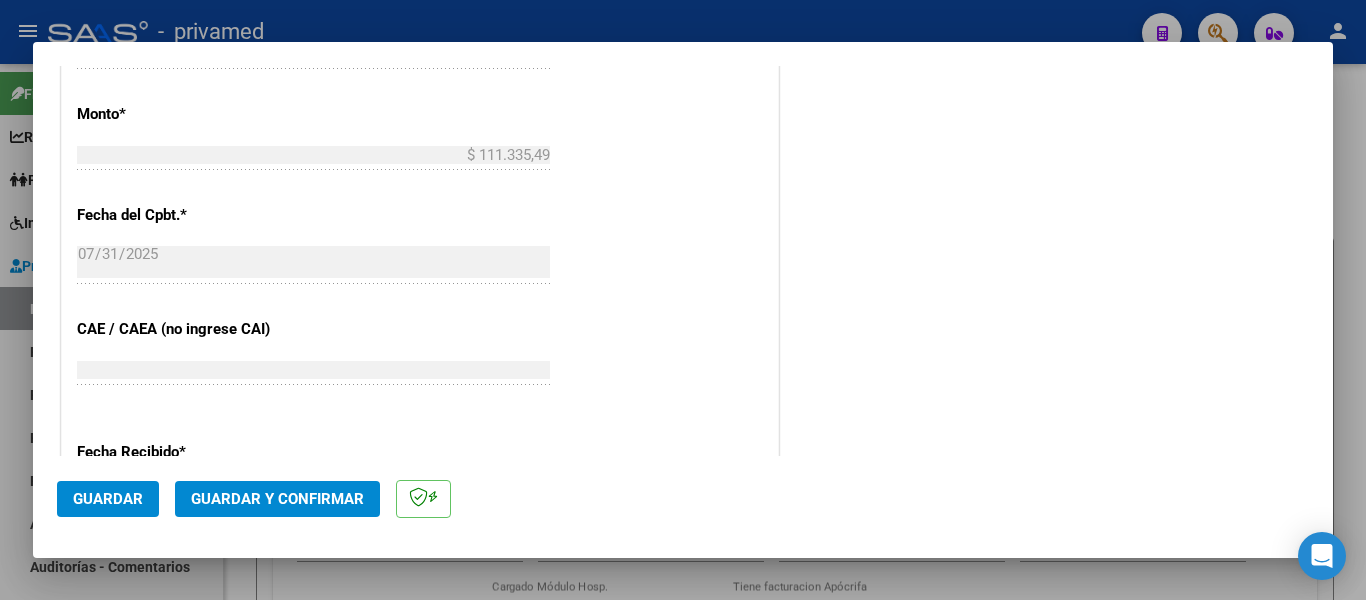 scroll, scrollTop: 1200, scrollLeft: 0, axis: vertical 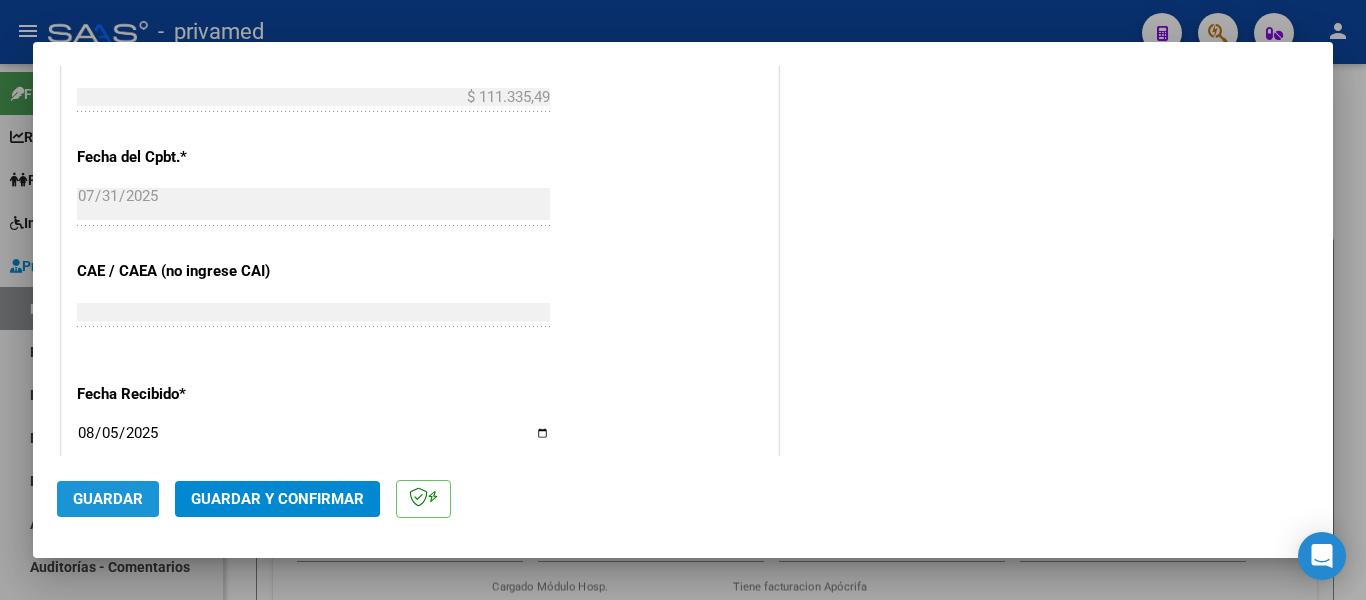 click on "Guardar" 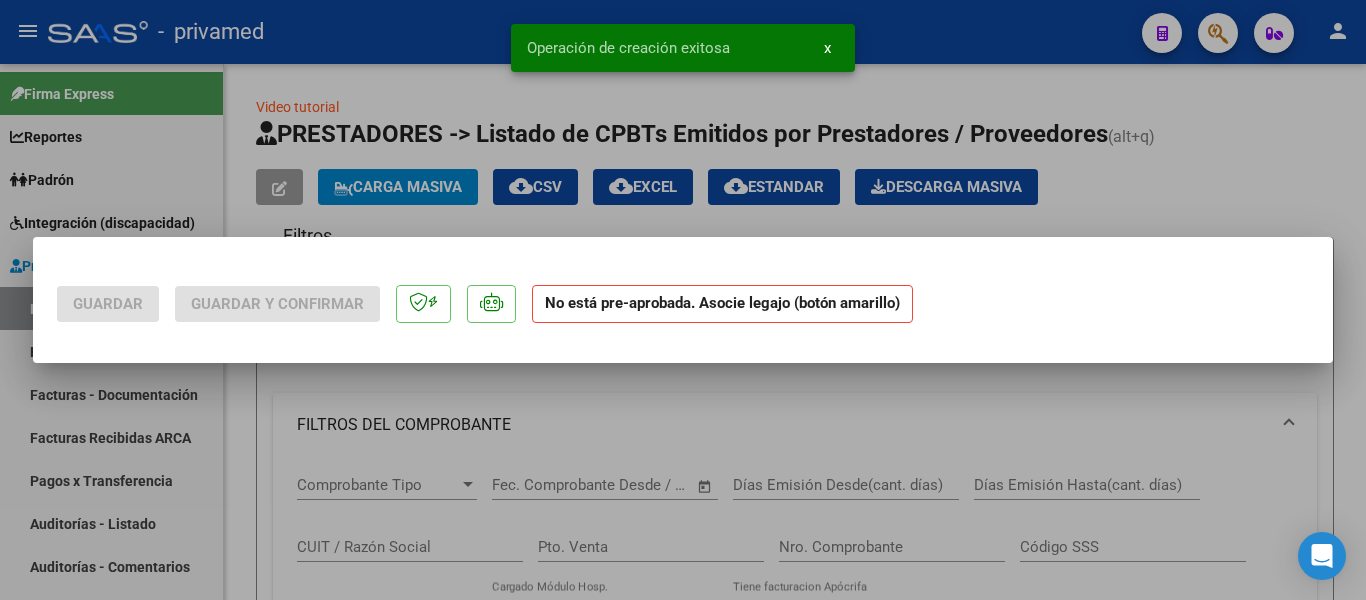 scroll, scrollTop: 0, scrollLeft: 0, axis: both 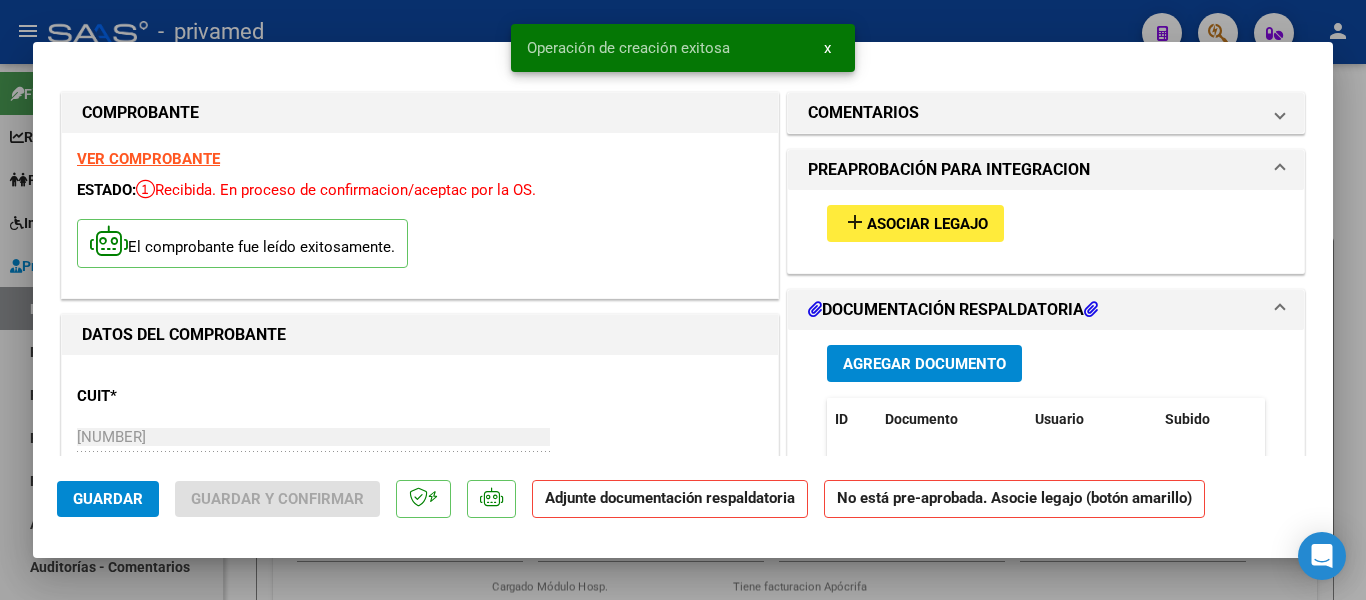 click on "Asociar Legajo" at bounding box center [927, 224] 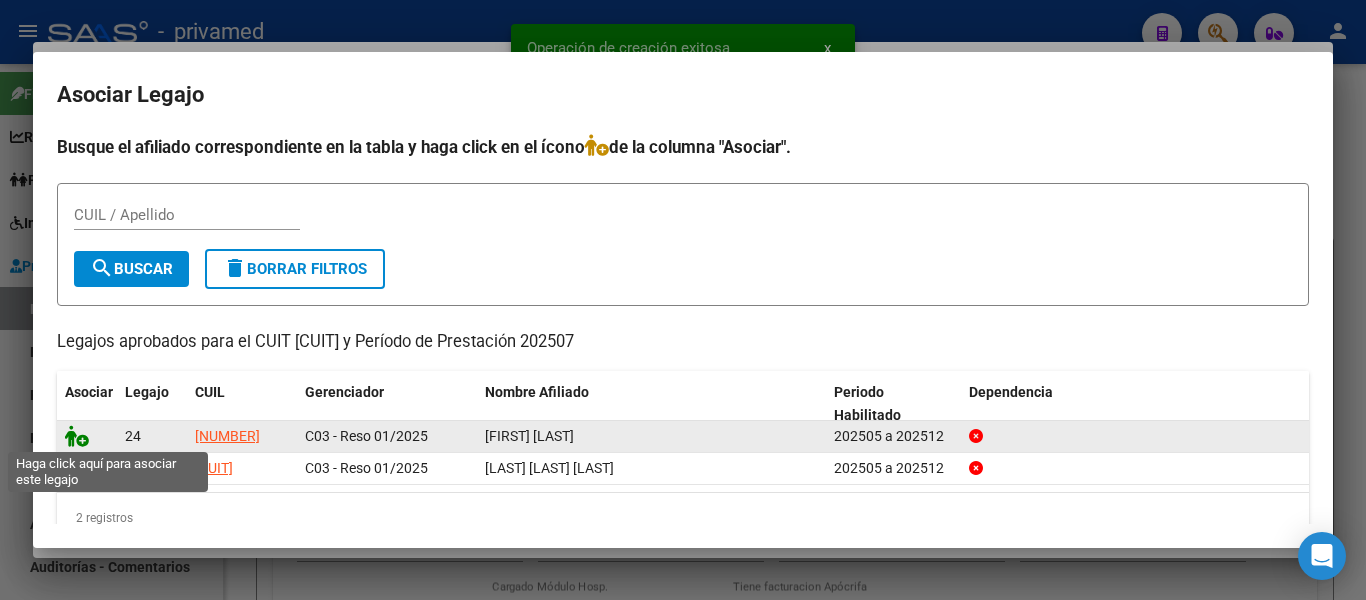 click 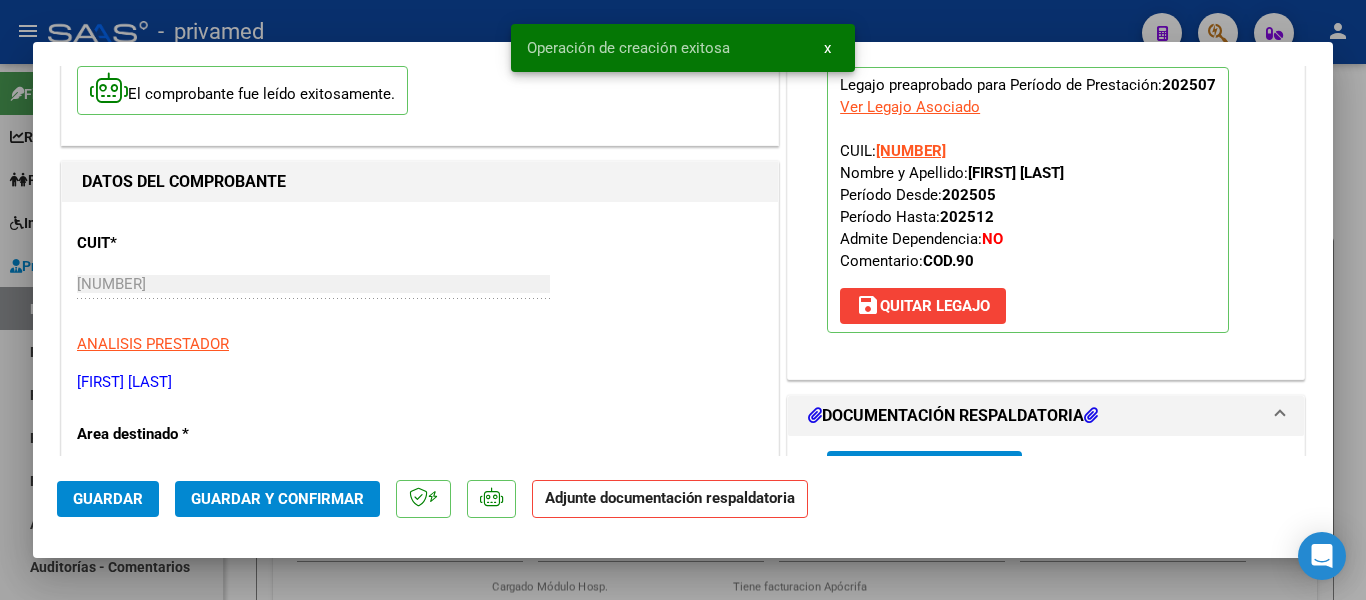 scroll, scrollTop: 300, scrollLeft: 0, axis: vertical 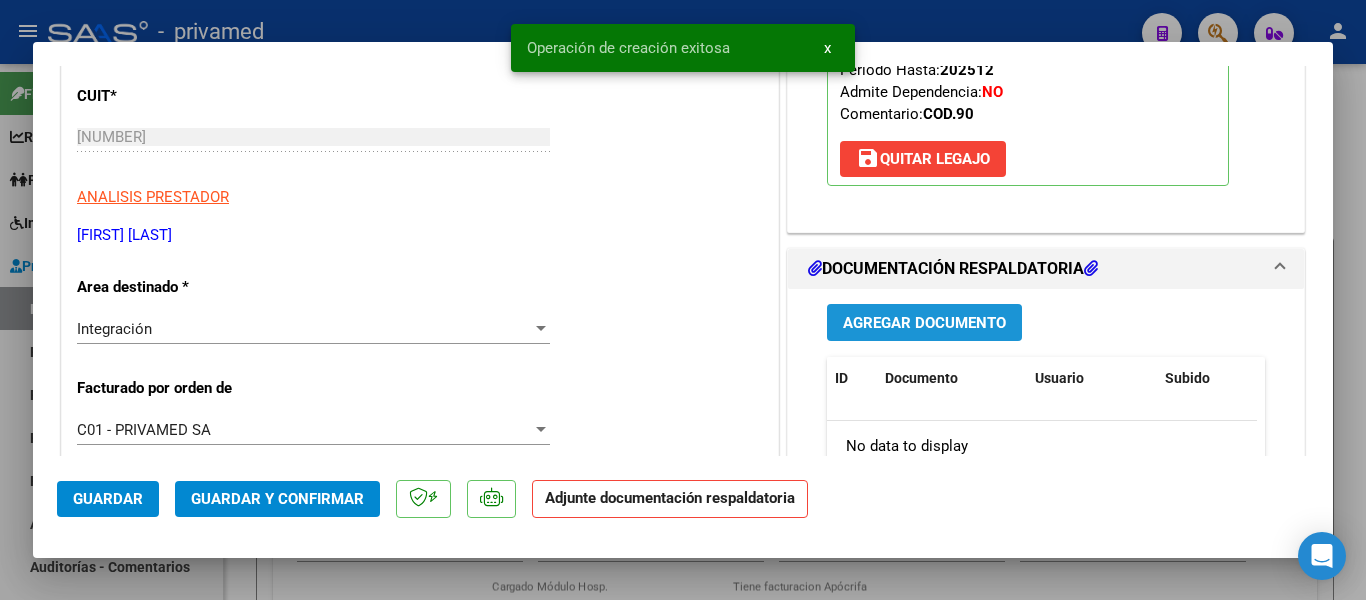 click on "Agregar Documento" at bounding box center (924, 323) 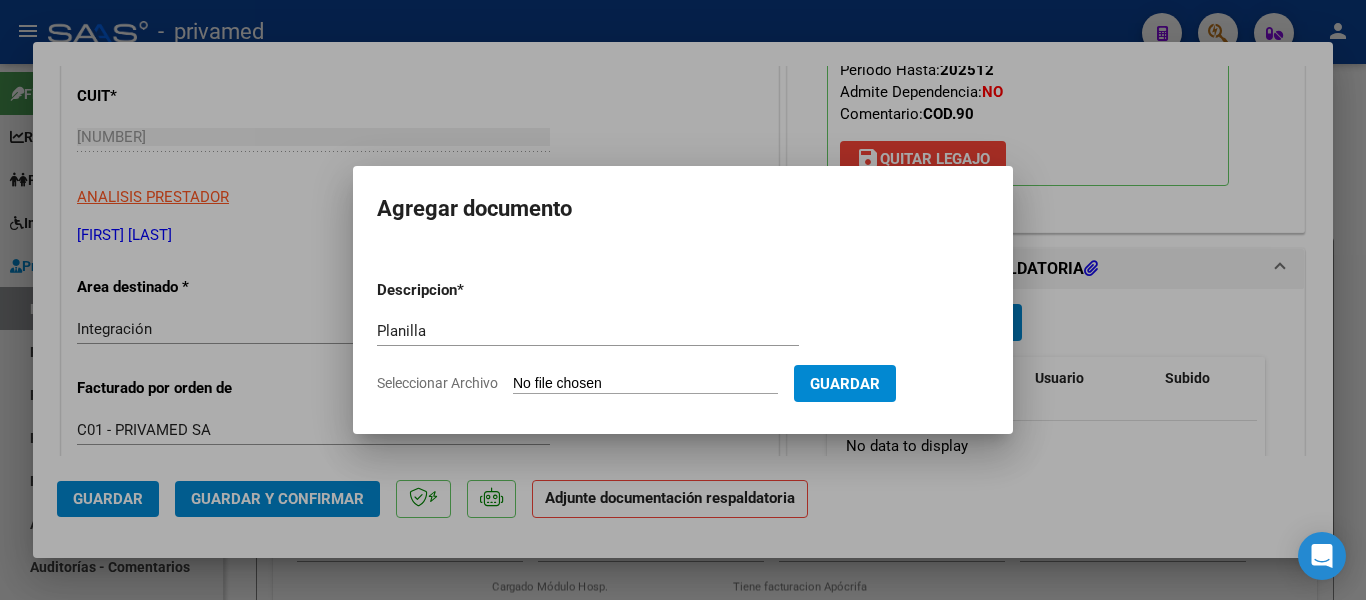 click on "Seleccionar Archivo" at bounding box center (645, 384) 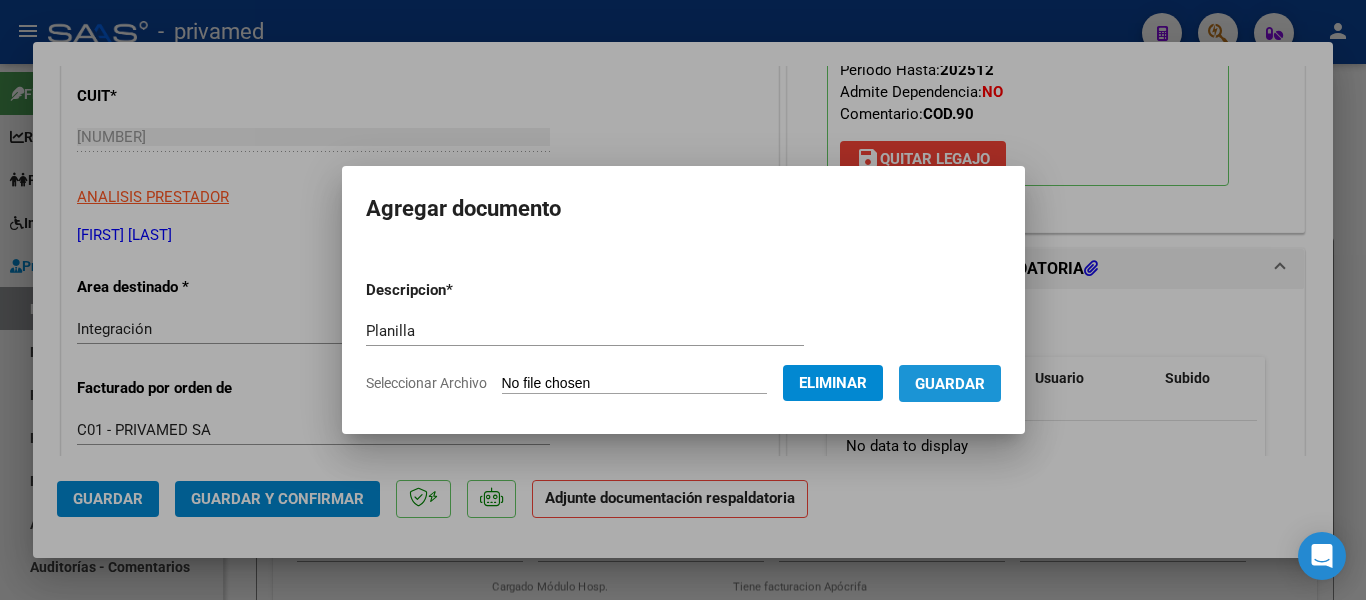 click on "Guardar" at bounding box center [950, 384] 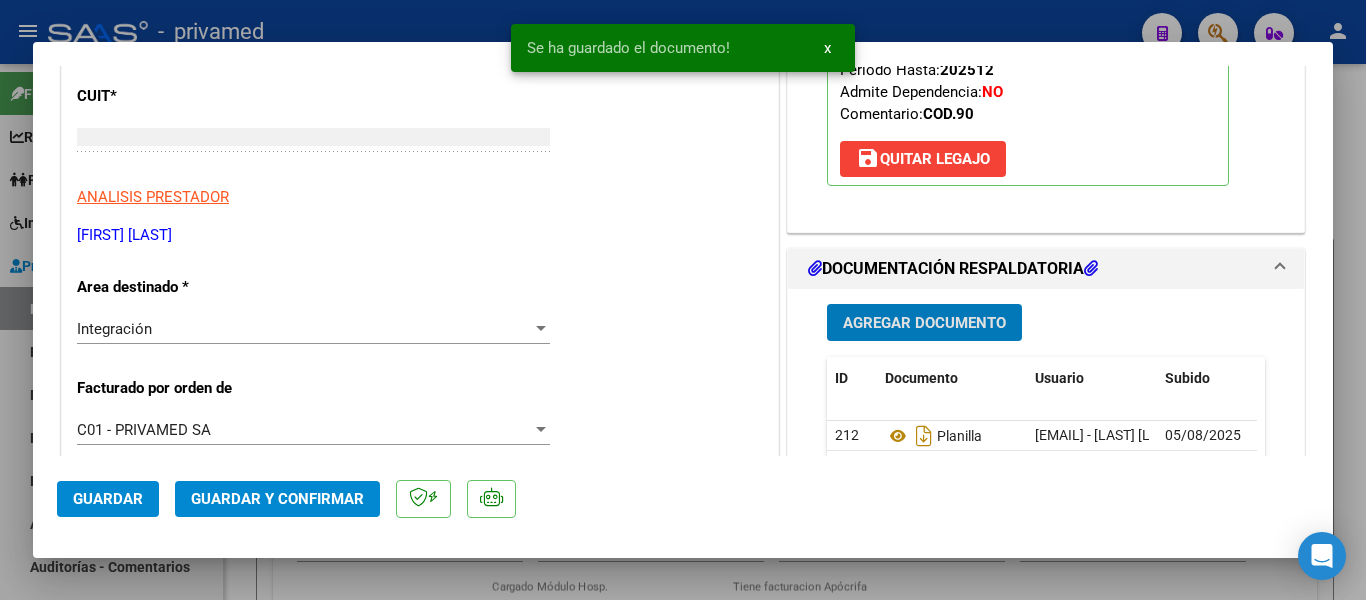 scroll, scrollTop: 0, scrollLeft: 0, axis: both 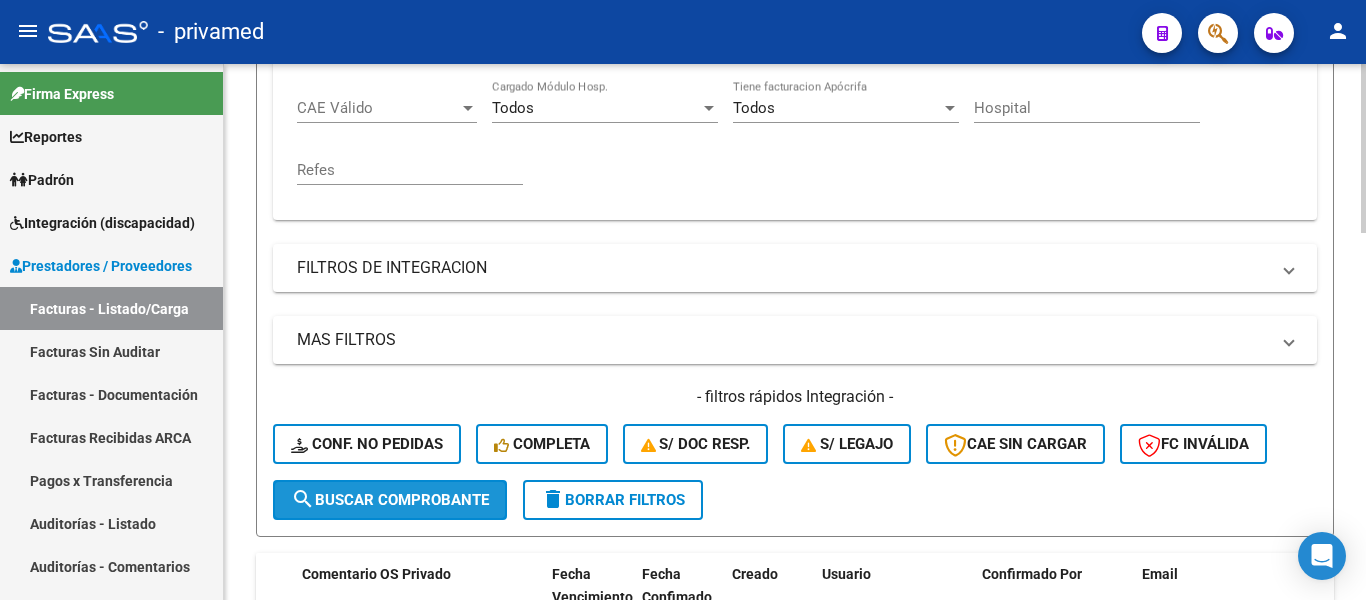 click on "search  Buscar Comprobante" 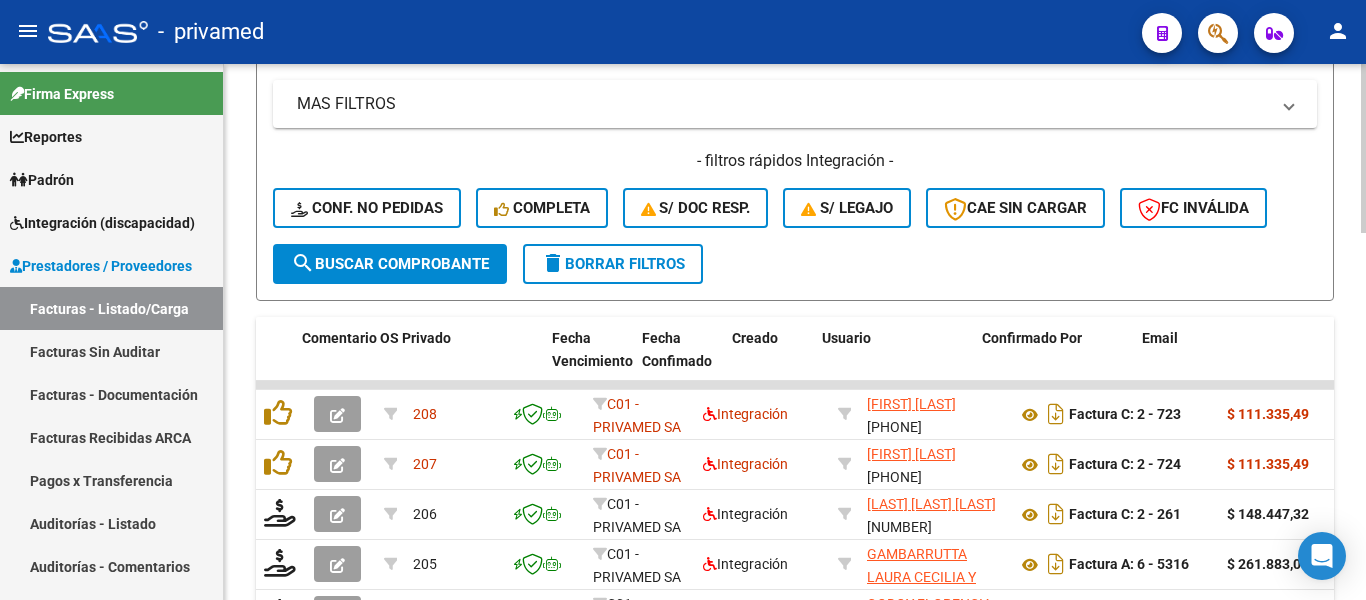 scroll, scrollTop: 800, scrollLeft: 0, axis: vertical 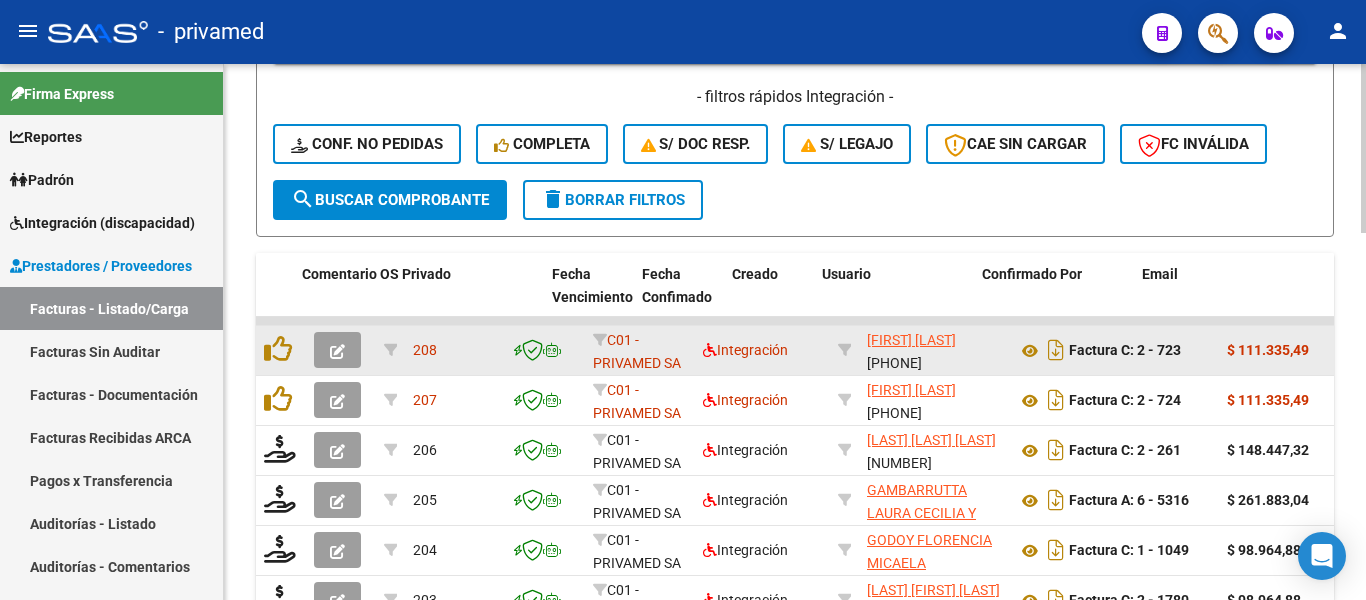 click 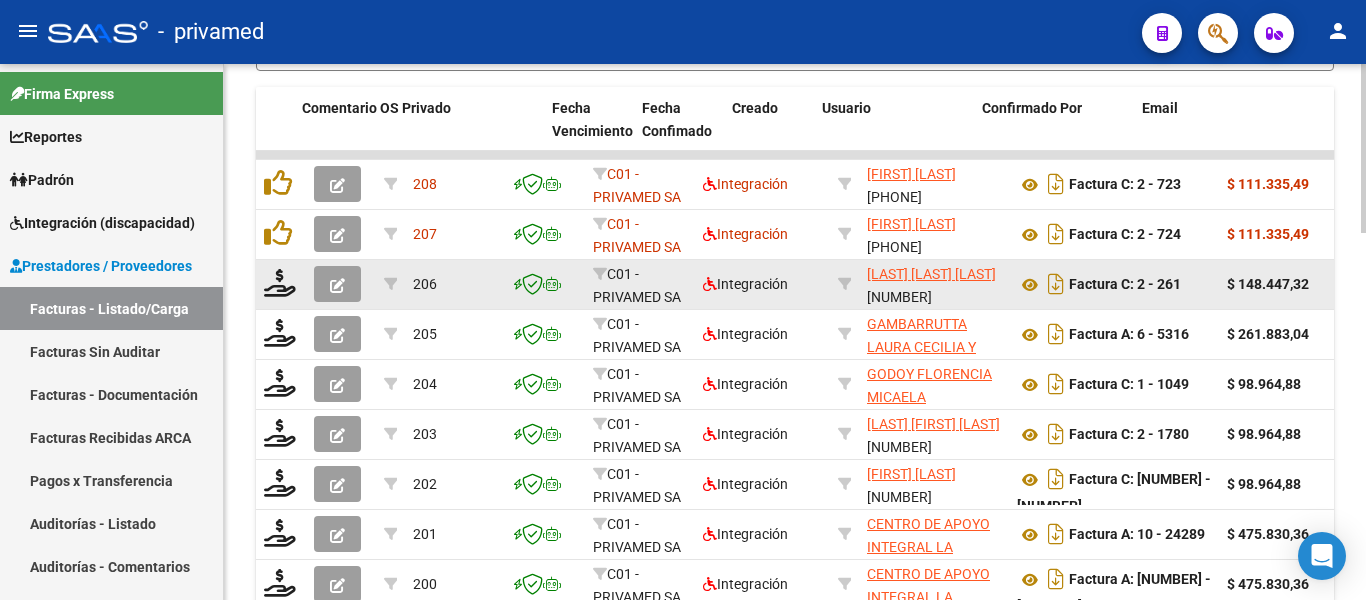 scroll, scrollTop: 1000, scrollLeft: 0, axis: vertical 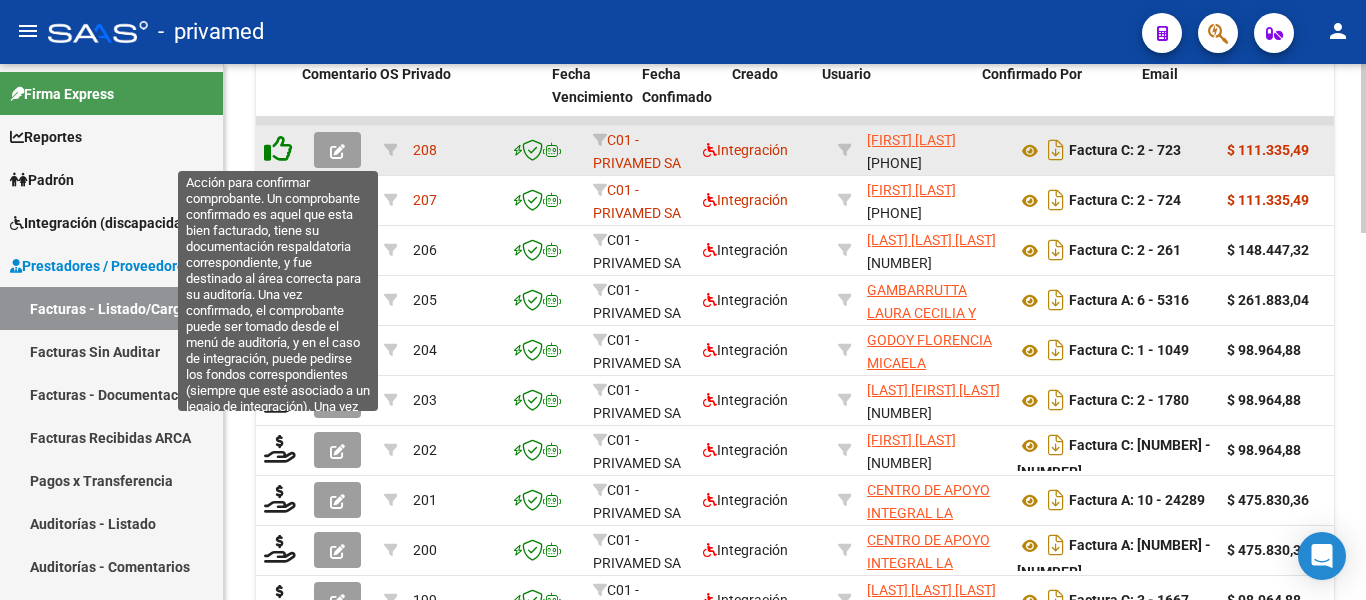 click 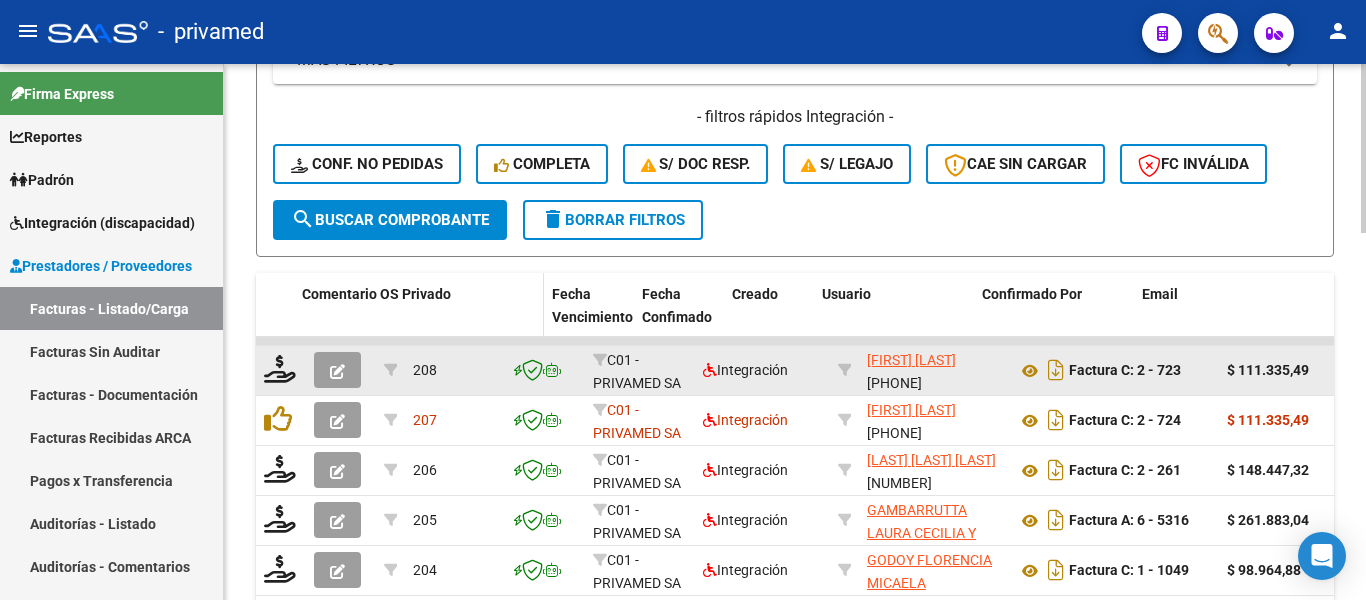 scroll, scrollTop: 764, scrollLeft: 0, axis: vertical 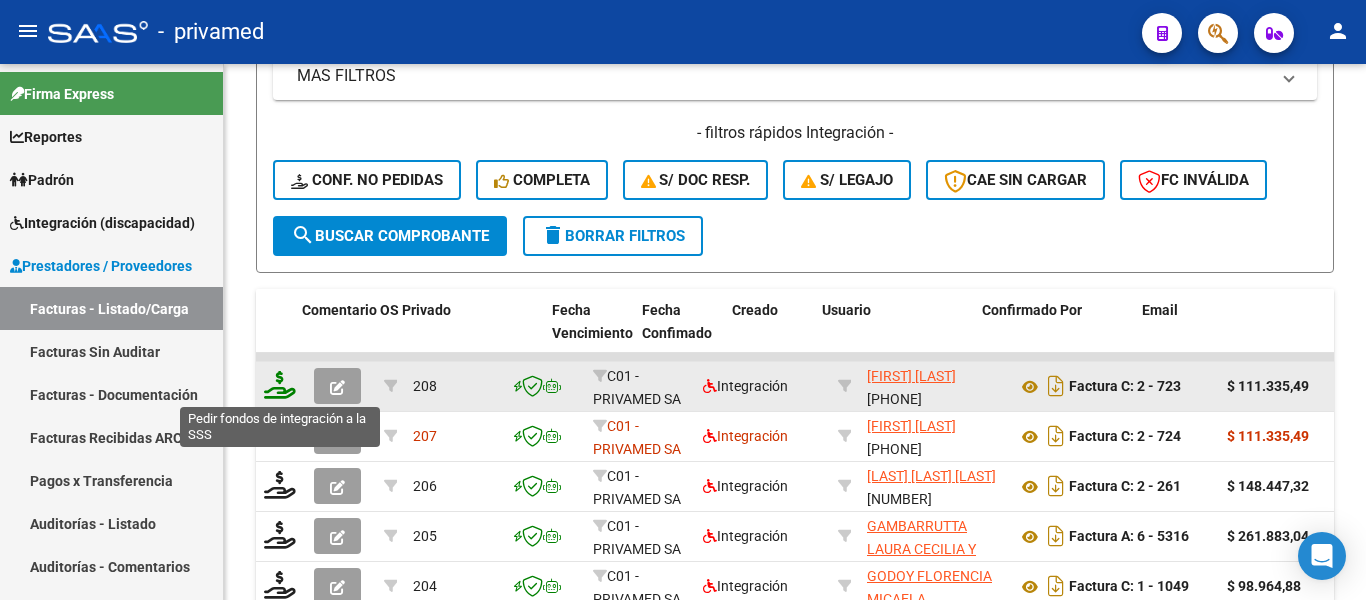 click 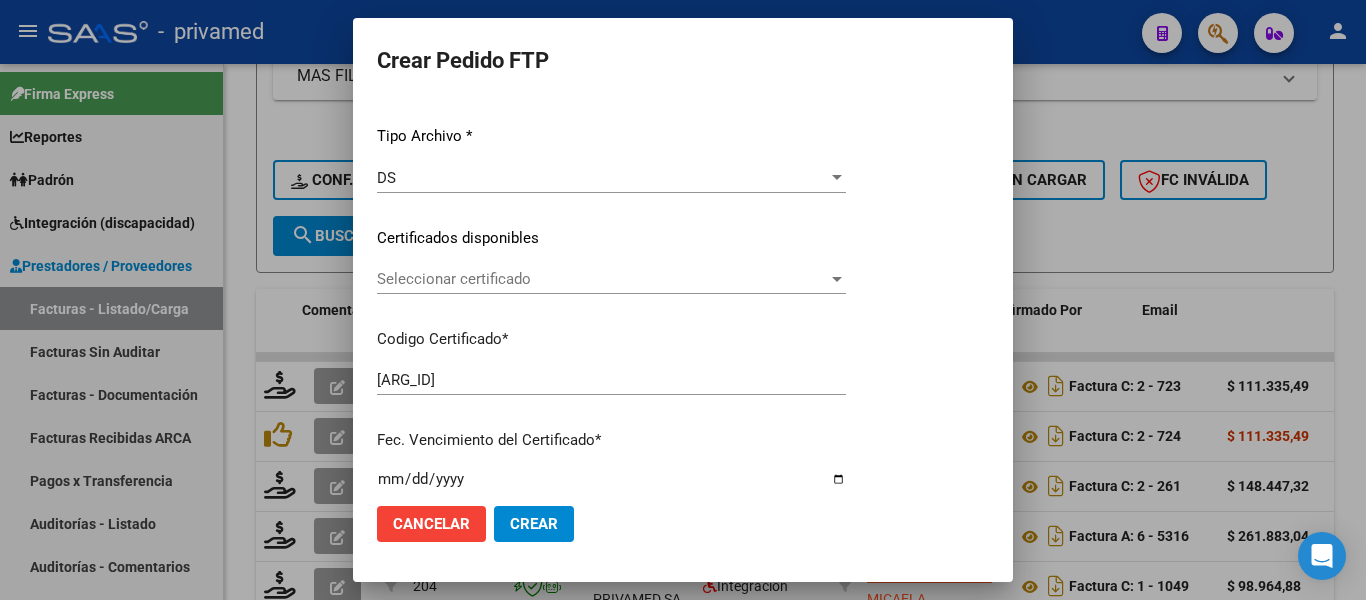 scroll, scrollTop: 252, scrollLeft: 0, axis: vertical 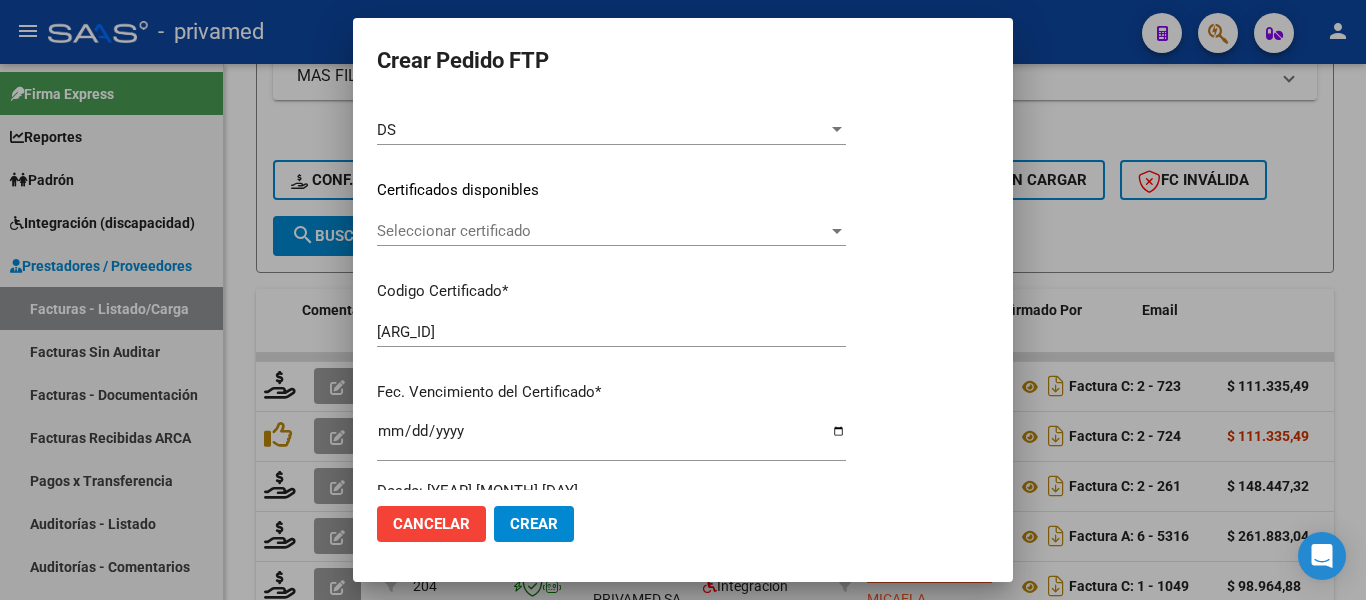 click on "Seleccionar certificado Seleccionar certificado" 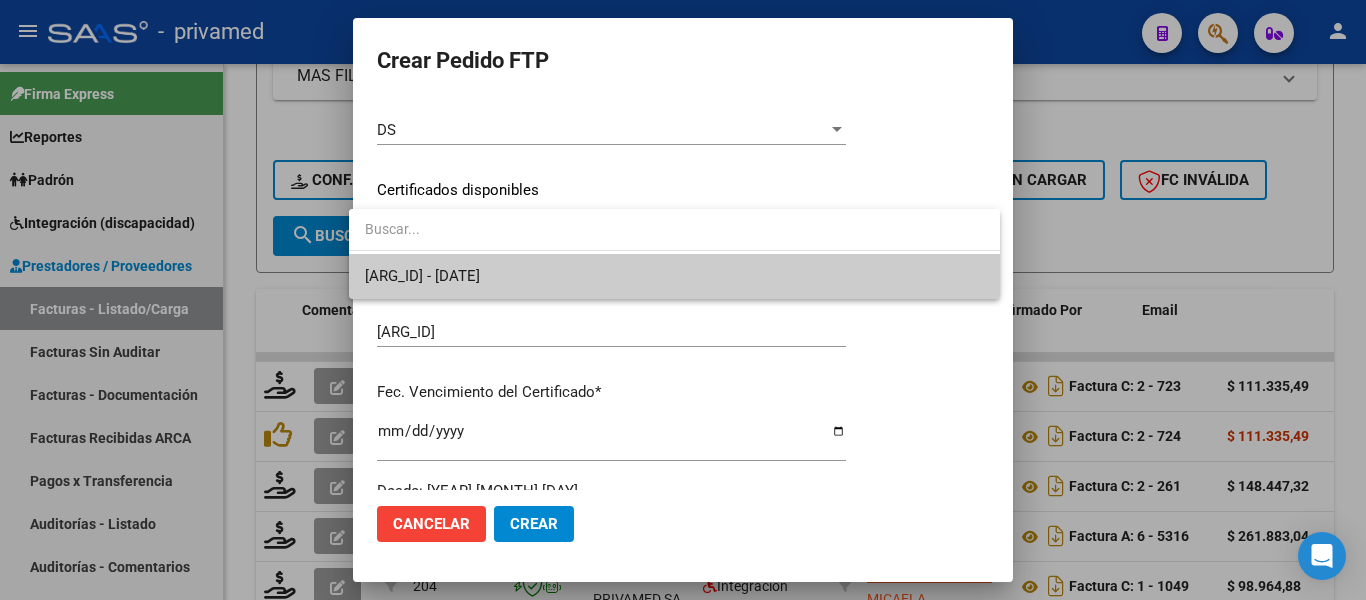 click on "[ARG_ID] - [DATE]" at bounding box center [674, 276] 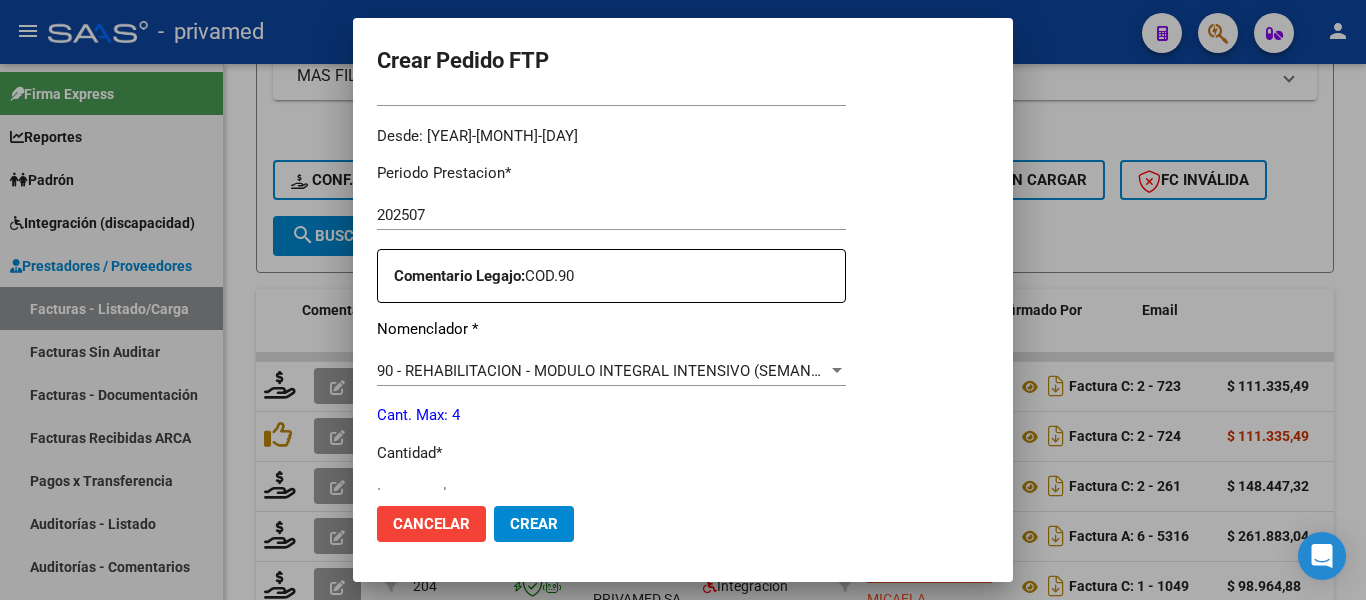 scroll, scrollTop: 652, scrollLeft: 0, axis: vertical 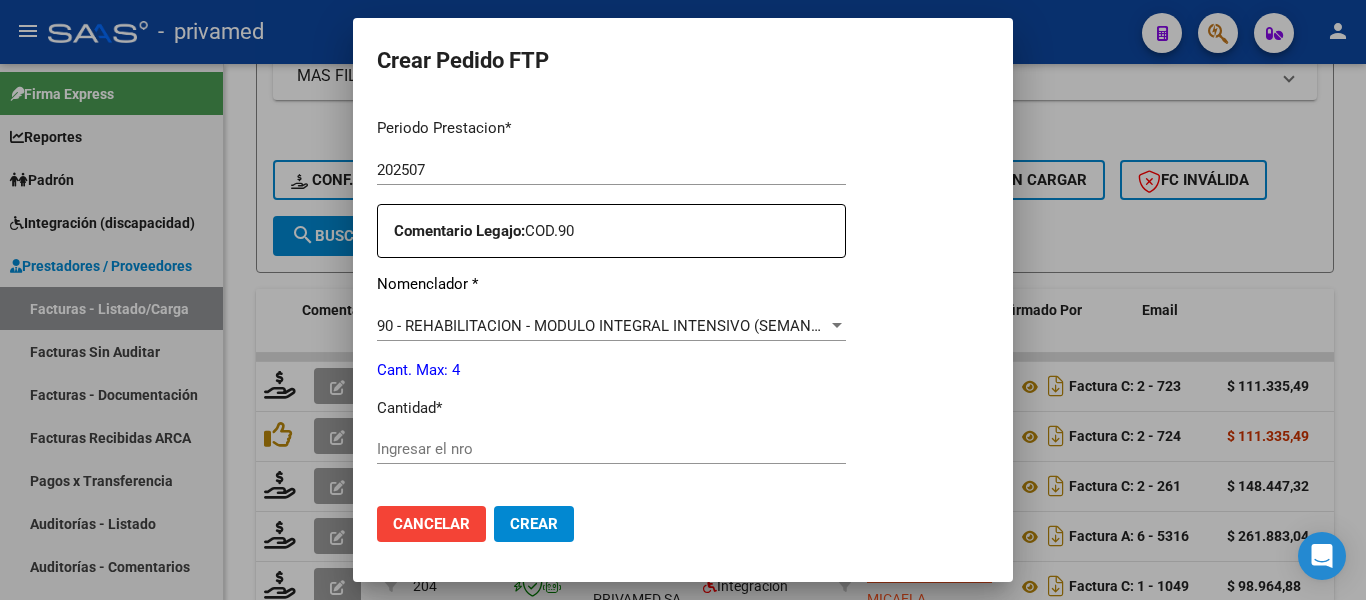 click on "Ingresar el nro" 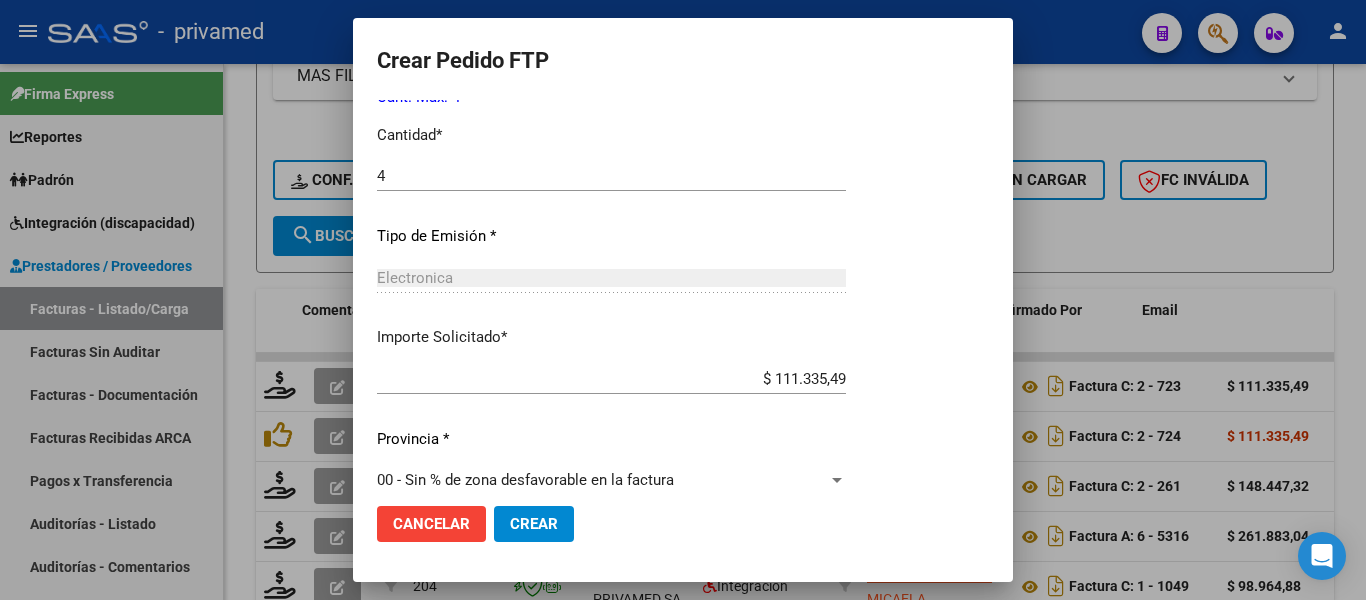 scroll, scrollTop: 936, scrollLeft: 0, axis: vertical 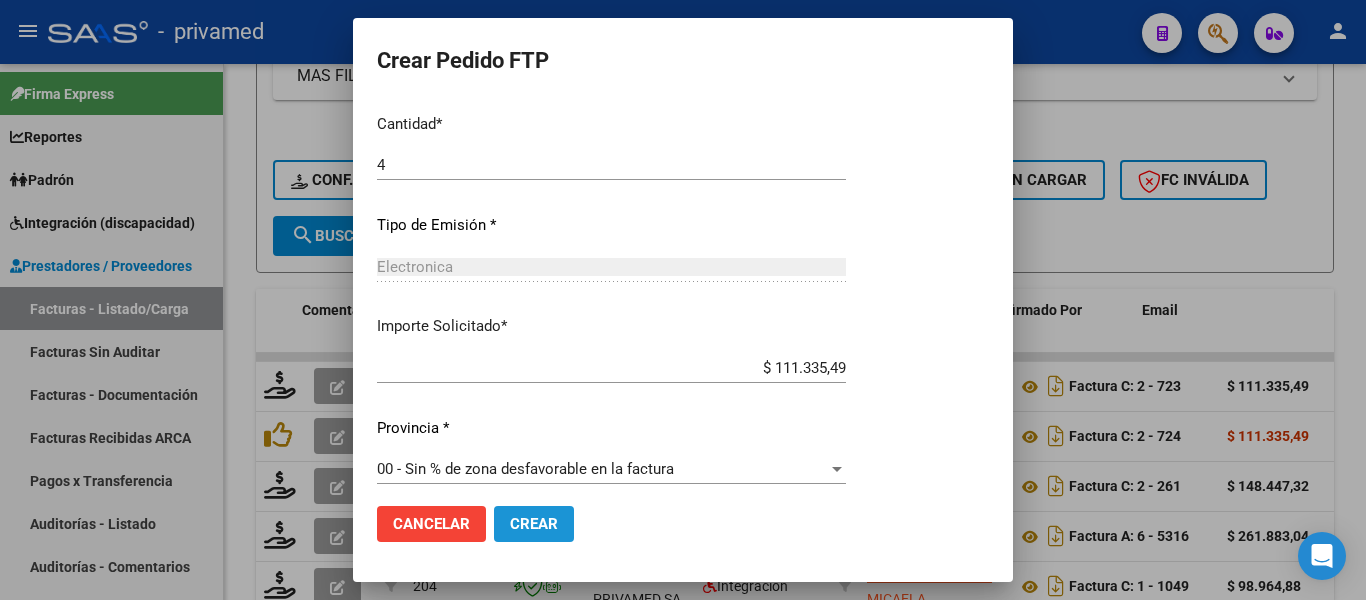 click on "Crear" 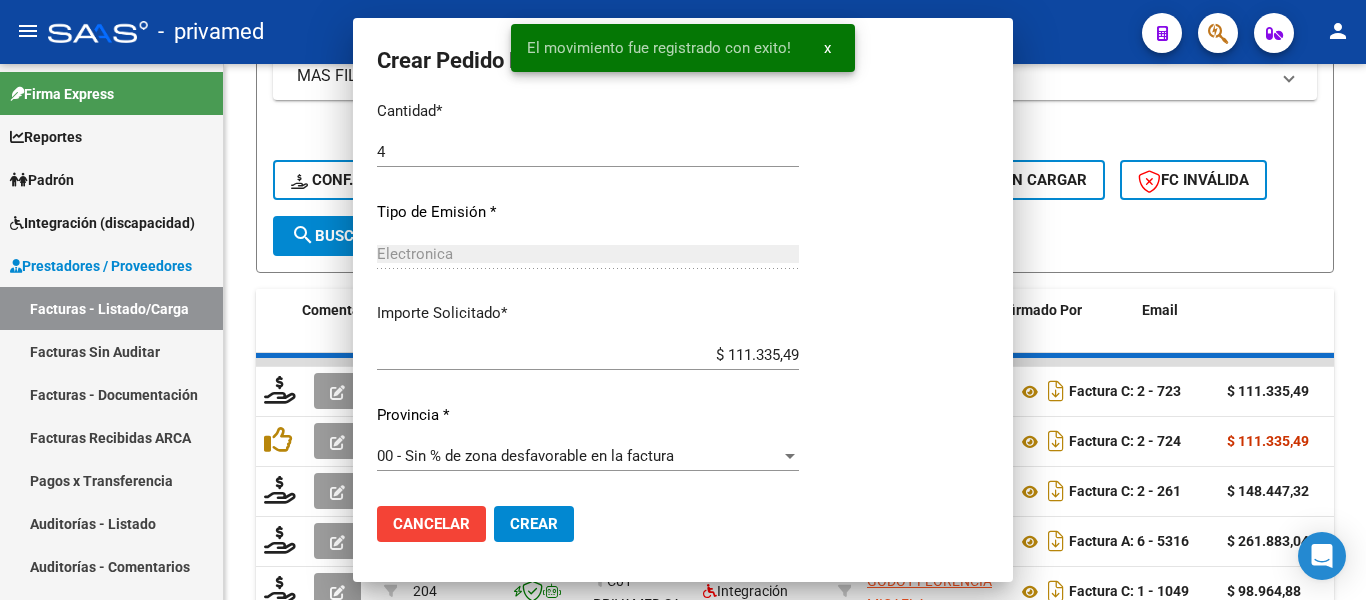 scroll, scrollTop: 0, scrollLeft: 0, axis: both 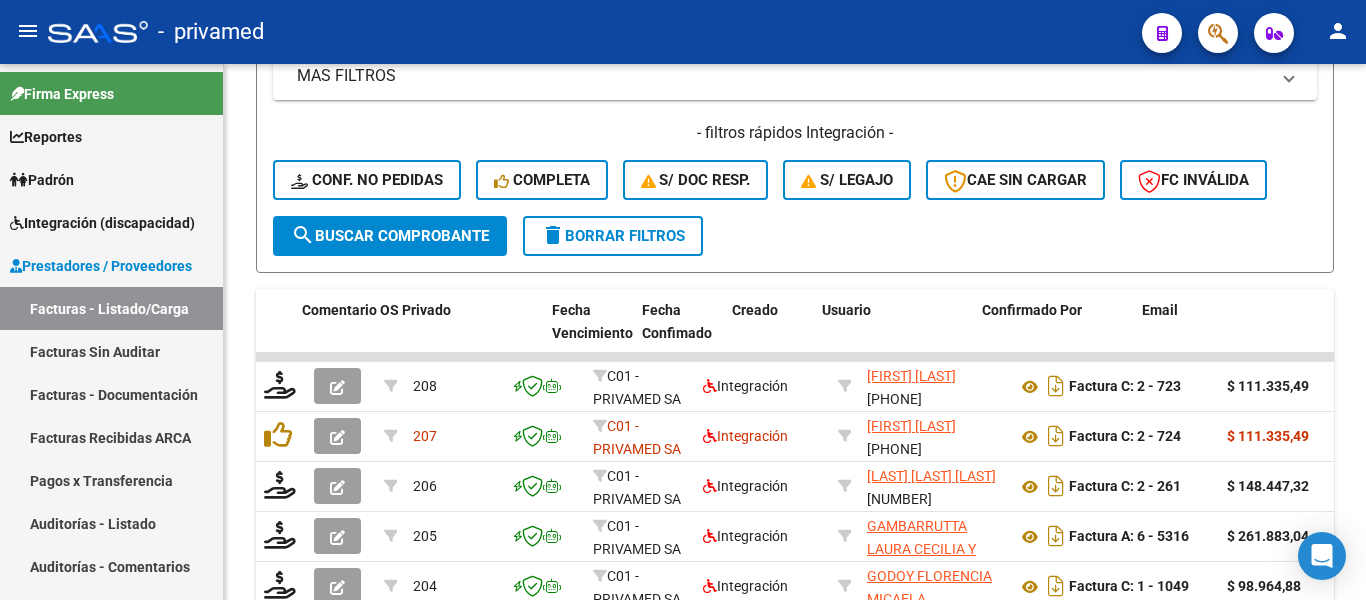 click 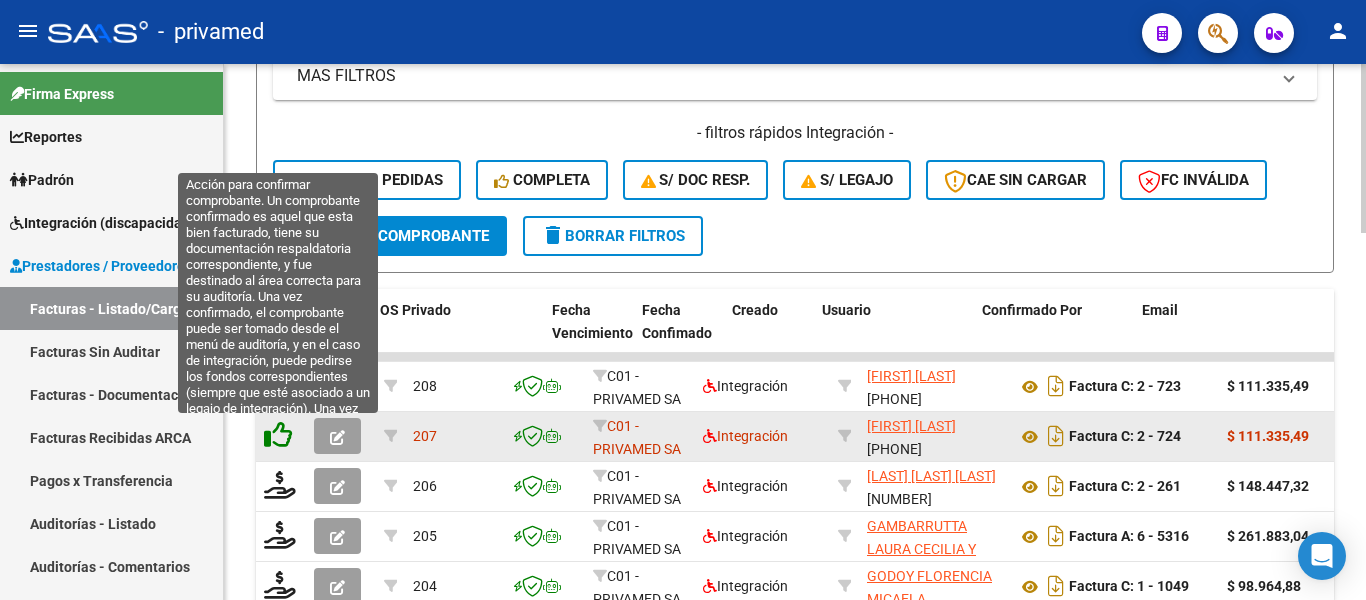 click 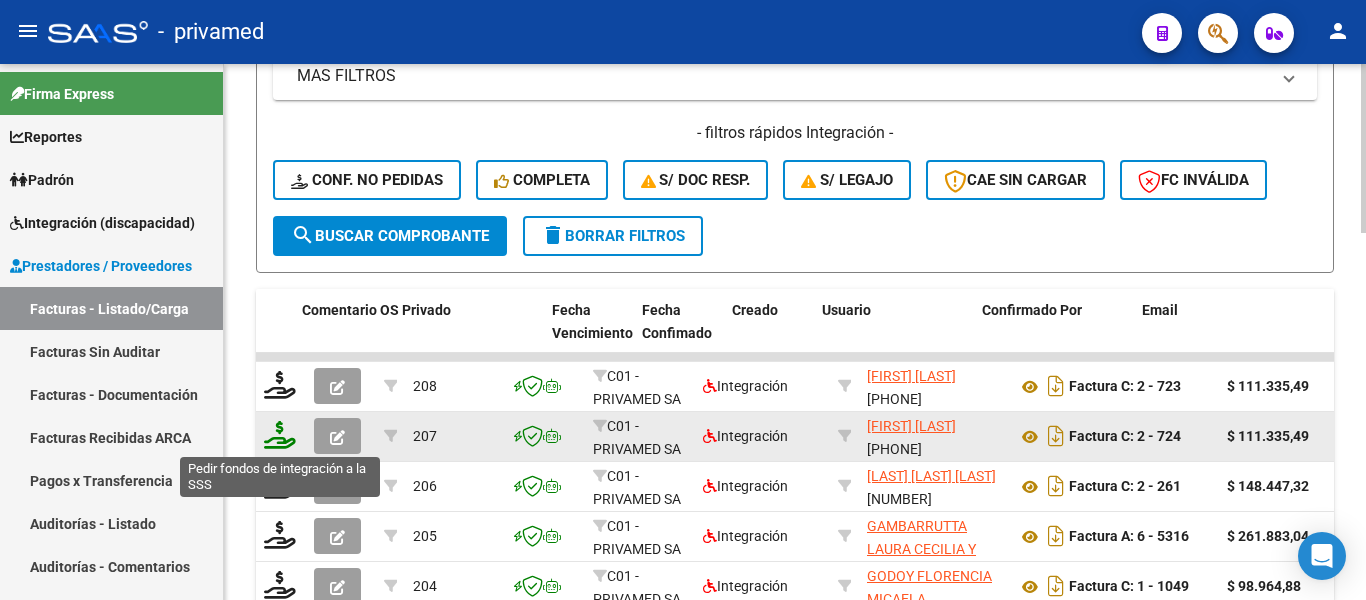 click 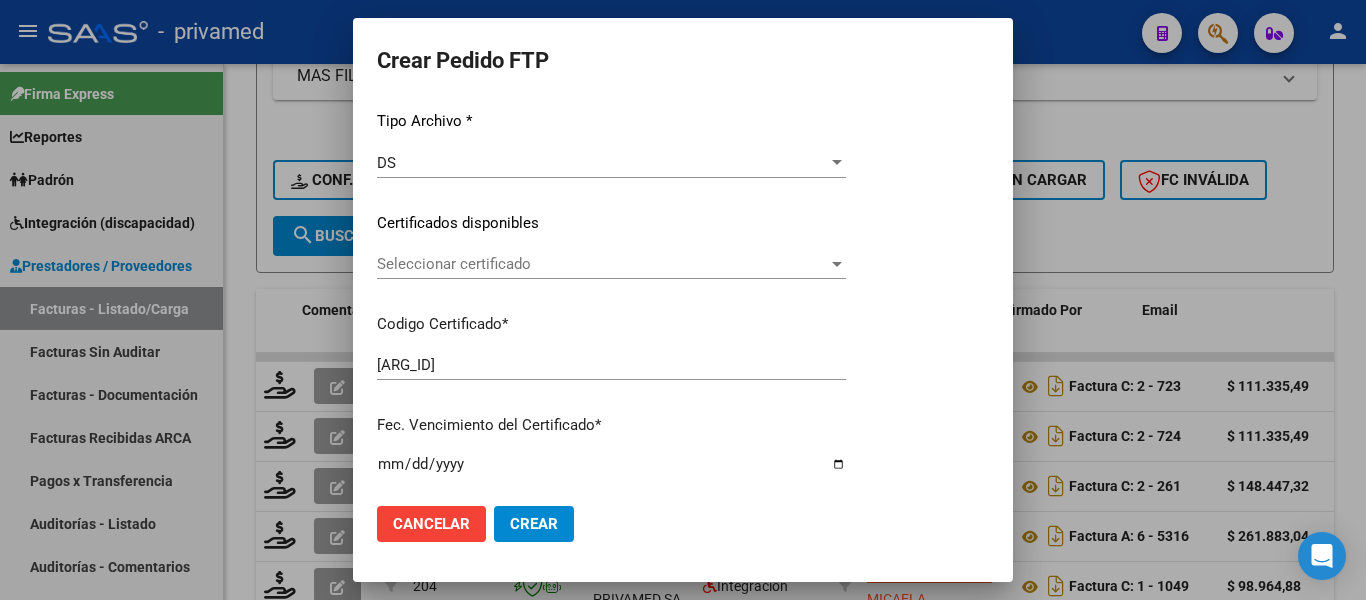 scroll, scrollTop: 253, scrollLeft: 0, axis: vertical 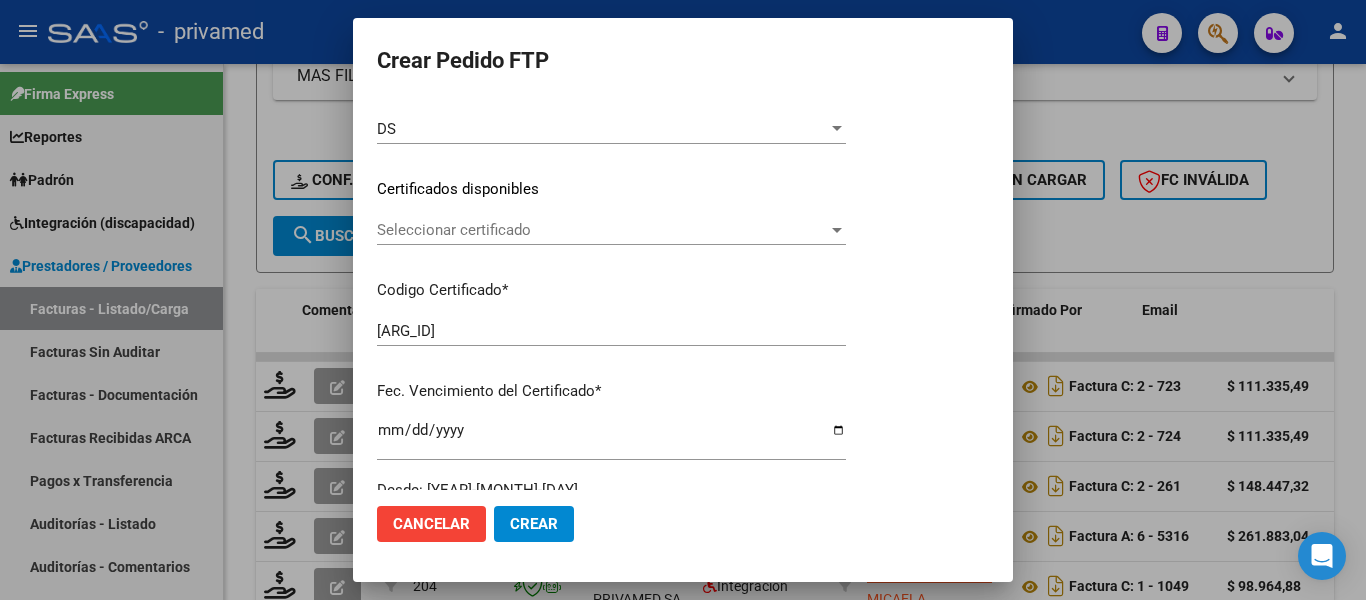 click on "Seleccionar certificado" at bounding box center (602, 230) 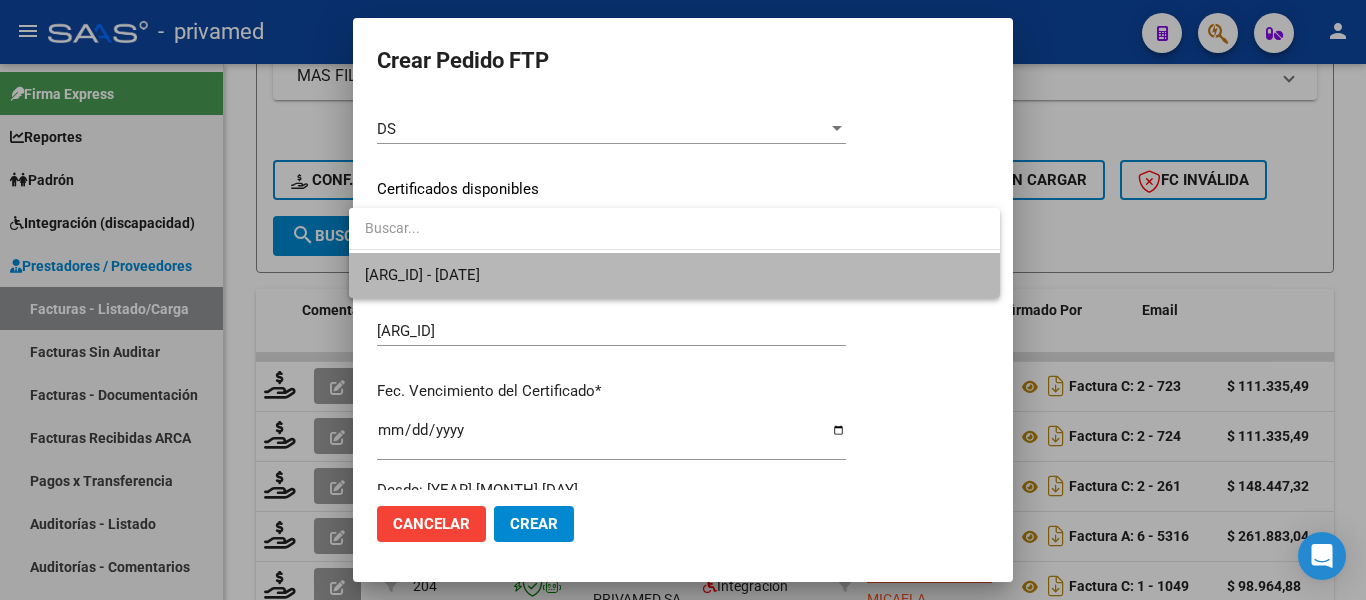 click on "[ARG_ID] - [DATE]" at bounding box center [674, 275] 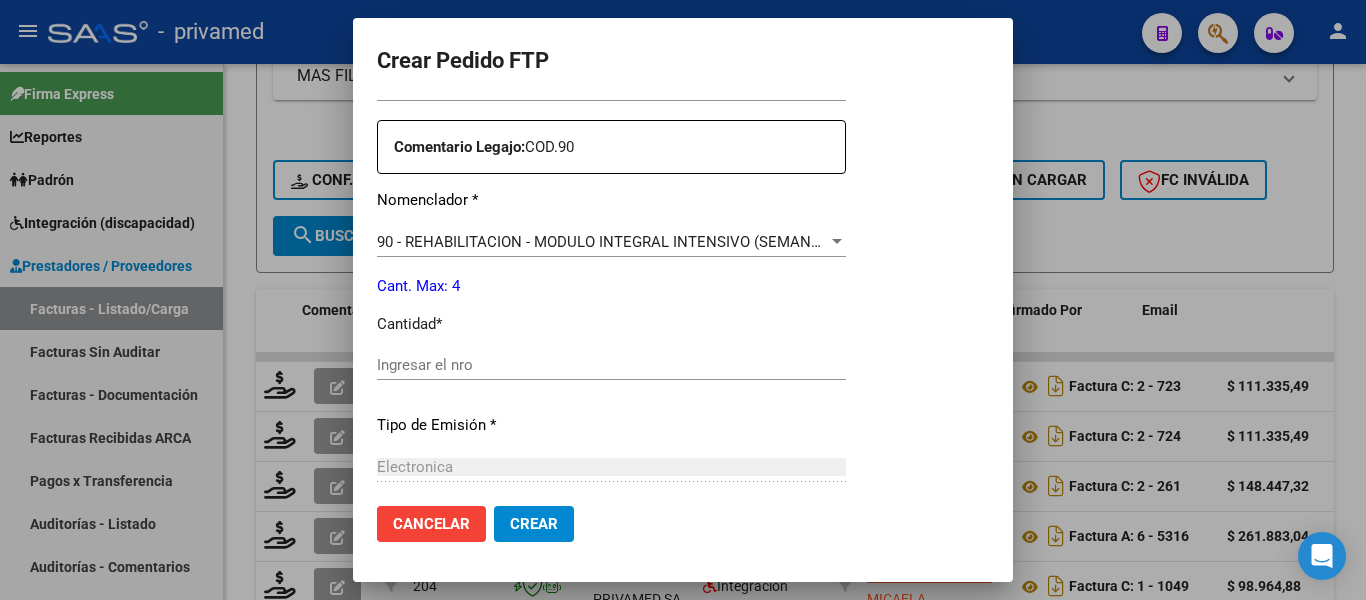 scroll, scrollTop: 753, scrollLeft: 0, axis: vertical 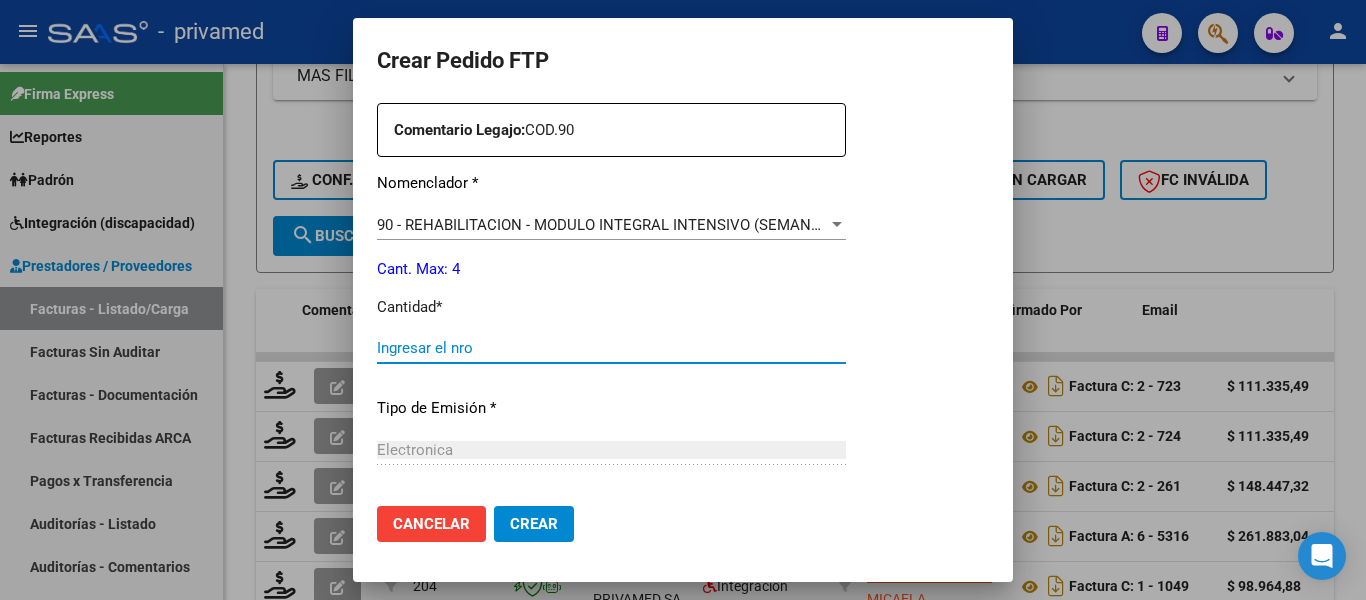 click on "Ingresar el nro" at bounding box center (611, 348) 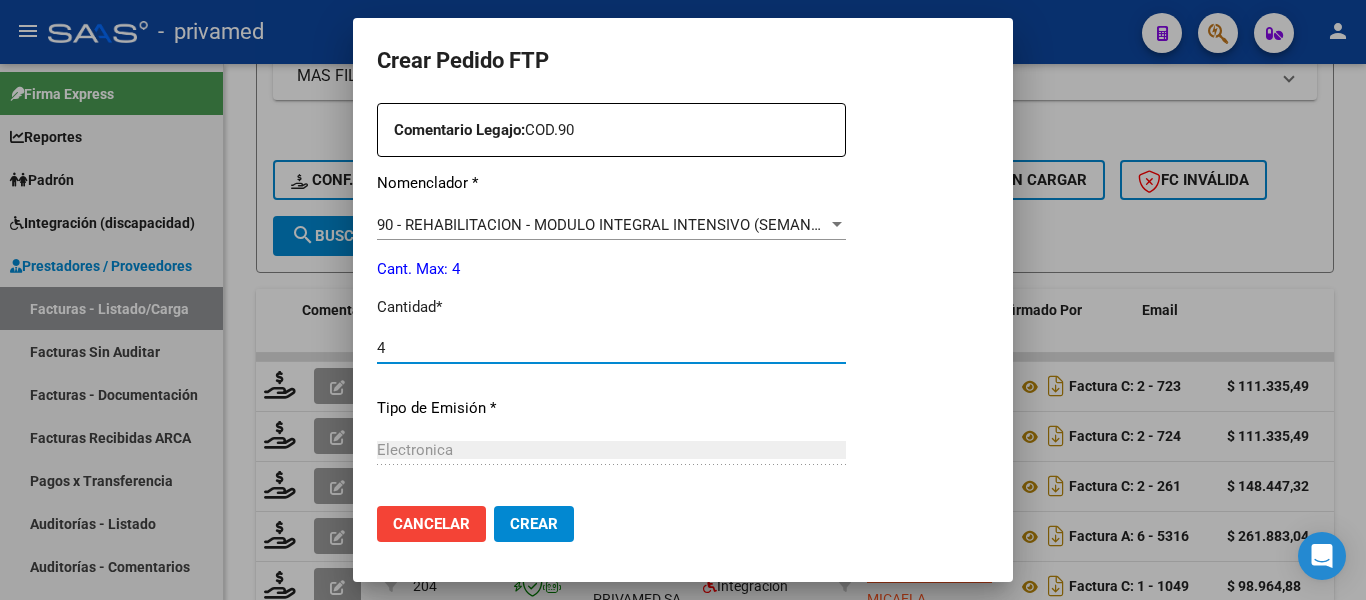 scroll, scrollTop: 936, scrollLeft: 0, axis: vertical 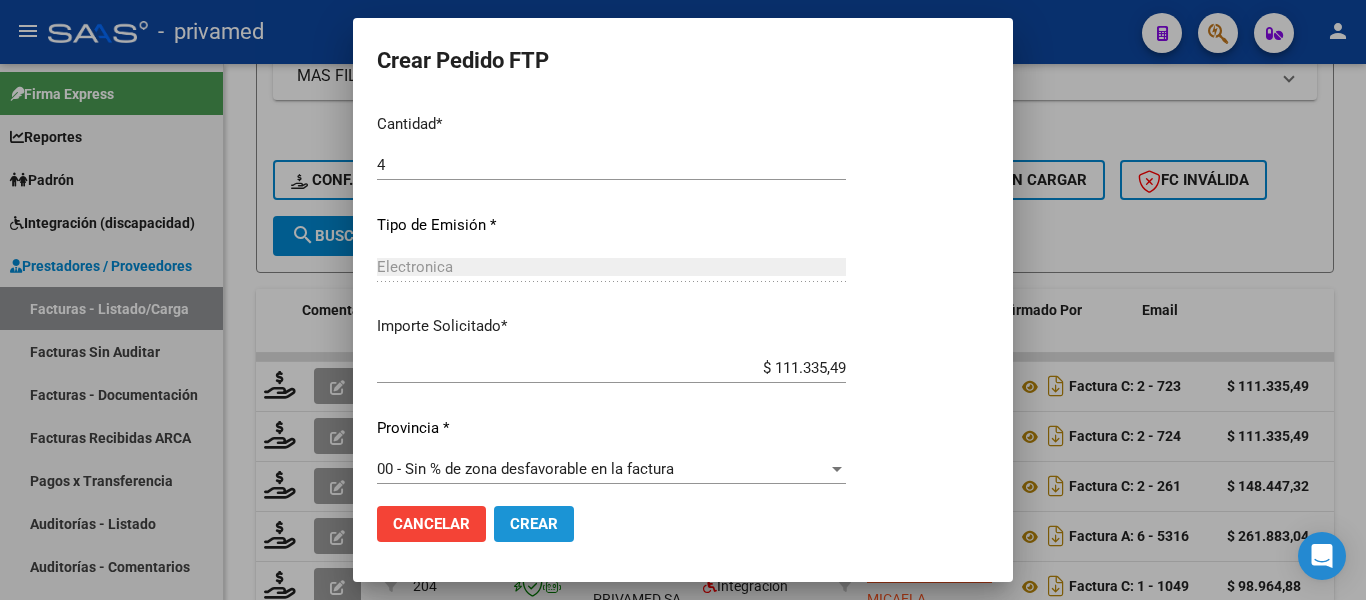 click on "Crear" 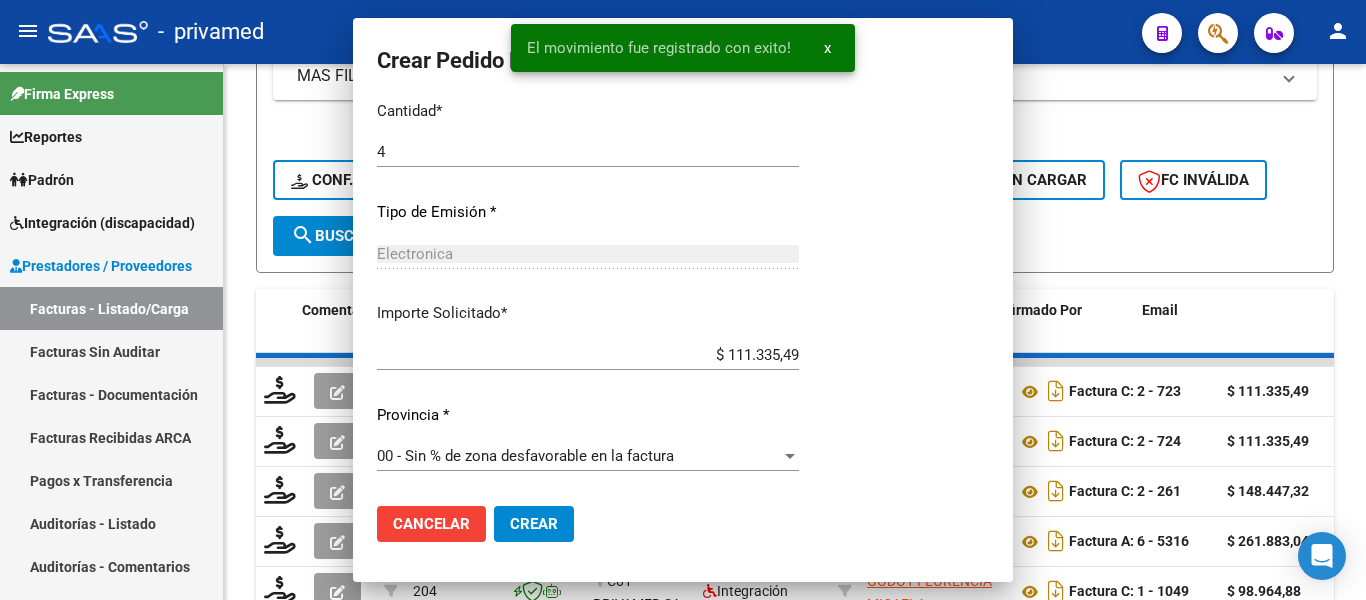 scroll, scrollTop: 823, scrollLeft: 0, axis: vertical 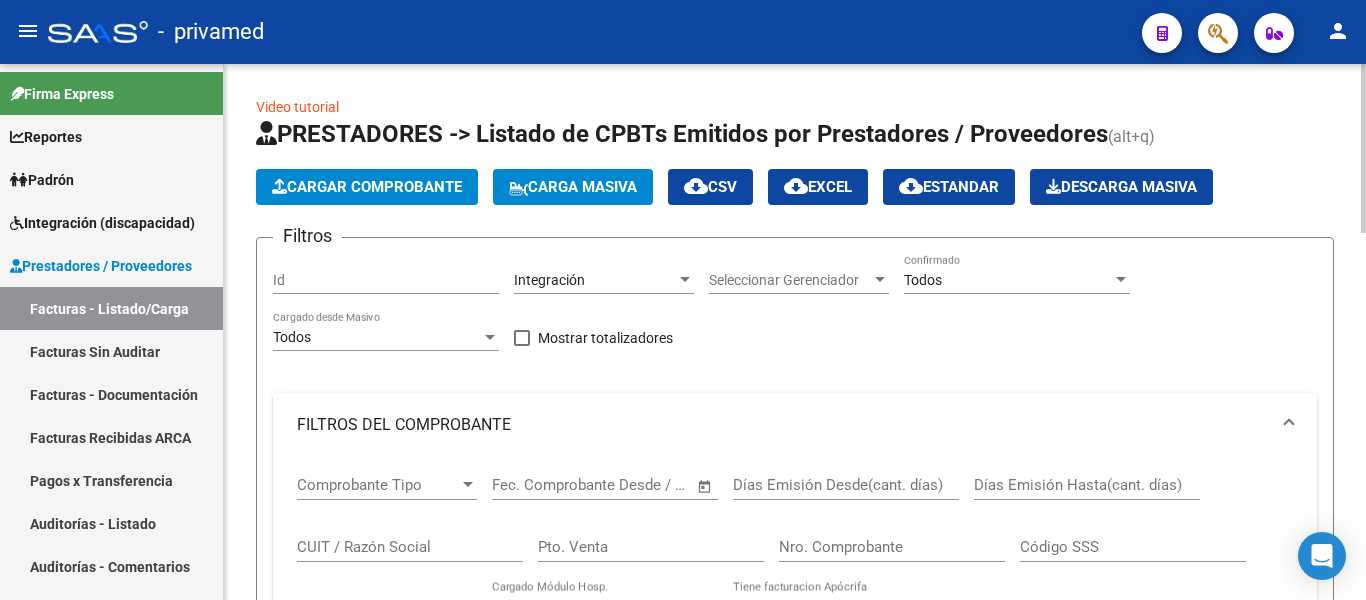click on "Cargar Comprobante" 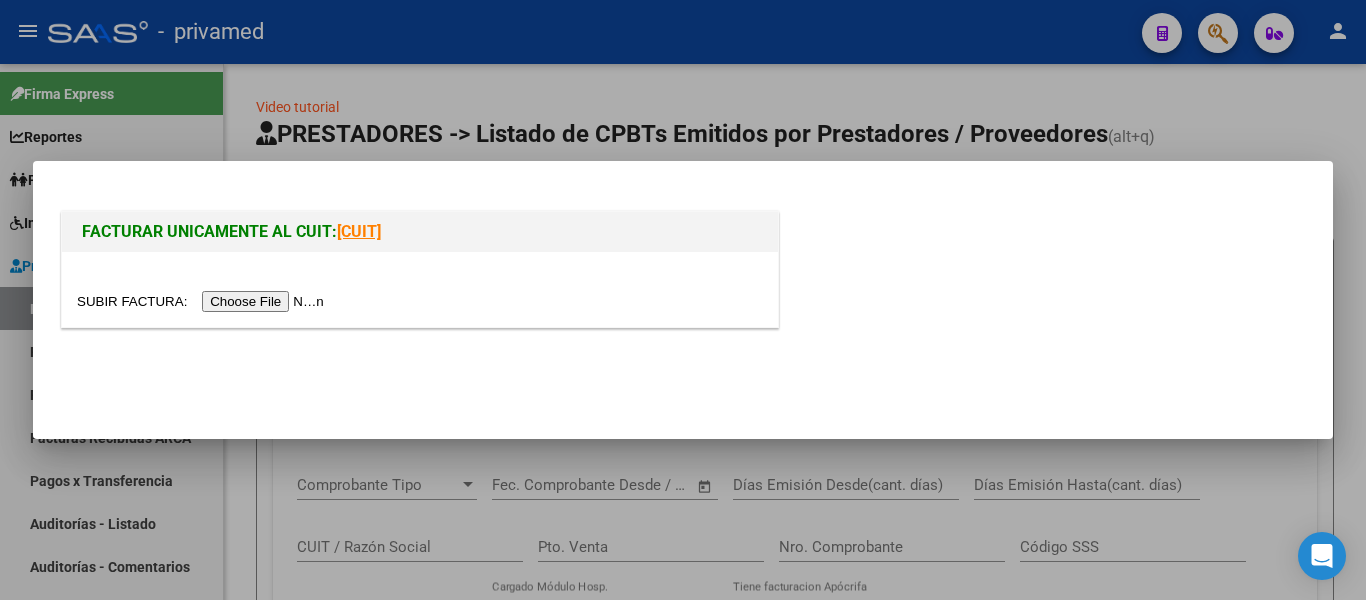 click at bounding box center [203, 301] 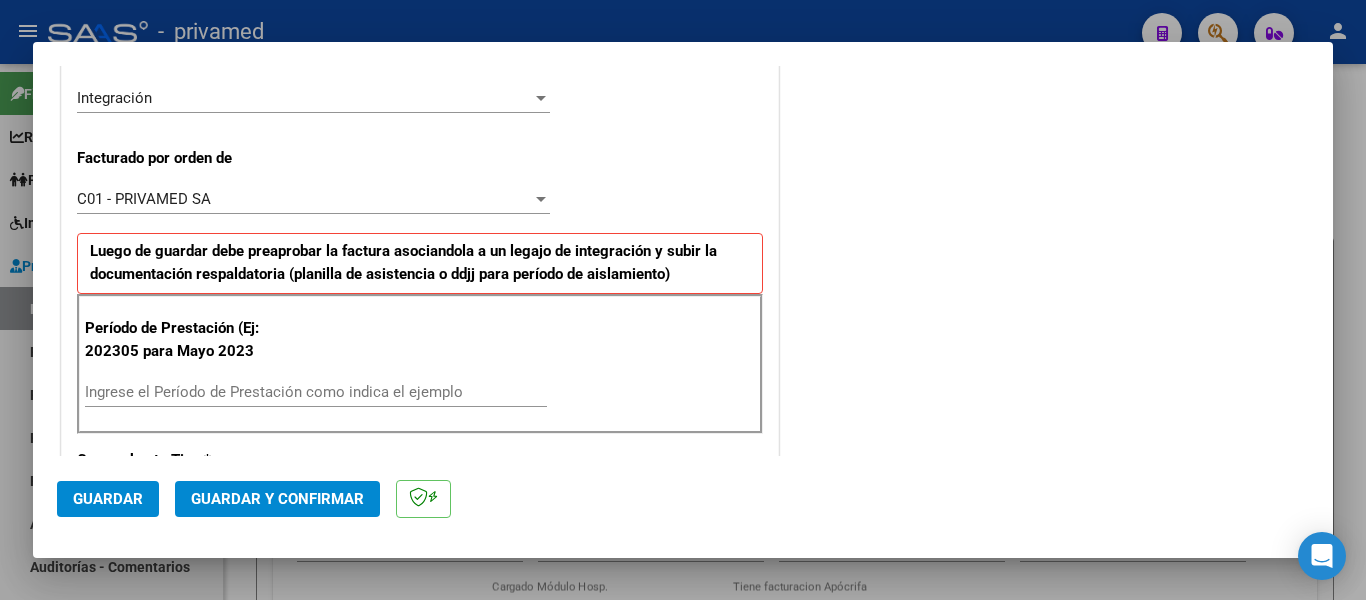 scroll, scrollTop: 600, scrollLeft: 0, axis: vertical 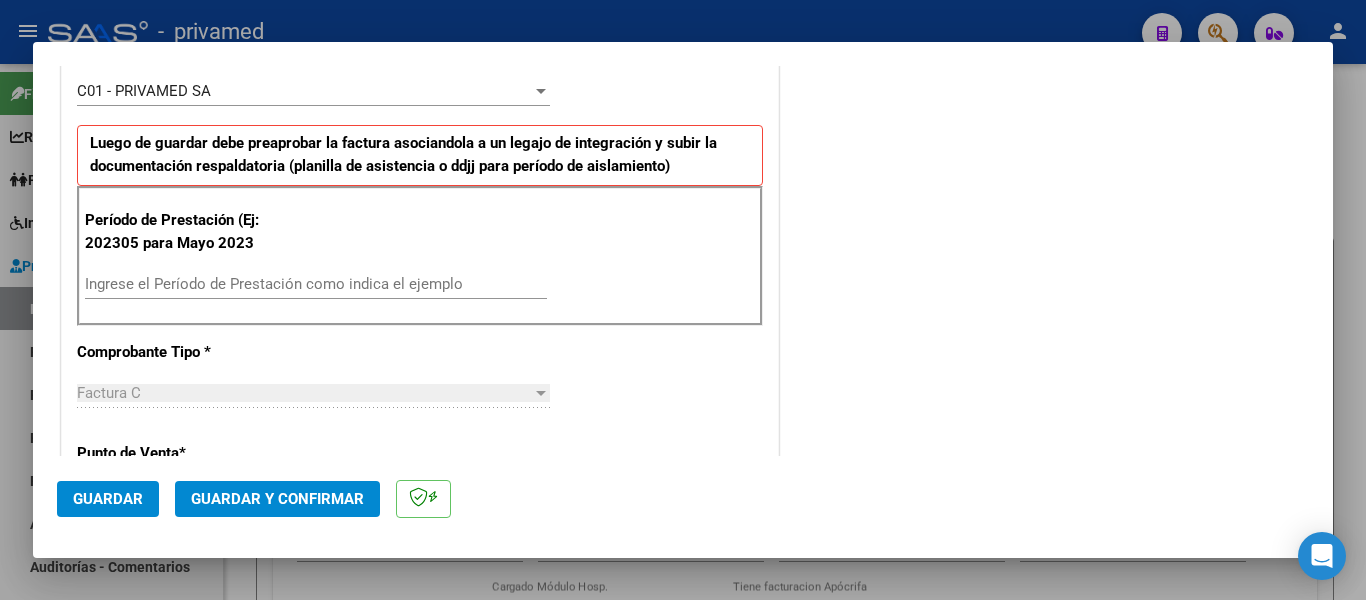 click on "Ingrese el Período de Prestación como indica el ejemplo" at bounding box center [316, 284] 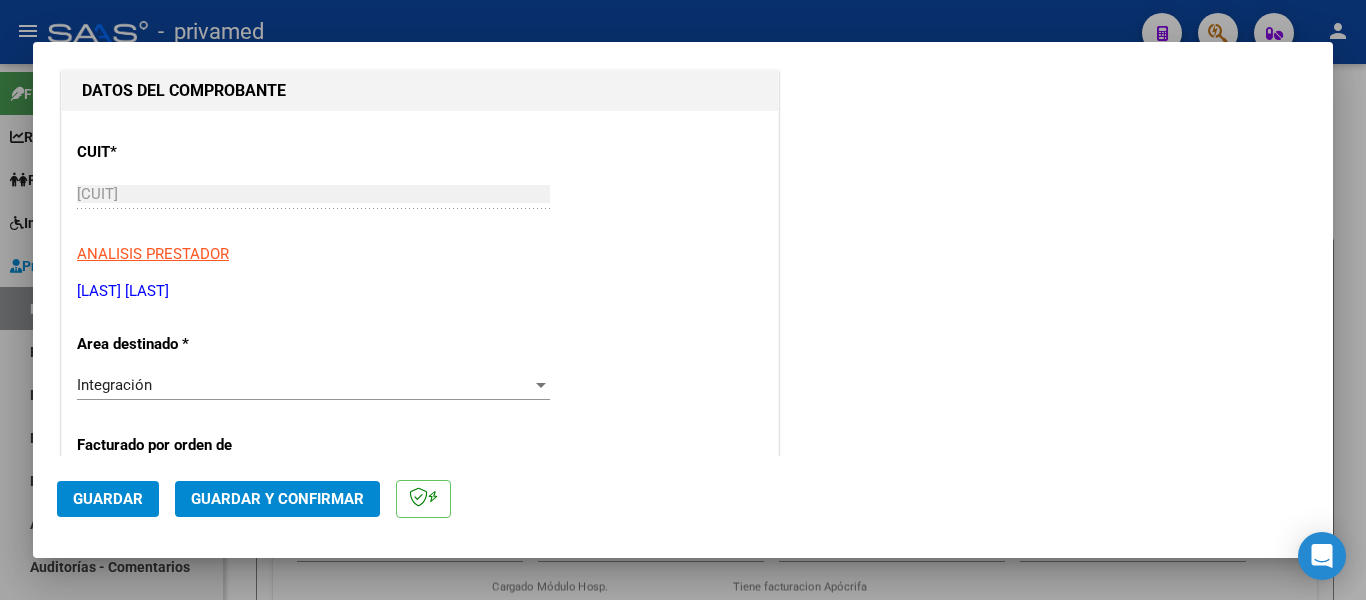 scroll, scrollTop: 200, scrollLeft: 0, axis: vertical 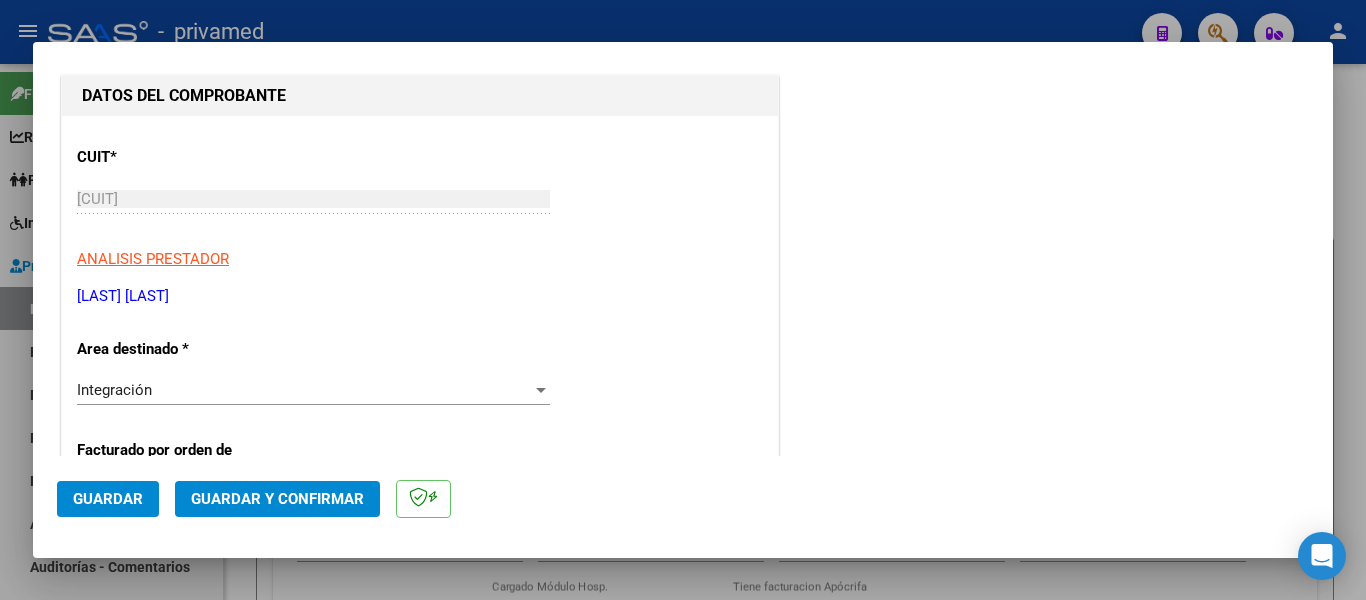 click on "Guardar" 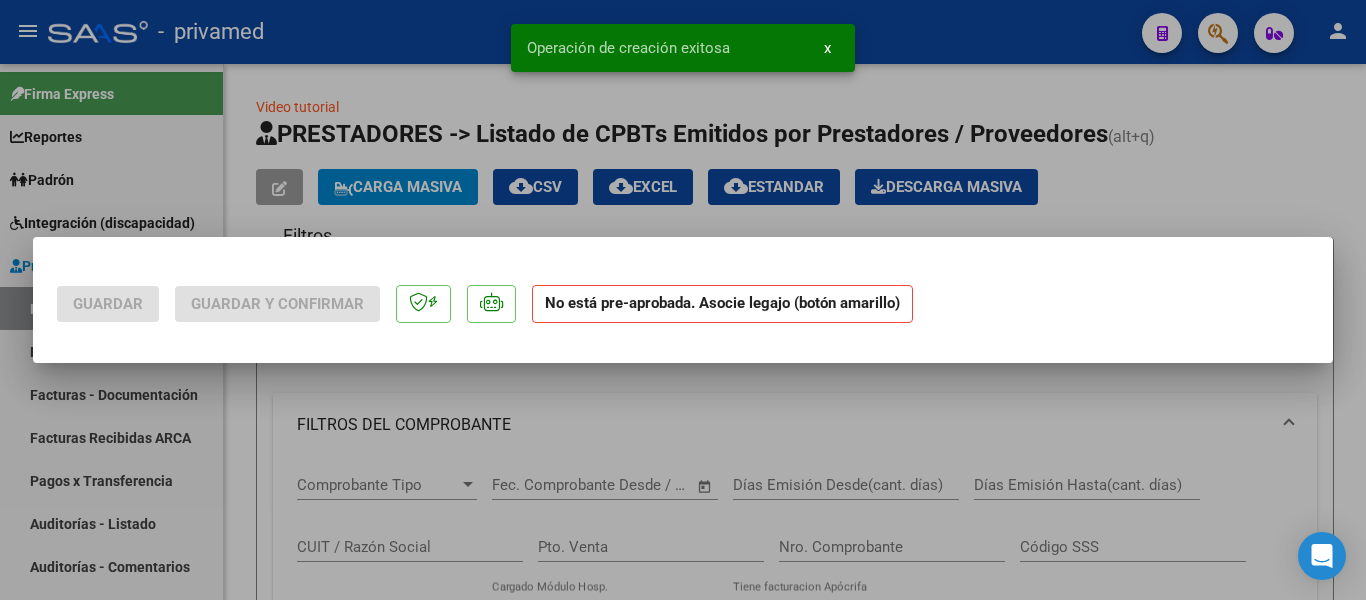 scroll, scrollTop: 0, scrollLeft: 0, axis: both 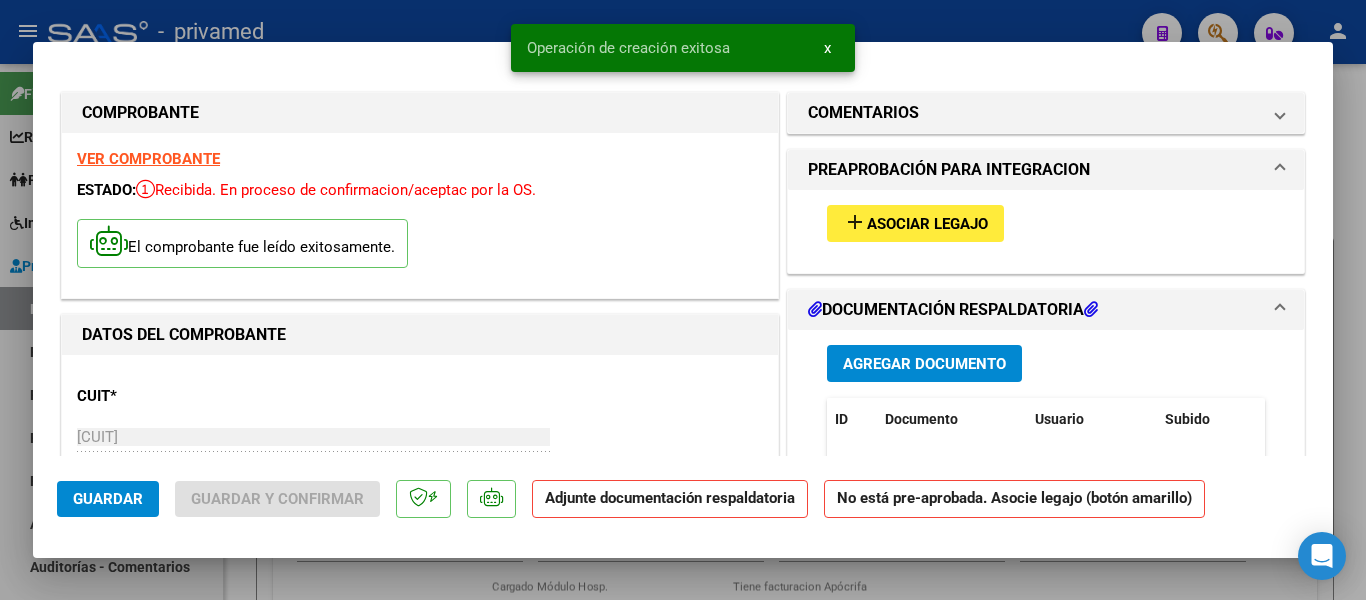 click on "add Asociar Legajo" at bounding box center [915, 223] 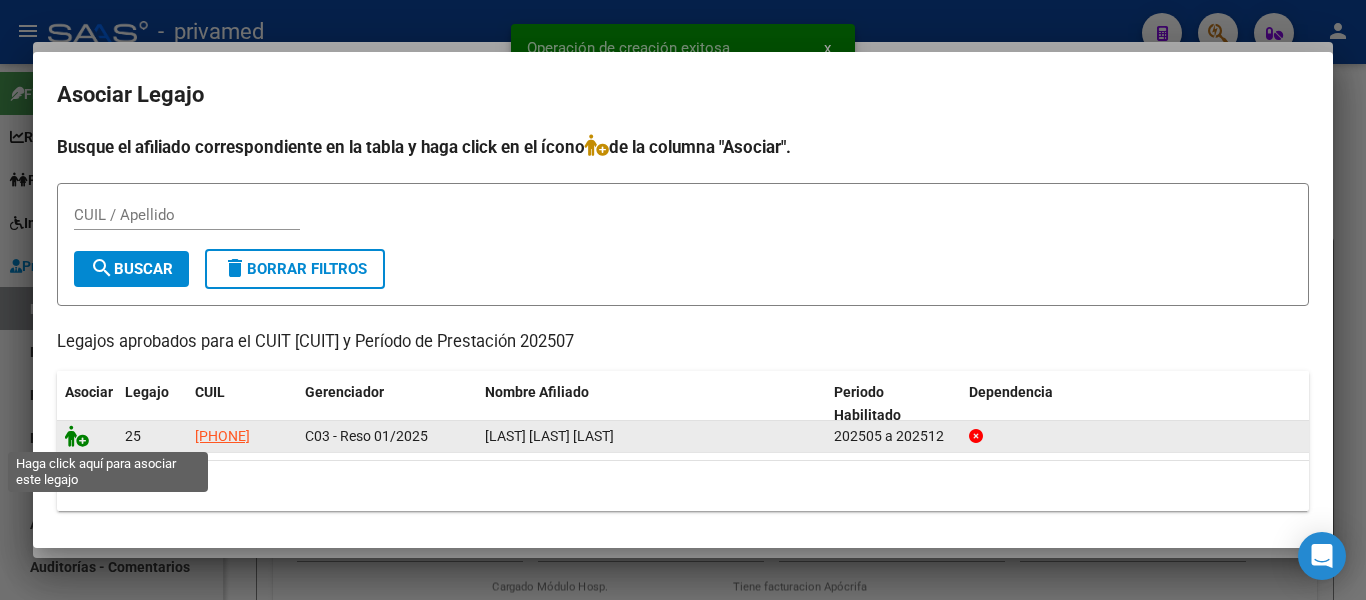 click 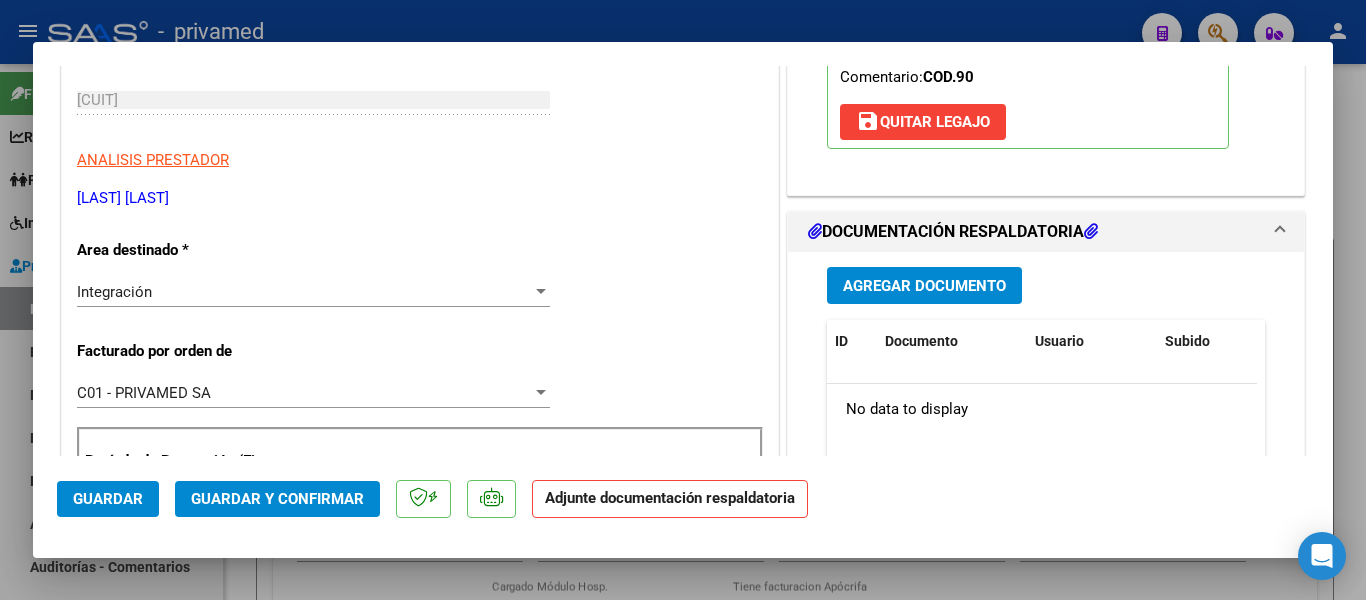 scroll, scrollTop: 400, scrollLeft: 0, axis: vertical 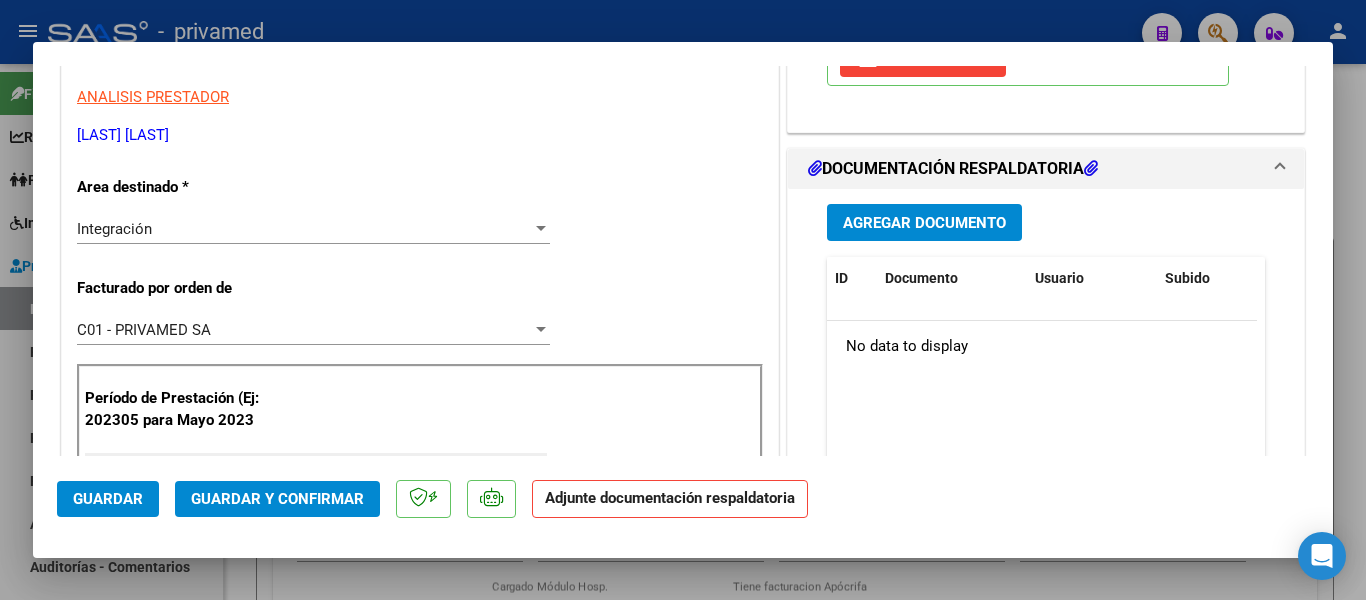 click on "Agregar Documento" at bounding box center (924, 223) 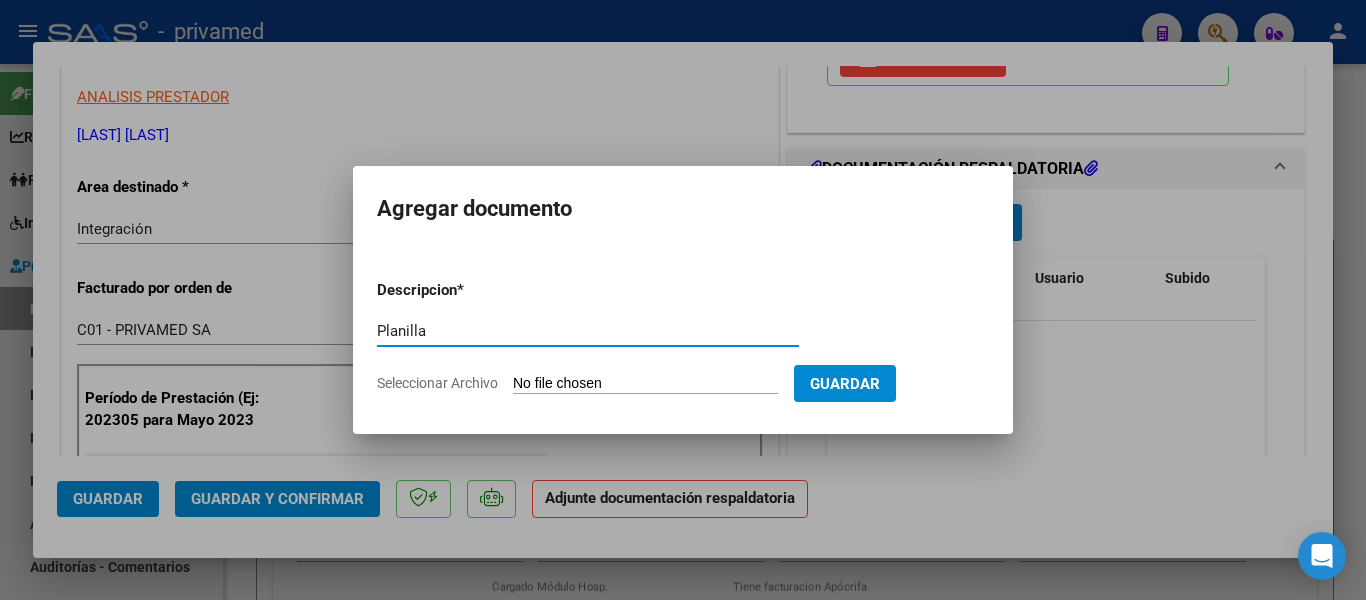click on "Seleccionar Archivo" at bounding box center (645, 384) 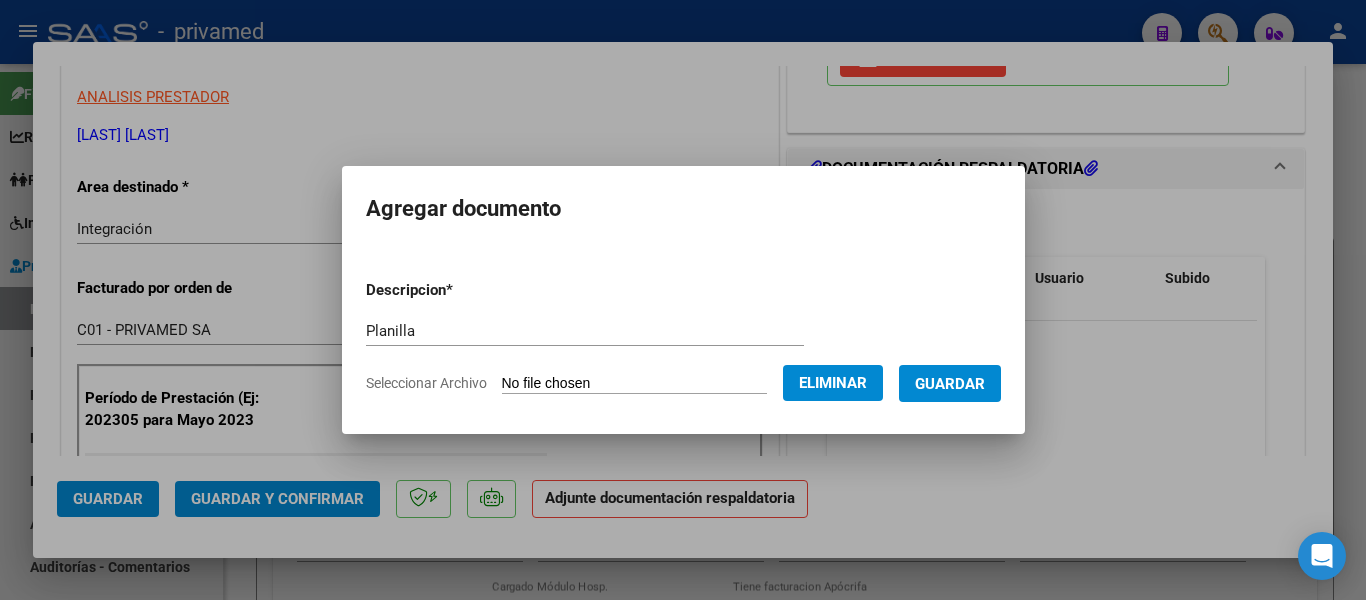 click on "Guardar" at bounding box center [950, 384] 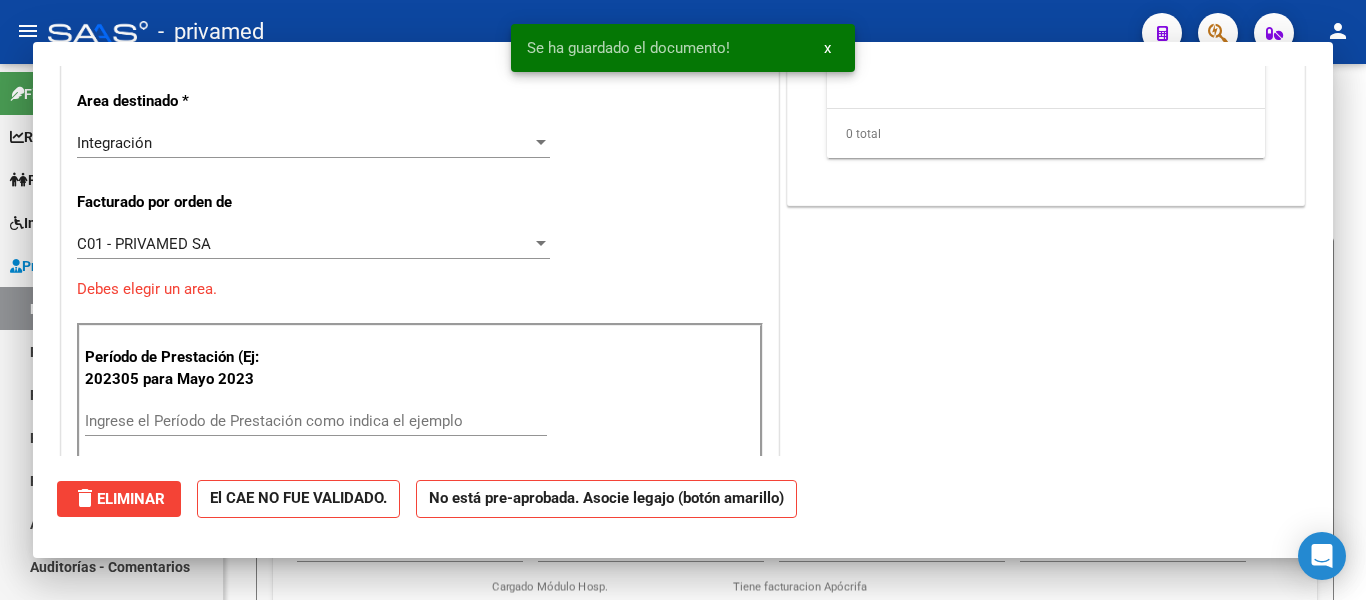 scroll, scrollTop: 339, scrollLeft: 0, axis: vertical 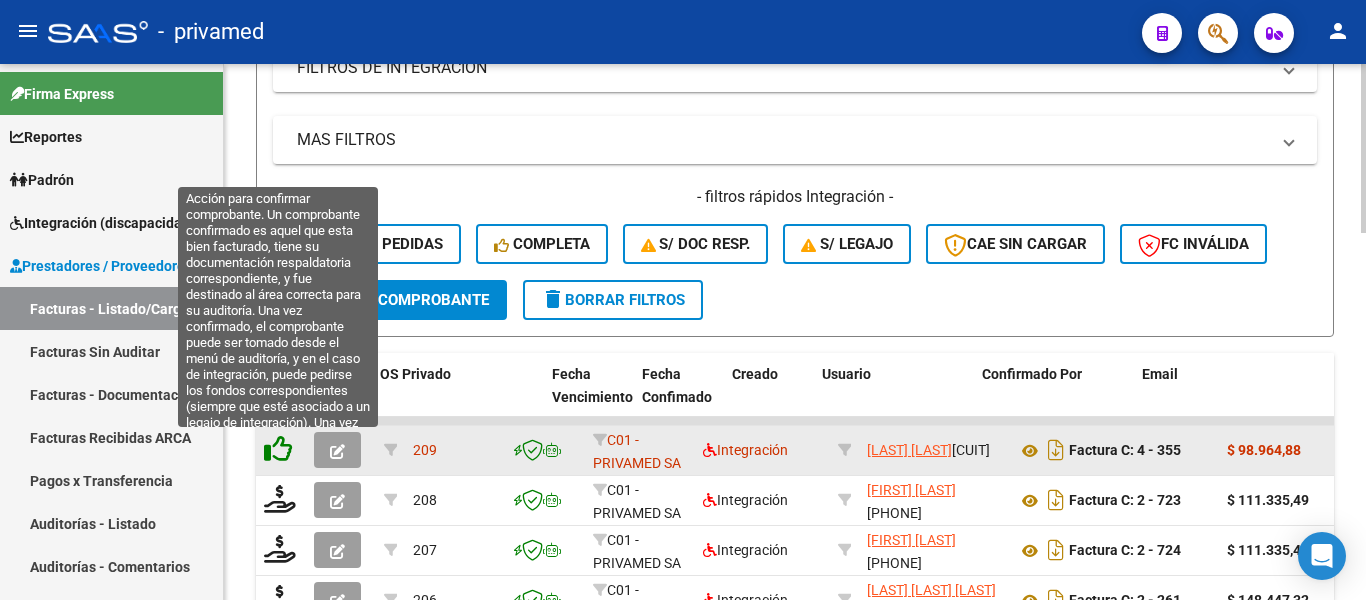 click 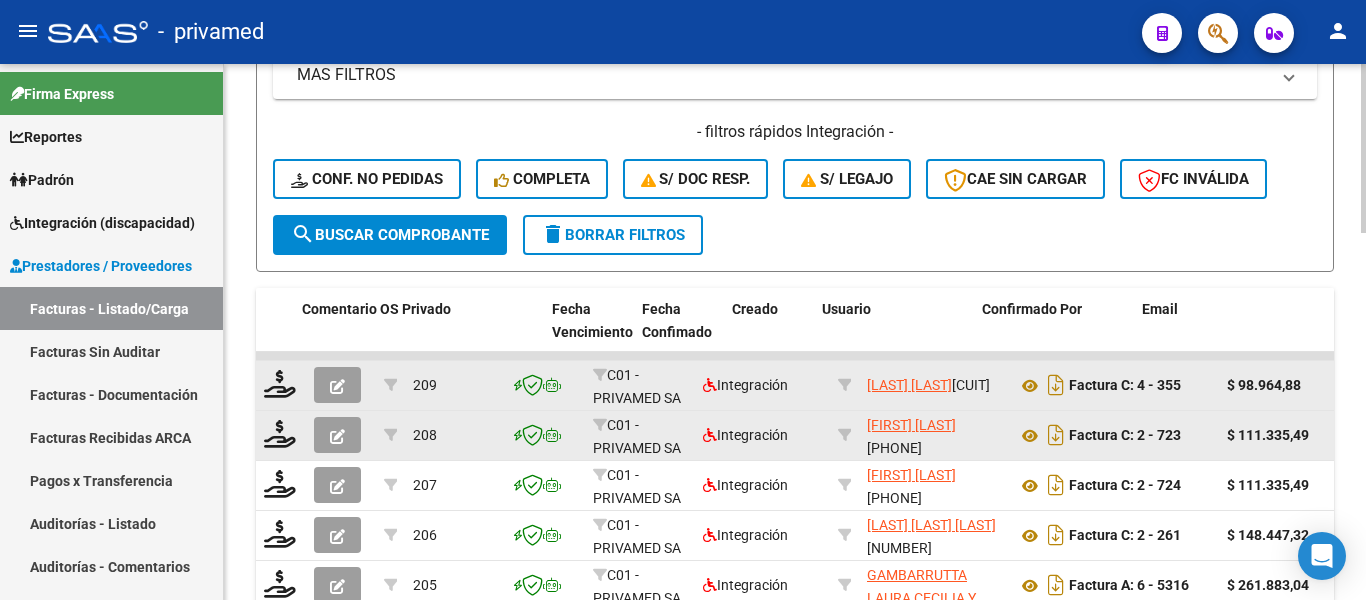 scroll, scrollTop: 800, scrollLeft: 0, axis: vertical 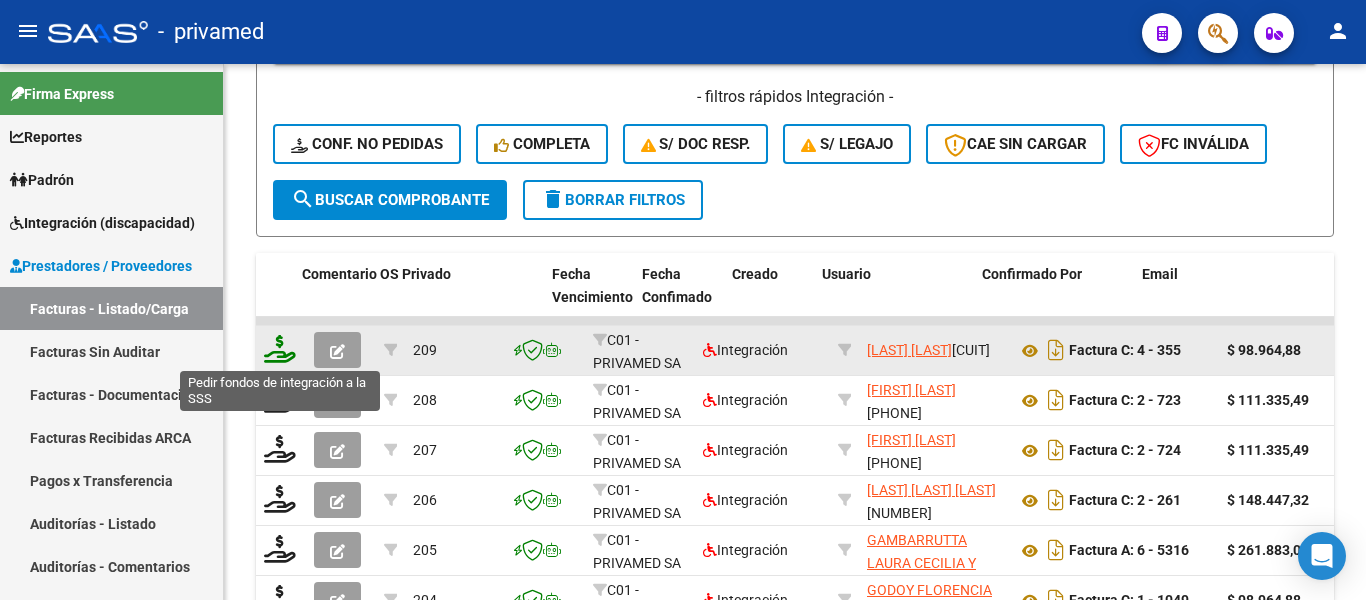 click 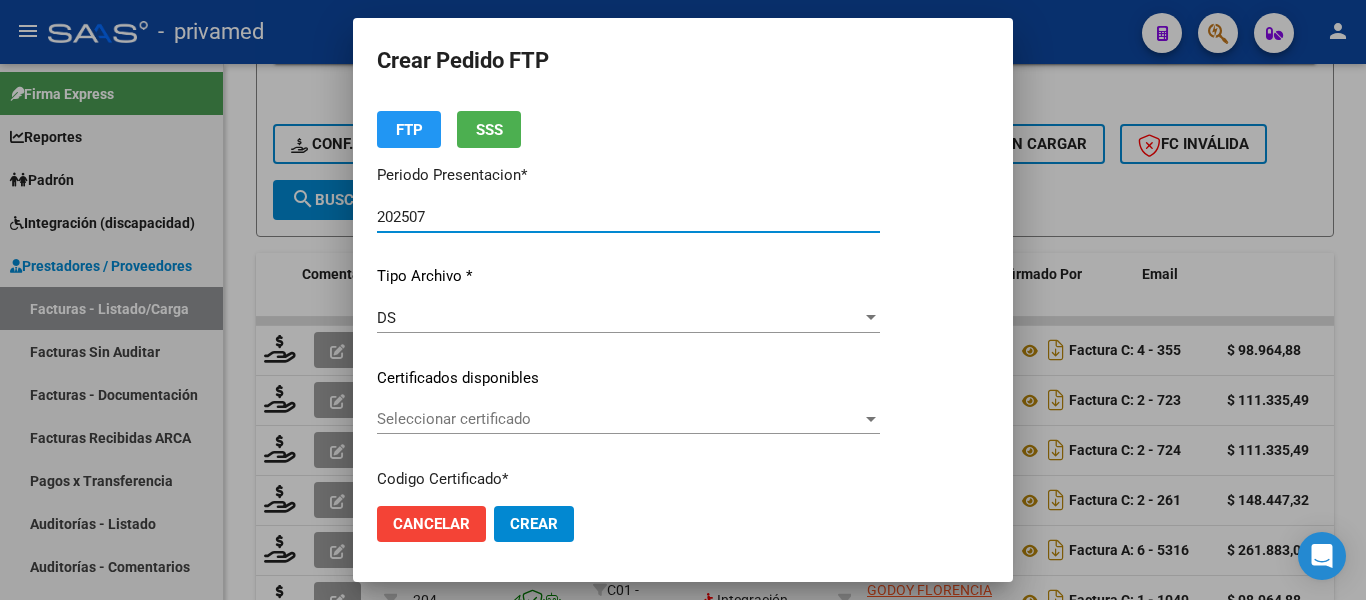 scroll, scrollTop: 153, scrollLeft: 0, axis: vertical 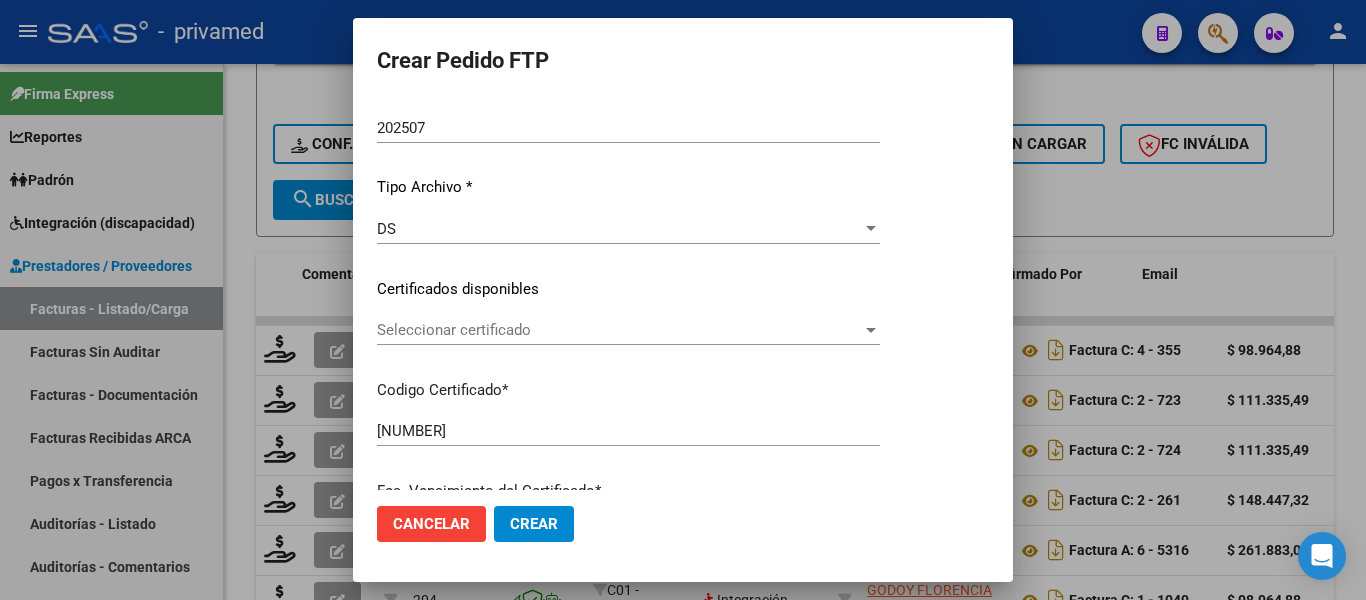 click on "Seleccionar certificado Seleccionar certificado" 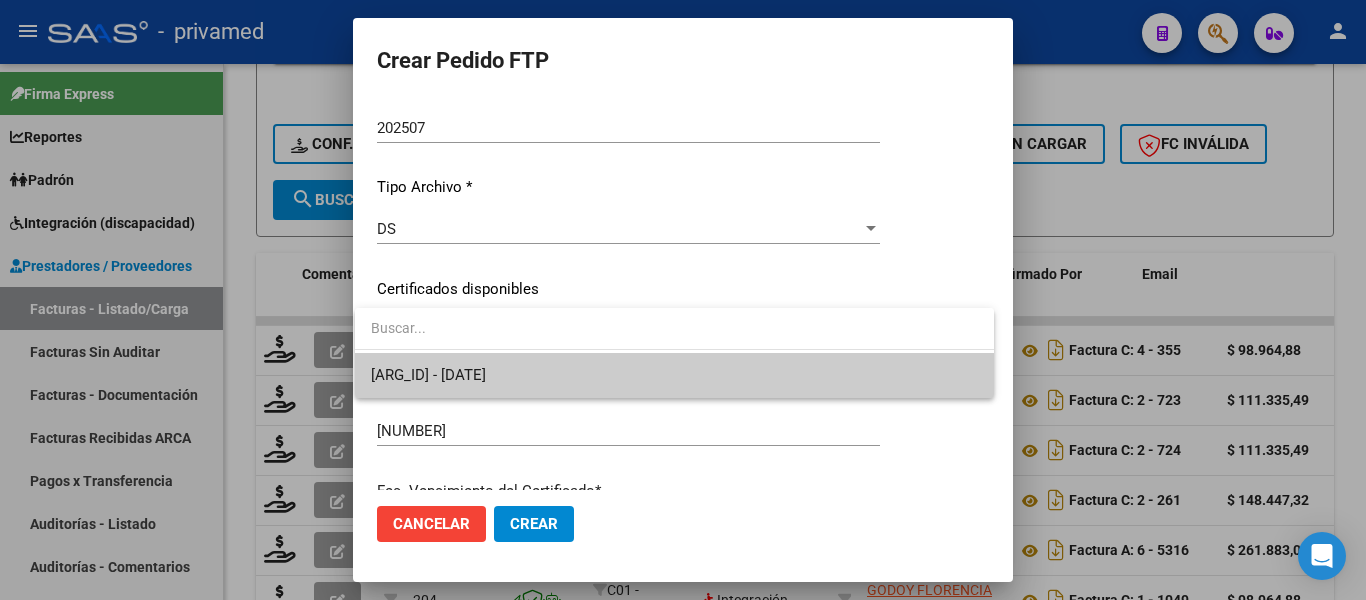 click on "[ARG_ID] - [DATE]" at bounding box center (674, 375) 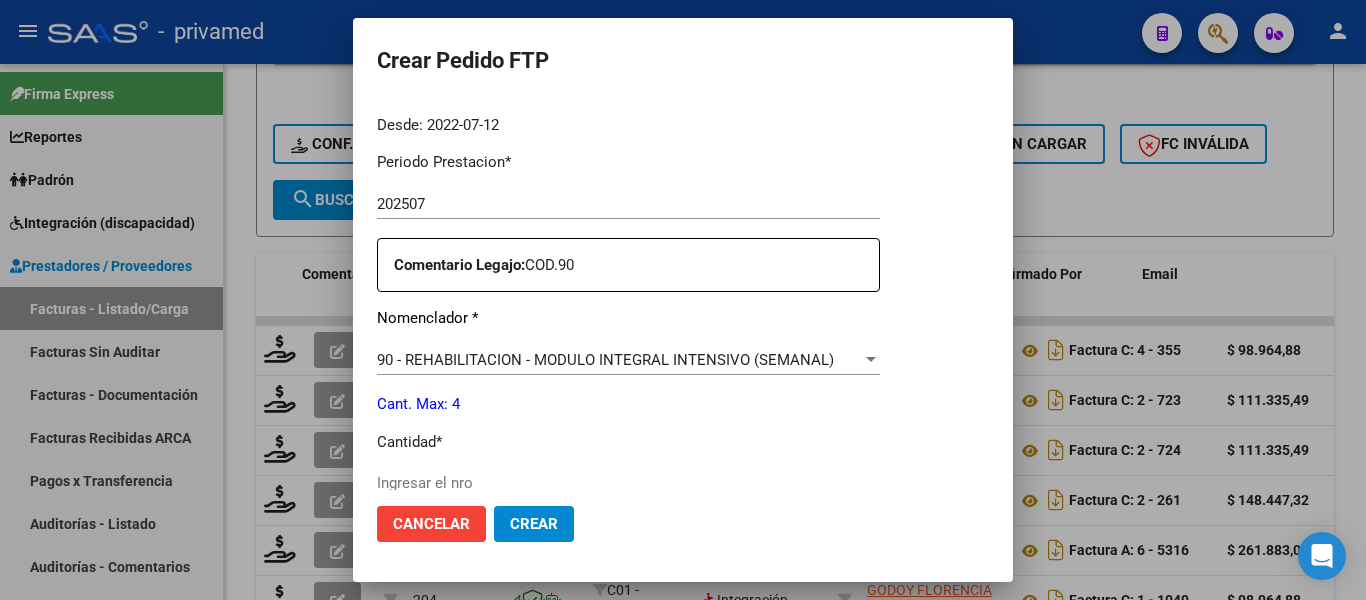 scroll, scrollTop: 653, scrollLeft: 0, axis: vertical 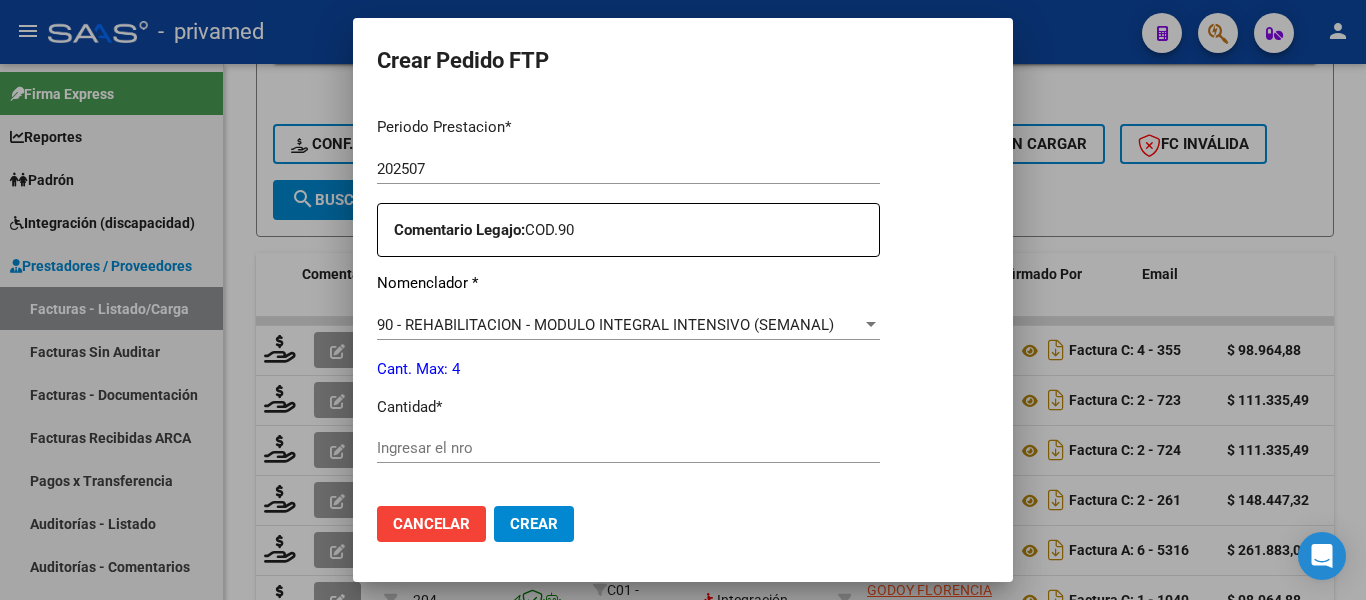 click on "Ingresar el nro" at bounding box center [628, 448] 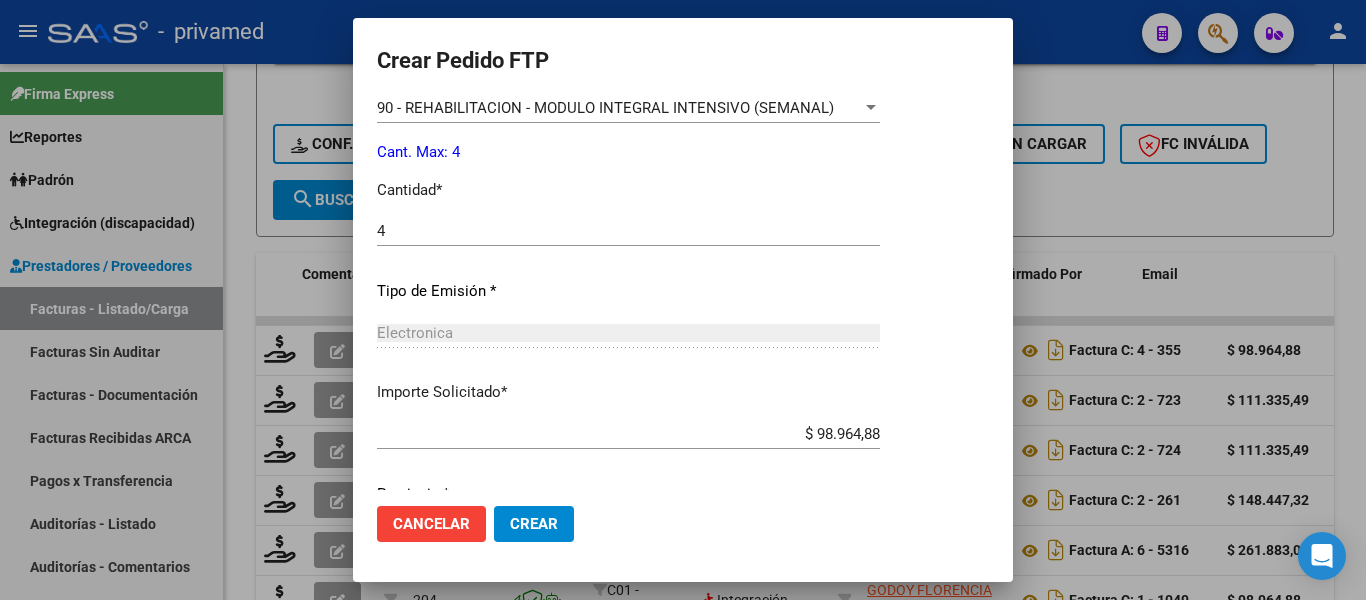 scroll, scrollTop: 936, scrollLeft: 0, axis: vertical 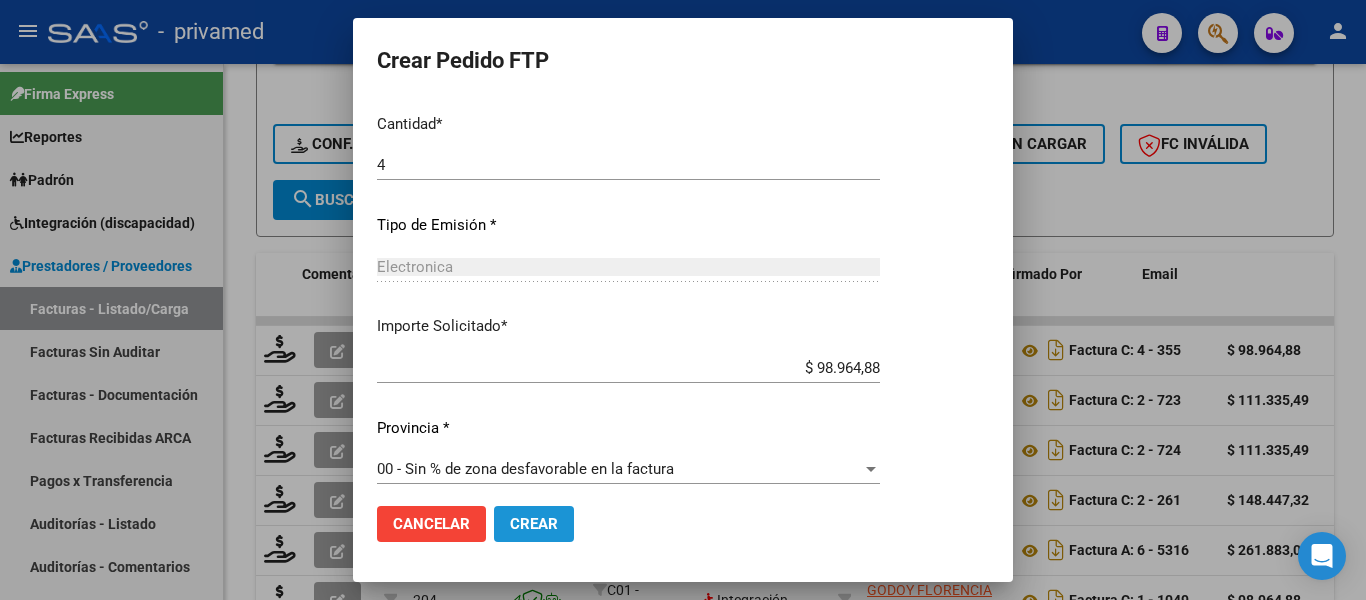 click on "Crear" 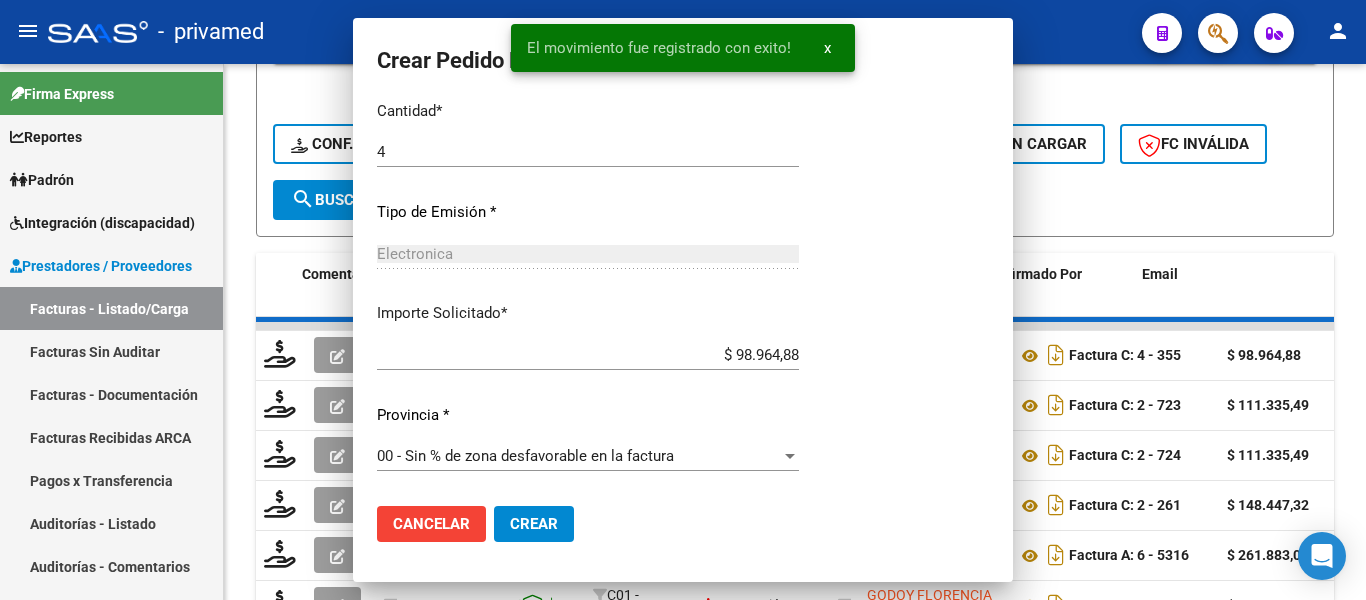 scroll, scrollTop: 0, scrollLeft: 0, axis: both 